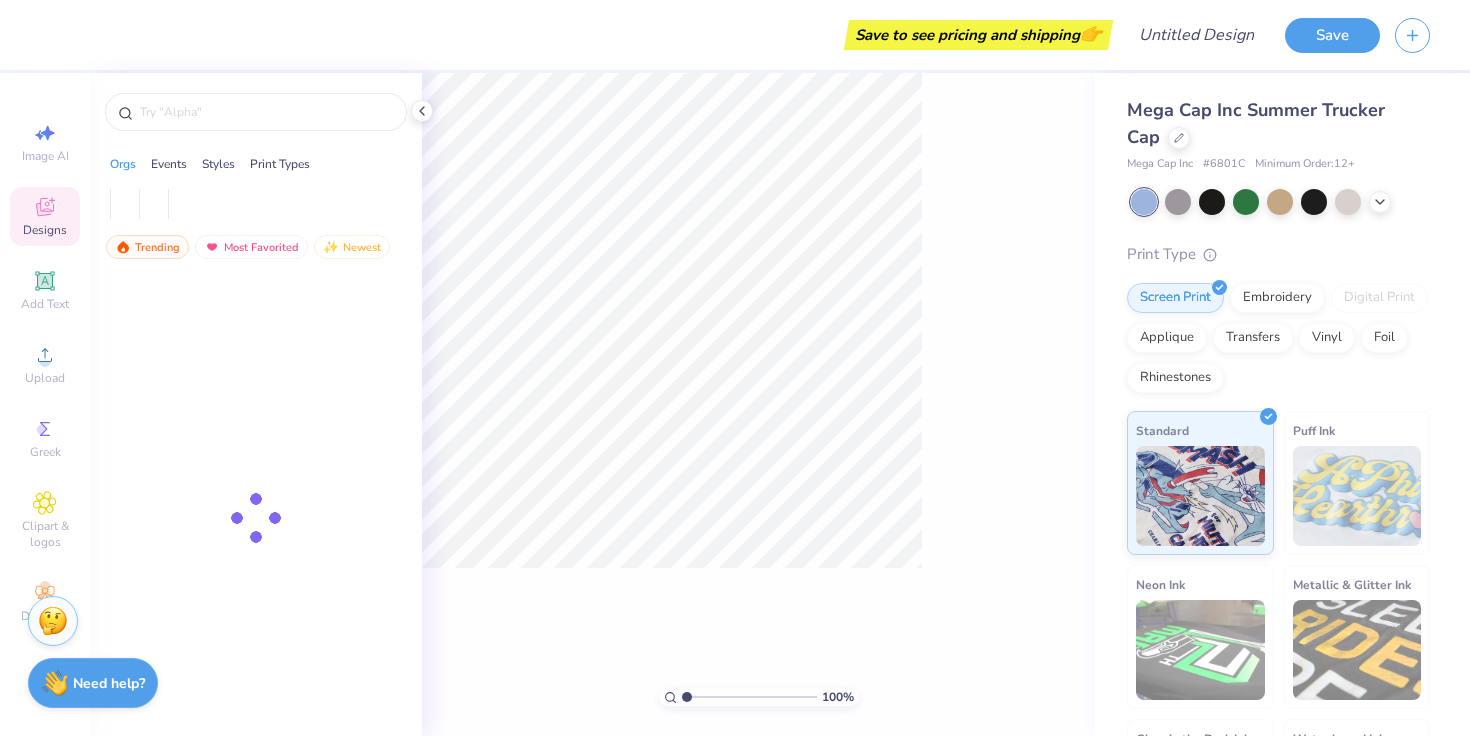 scroll, scrollTop: 0, scrollLeft: 0, axis: both 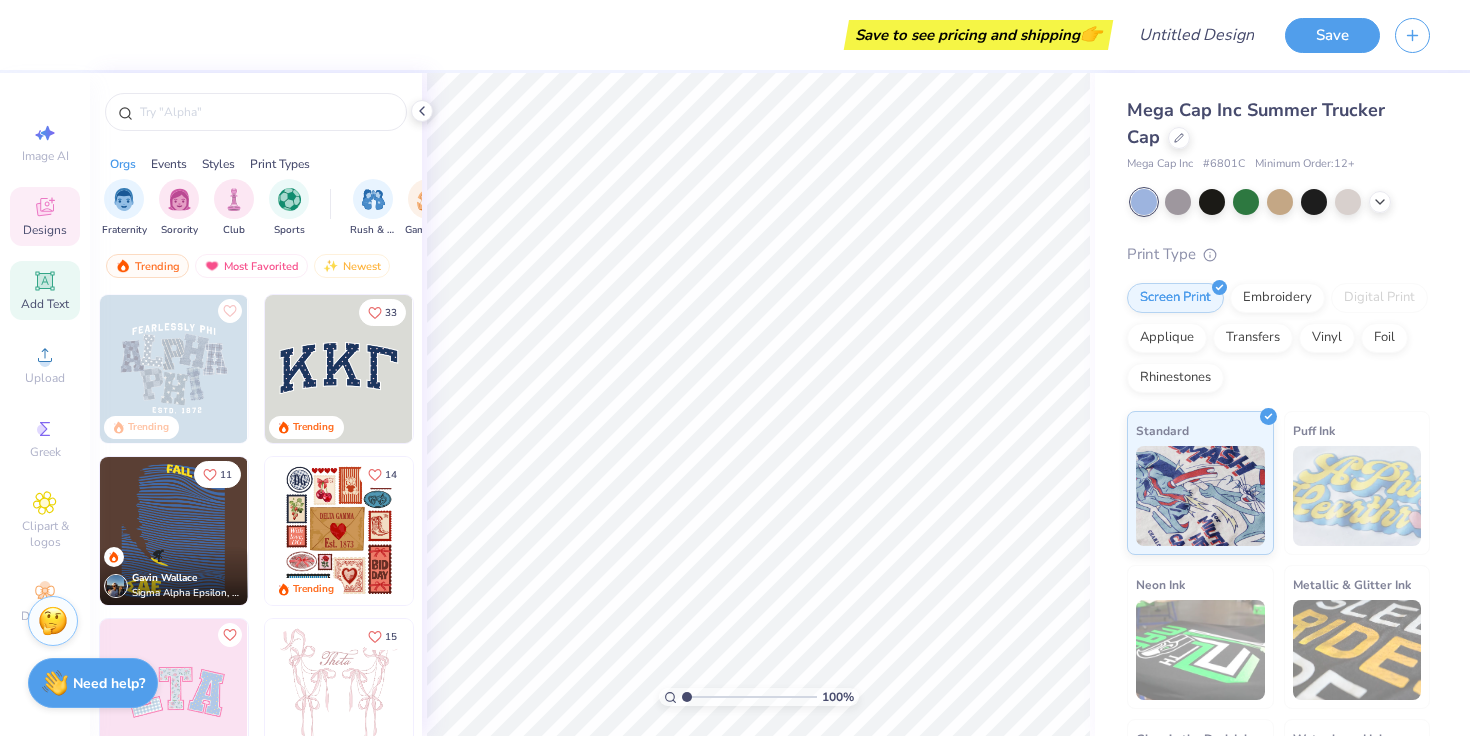 click 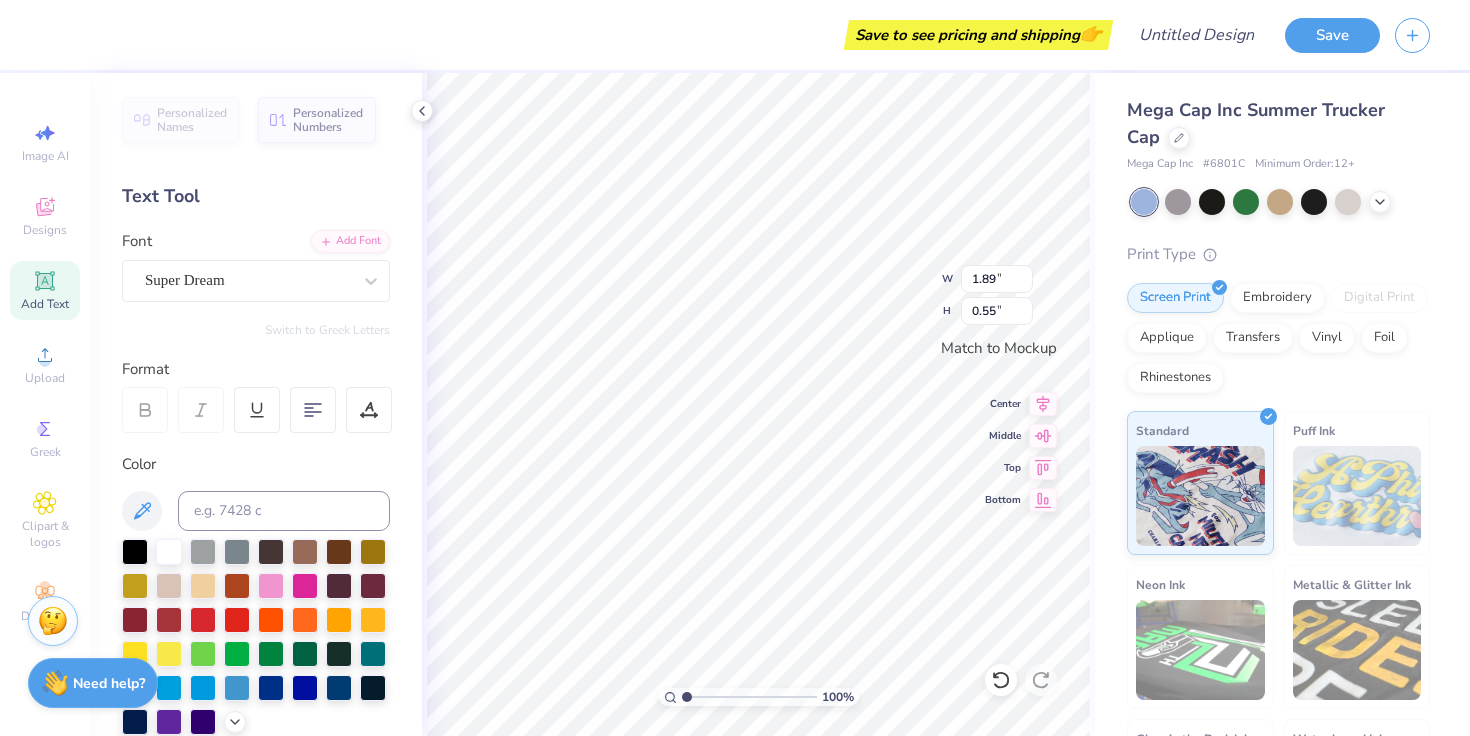 scroll, scrollTop: 0, scrollLeft: 0, axis: both 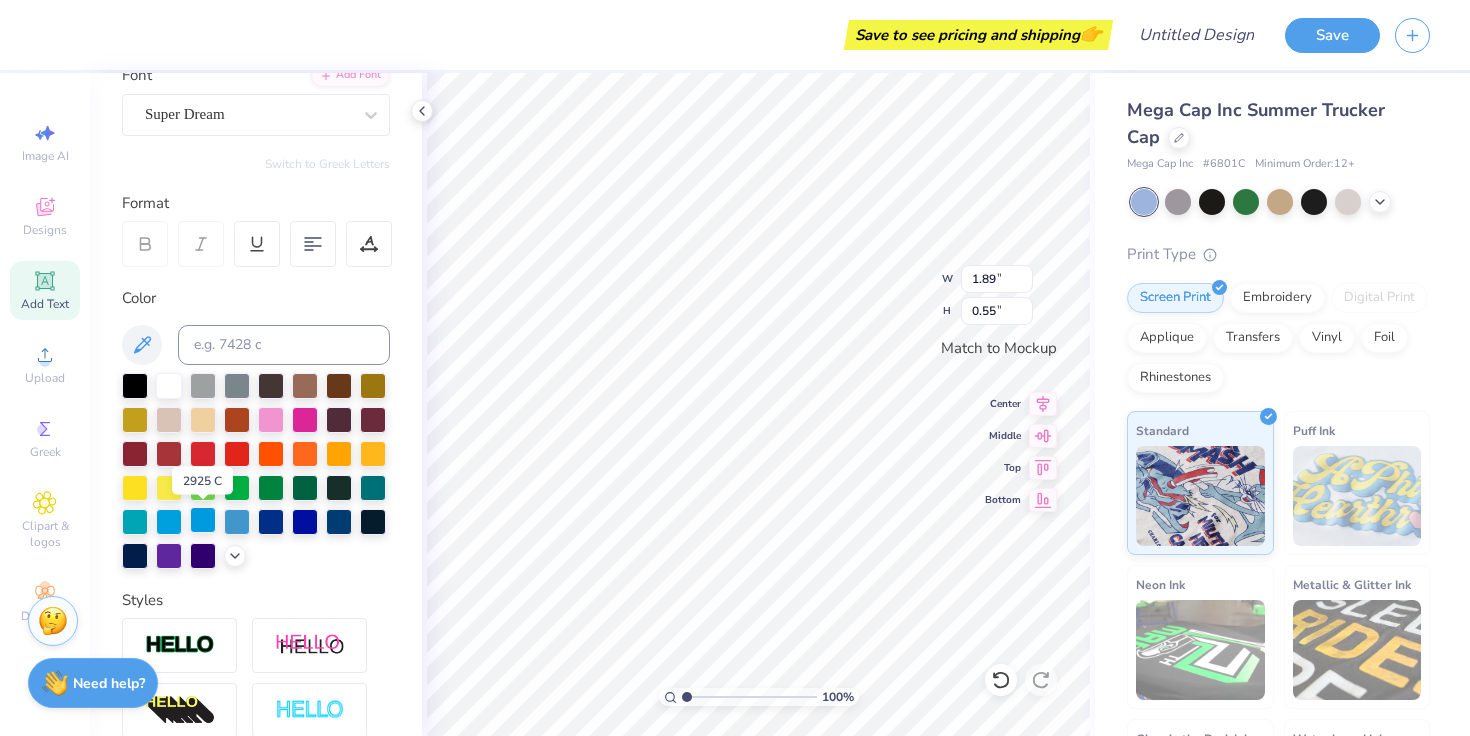 type on "kappa" 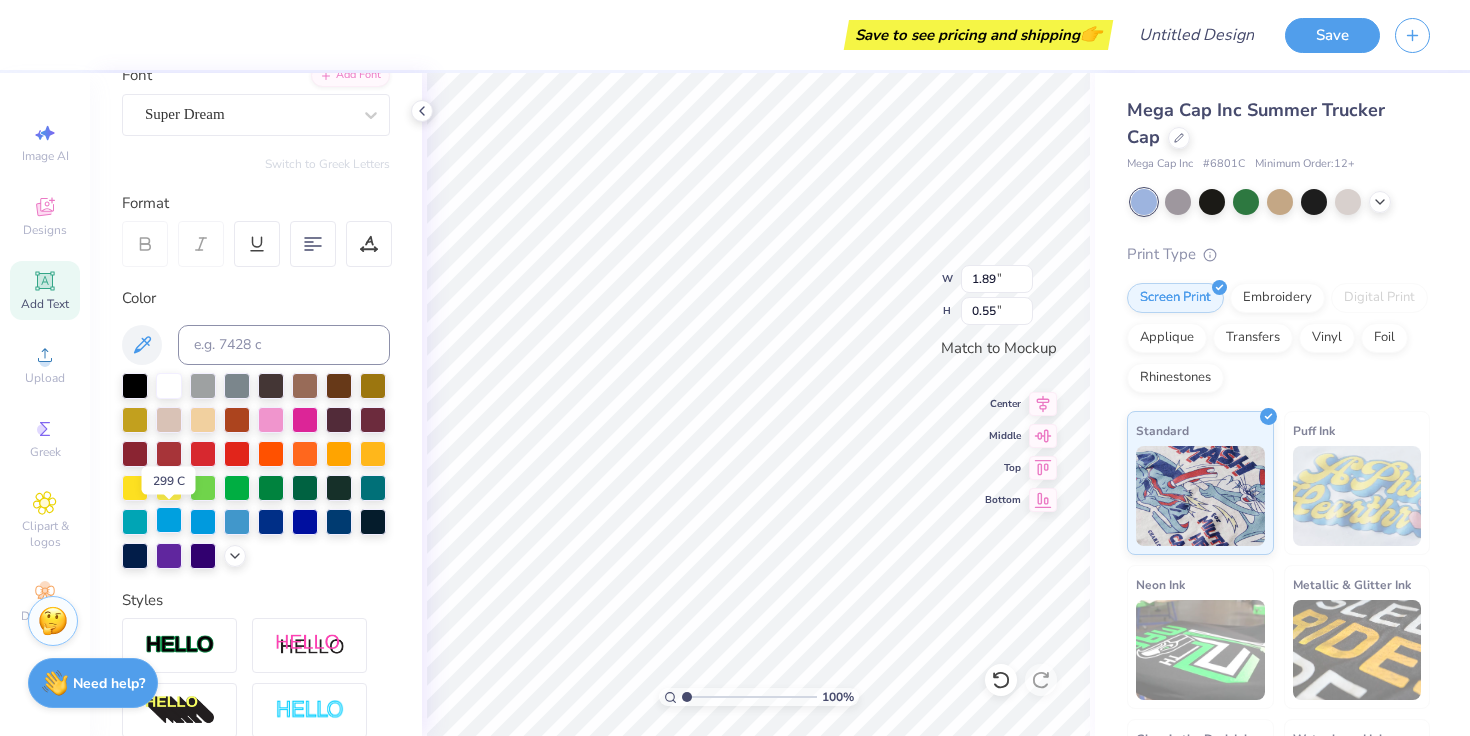 click at bounding box center [169, 520] 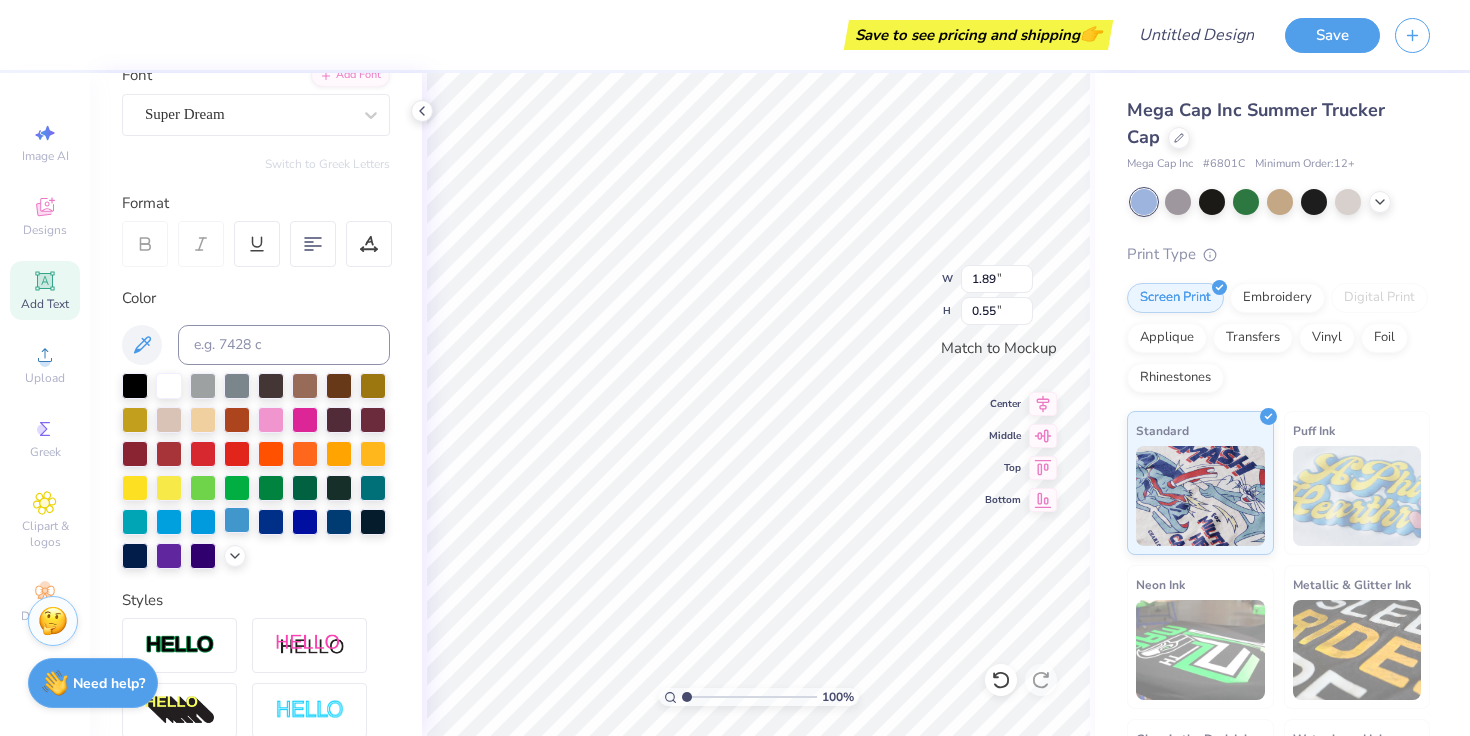 click at bounding box center [237, 520] 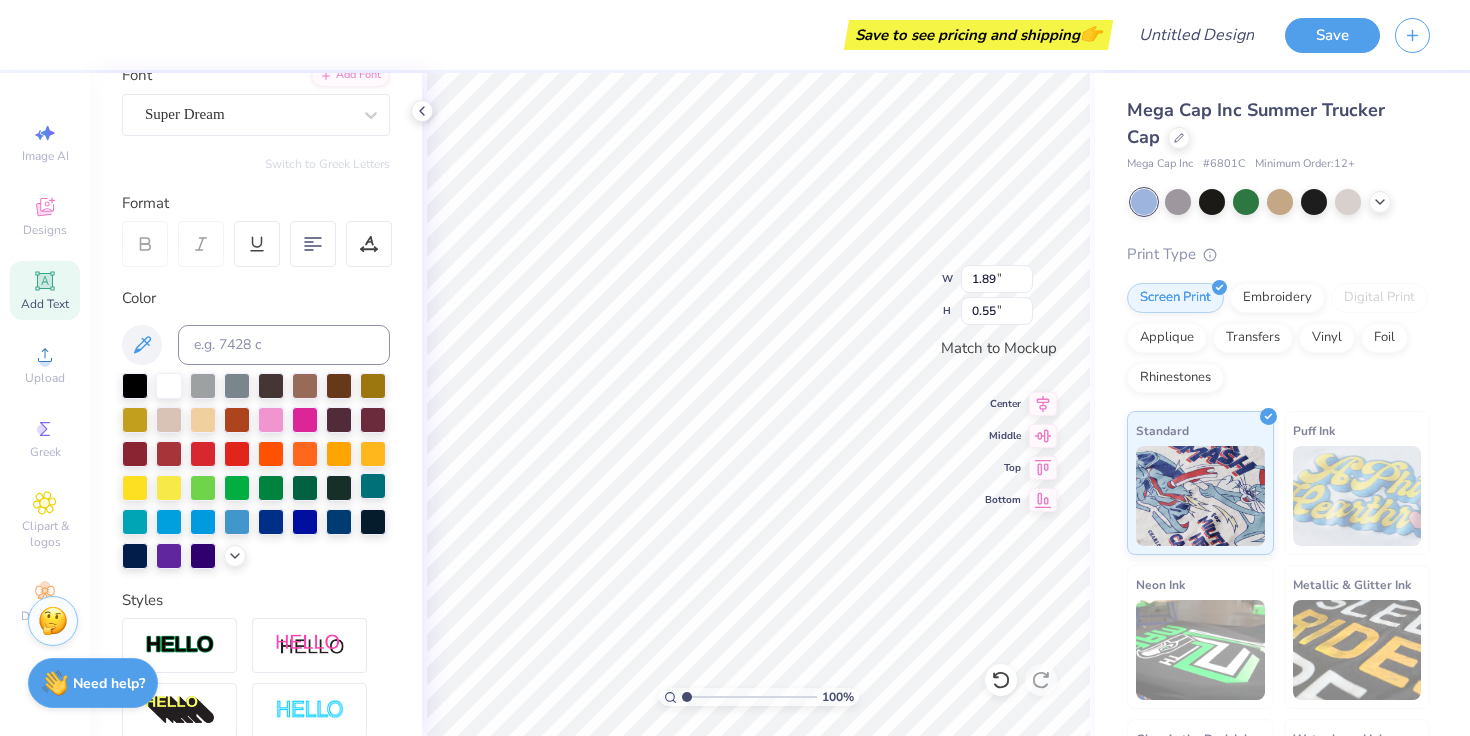 click at bounding box center (373, 486) 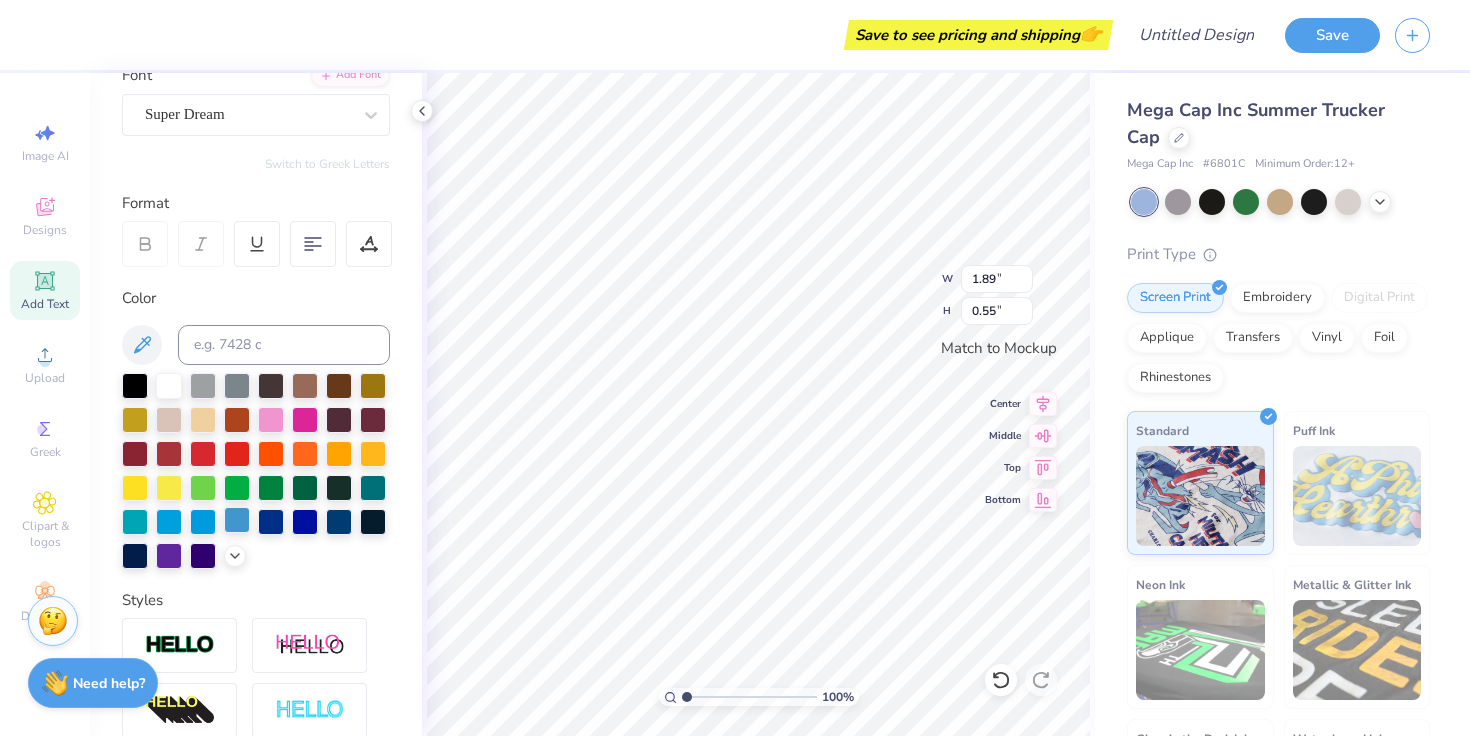 click at bounding box center (237, 520) 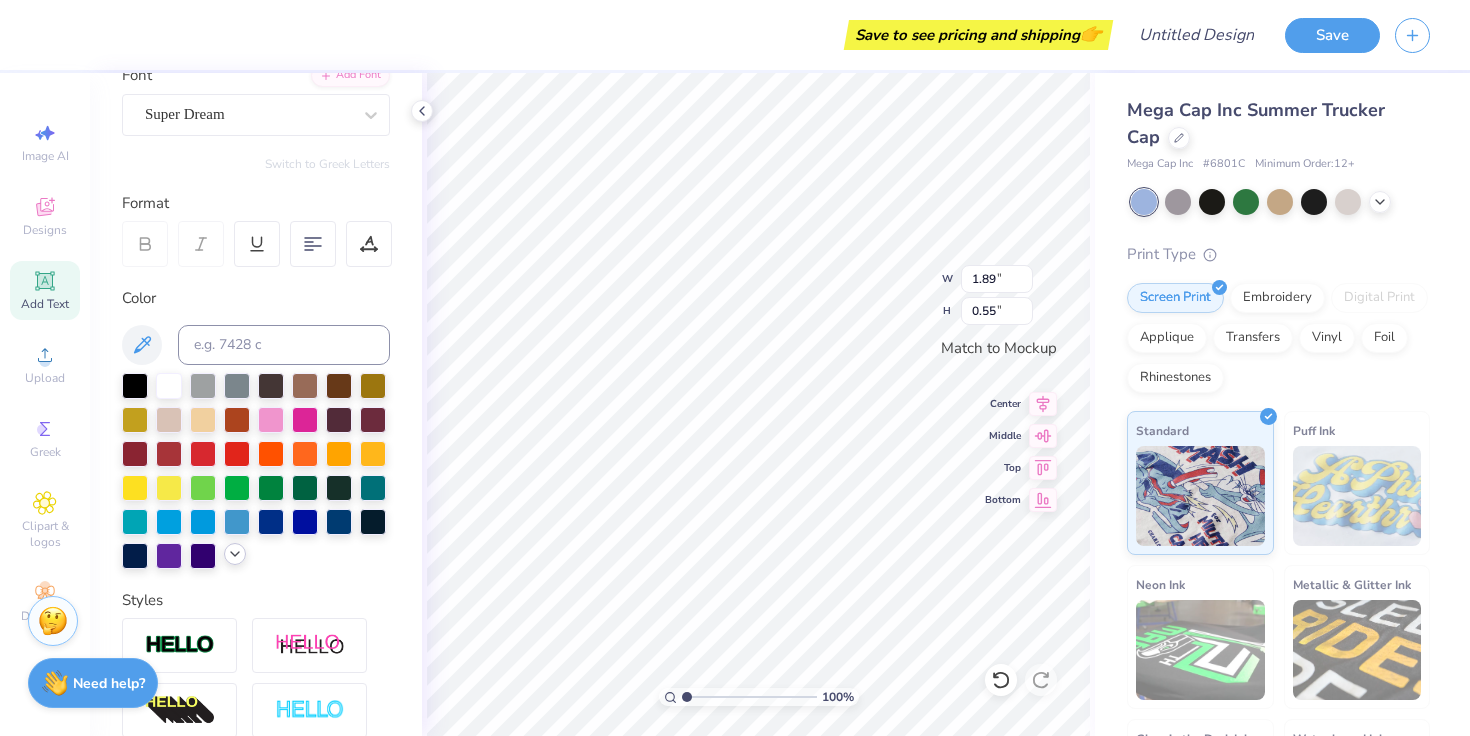 click 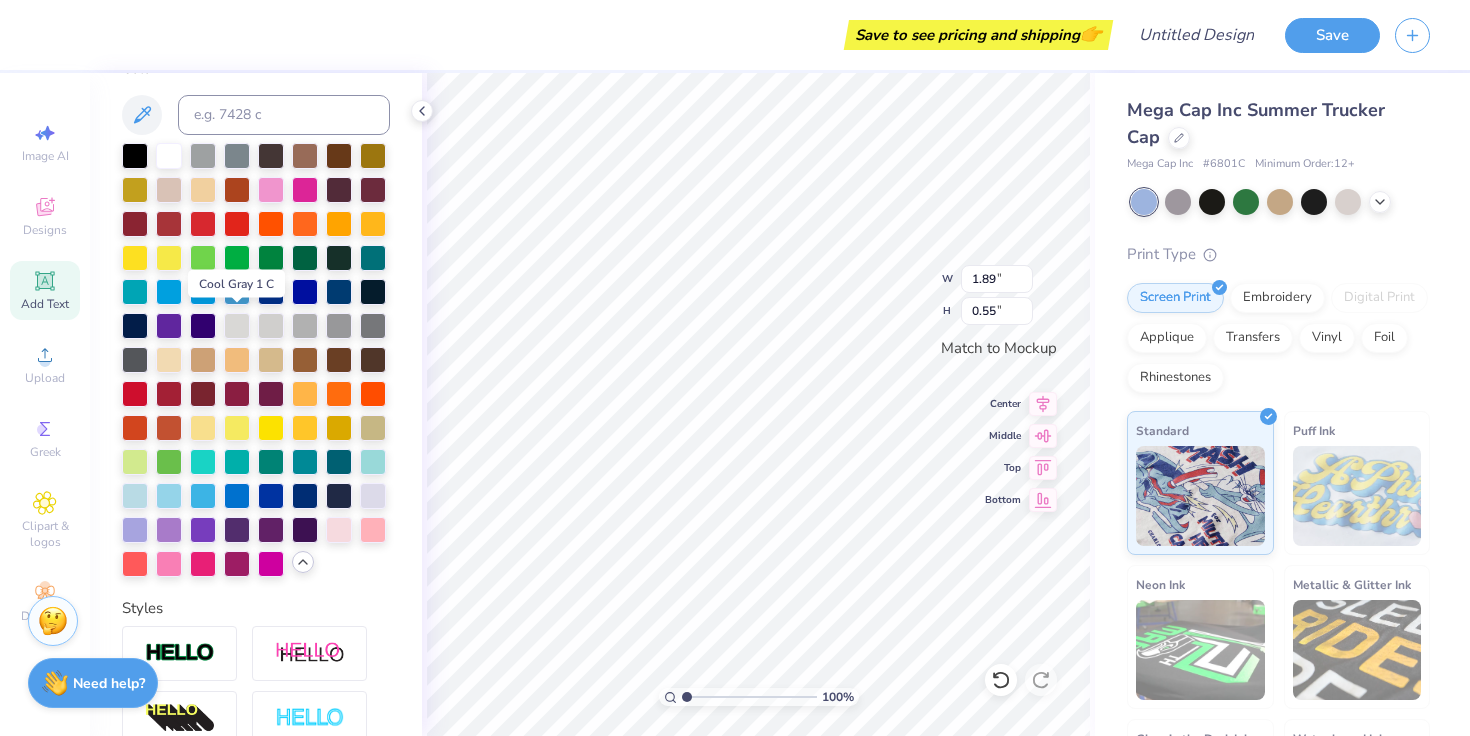 scroll, scrollTop: 398, scrollLeft: 0, axis: vertical 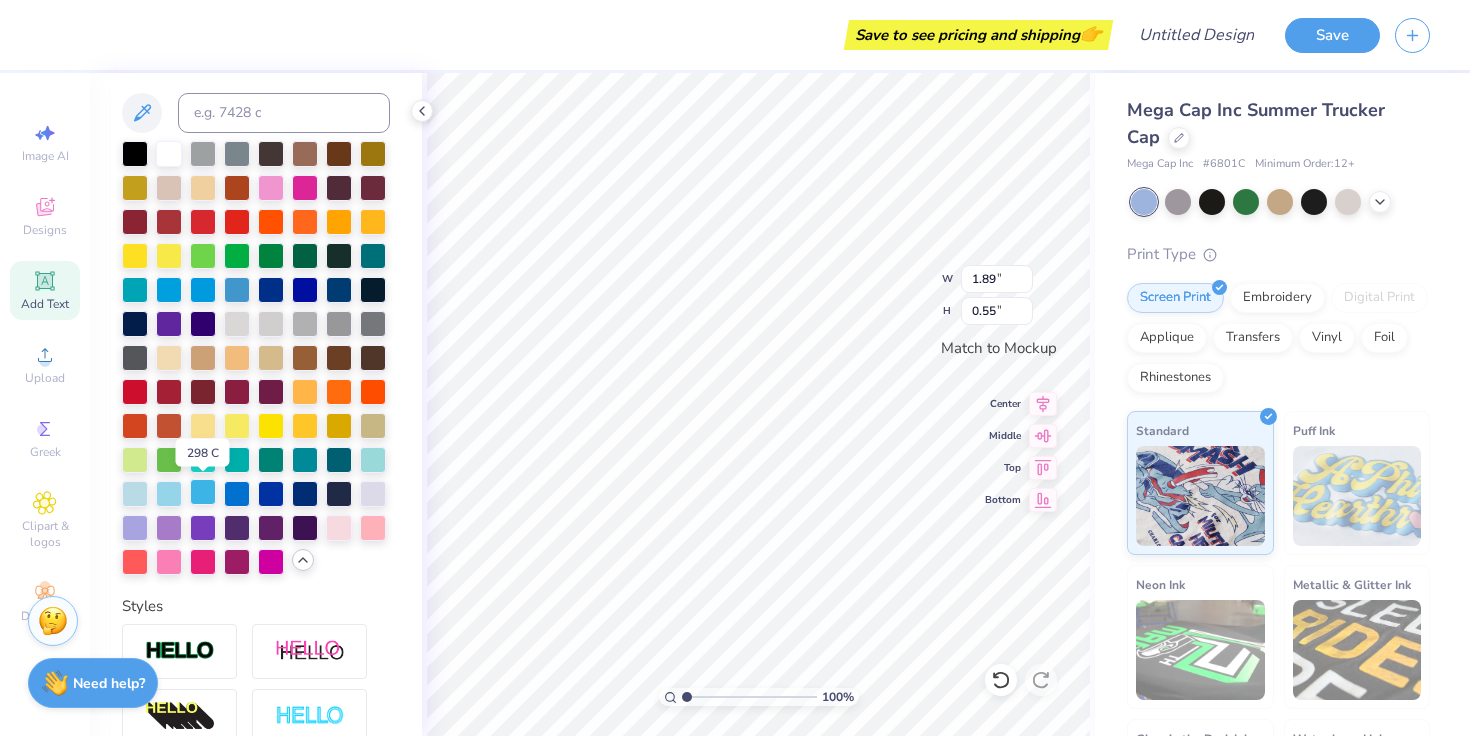 click at bounding box center [203, 492] 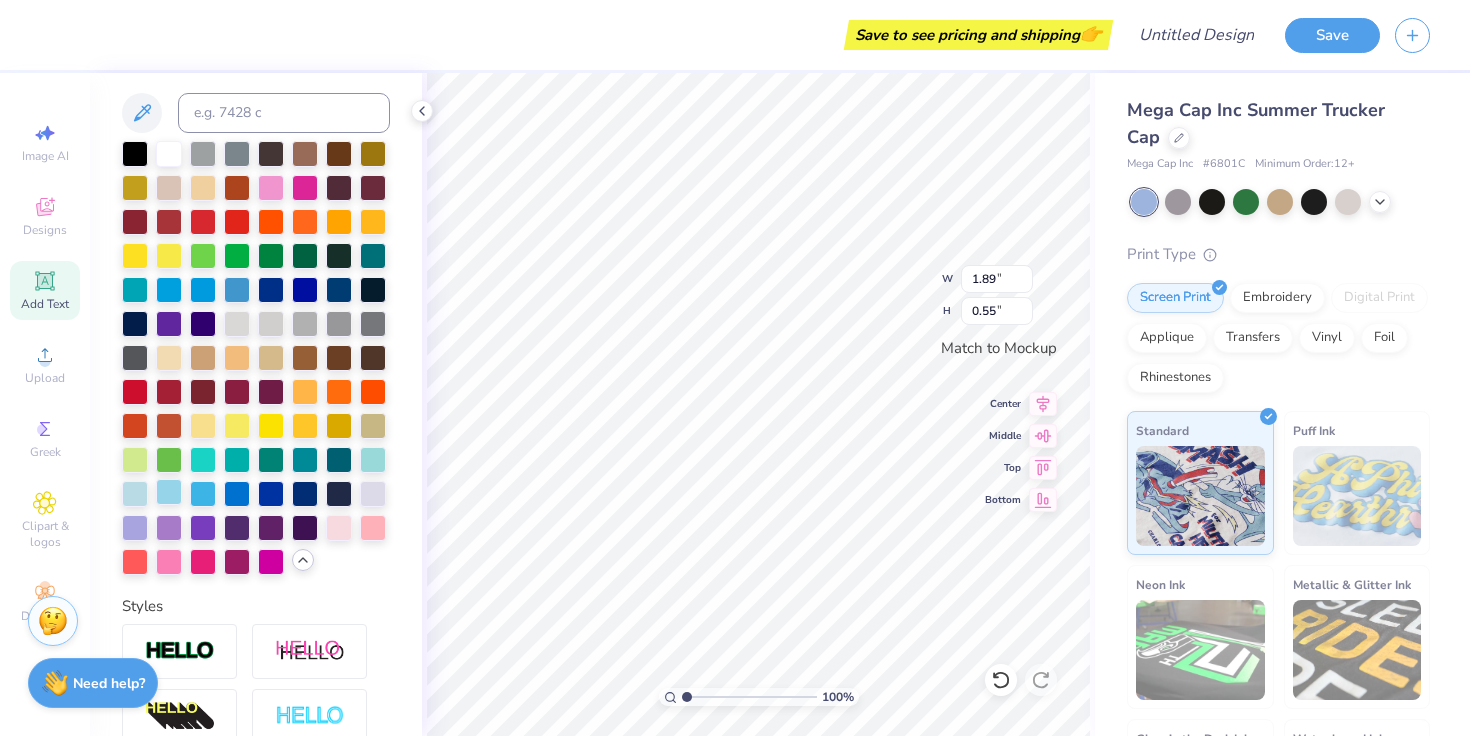 click at bounding box center (169, 492) 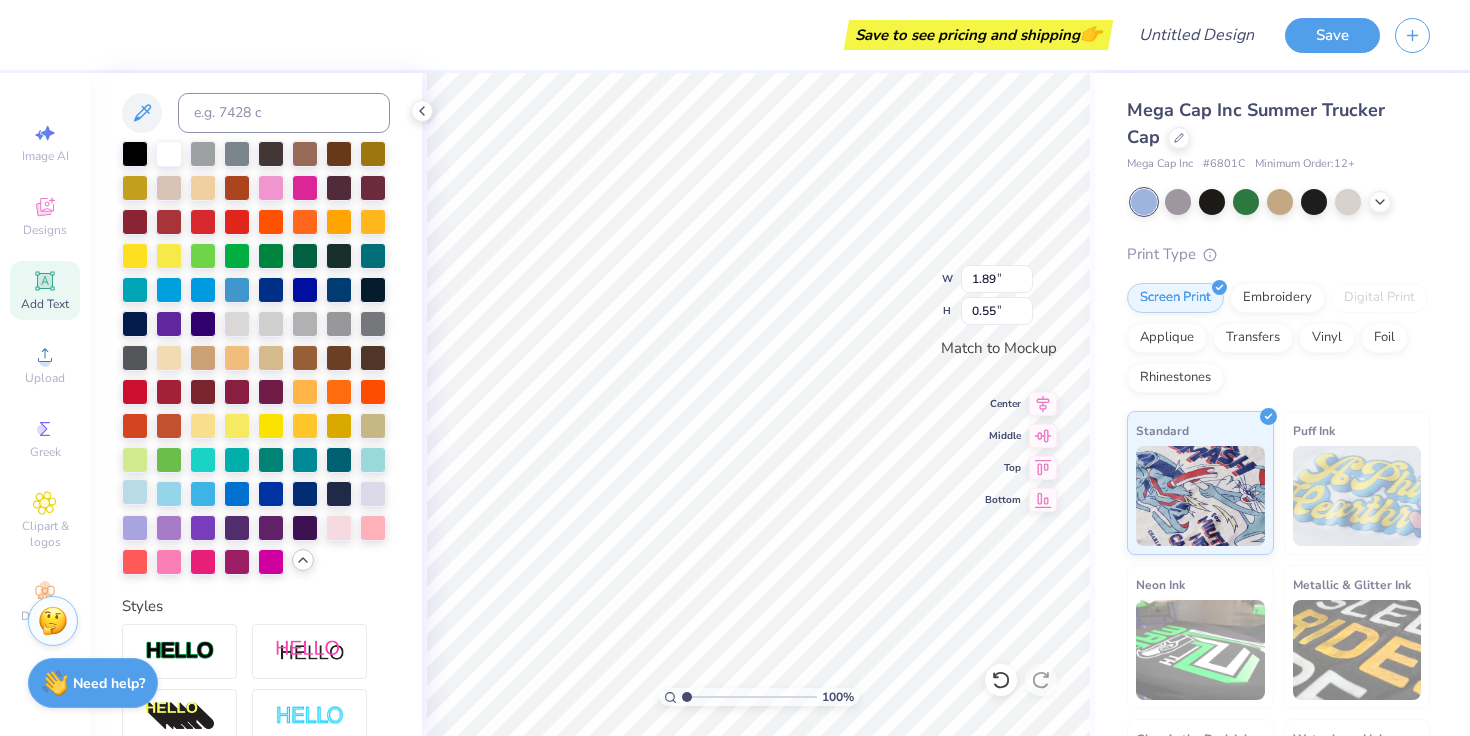 click at bounding box center [135, 492] 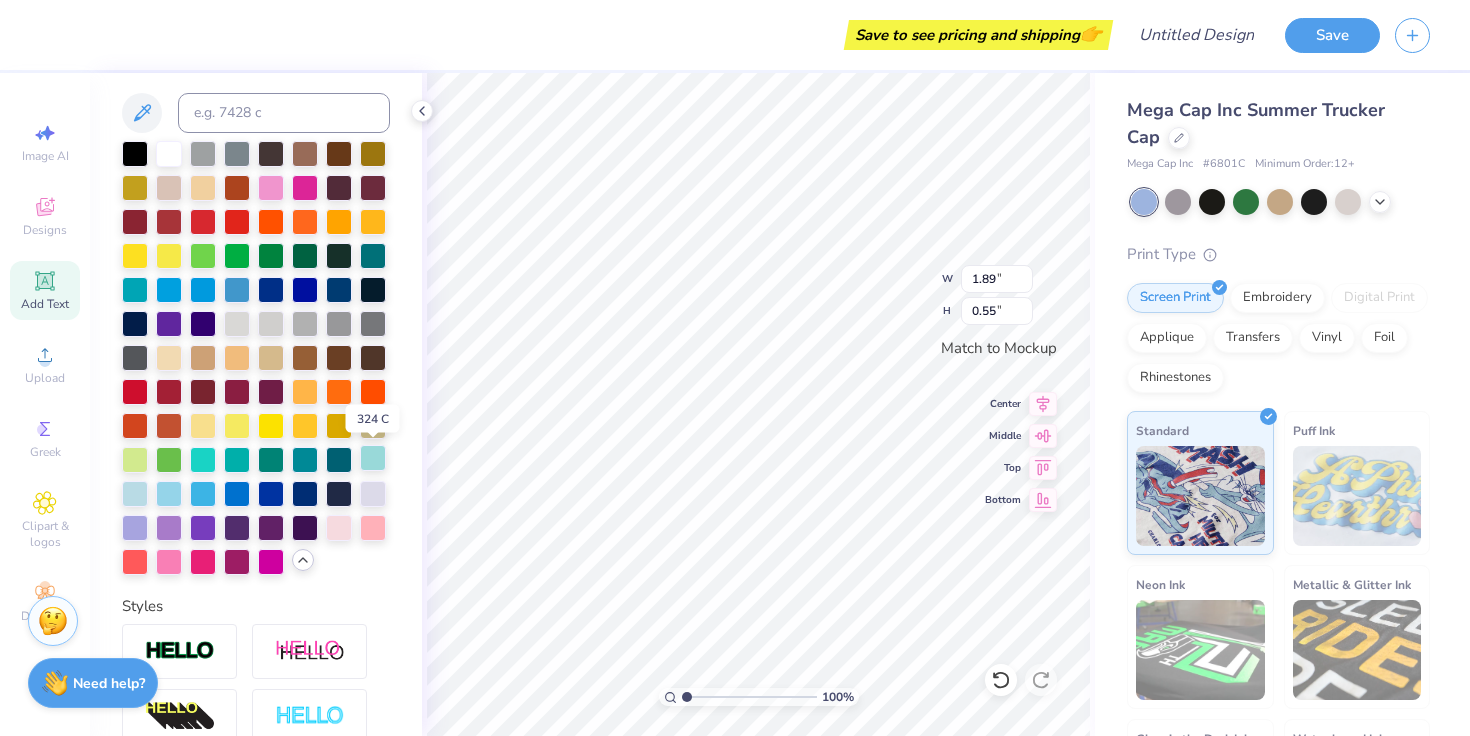 click at bounding box center [373, 458] 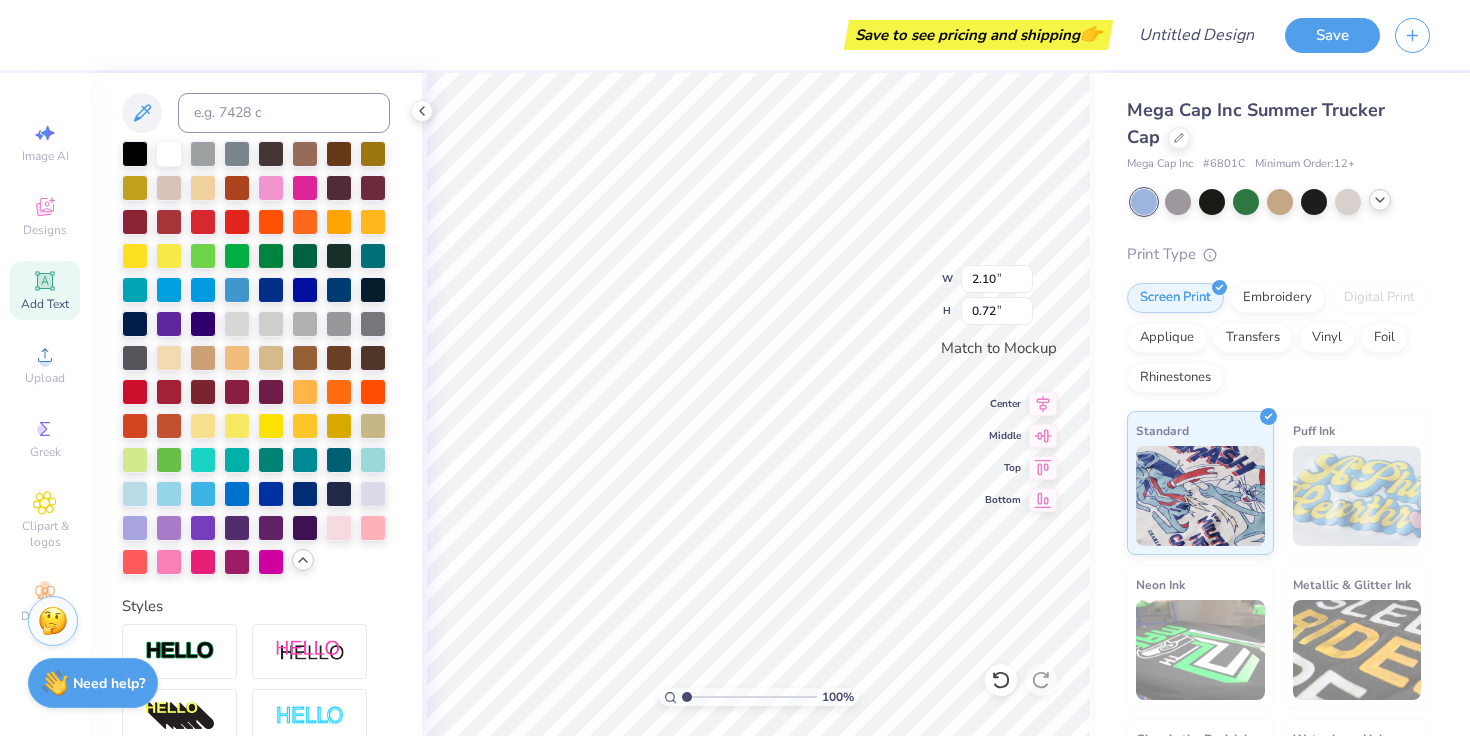 type on "2.10" 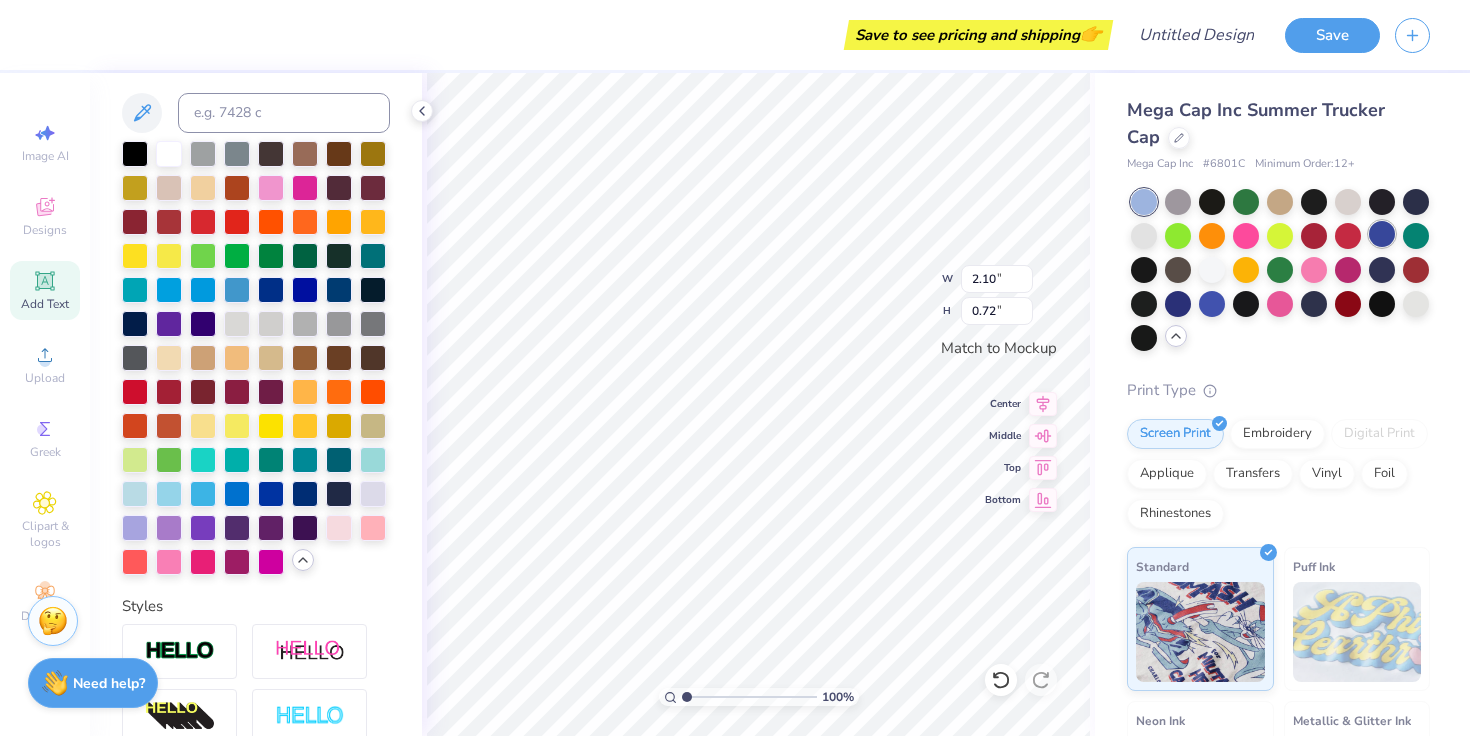 click at bounding box center (1382, 234) 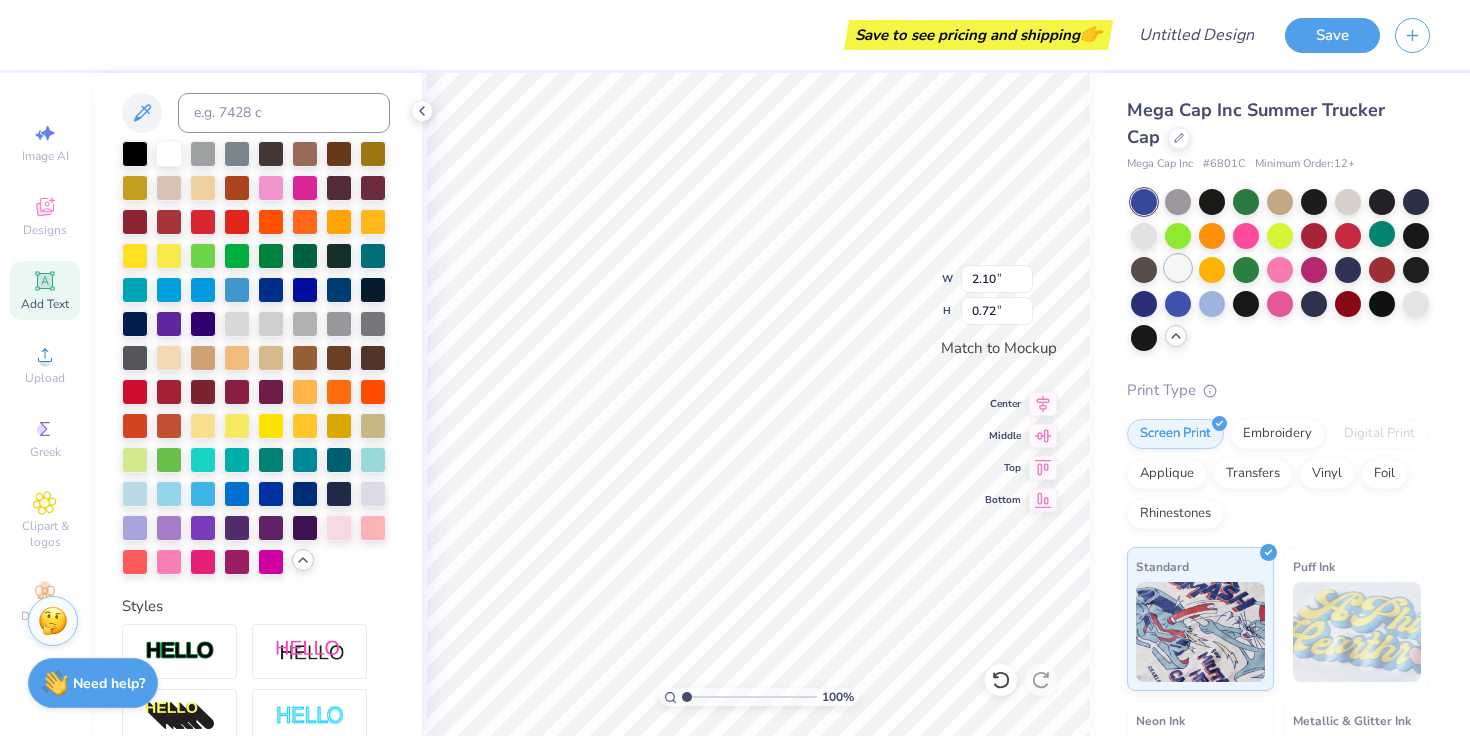 click at bounding box center [1178, 268] 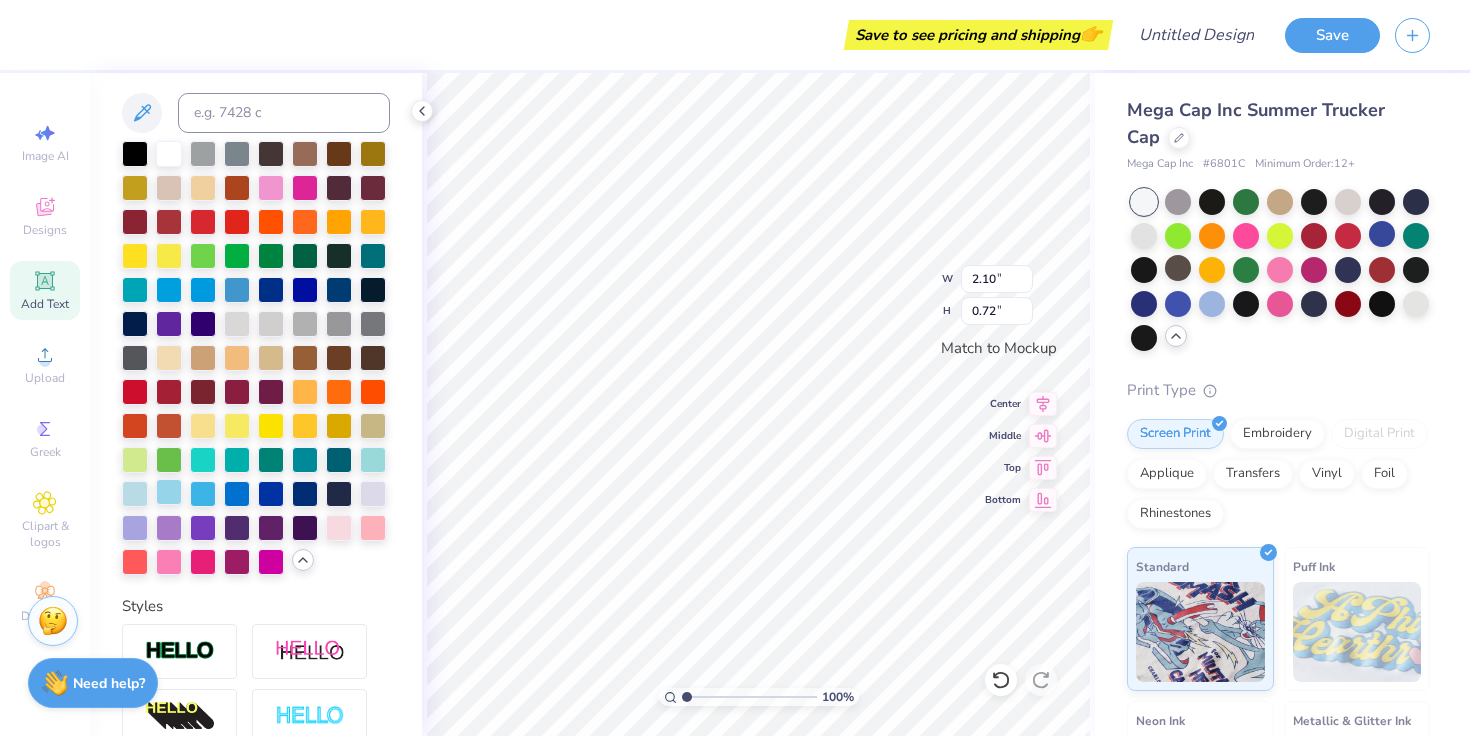 click at bounding box center [169, 492] 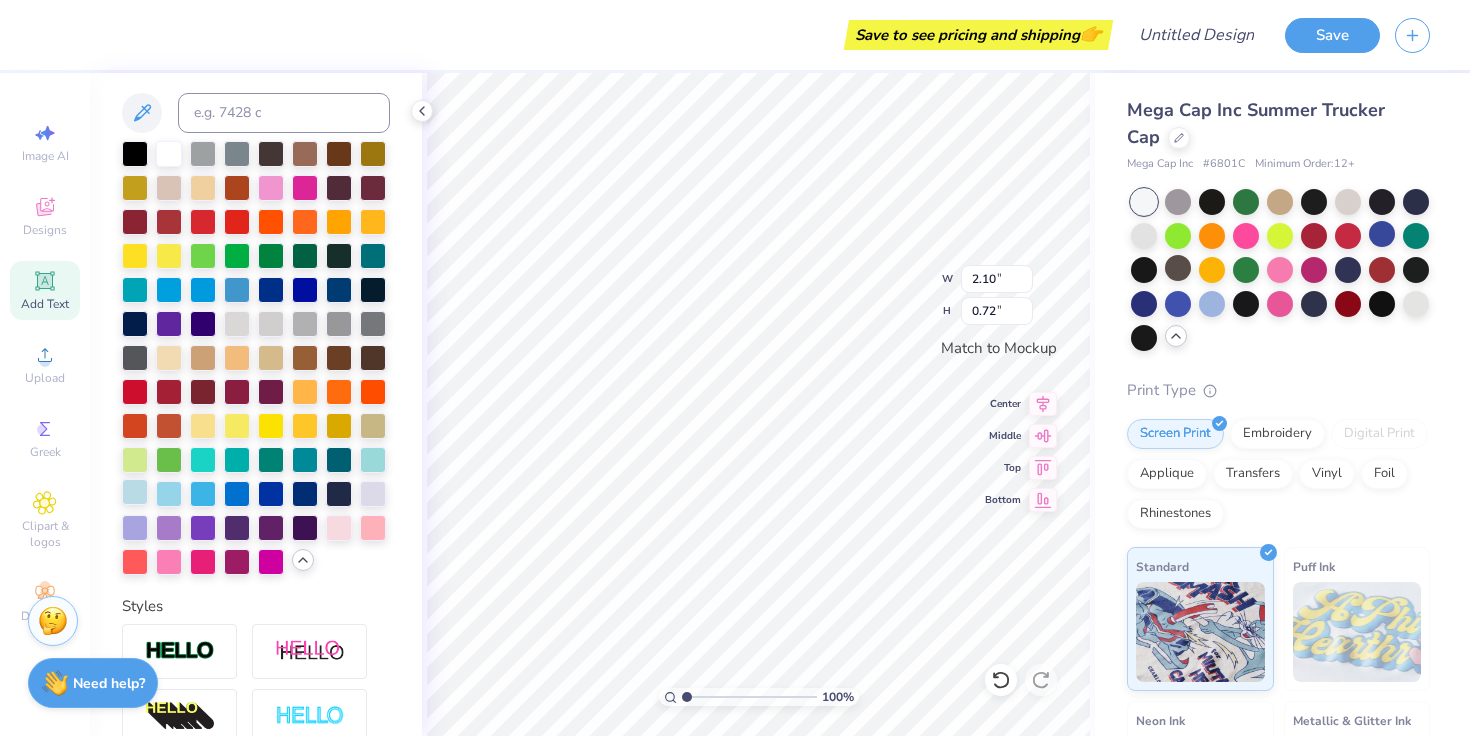 click at bounding box center [135, 492] 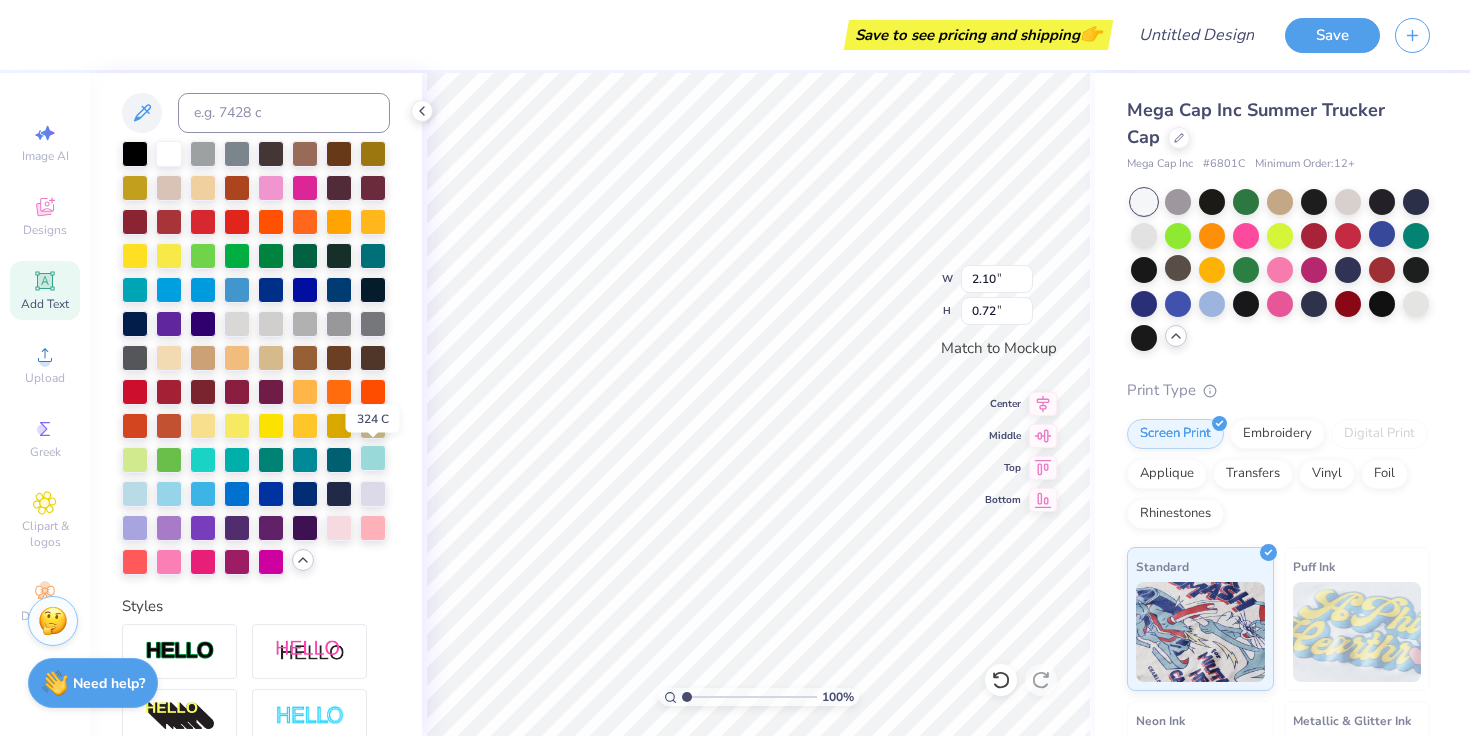 click at bounding box center [373, 458] 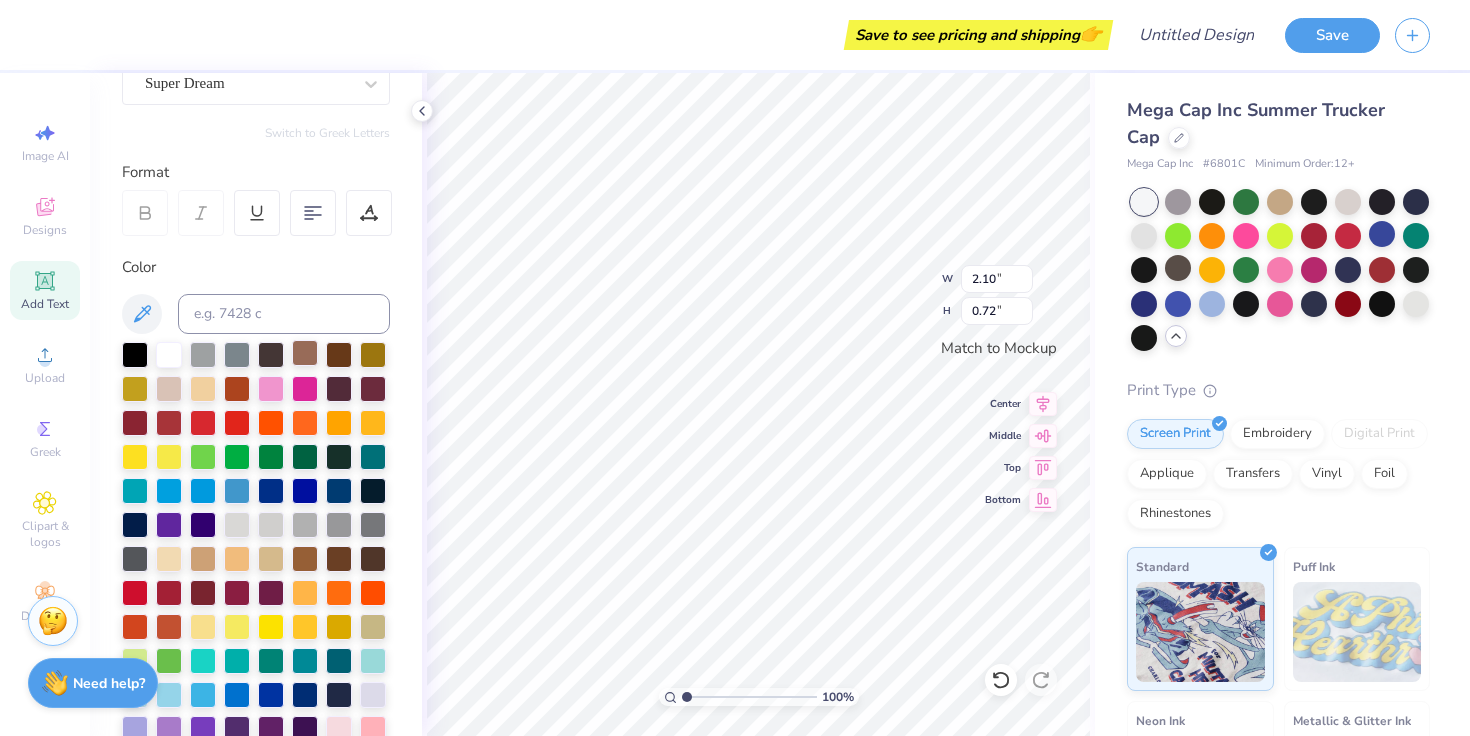 scroll, scrollTop: 114, scrollLeft: 0, axis: vertical 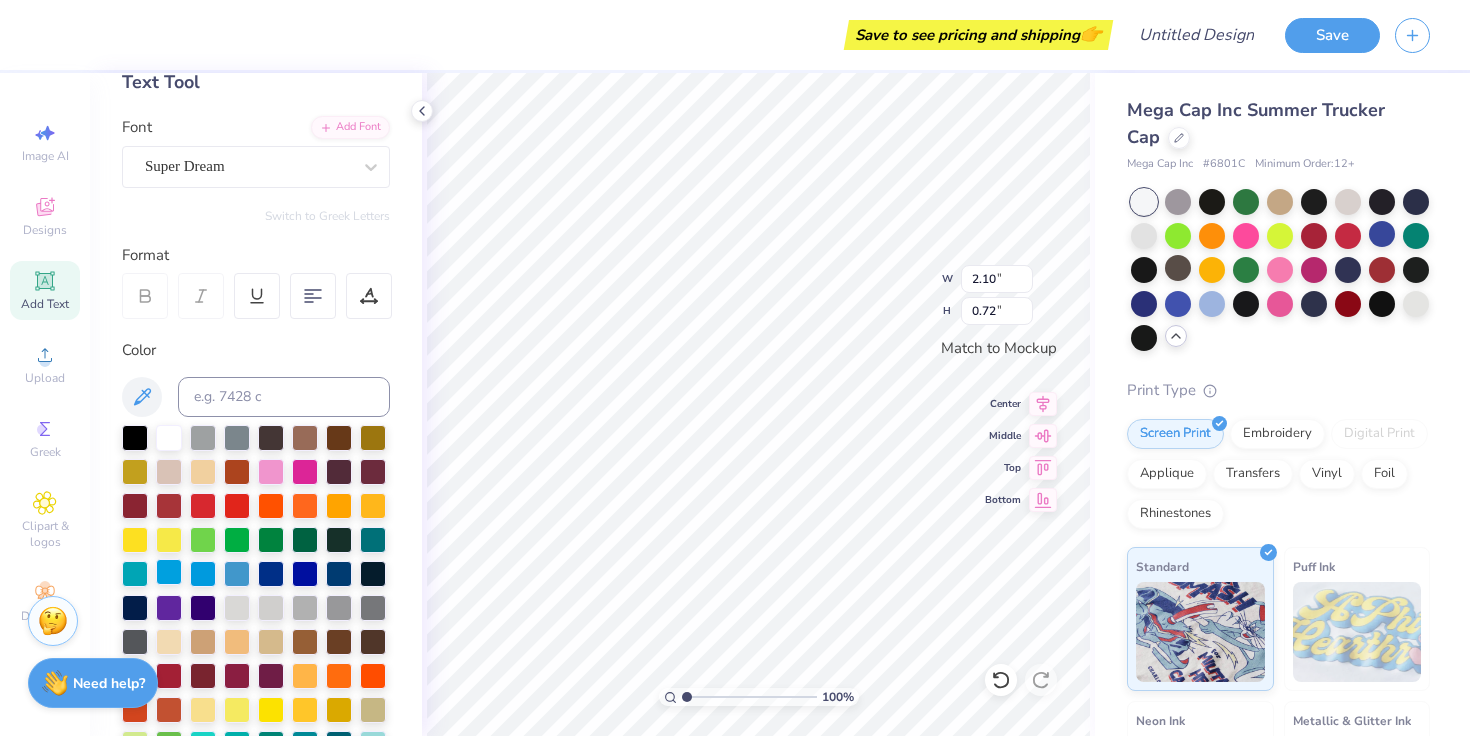 click at bounding box center (169, 572) 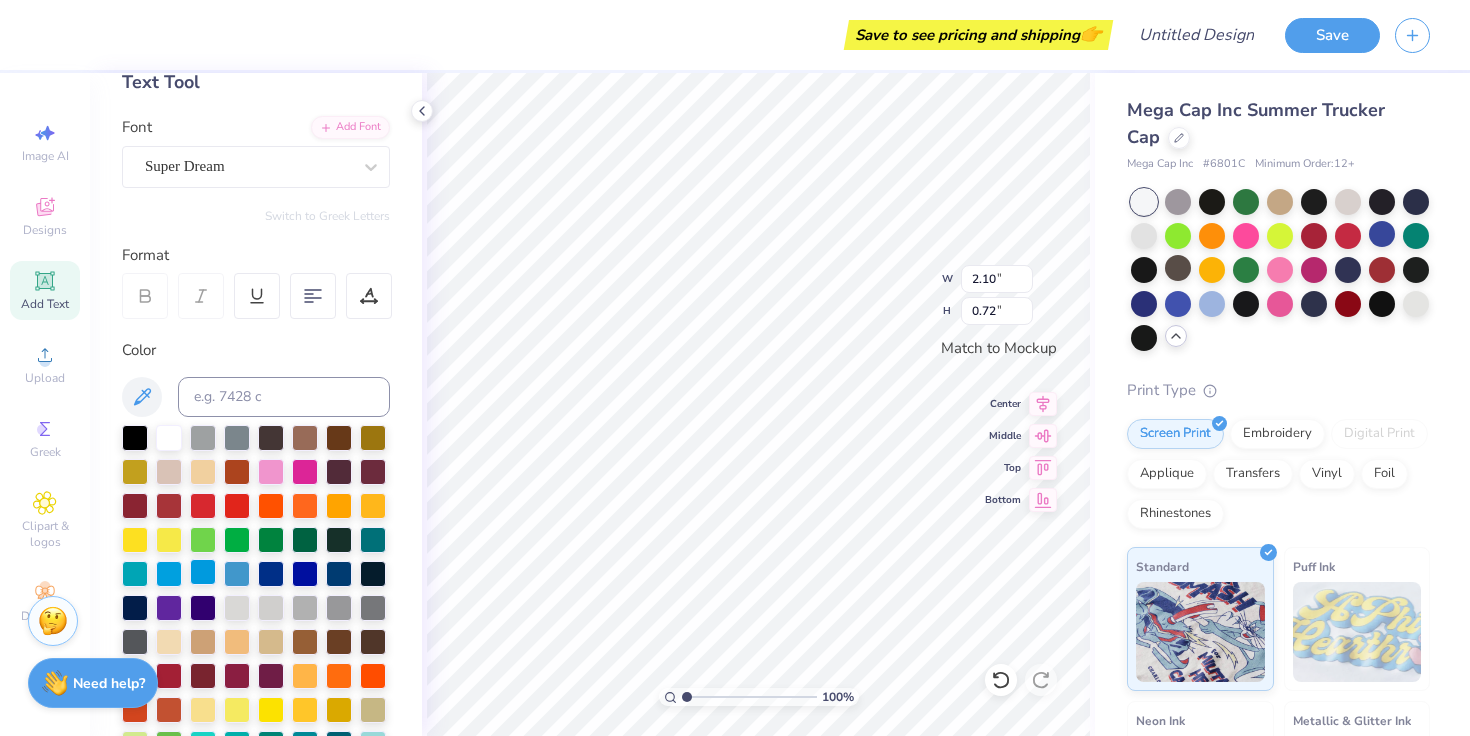 click at bounding box center (203, 572) 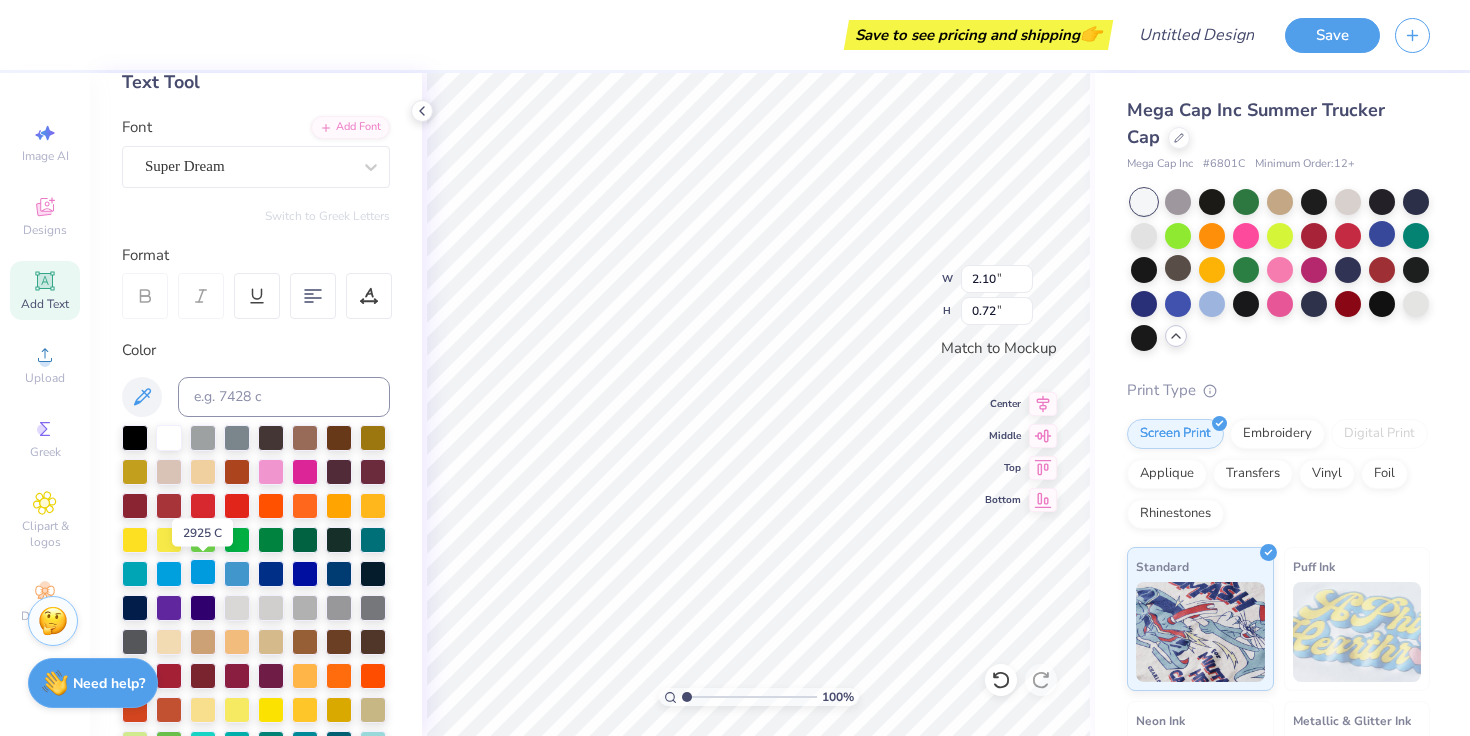 click at bounding box center (203, 572) 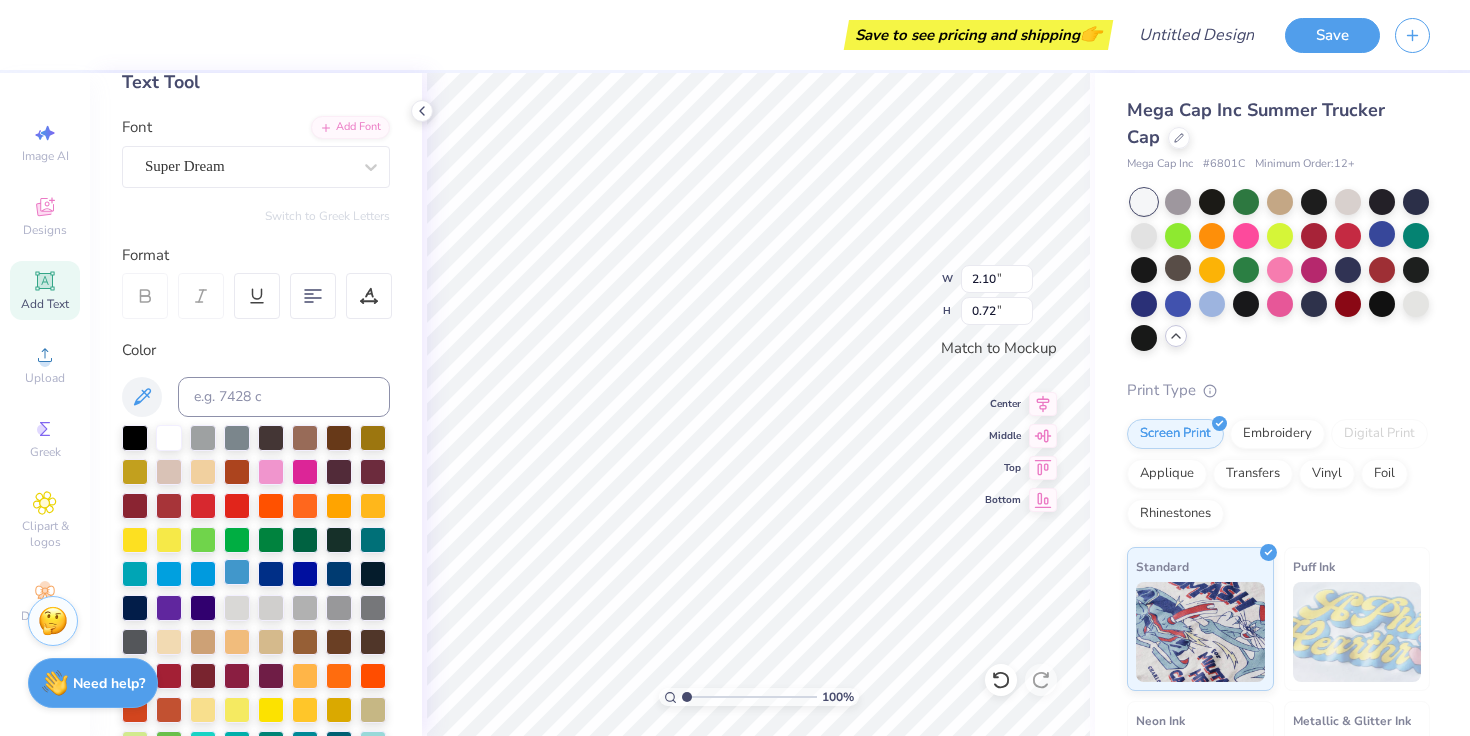 click at bounding box center [237, 572] 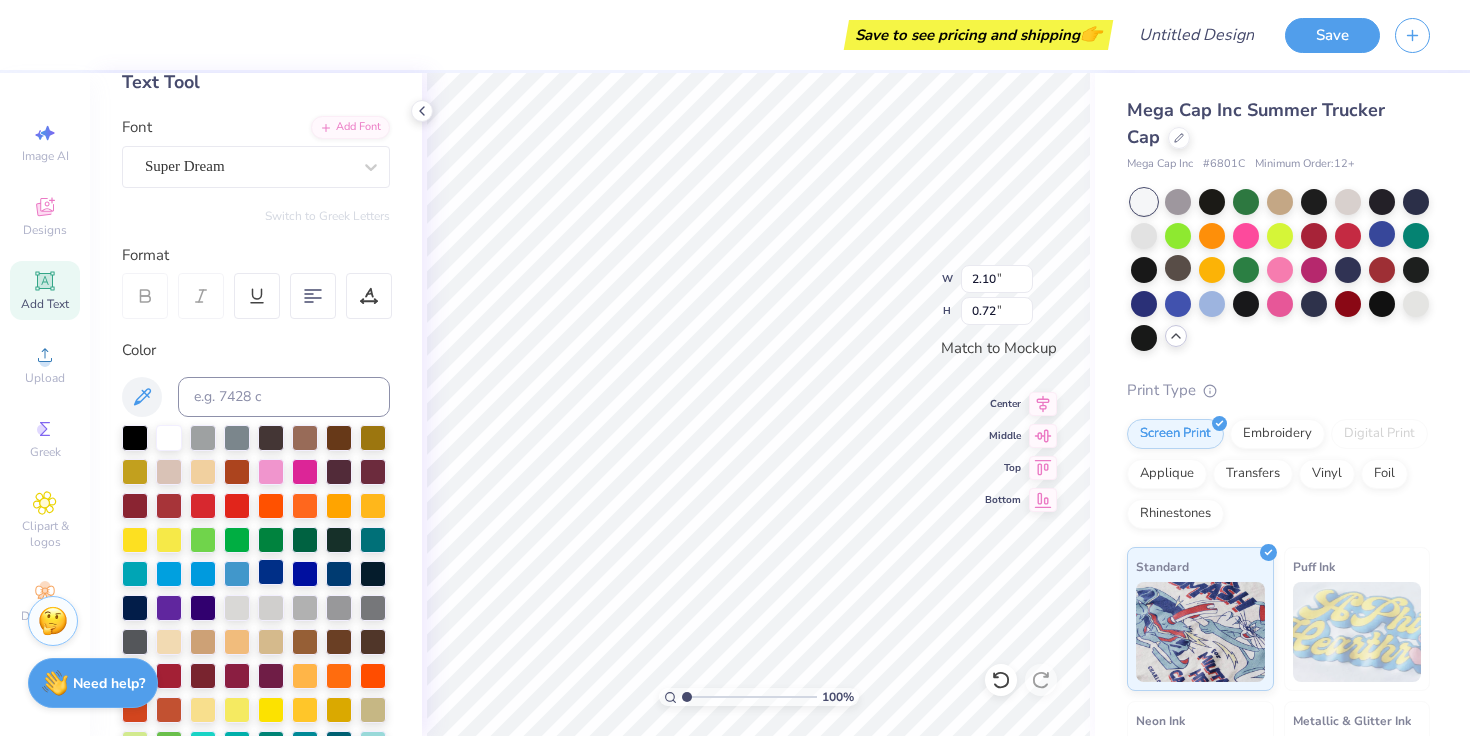 click at bounding box center (271, 572) 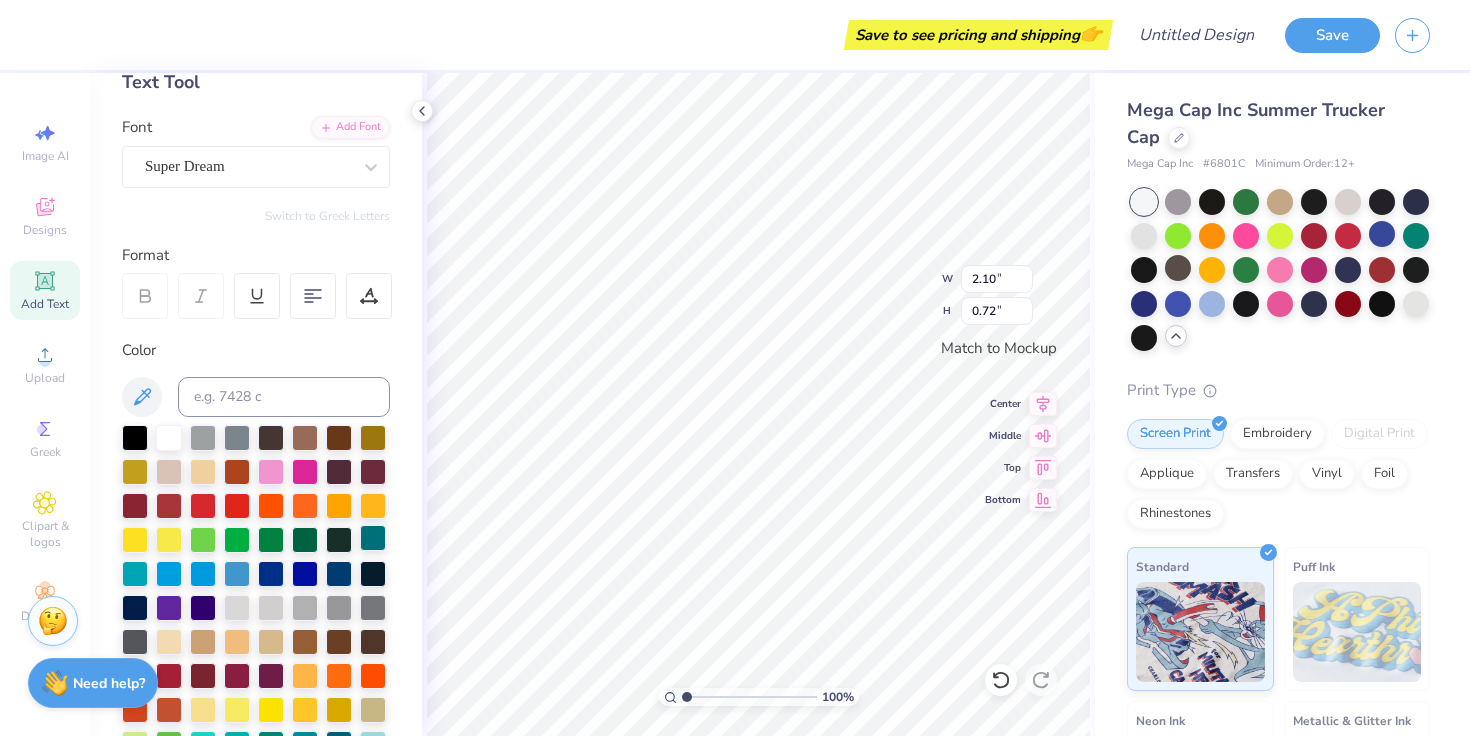 click at bounding box center [373, 538] 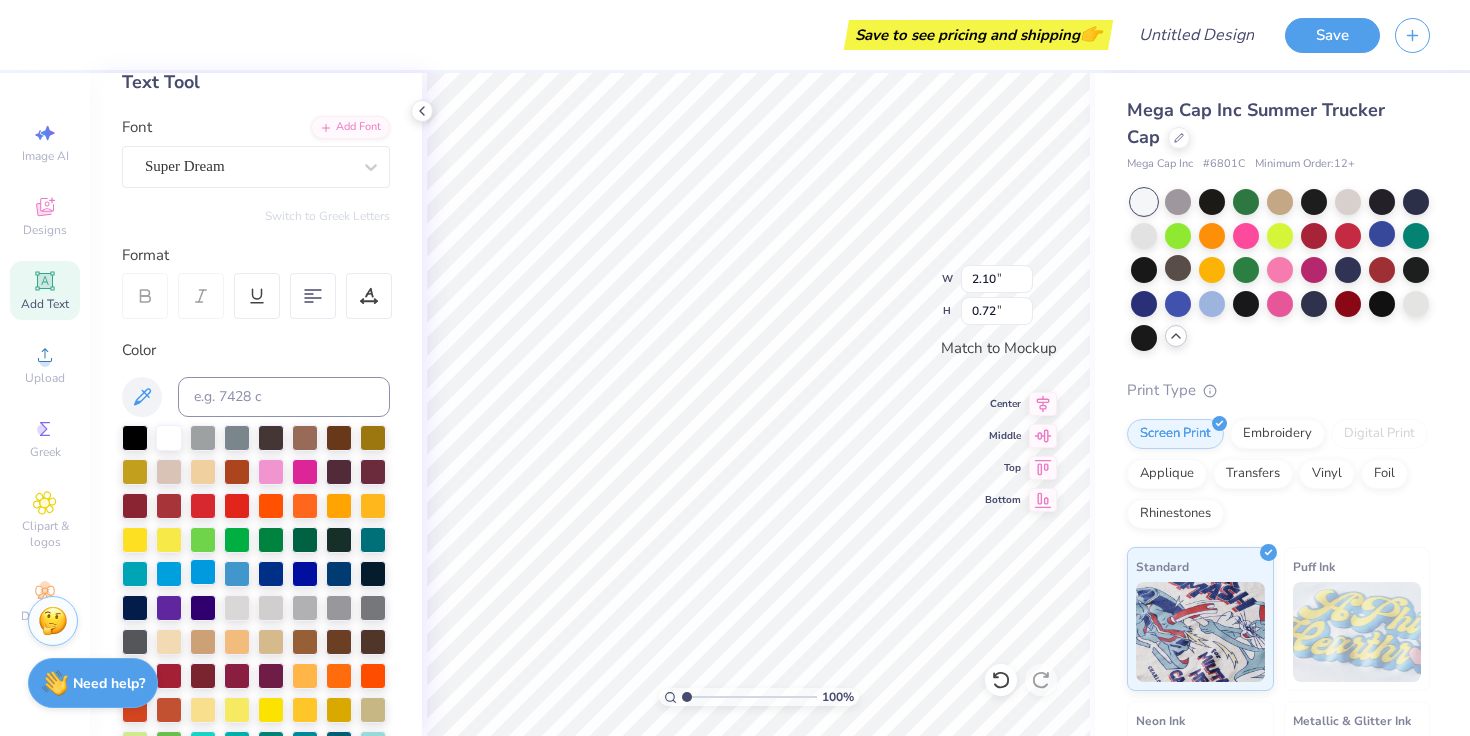 scroll, scrollTop: 0, scrollLeft: 0, axis: both 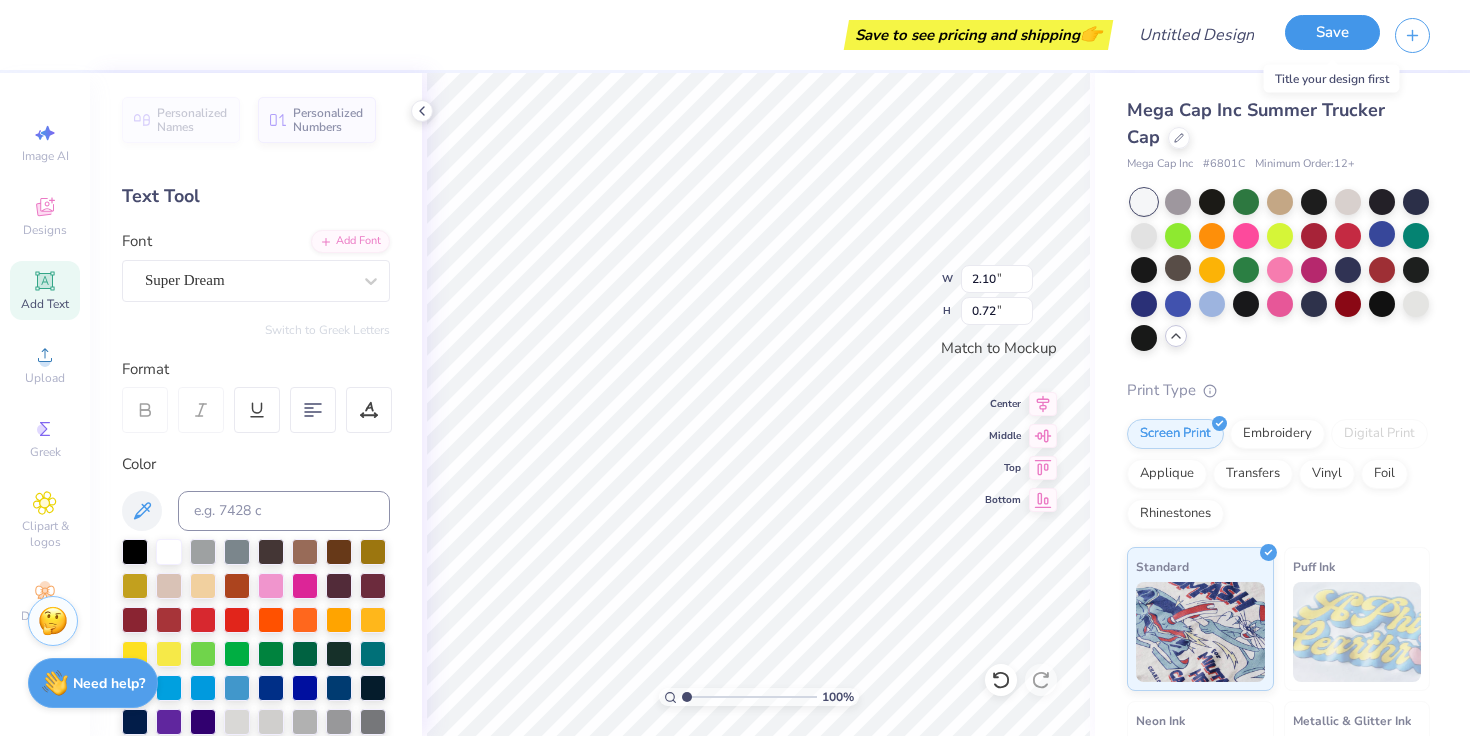 click on "Save" at bounding box center [1332, 32] 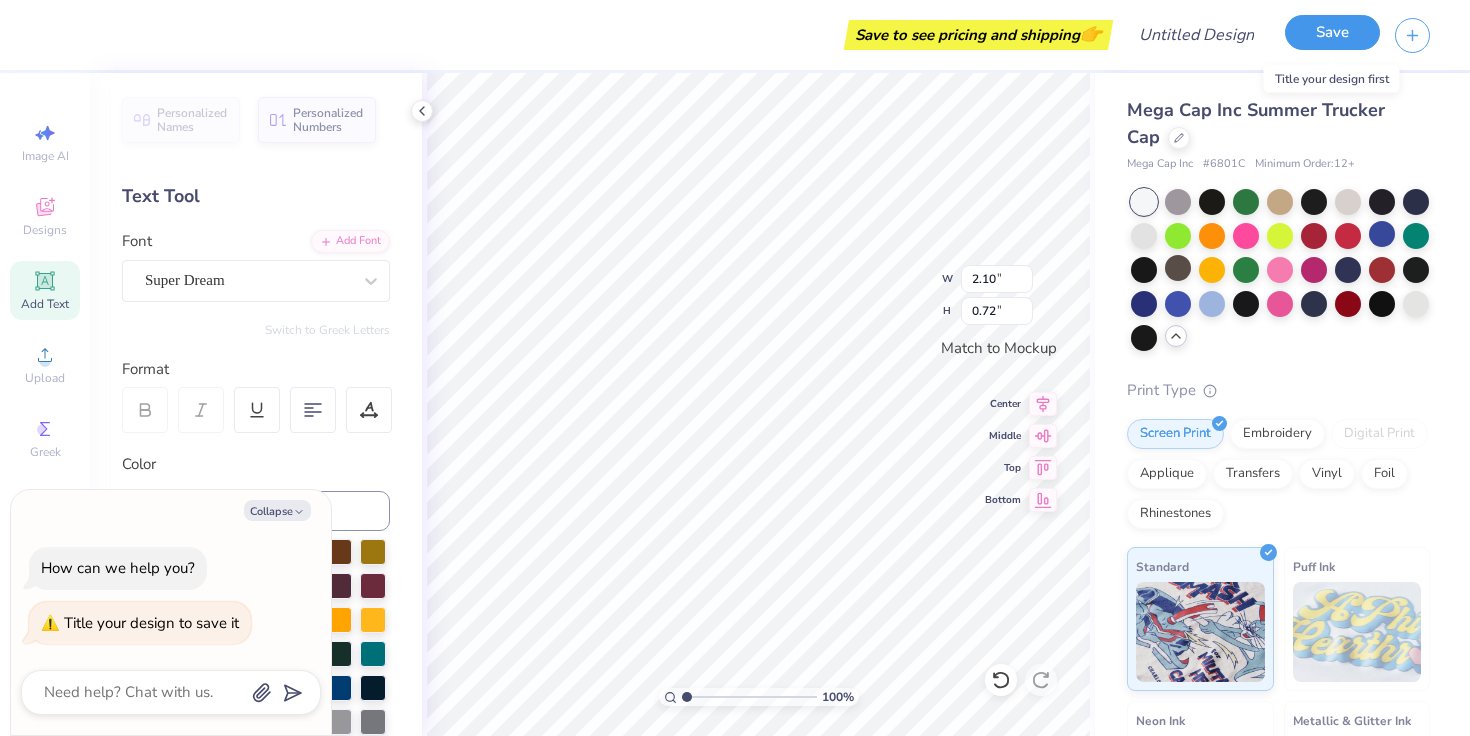 click on "Save" at bounding box center (1332, 32) 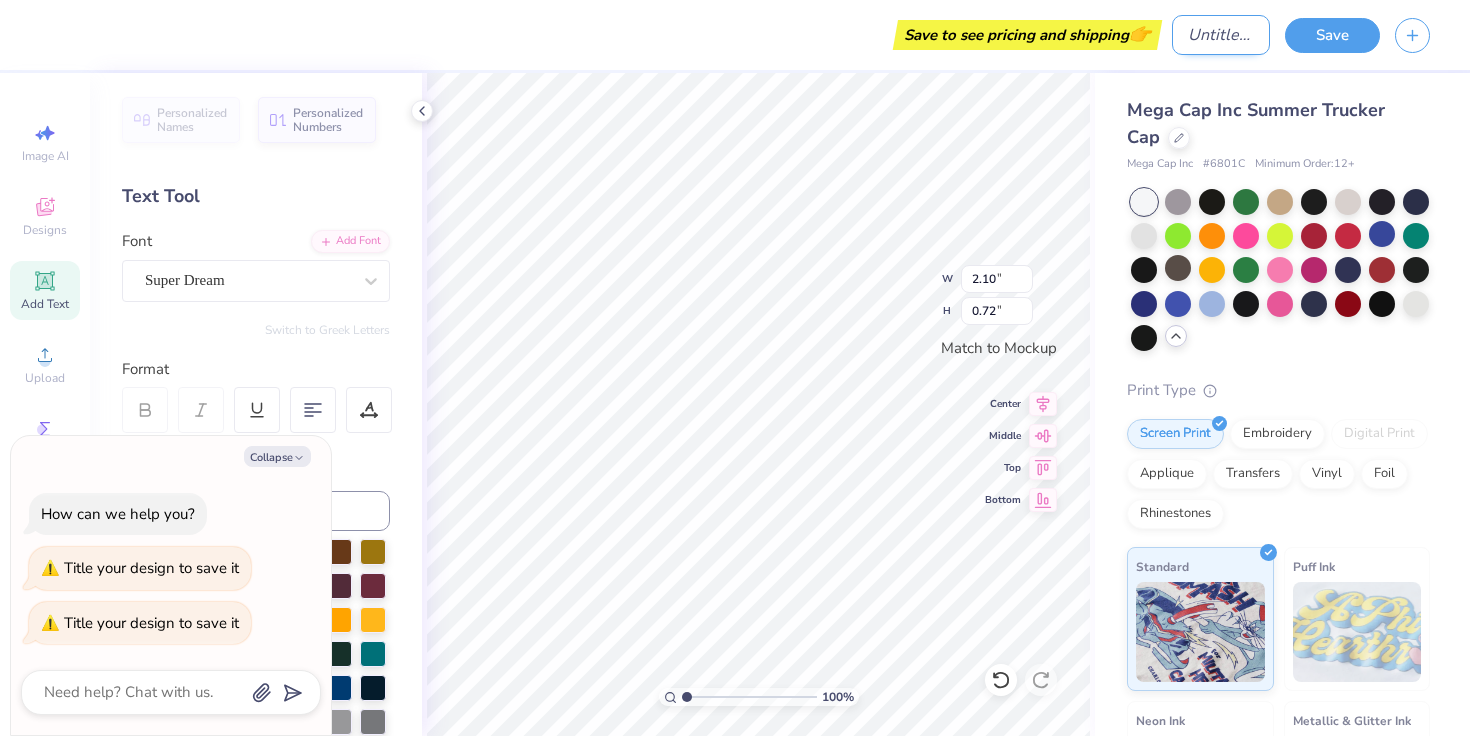 type on "x" 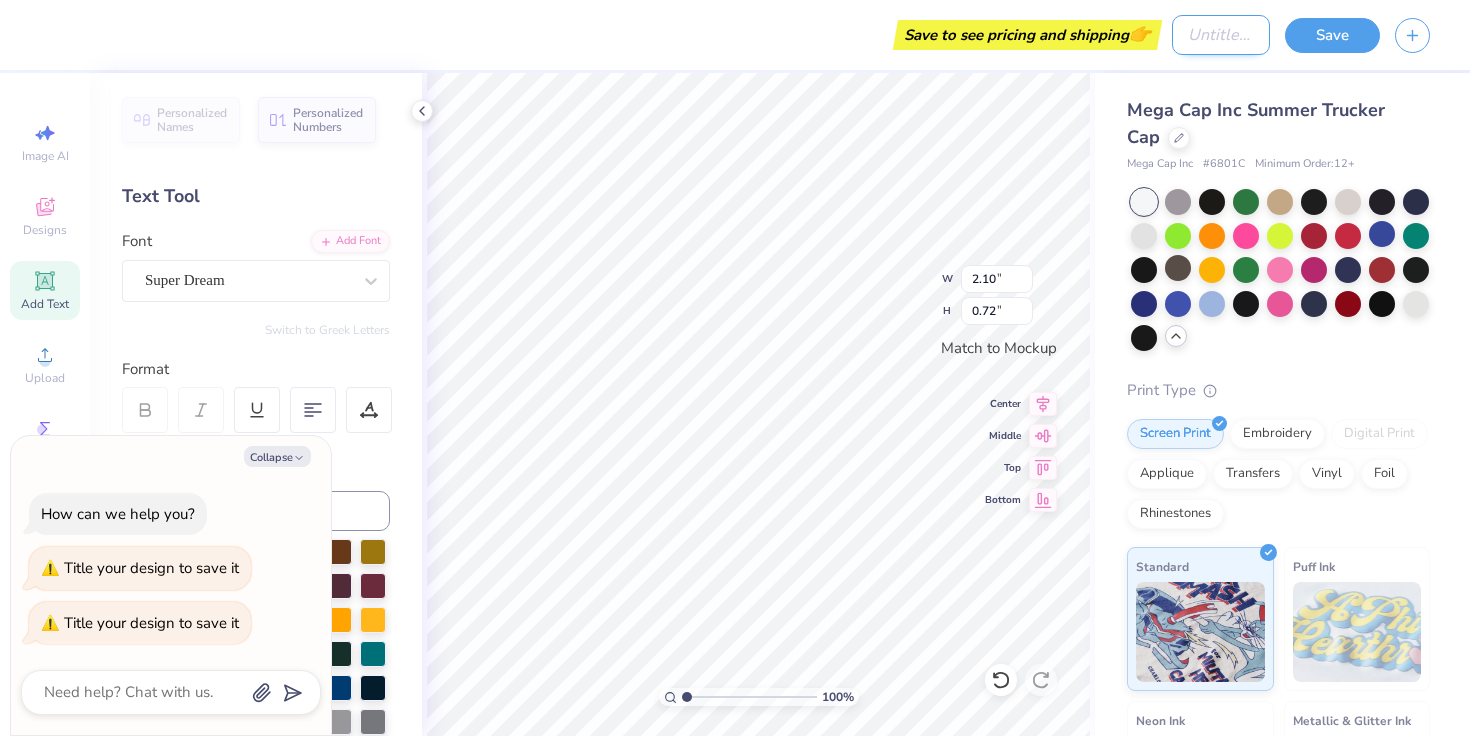 click on "Design Title" at bounding box center [1221, 35] 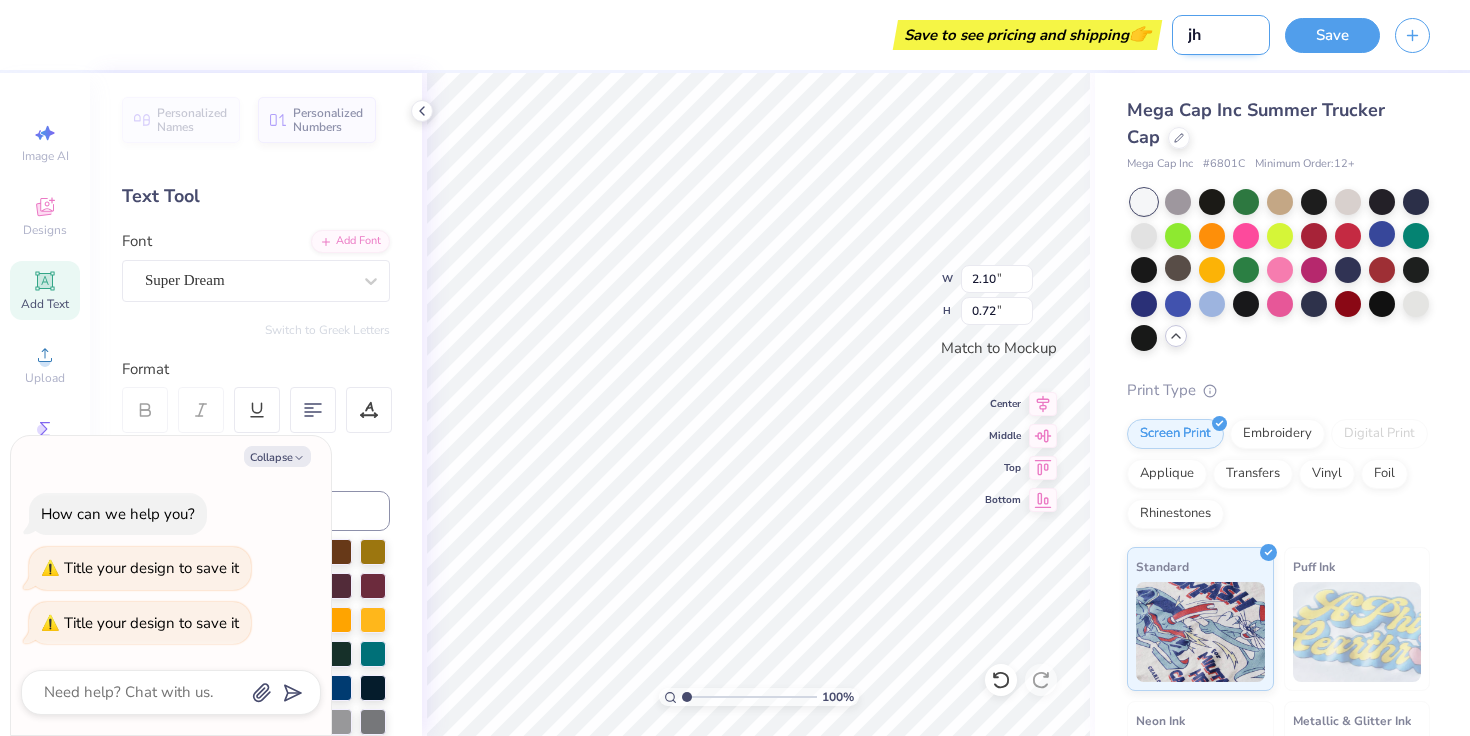 type on "jha" 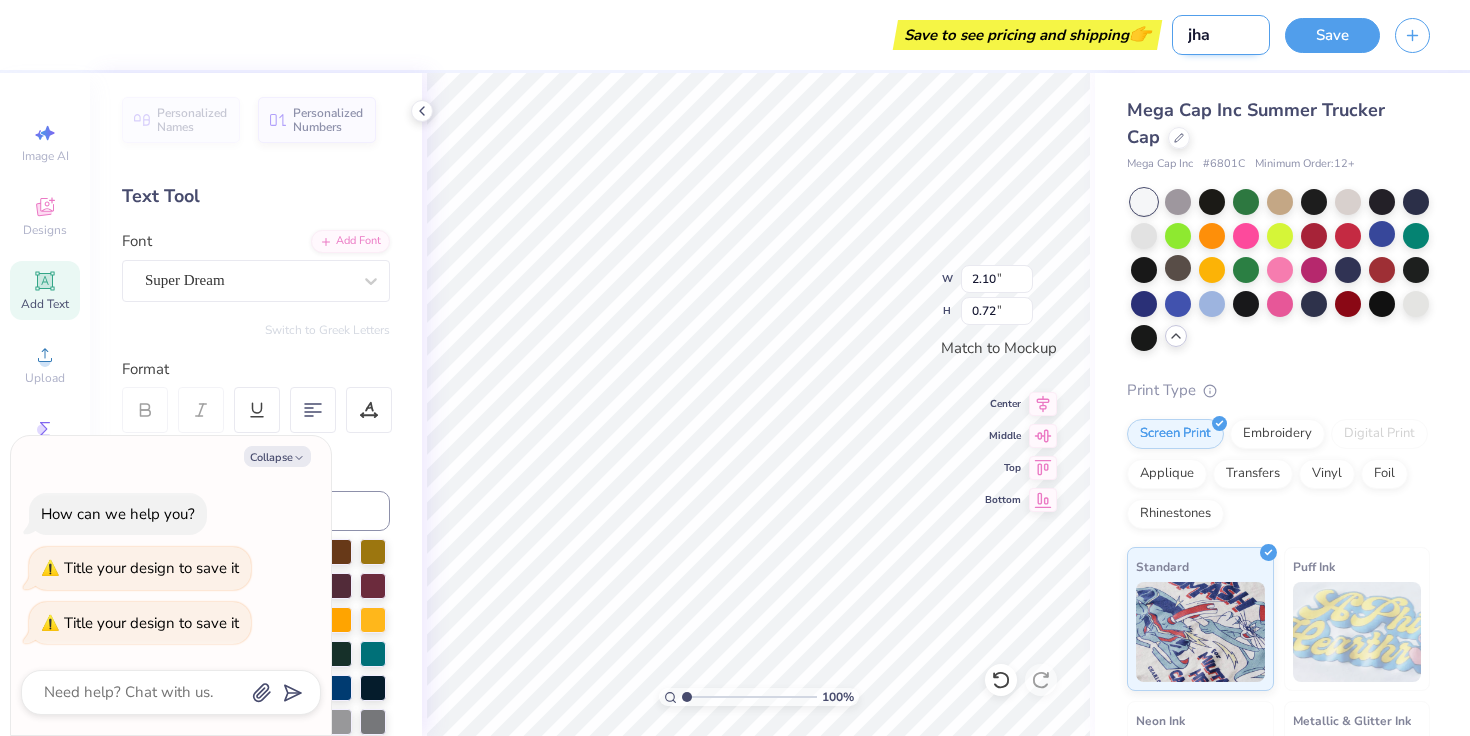 type on "jh" 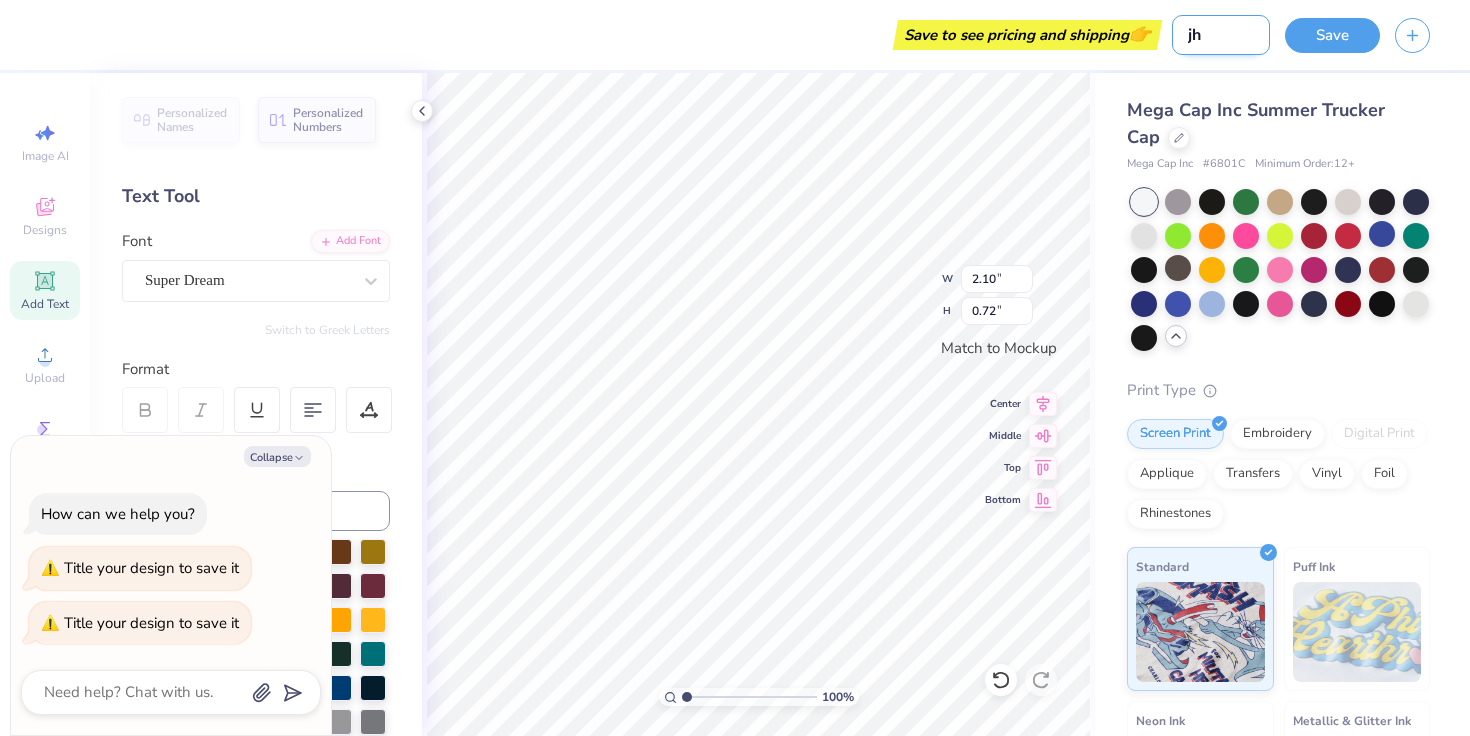 type on "j" 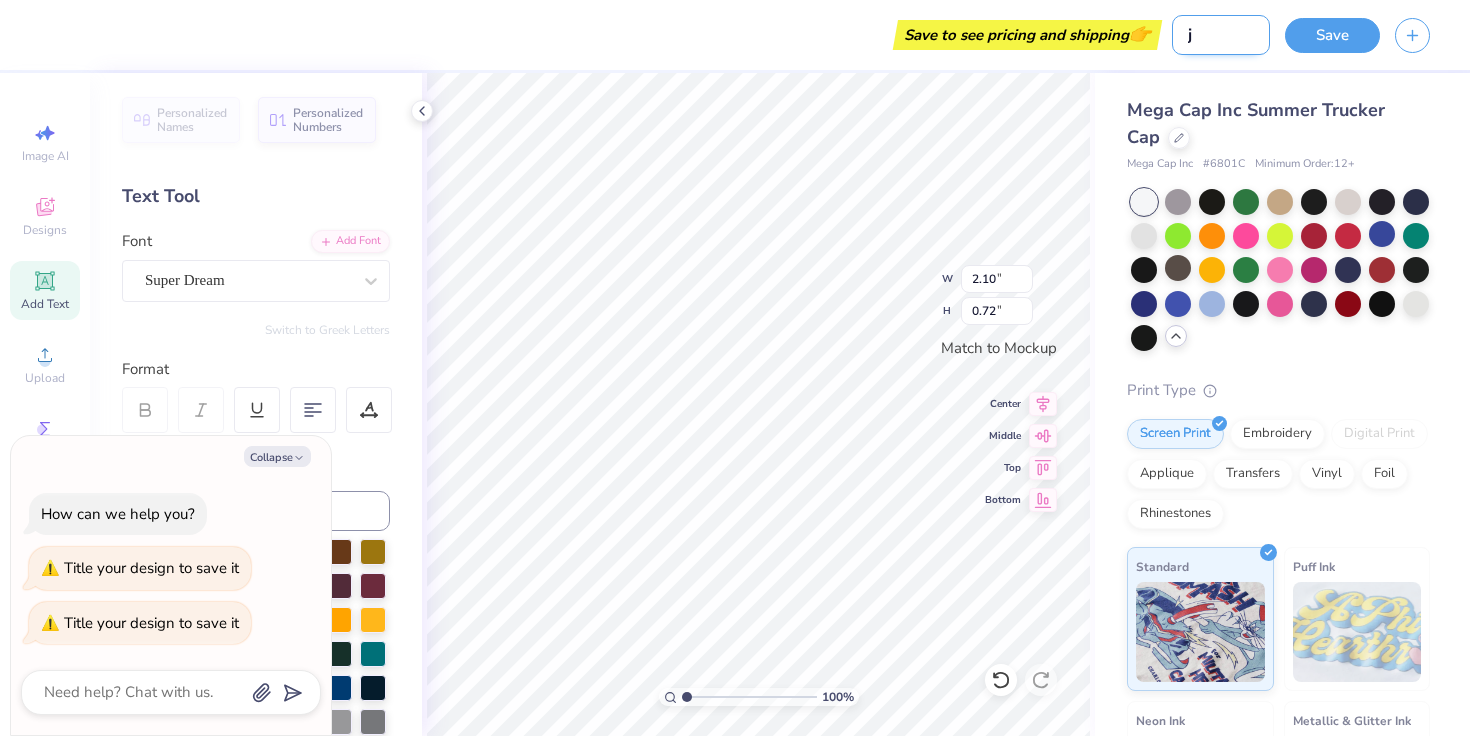 type 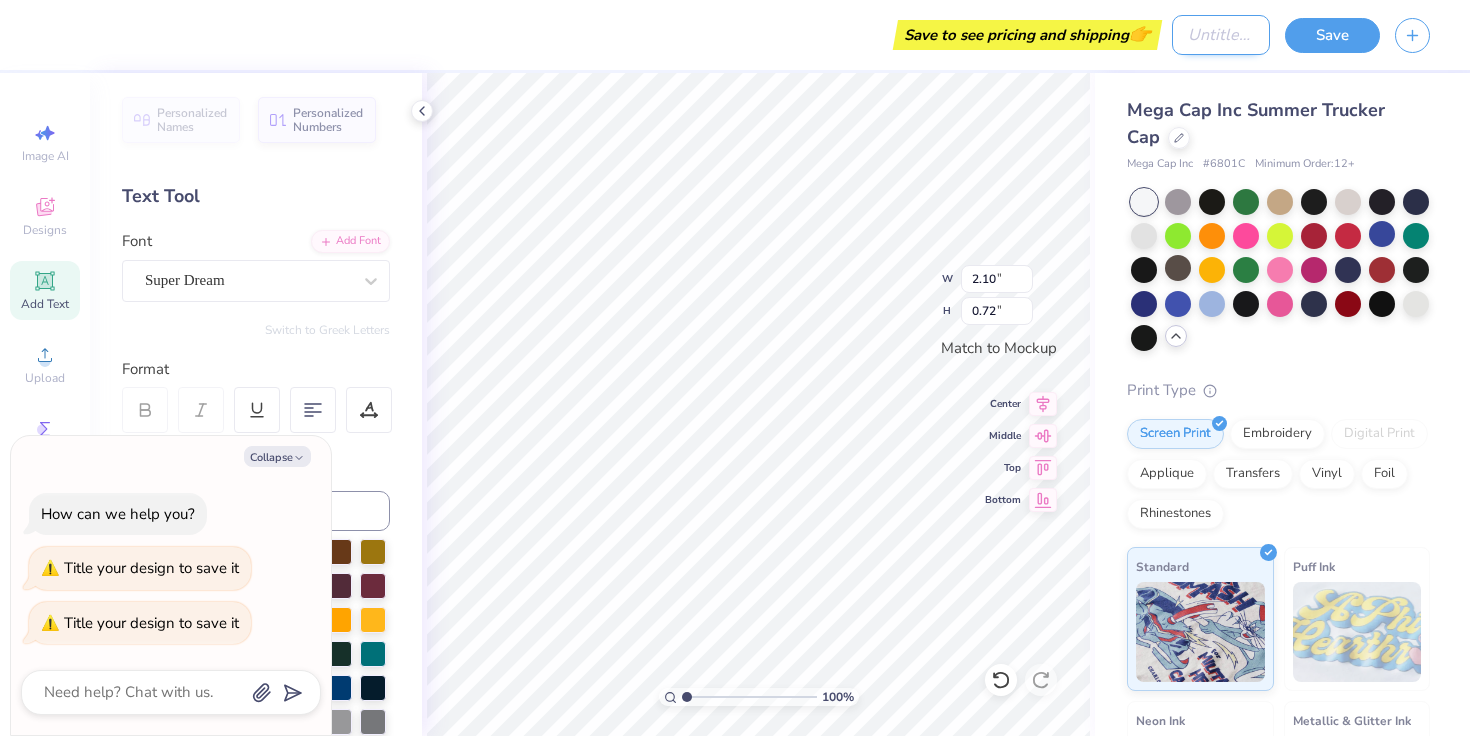 type on "h" 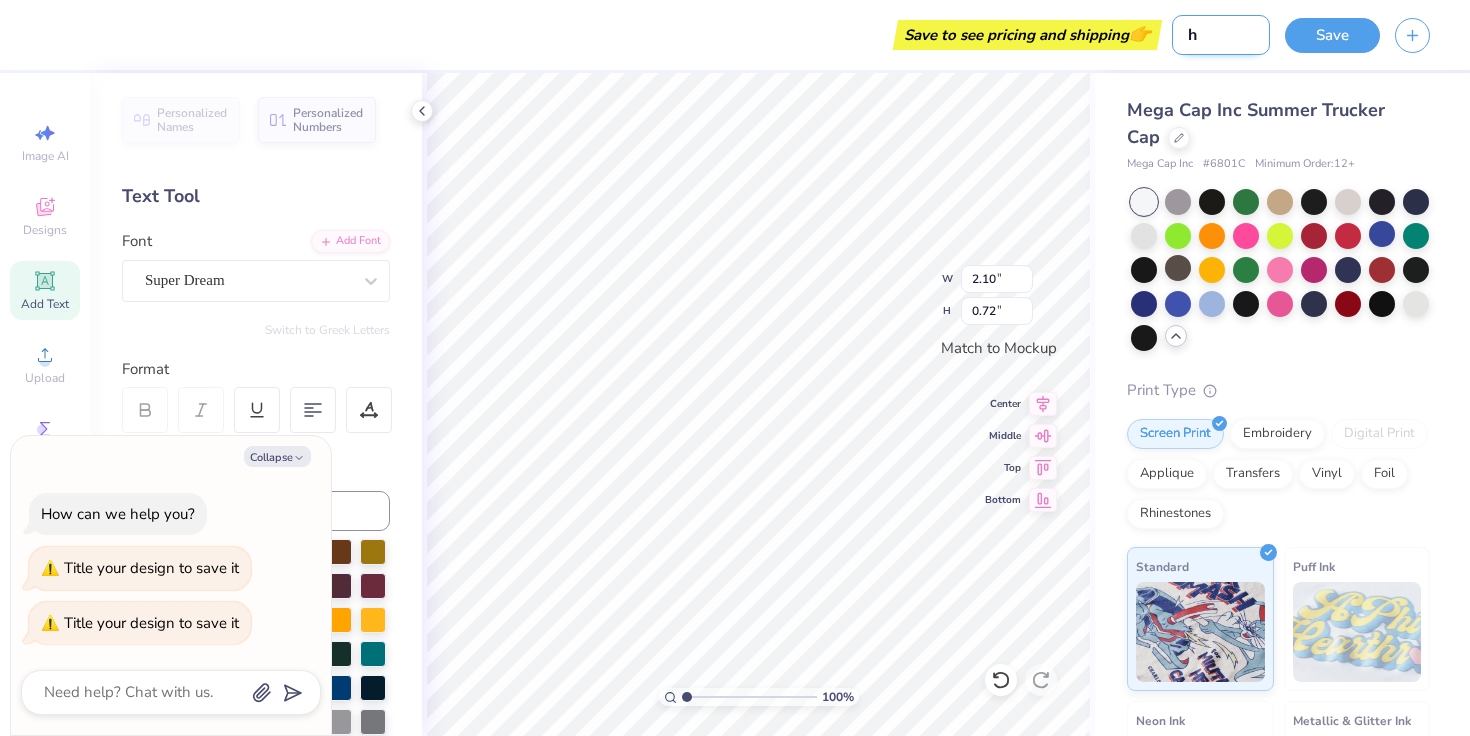type on "ha" 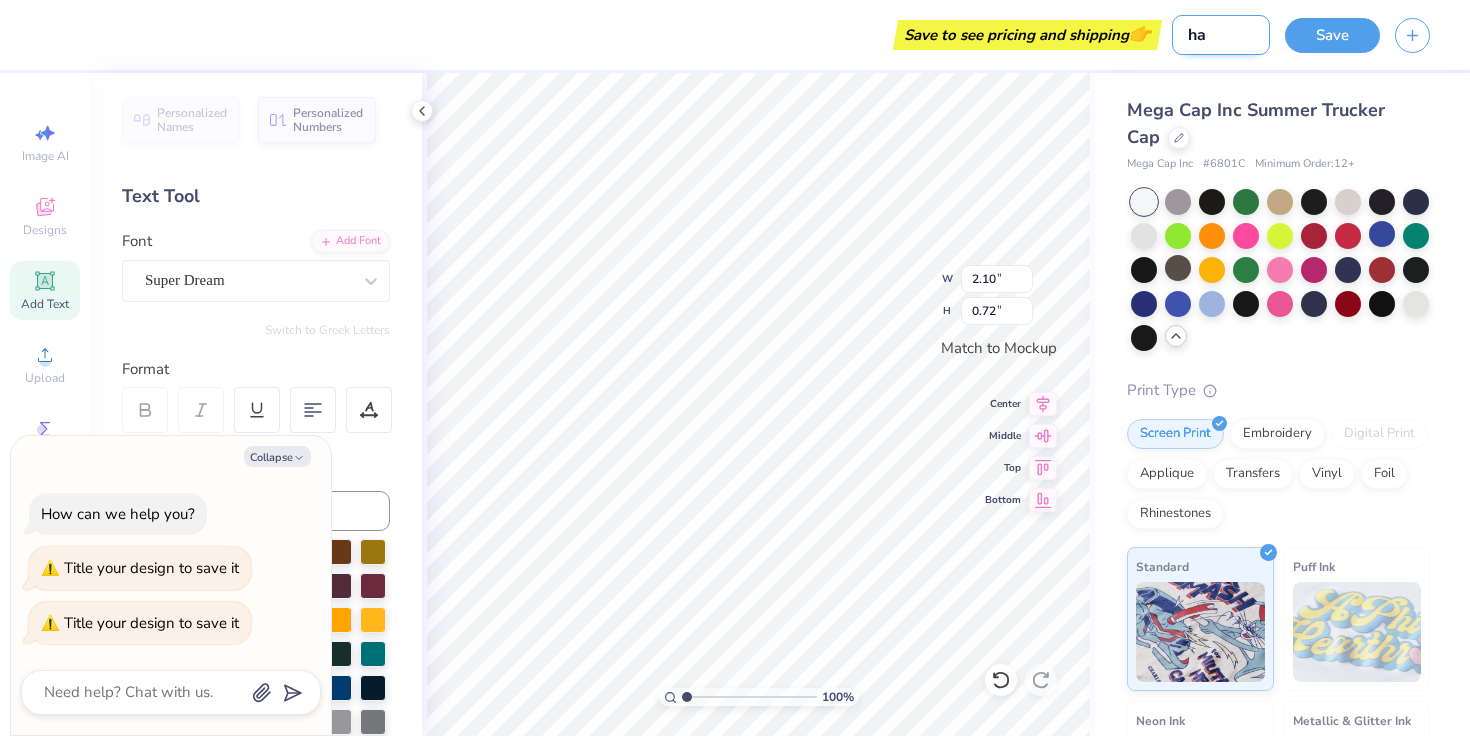 type on "hat" 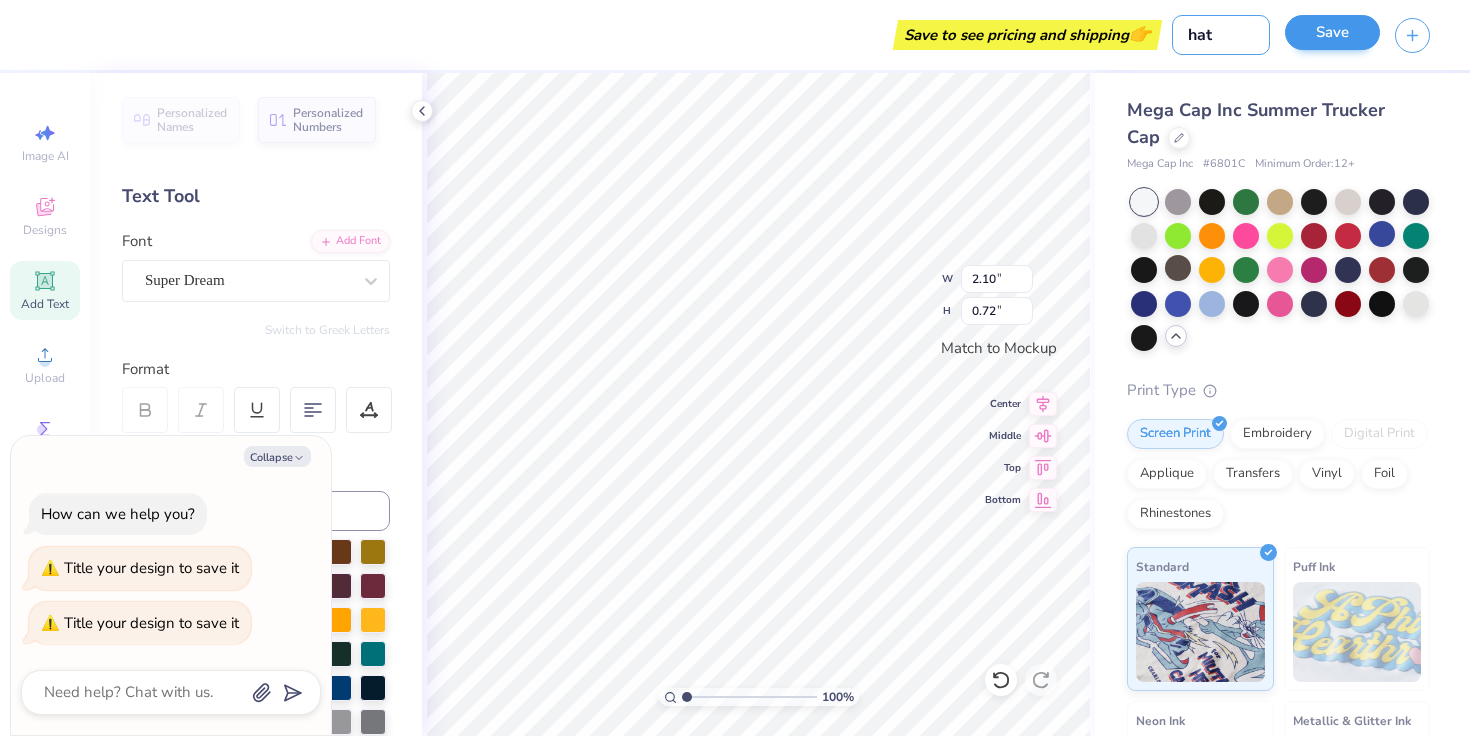 type on "hat" 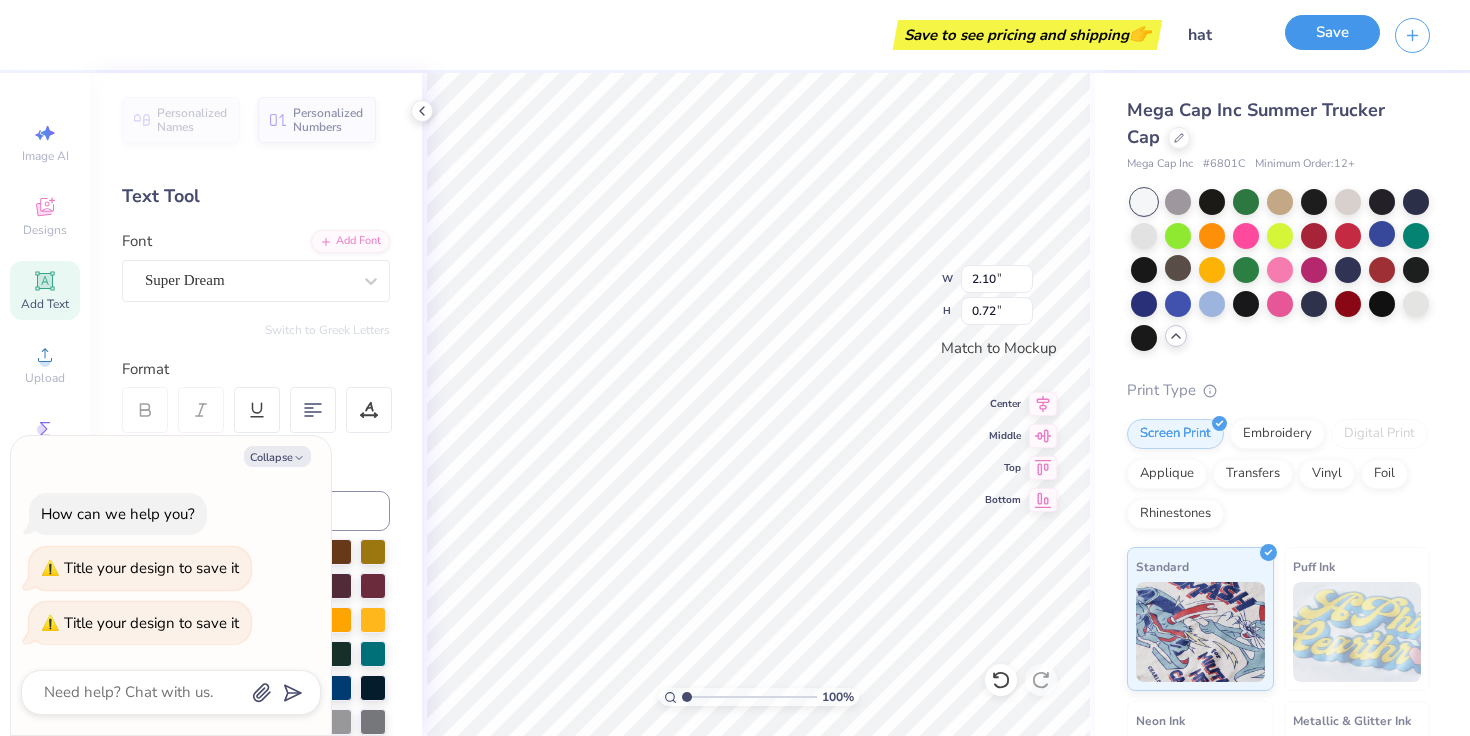 click on "Save" at bounding box center (1332, 32) 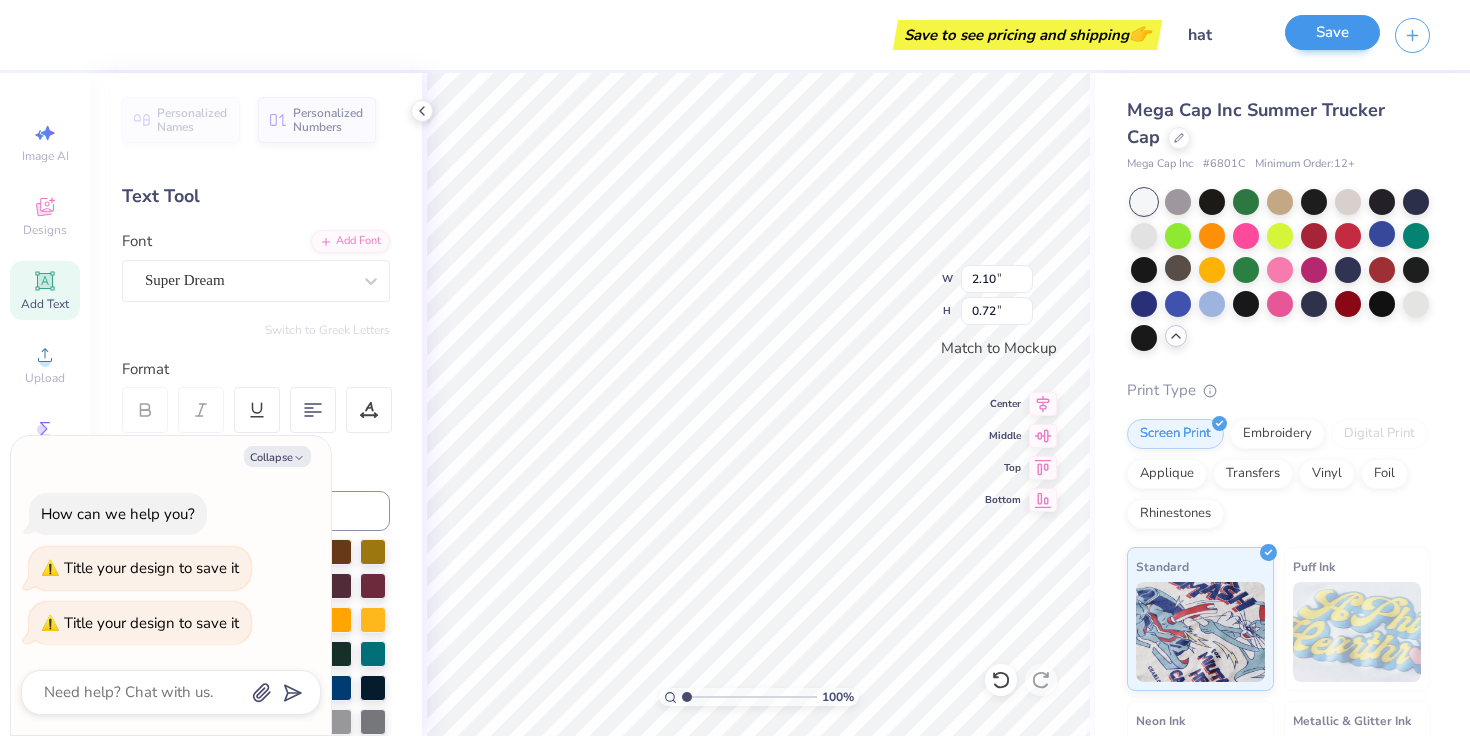 type on "x" 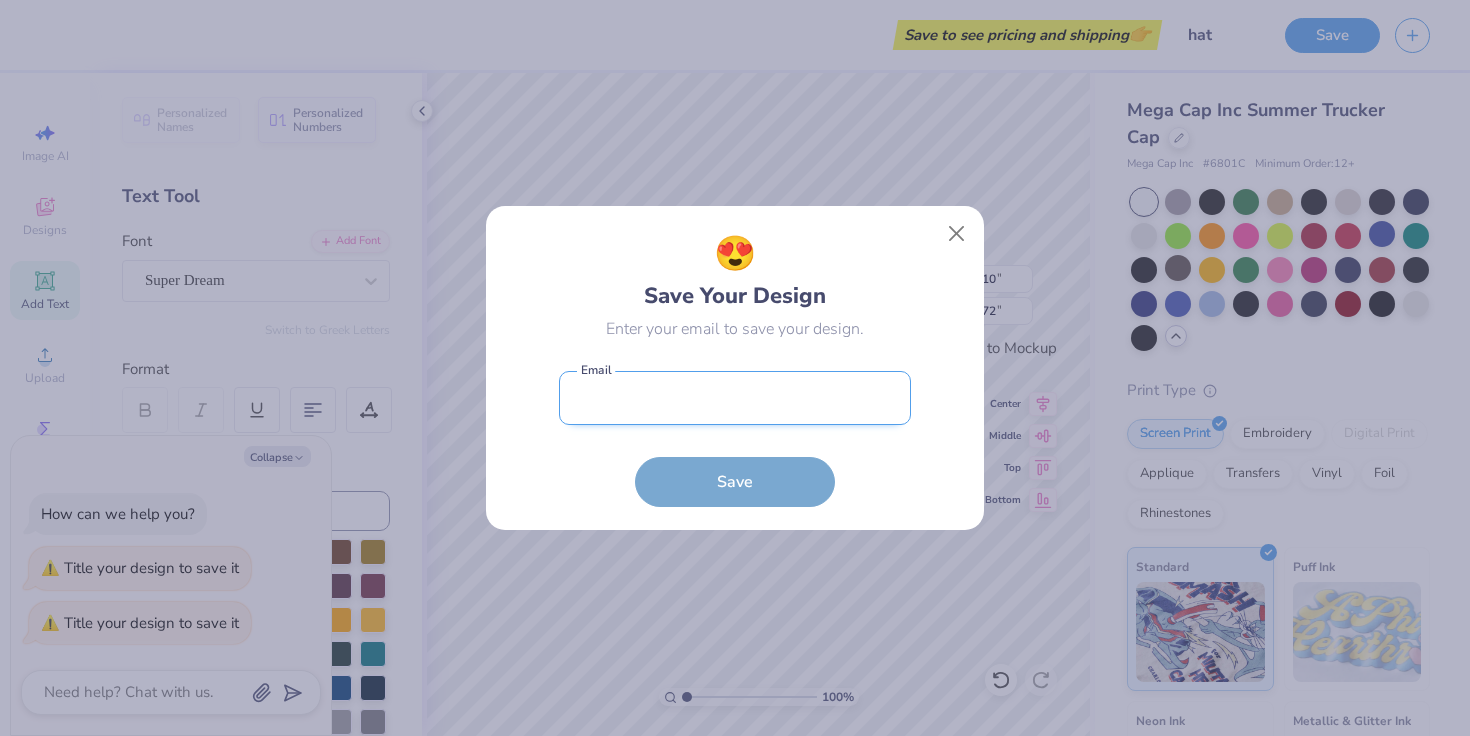 click at bounding box center [735, 398] 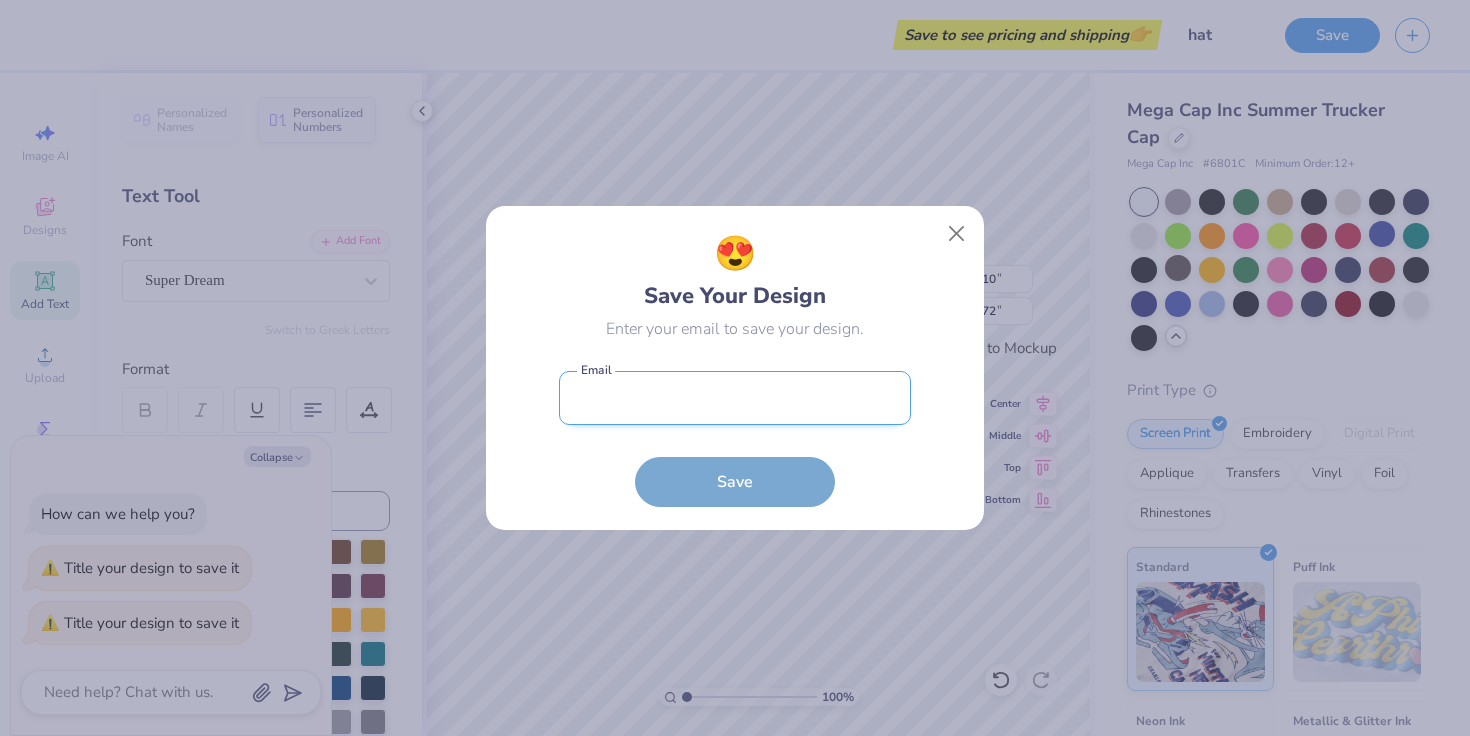 type on "[EMAIL]" 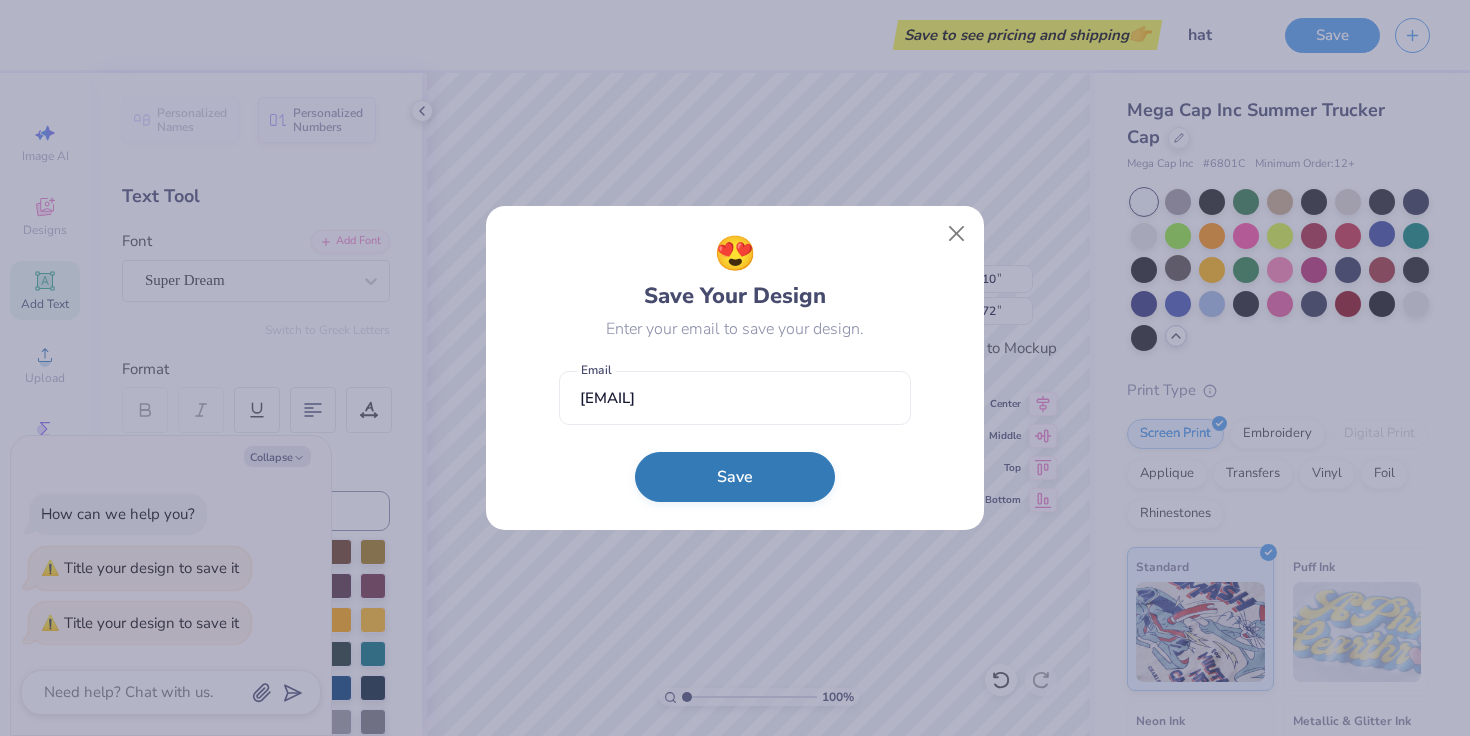 click on "Save" at bounding box center (735, 477) 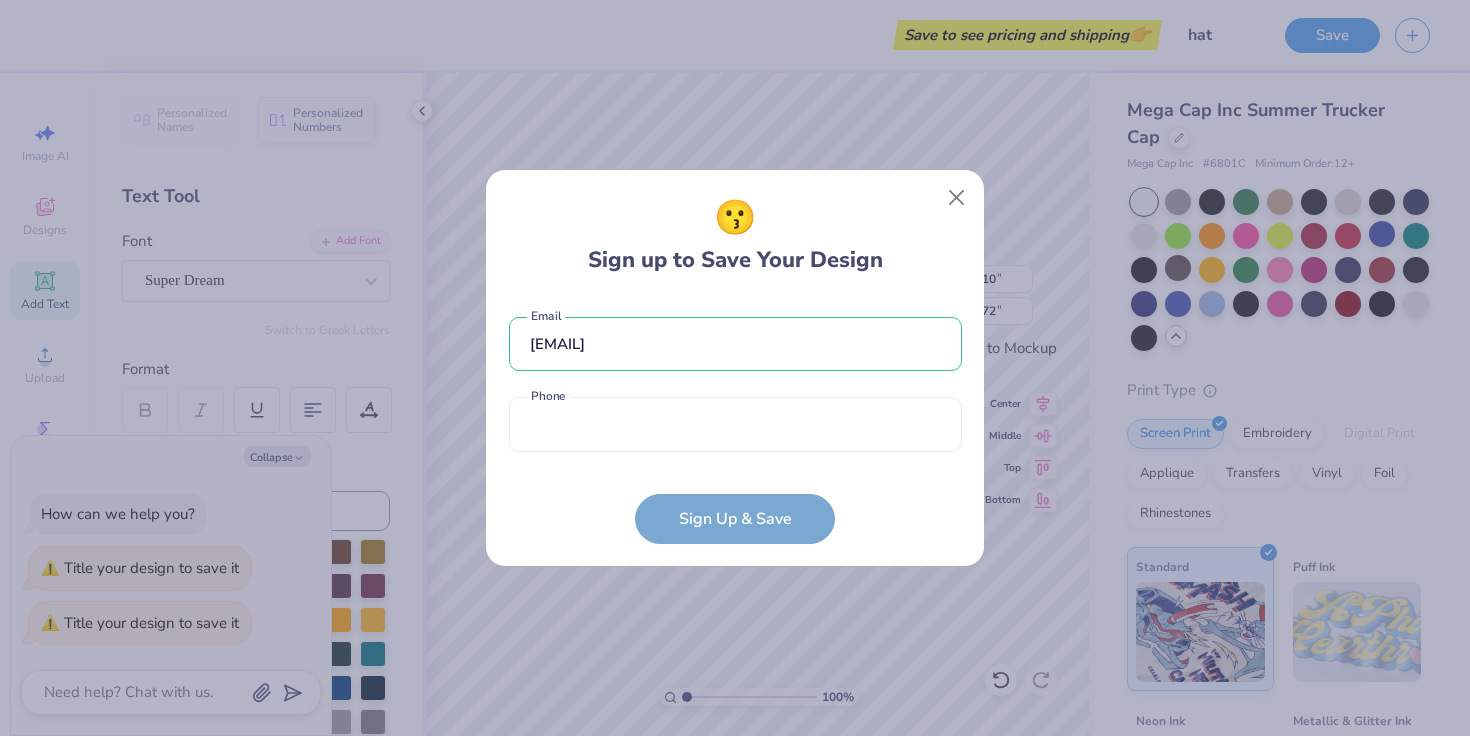 click on "[EMAIL] Phone Phone" at bounding box center [735, 379] 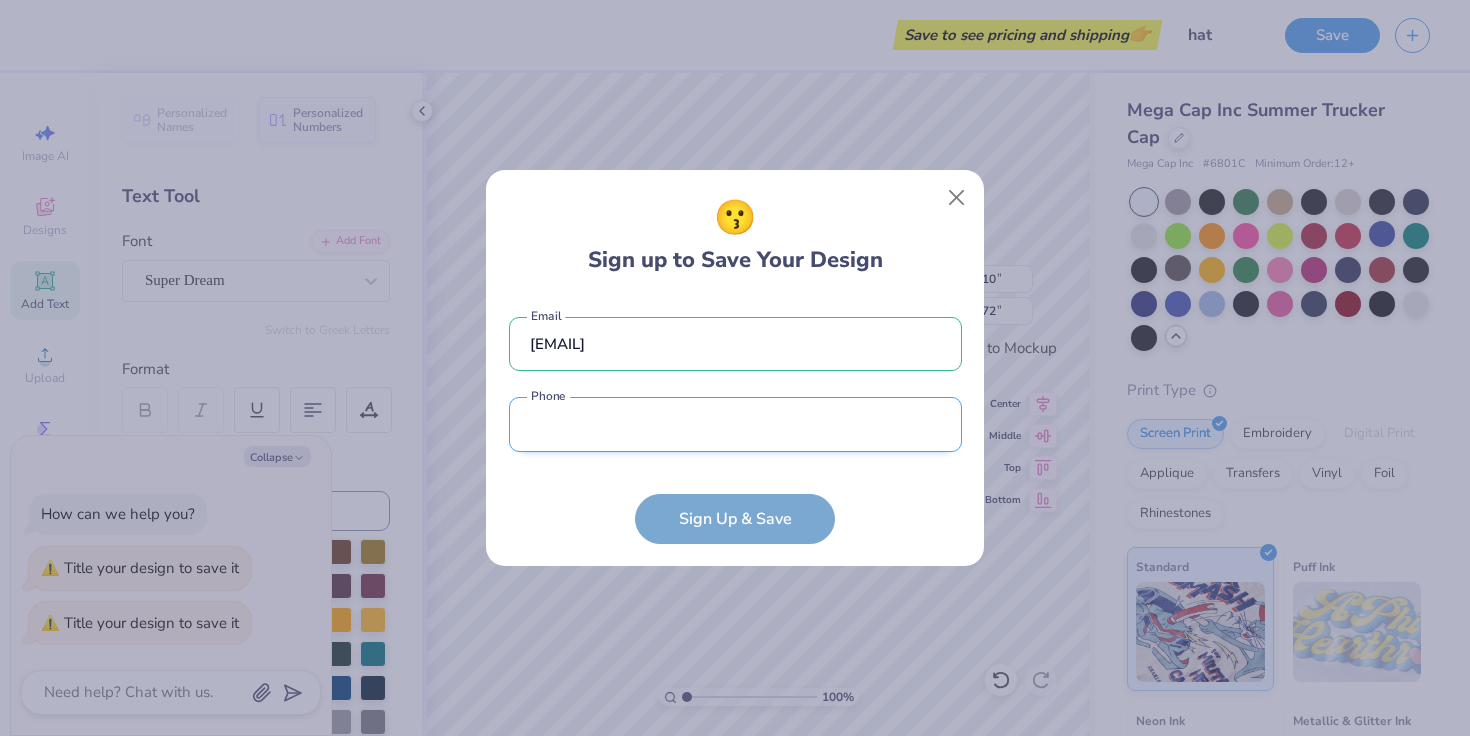 click at bounding box center [735, 424] 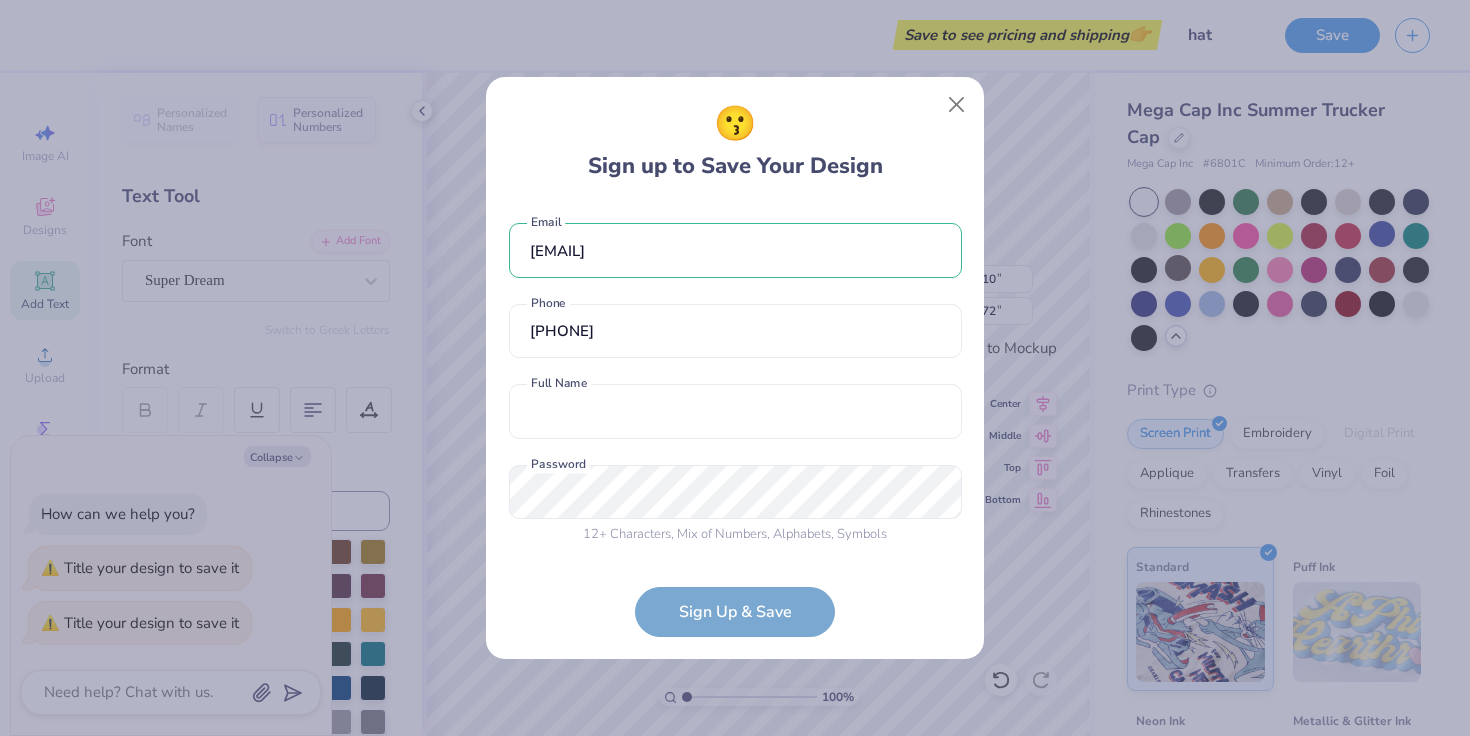 click on "[EMAIL] [PHONE] Phone Full Name is a required field Full Name 12 + Characters , Mix of   Numbers ,   Alphabets ,   Symbols Password is a required field Password" at bounding box center [735, 379] 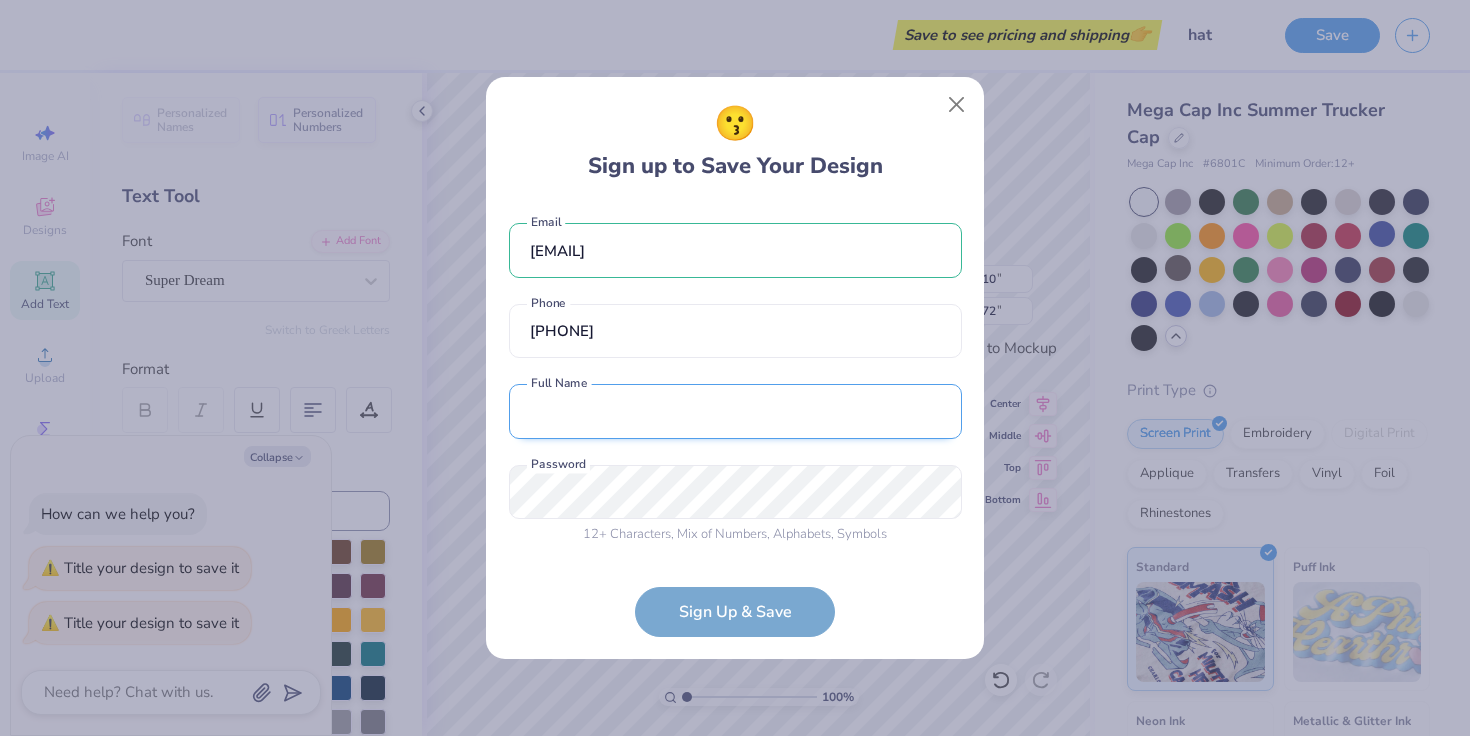 click at bounding box center [735, 411] 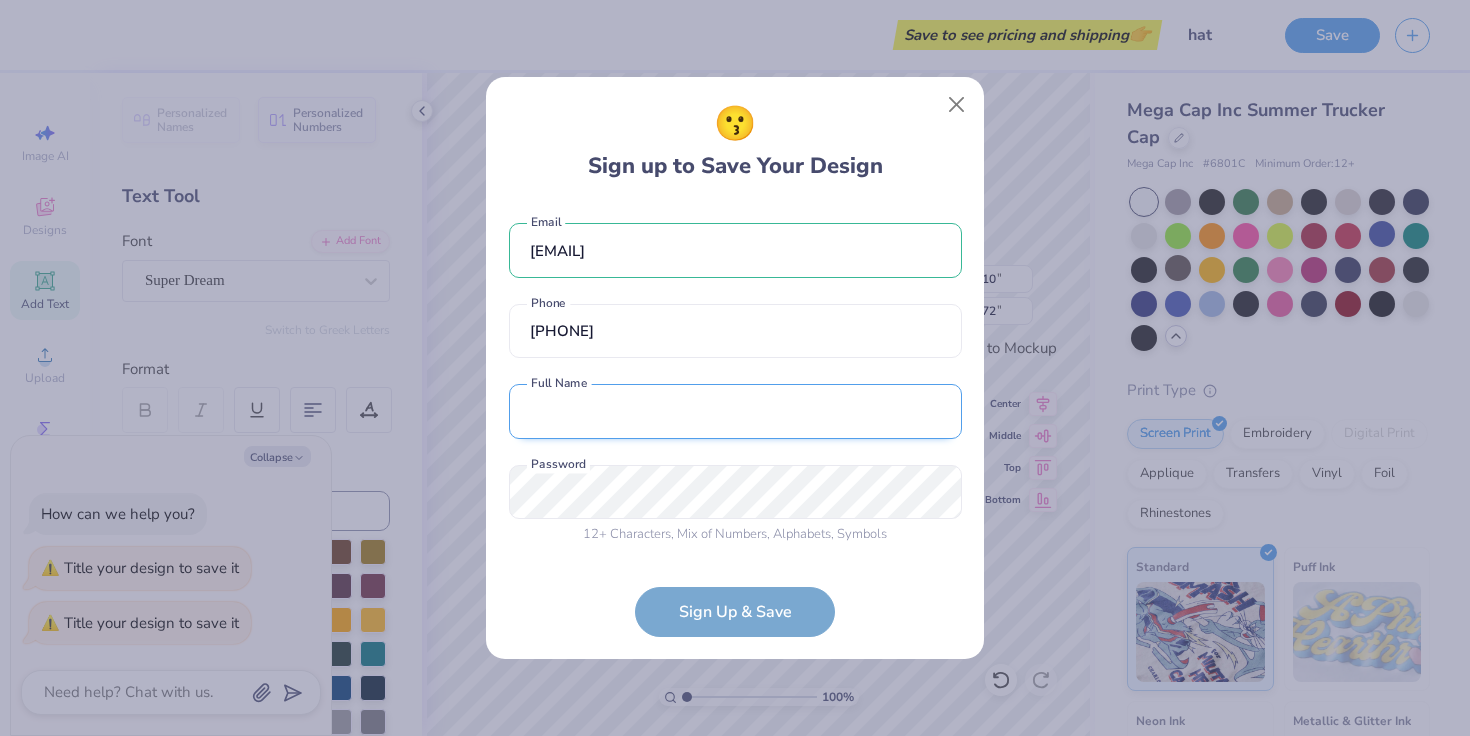 type on "[FIRST] [LAST]" 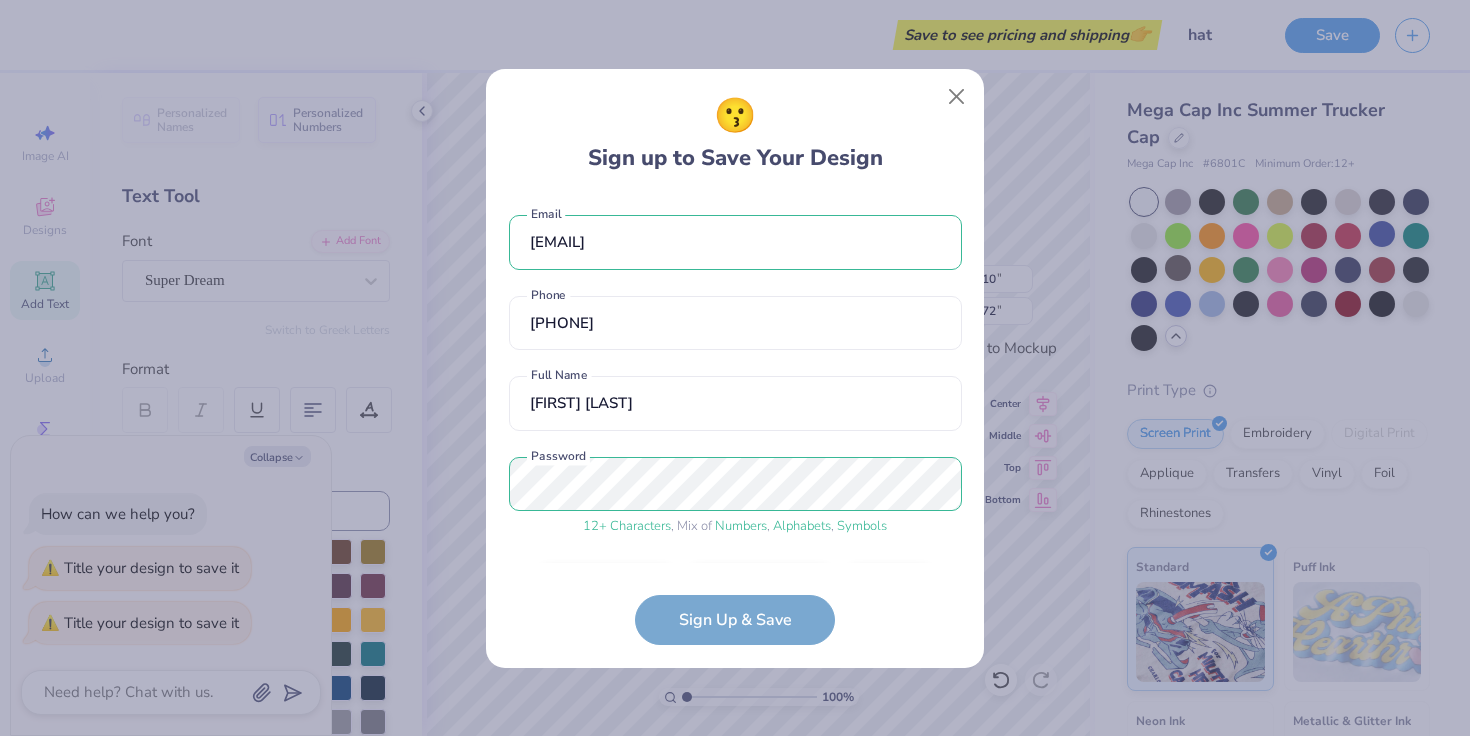 scroll, scrollTop: 59, scrollLeft: 0, axis: vertical 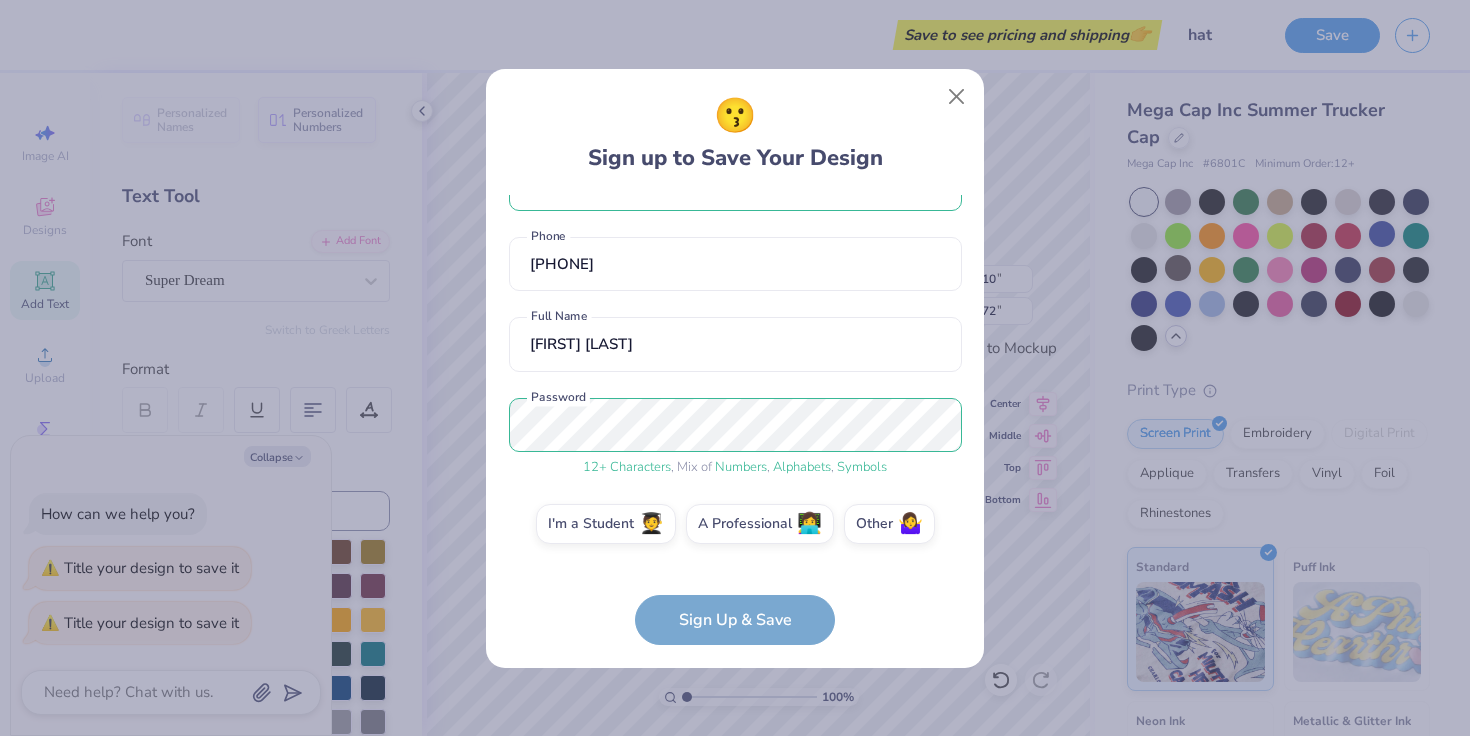 click on "[EMAIL] [PHONE] Phone [FIRST] [LAST] Full Name 12 + Characters , Mix of   Numbers ,   Alphabets ,   Symbols Password I'm a Student 🧑‍🎓 A Professional 👩‍💻 Other 🤷‍♀️ Sign Up & Save" at bounding box center [735, 420] 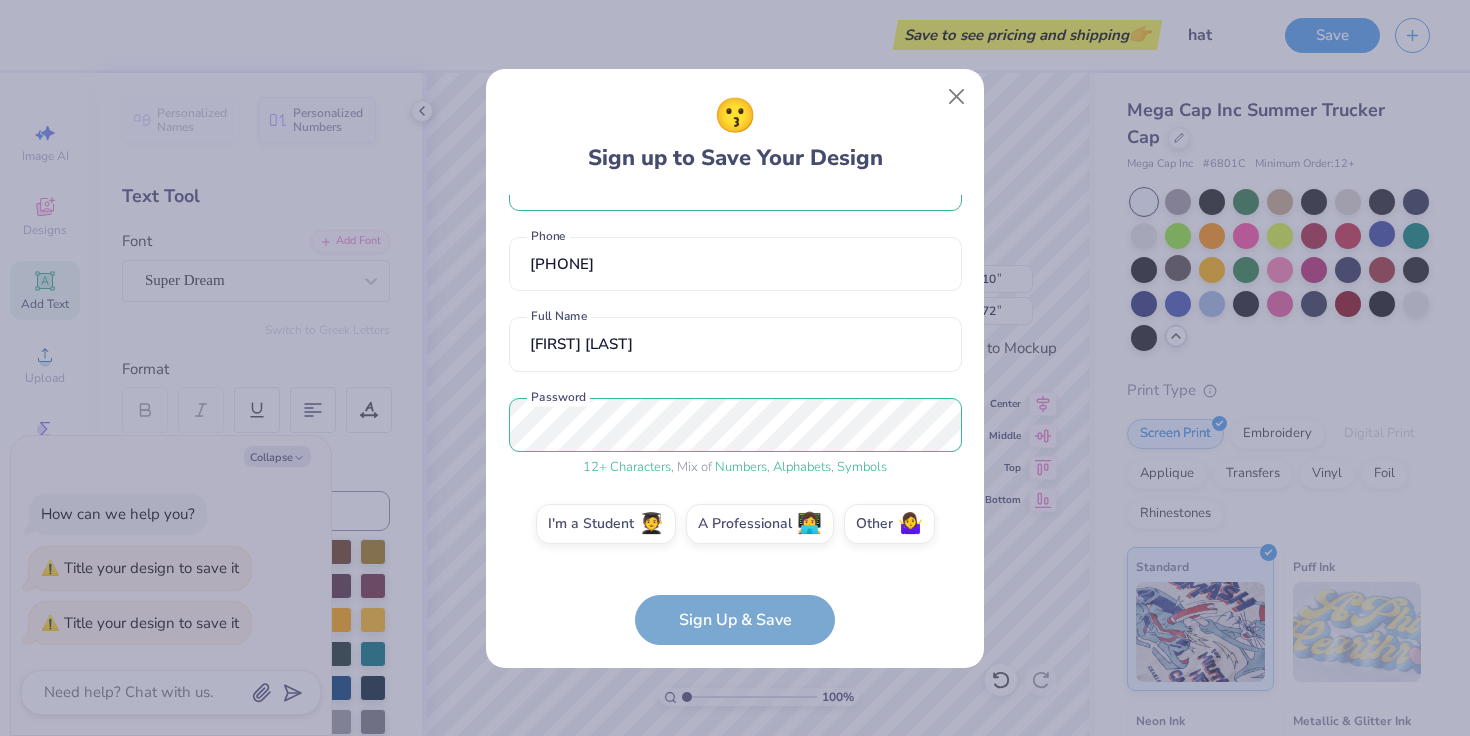 click on "[EMAIL] [PHONE] Phone [FIRST] [LAST] Full Name 12 + Characters , Mix of   Numbers ,   Alphabets ,   Symbols Password I'm a Student 🧑‍🎓 A Professional 👩‍💻 Other 🤷‍♀️" at bounding box center [735, 379] 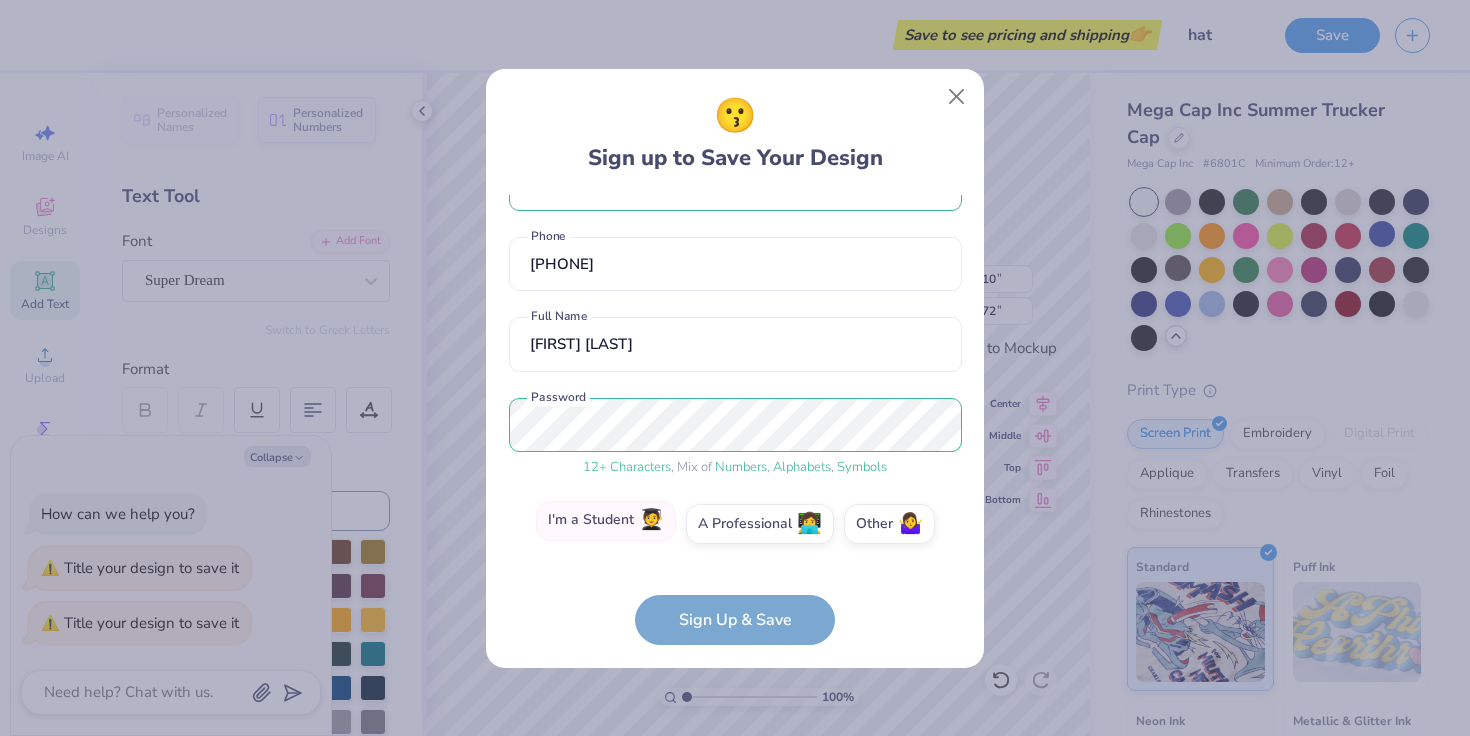 click on "I'm a Student 🧑‍🎓" at bounding box center [606, 521] 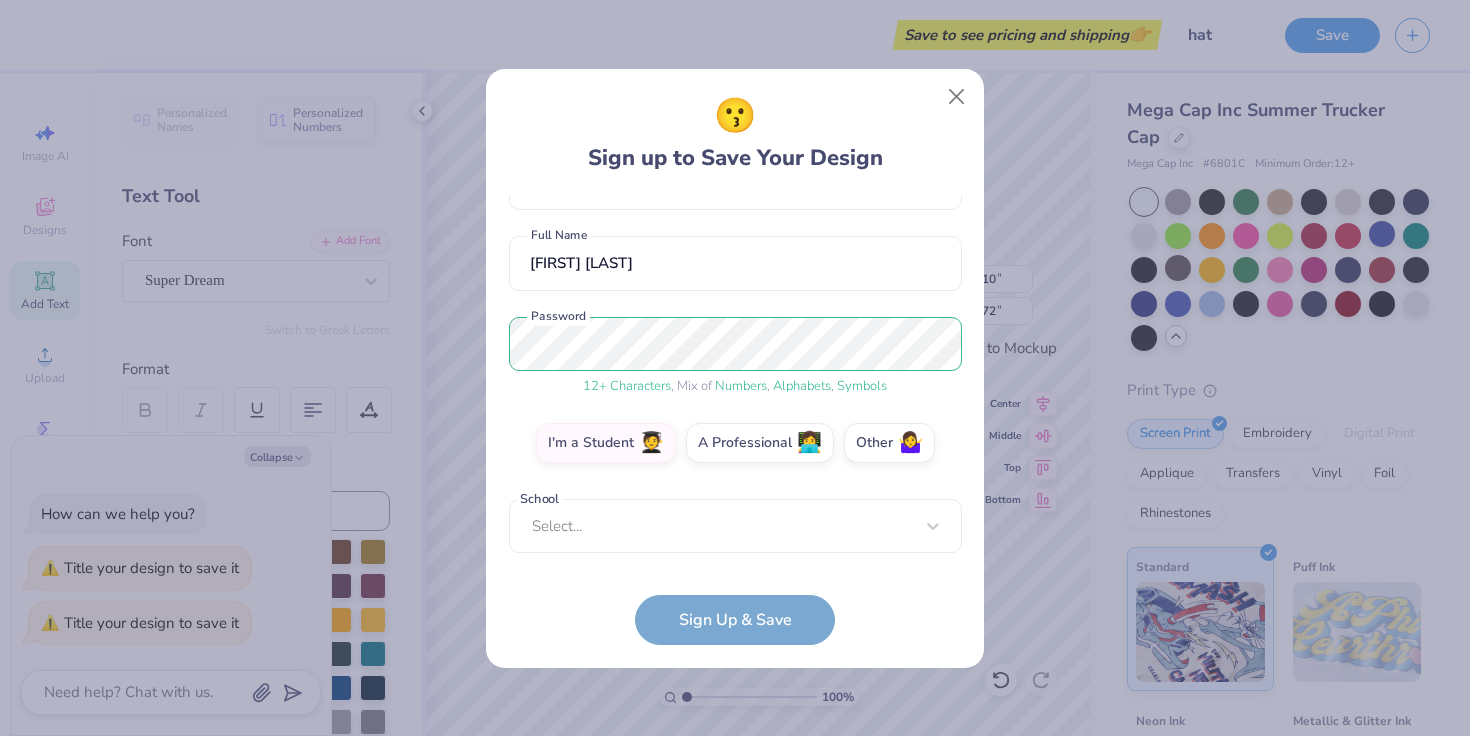 scroll, scrollTop: 130, scrollLeft: 0, axis: vertical 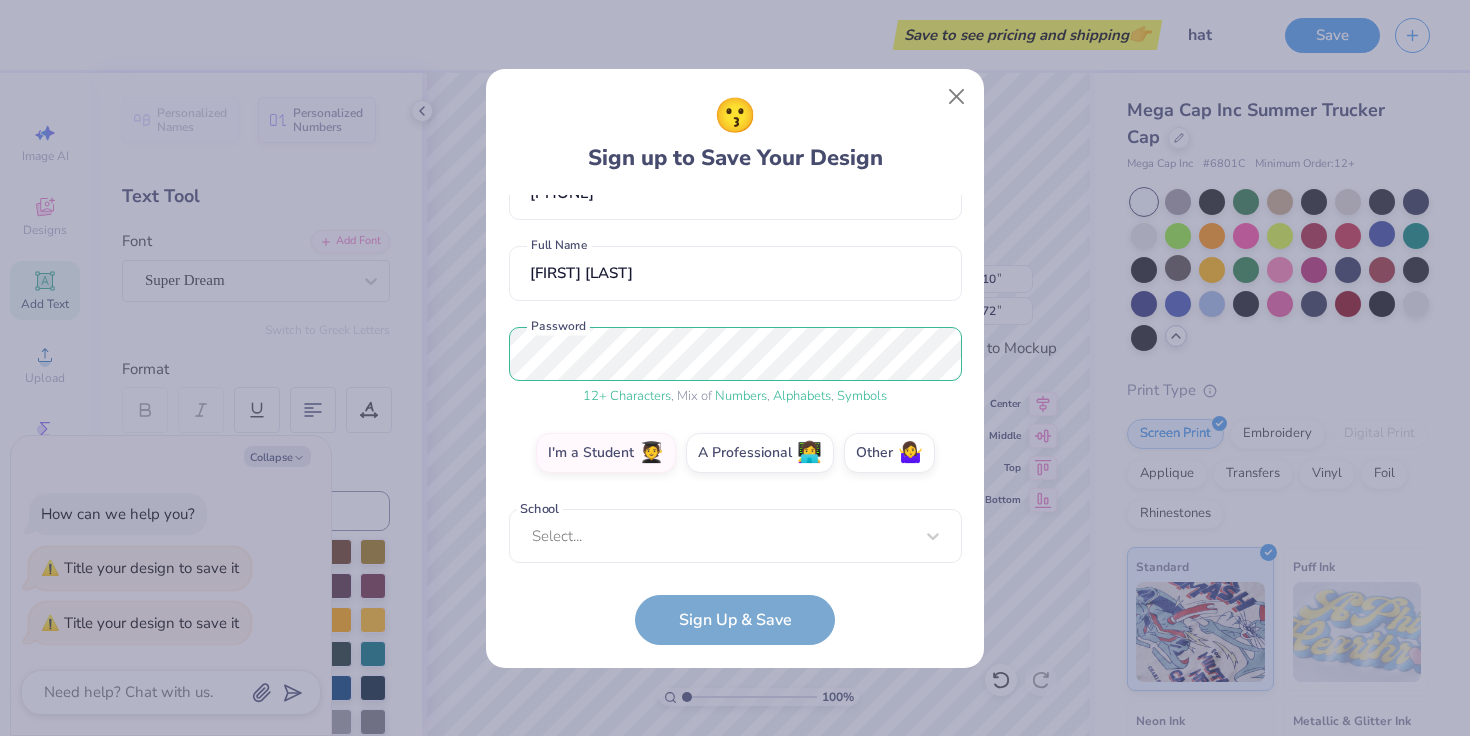 click on "[EMAIL] [PHONE] Phone [FIRST] [LAST] Full Name 12 + Characters , Mix of   Numbers ,   Alphabets ,   Symbols Password I'm a Student 🧑‍🎓 A Professional 👩‍💻 Other 🤷‍♀️ School Select... School cannot be null Sign Up & Save" at bounding box center [735, 420] 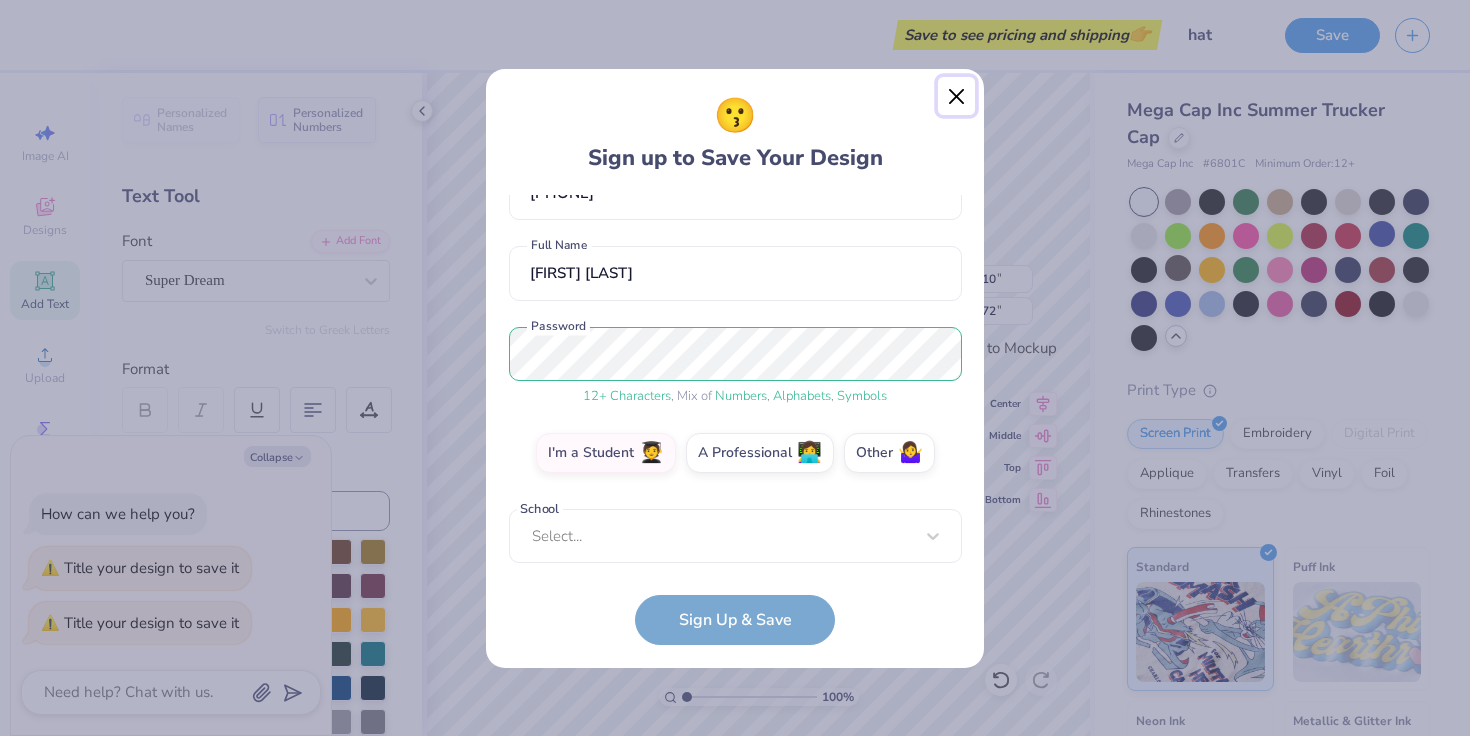 click at bounding box center (957, 96) 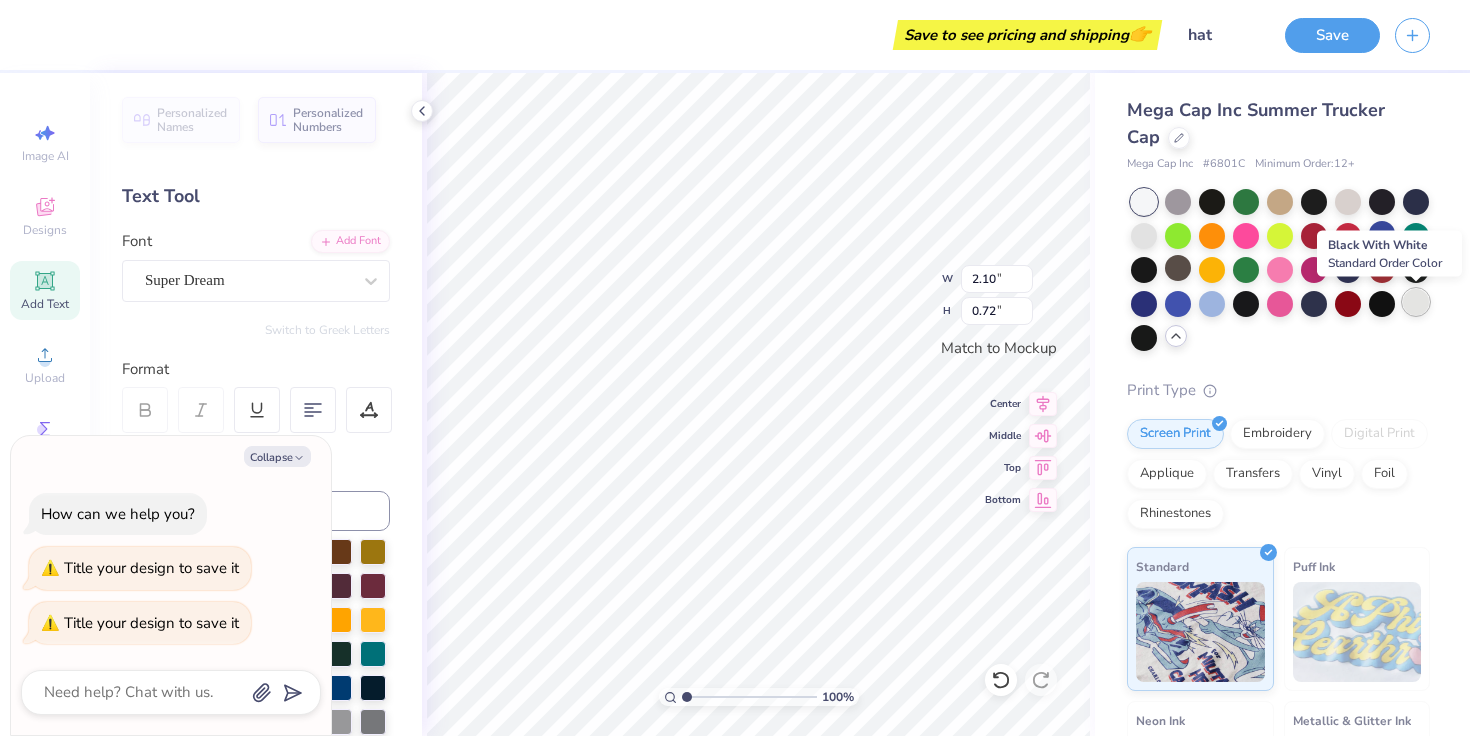 click at bounding box center (1416, 302) 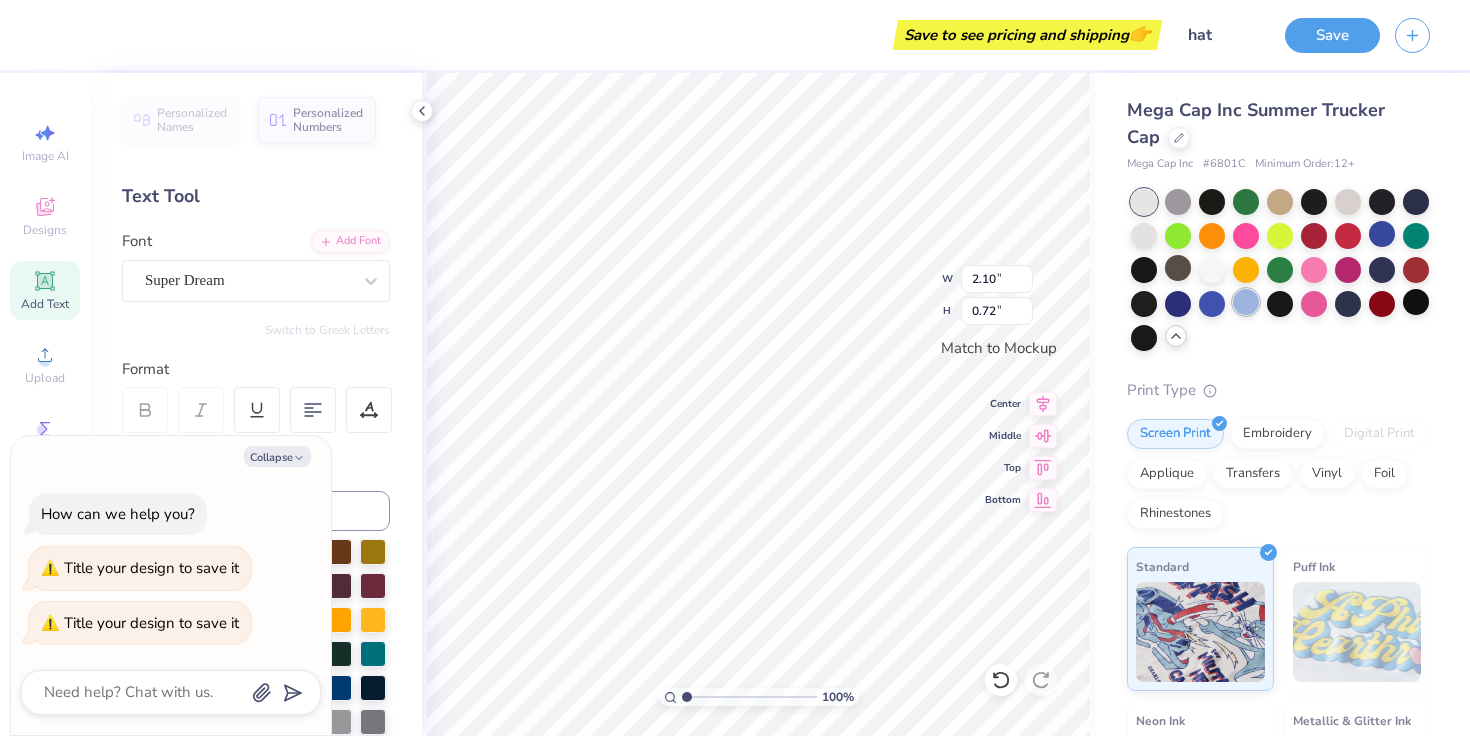 click at bounding box center (1246, 302) 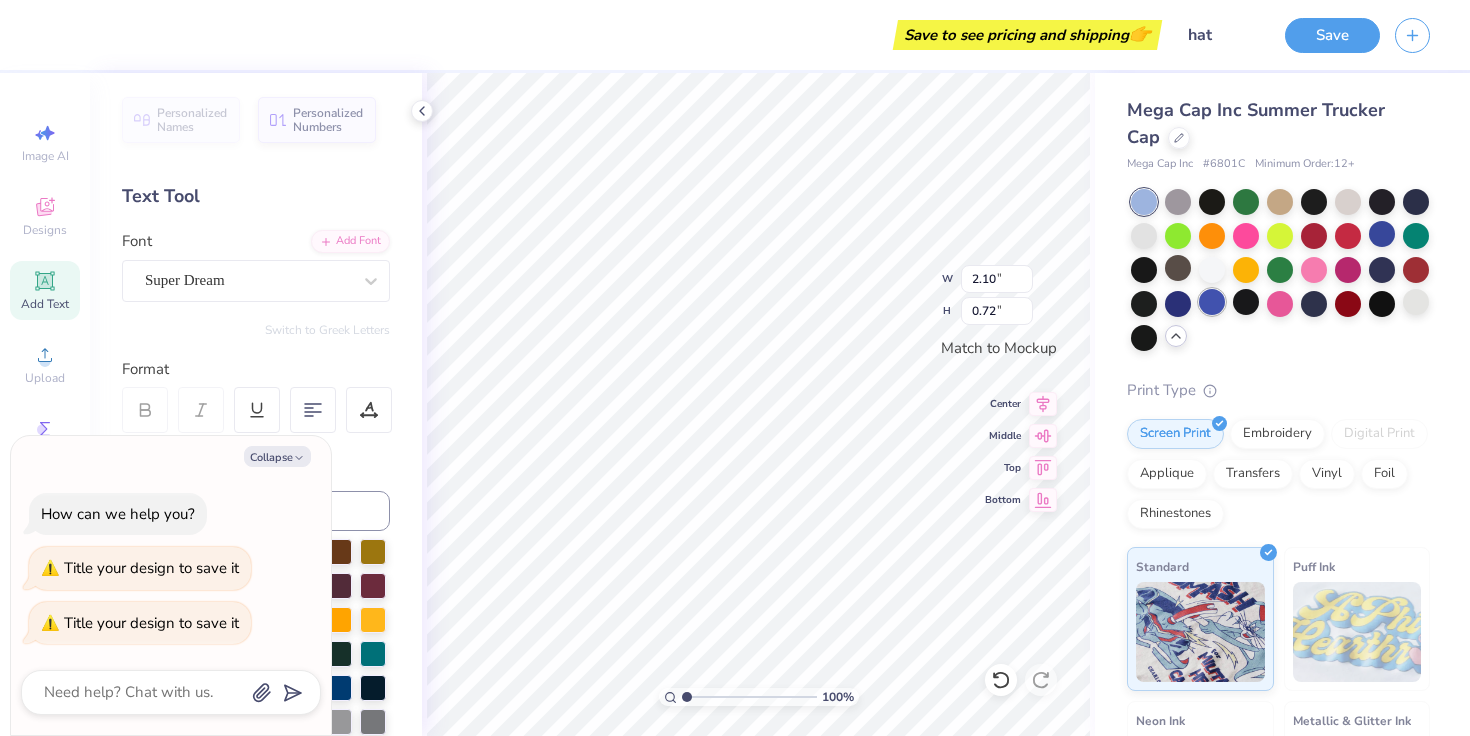 click at bounding box center (1212, 302) 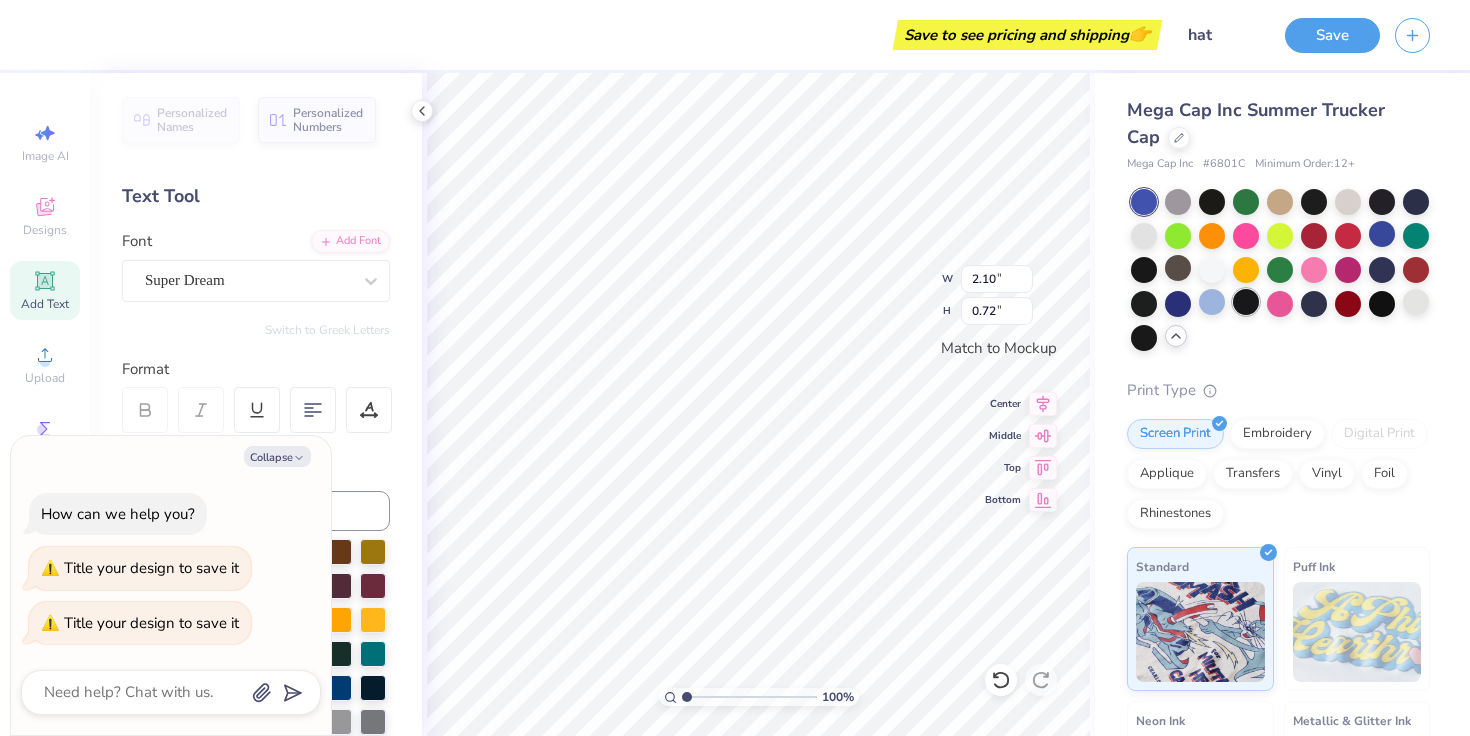 click at bounding box center (1246, 302) 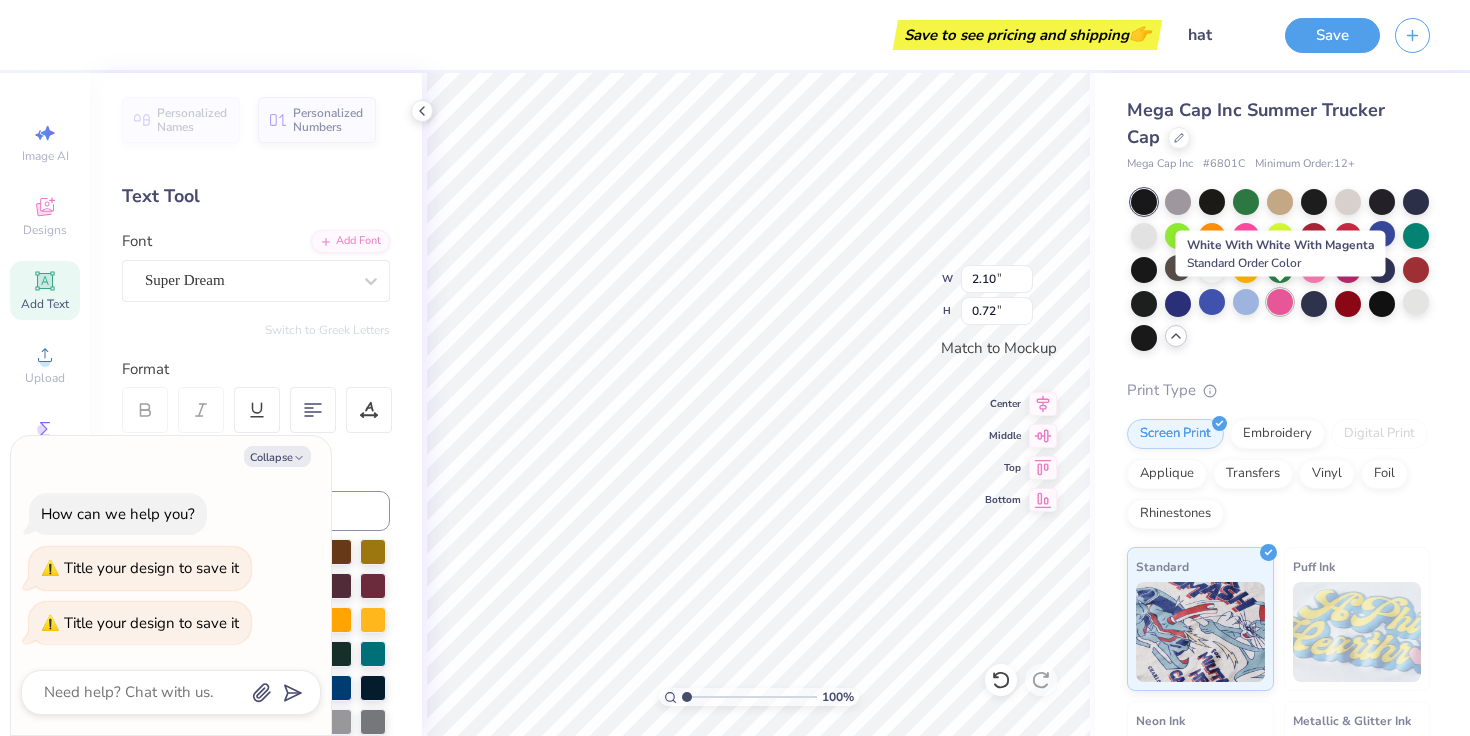 click at bounding box center [1280, 302] 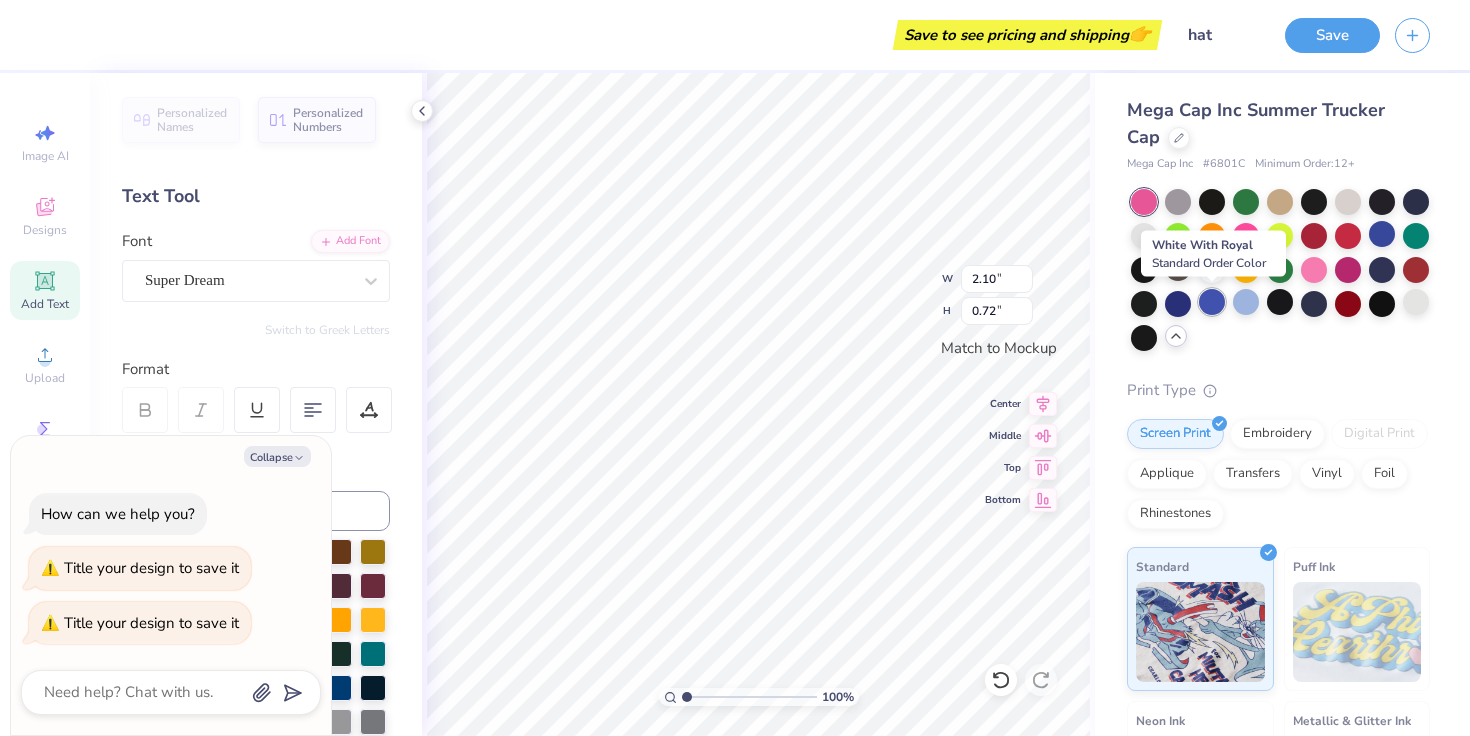 click at bounding box center [1212, 302] 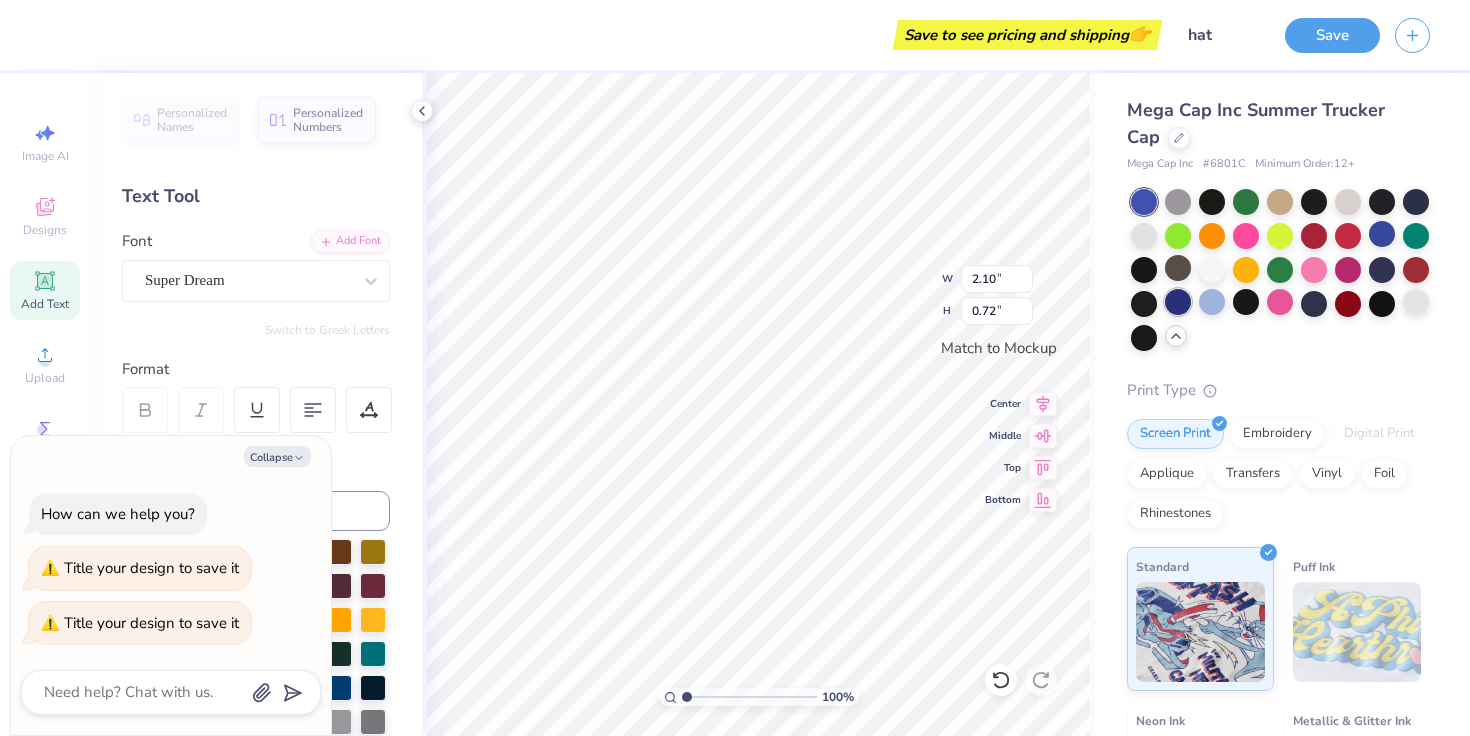 click at bounding box center [1178, 302] 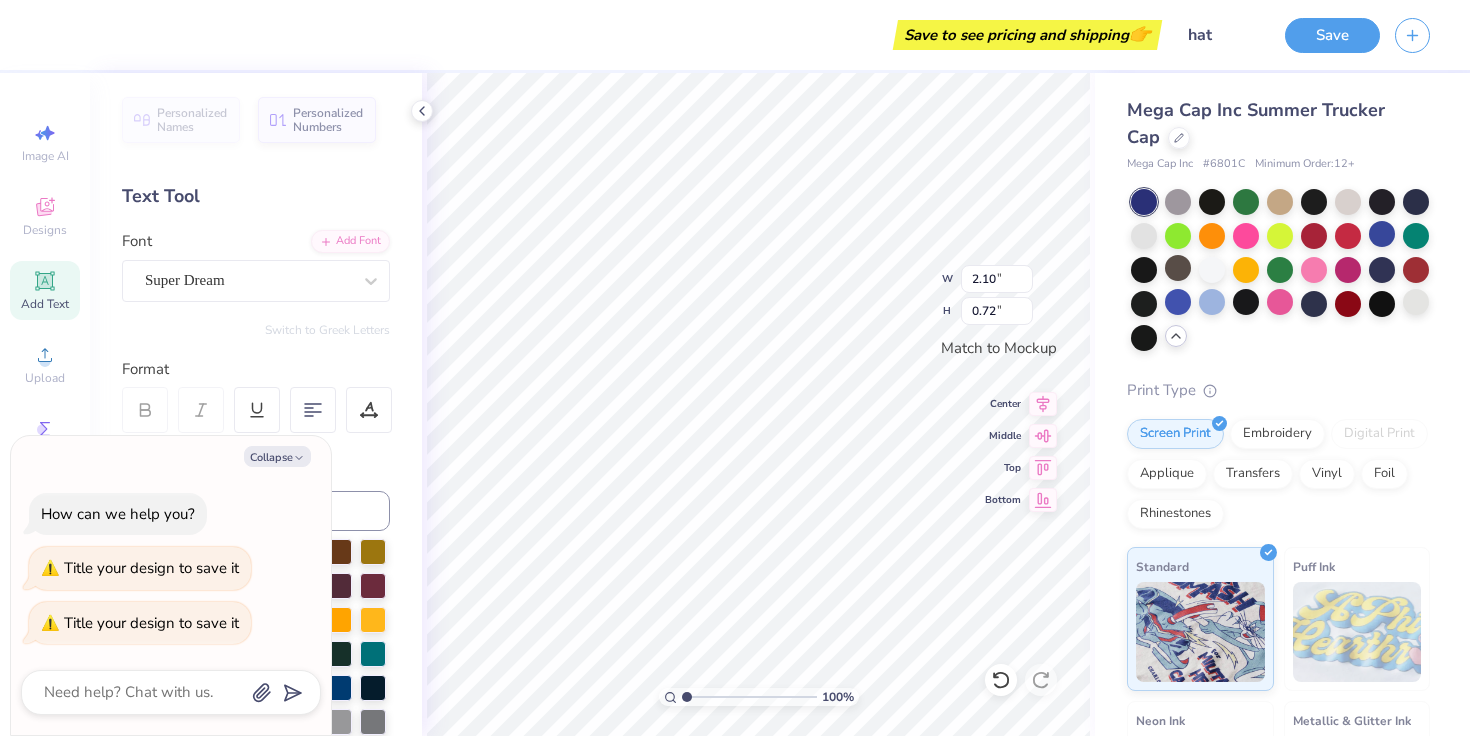 click at bounding box center (1280, 270) 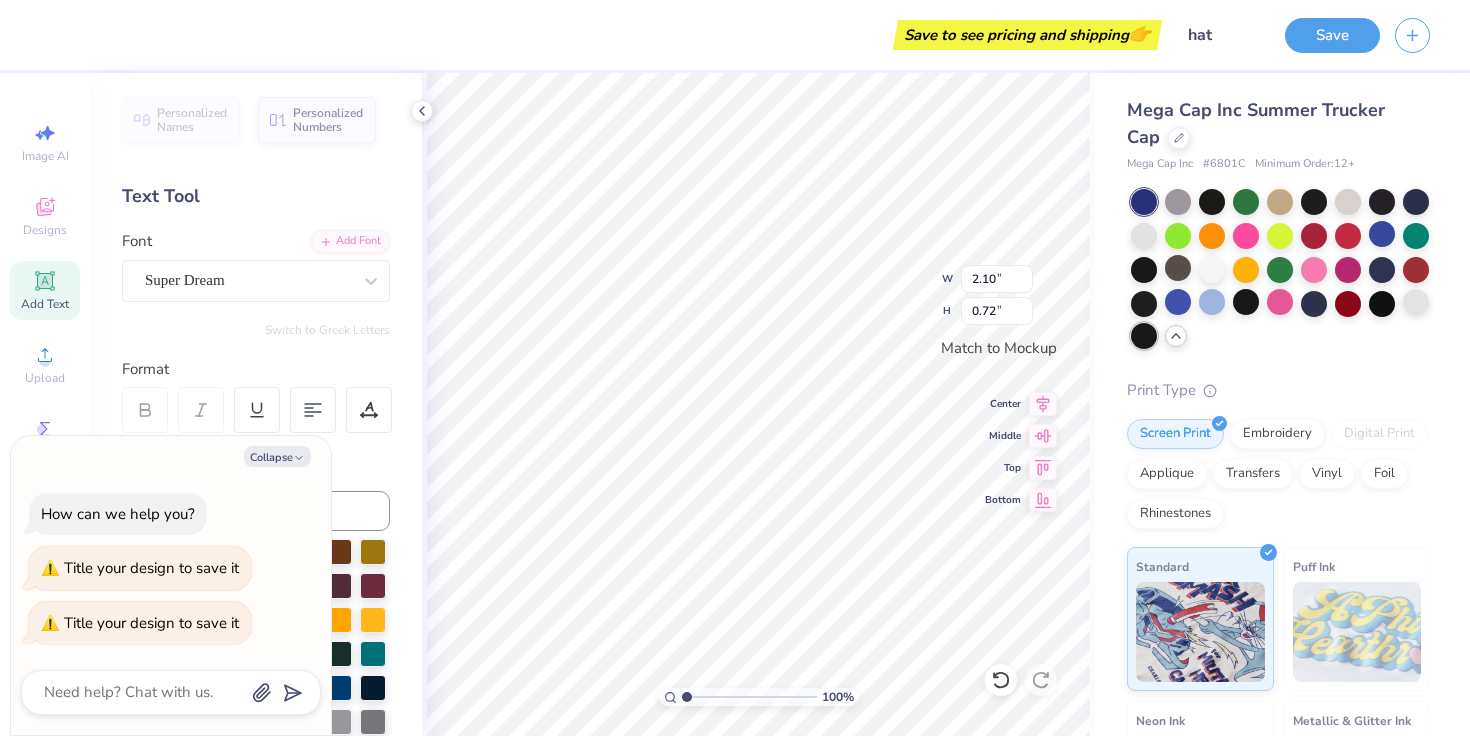 click at bounding box center (1144, 336) 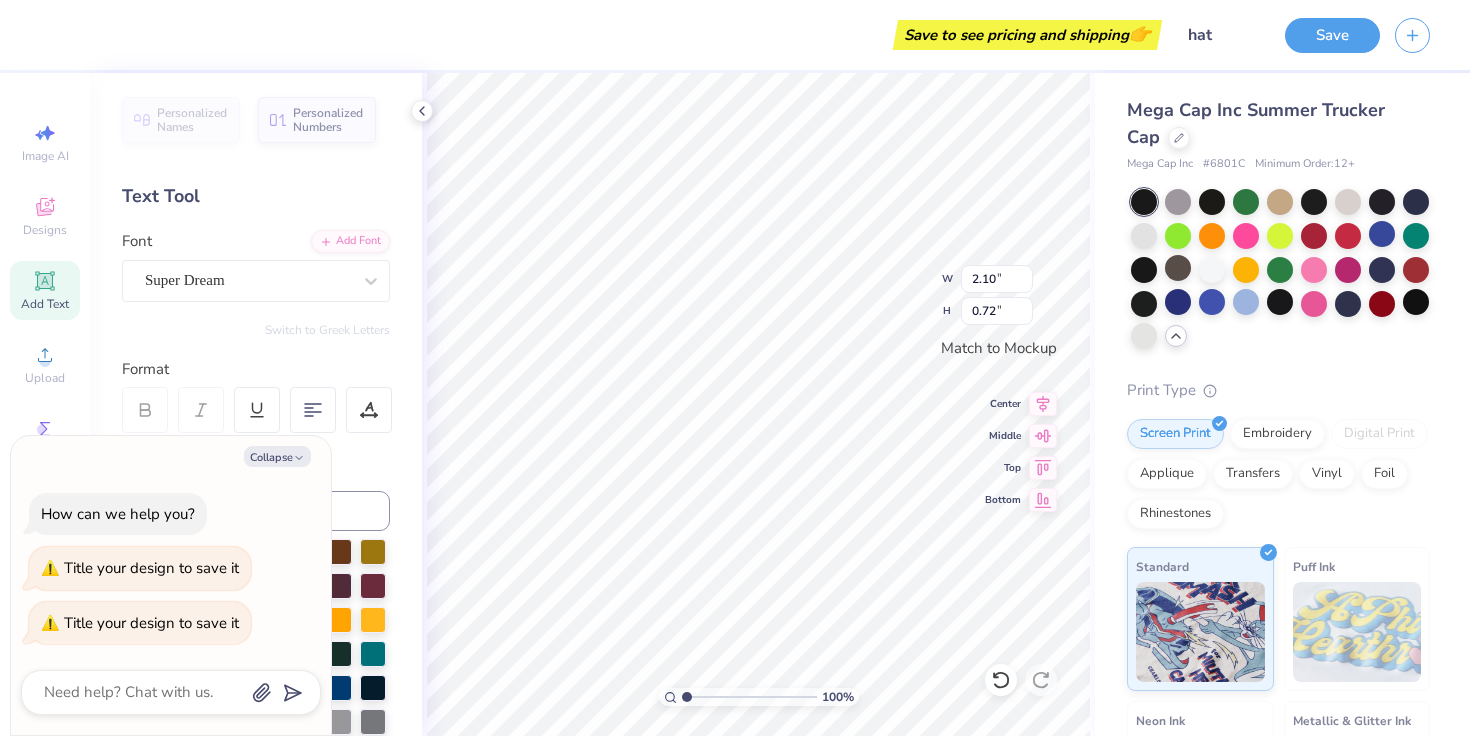 click 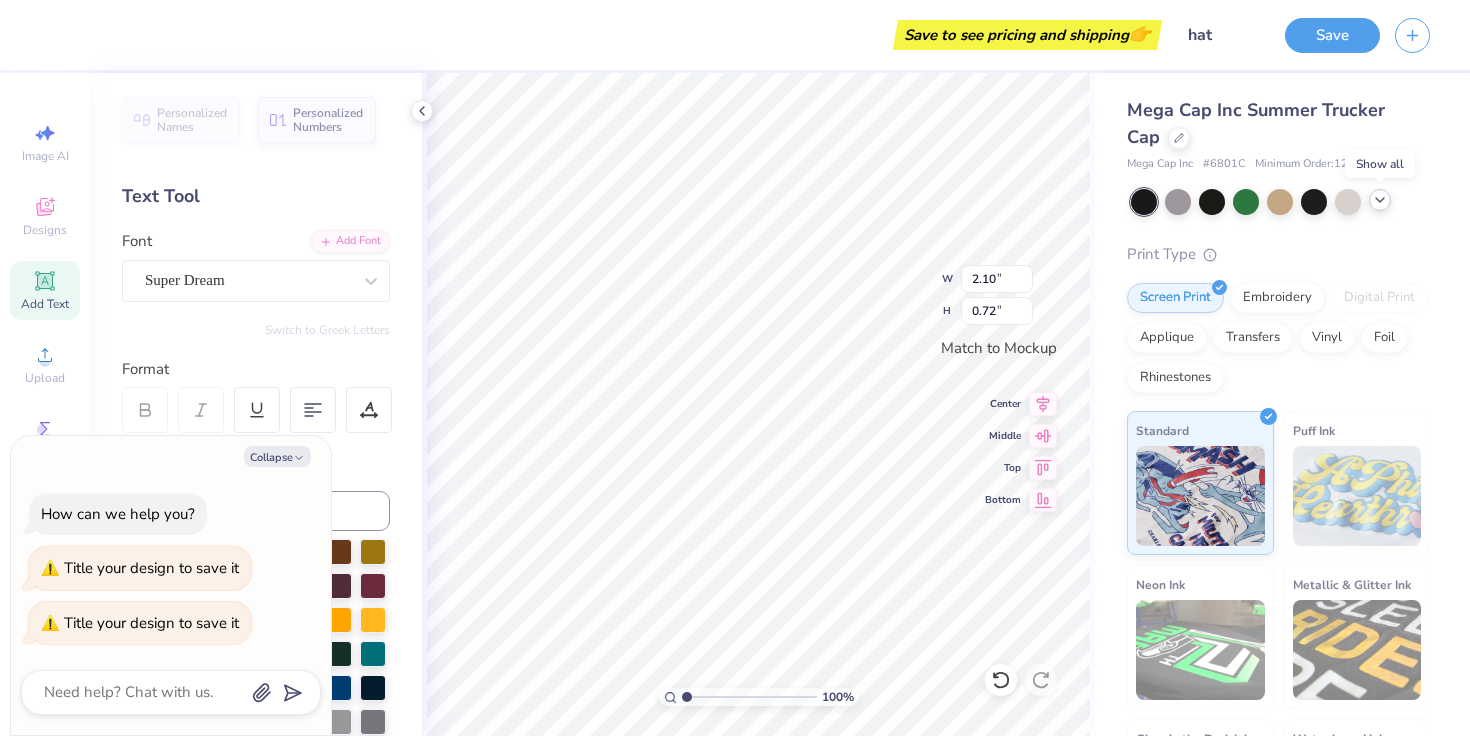 click 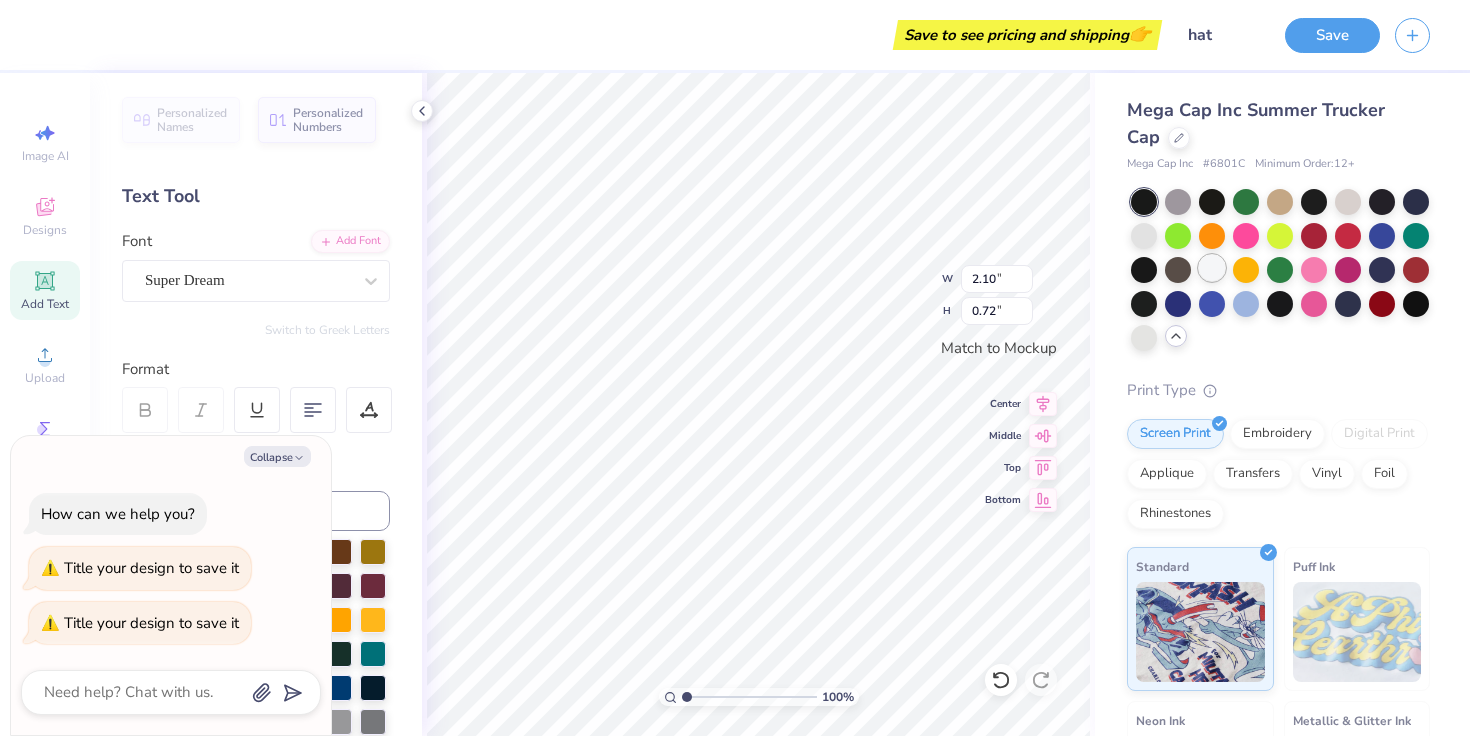 click at bounding box center [1212, 268] 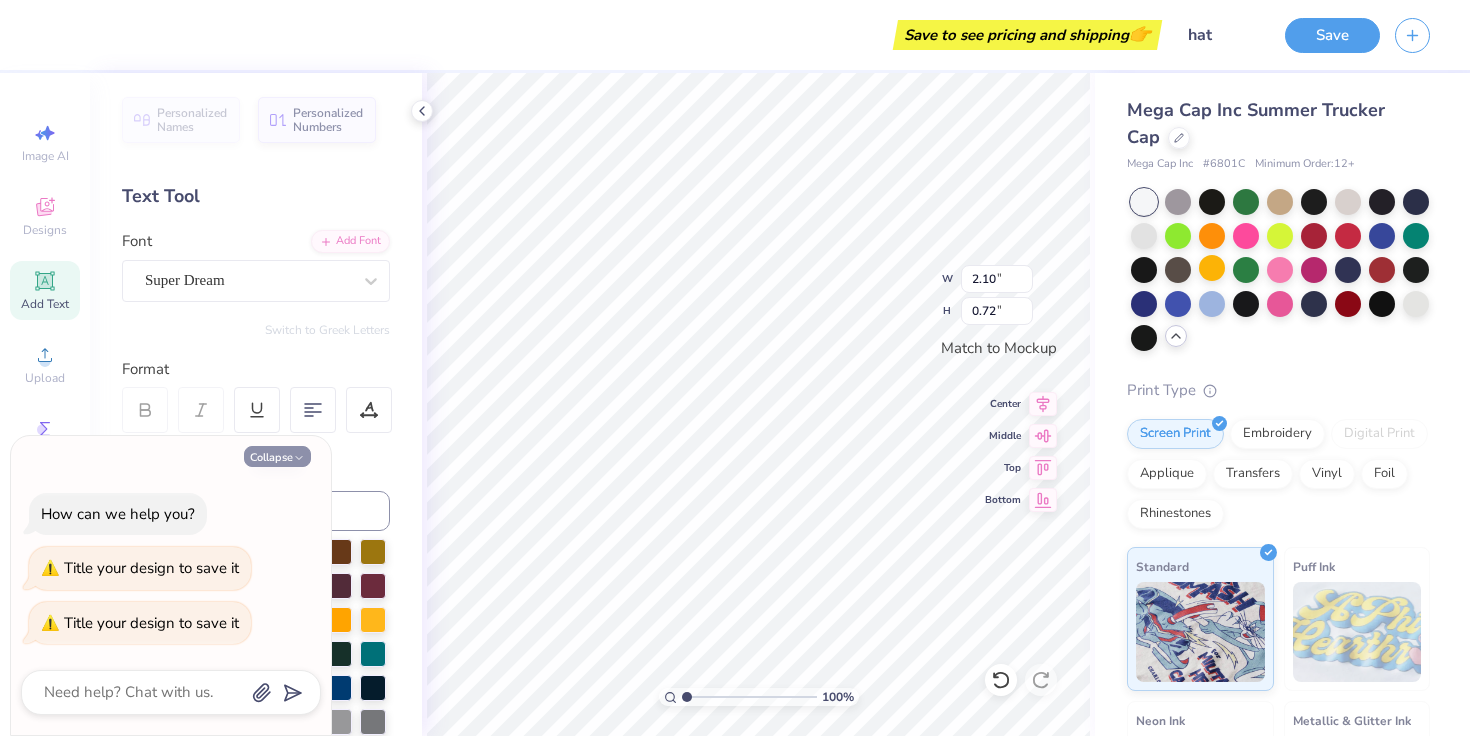click on "Collapse" at bounding box center [277, 456] 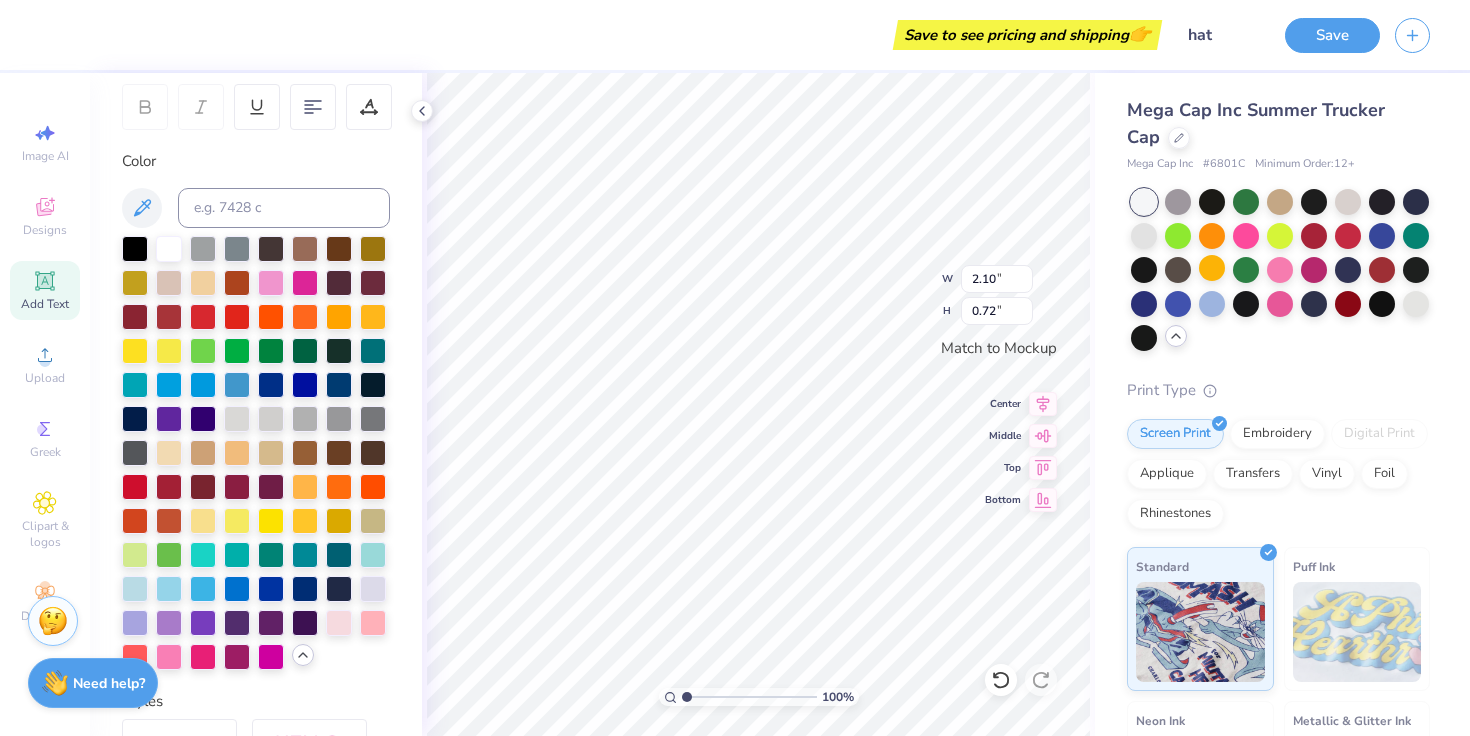 scroll, scrollTop: 304, scrollLeft: 0, axis: vertical 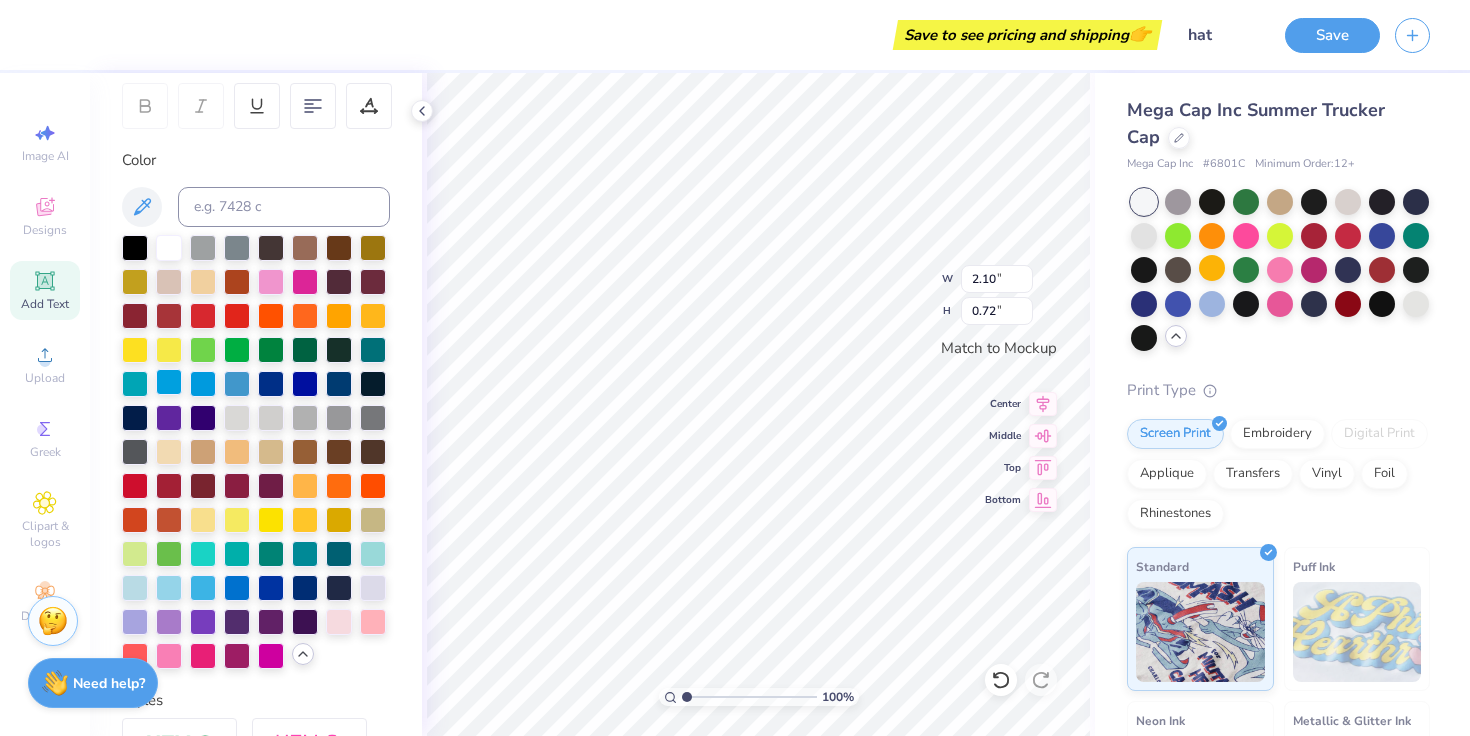 click at bounding box center [169, 382] 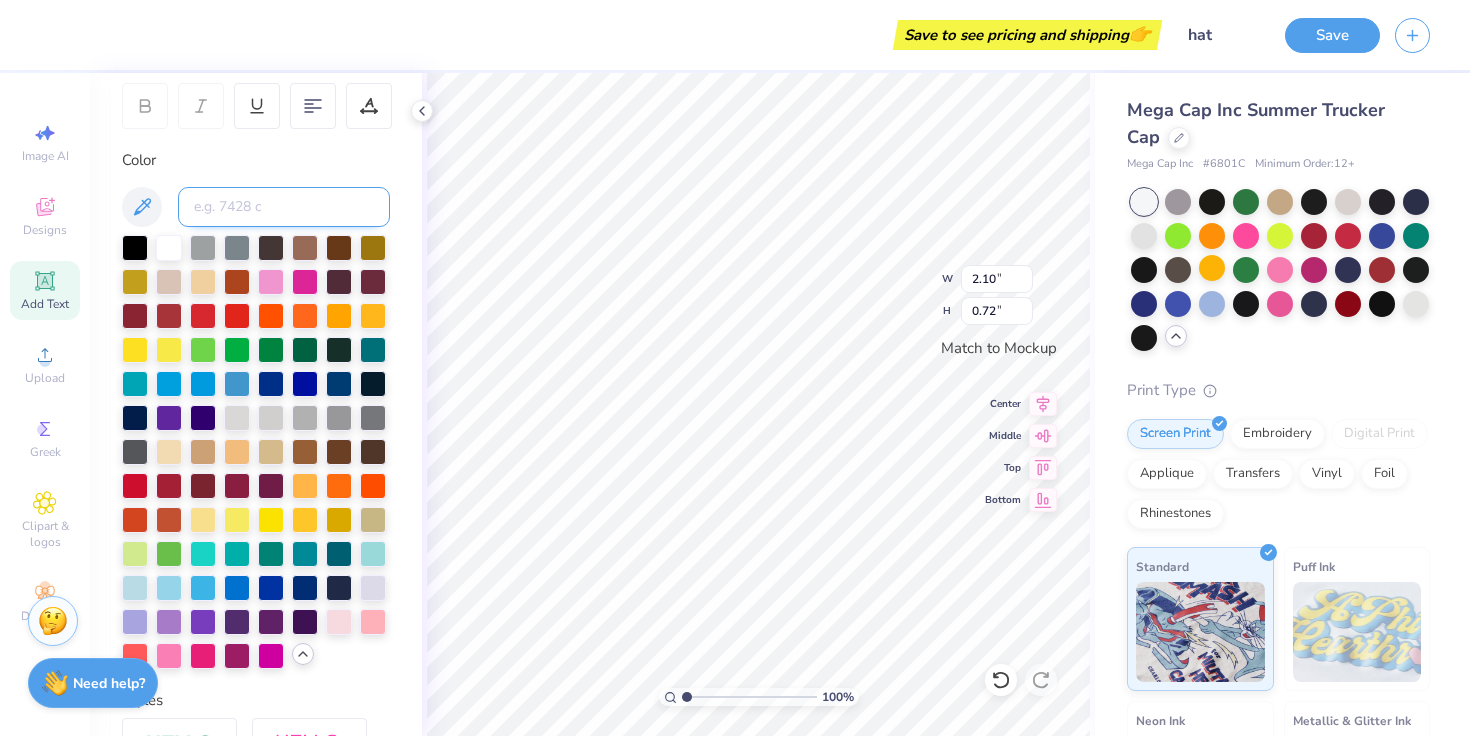 click at bounding box center (284, 207) 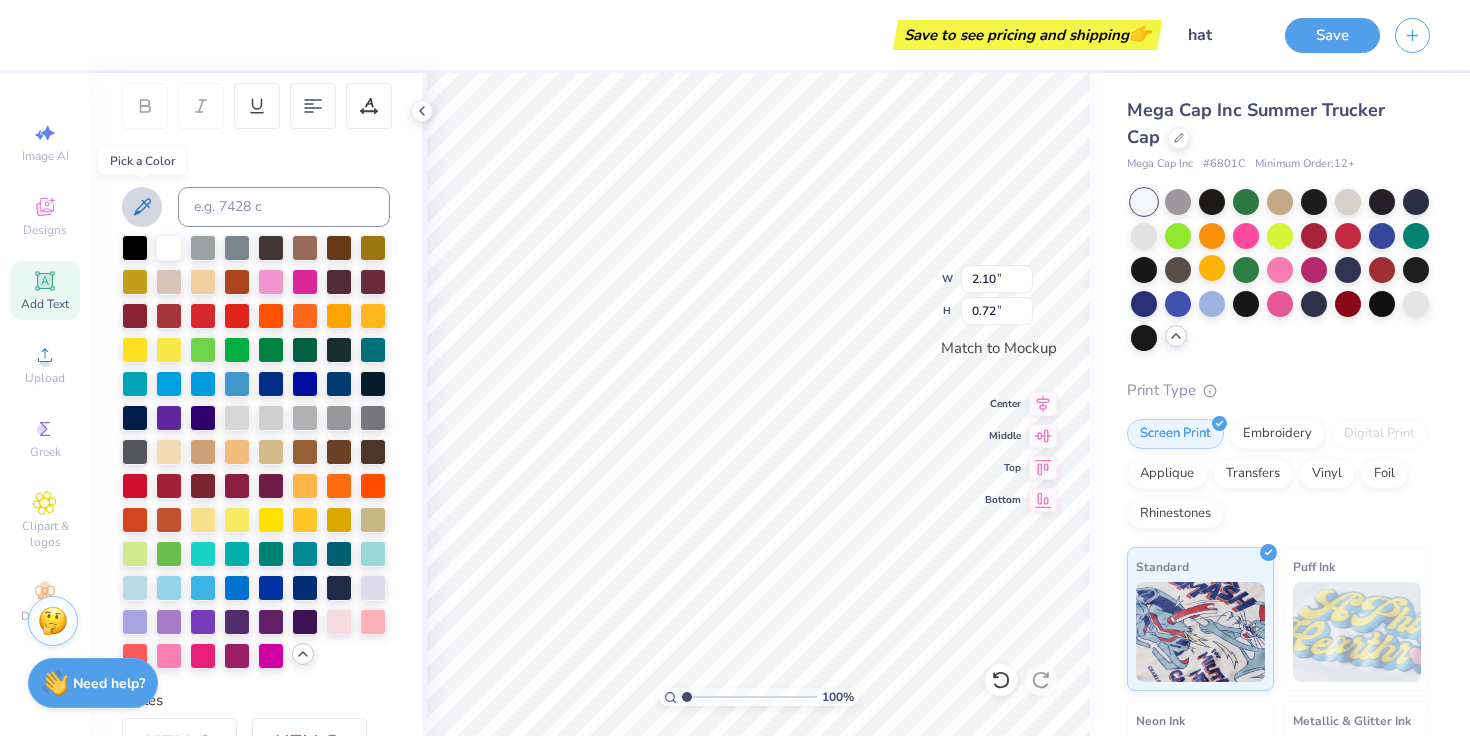 click 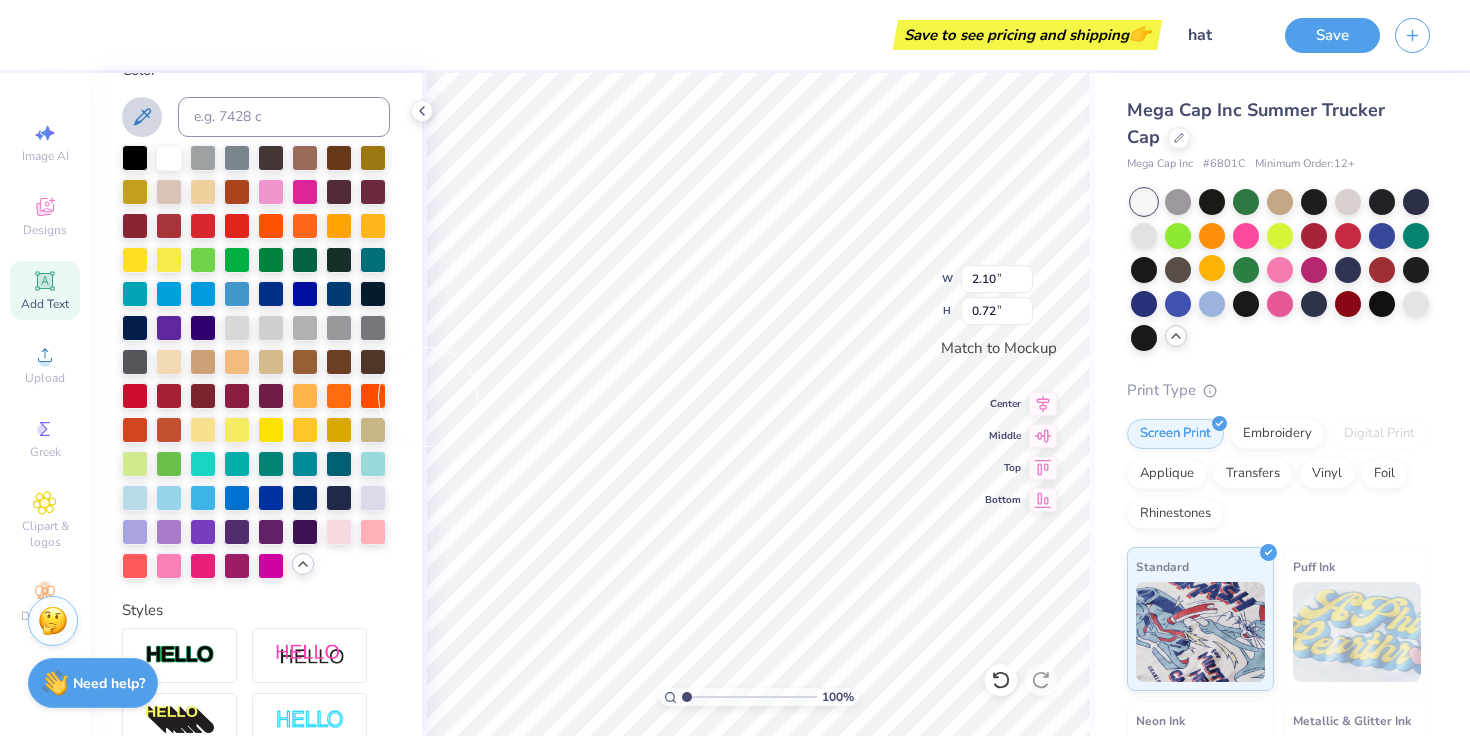 scroll, scrollTop: 403, scrollLeft: 0, axis: vertical 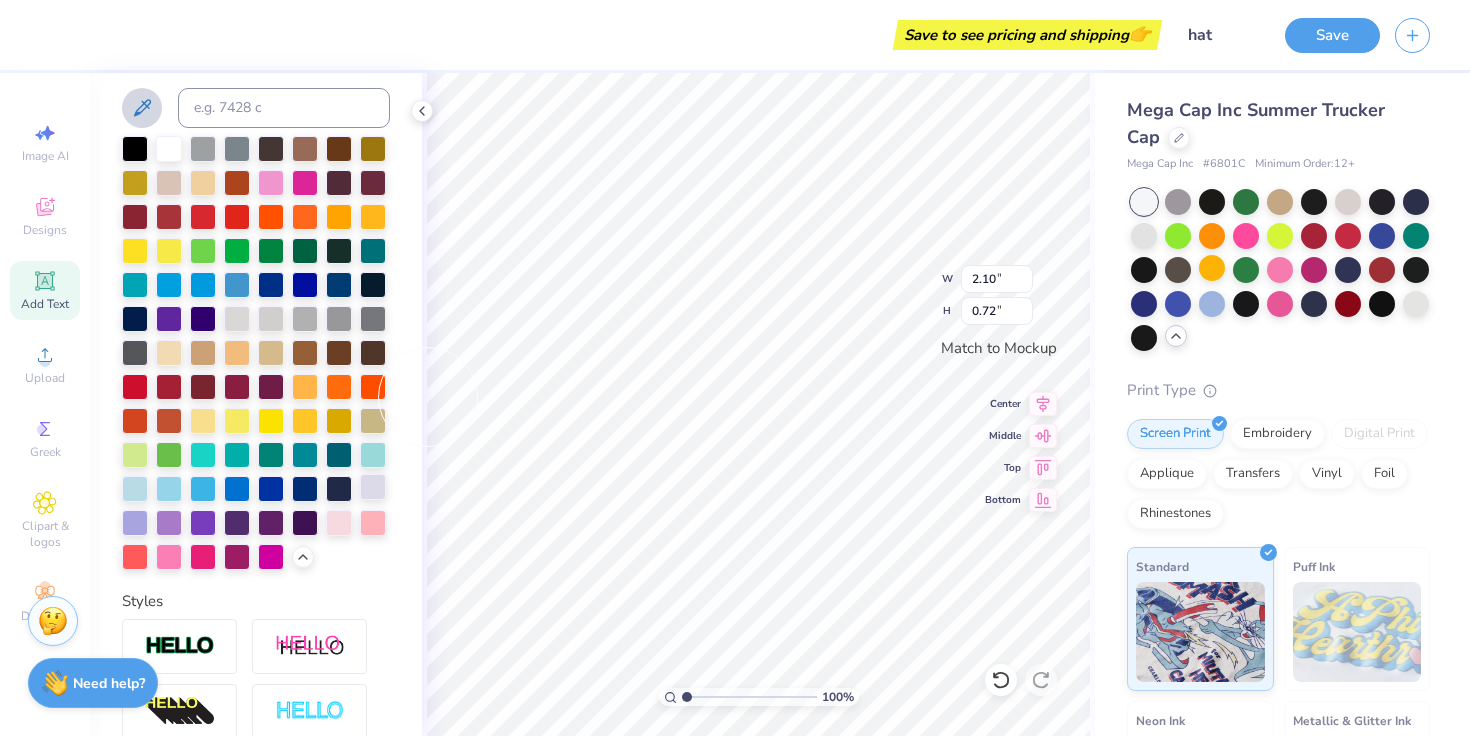 click at bounding box center [373, 487] 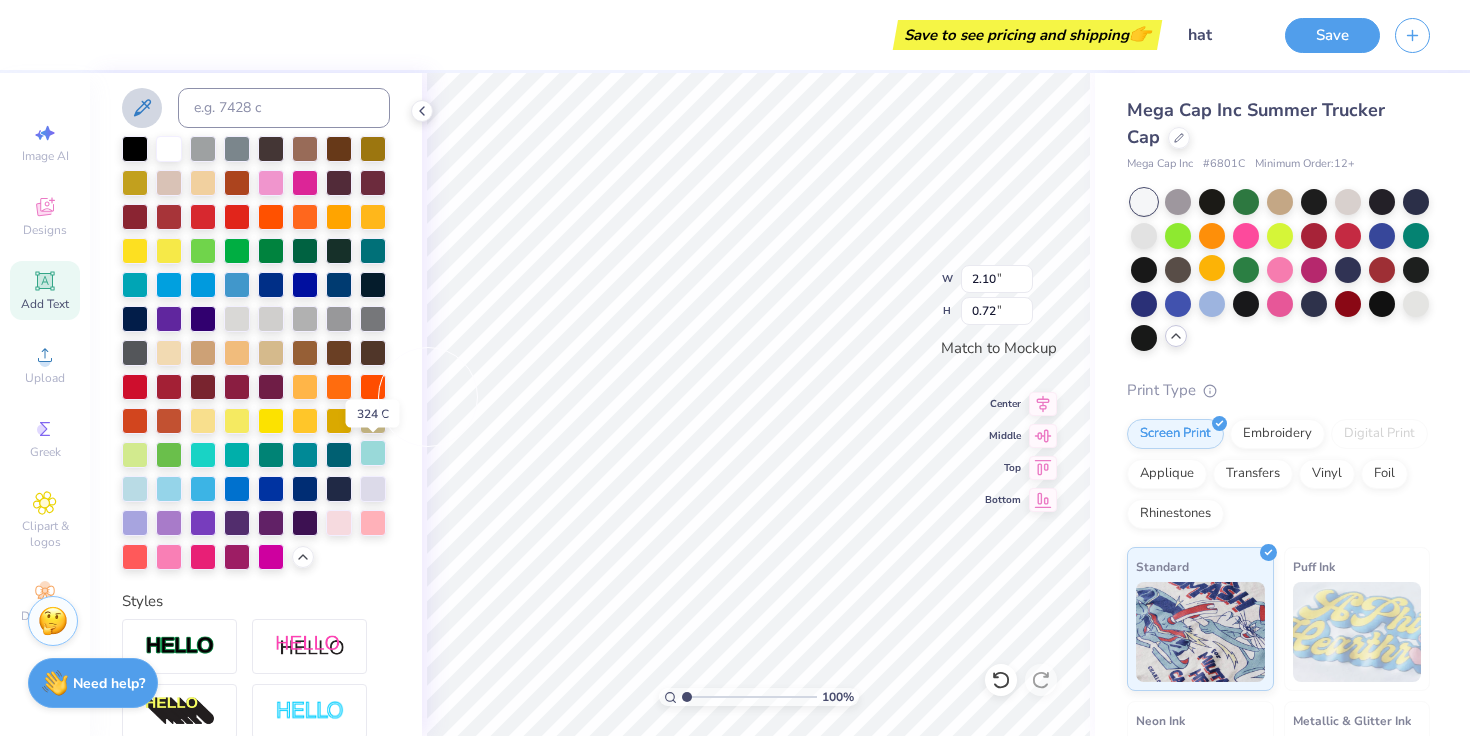 click at bounding box center [373, 453] 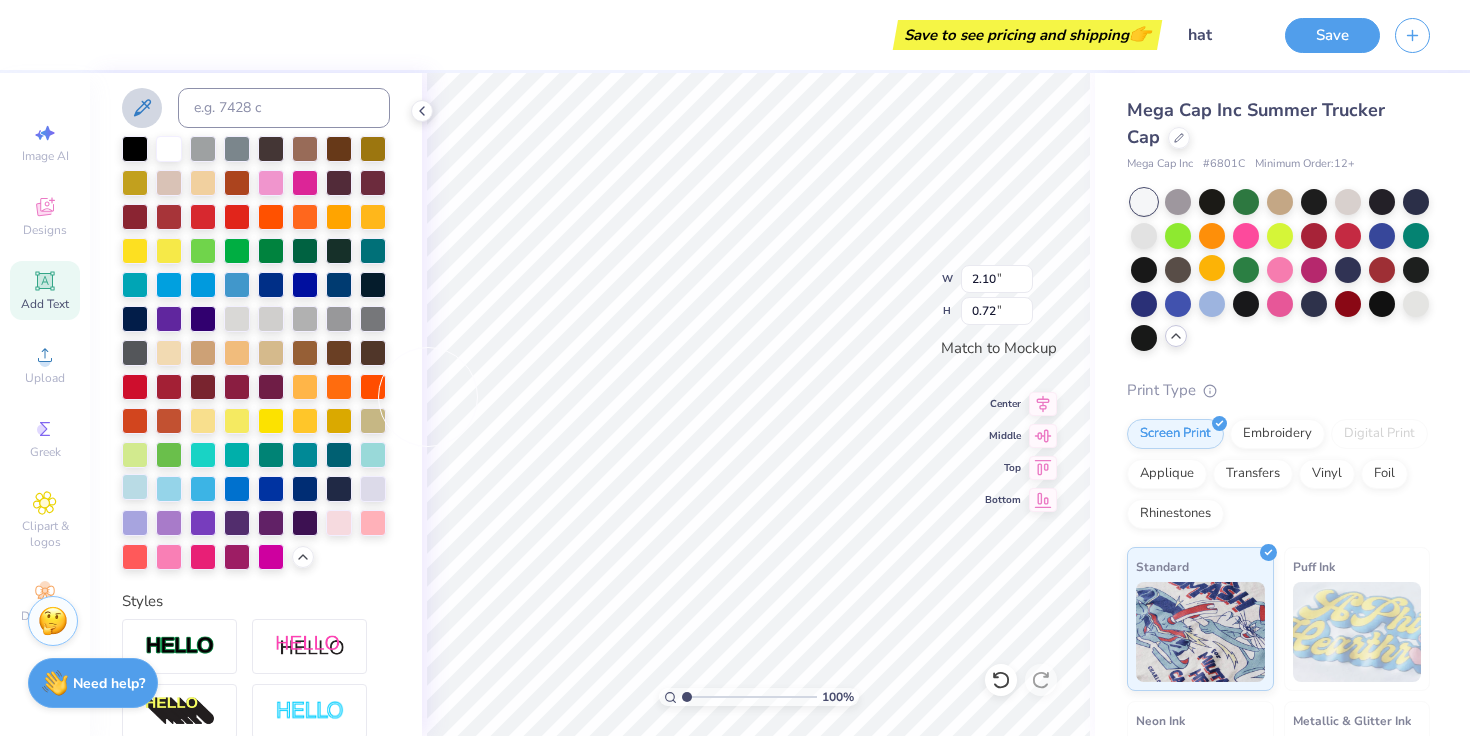 click at bounding box center (135, 487) 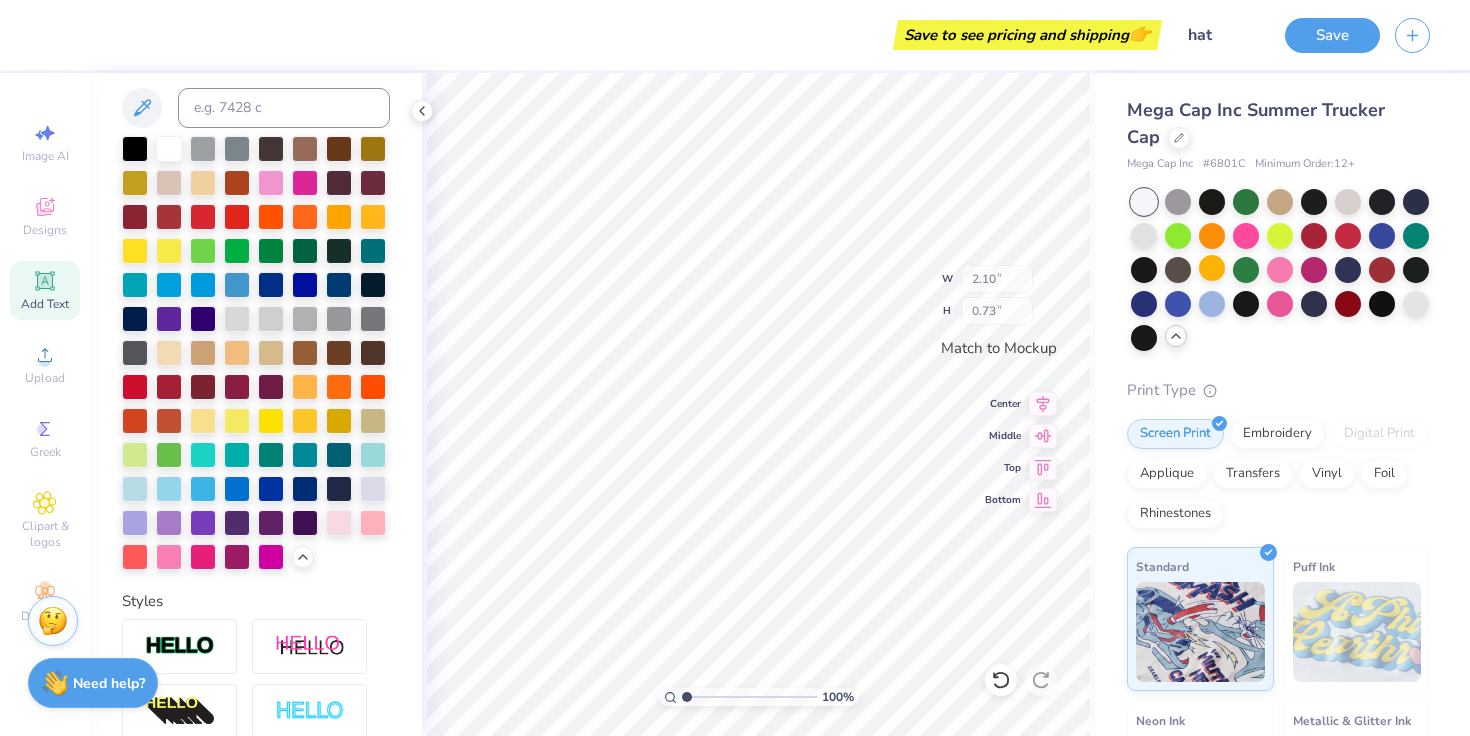 type on "0.72" 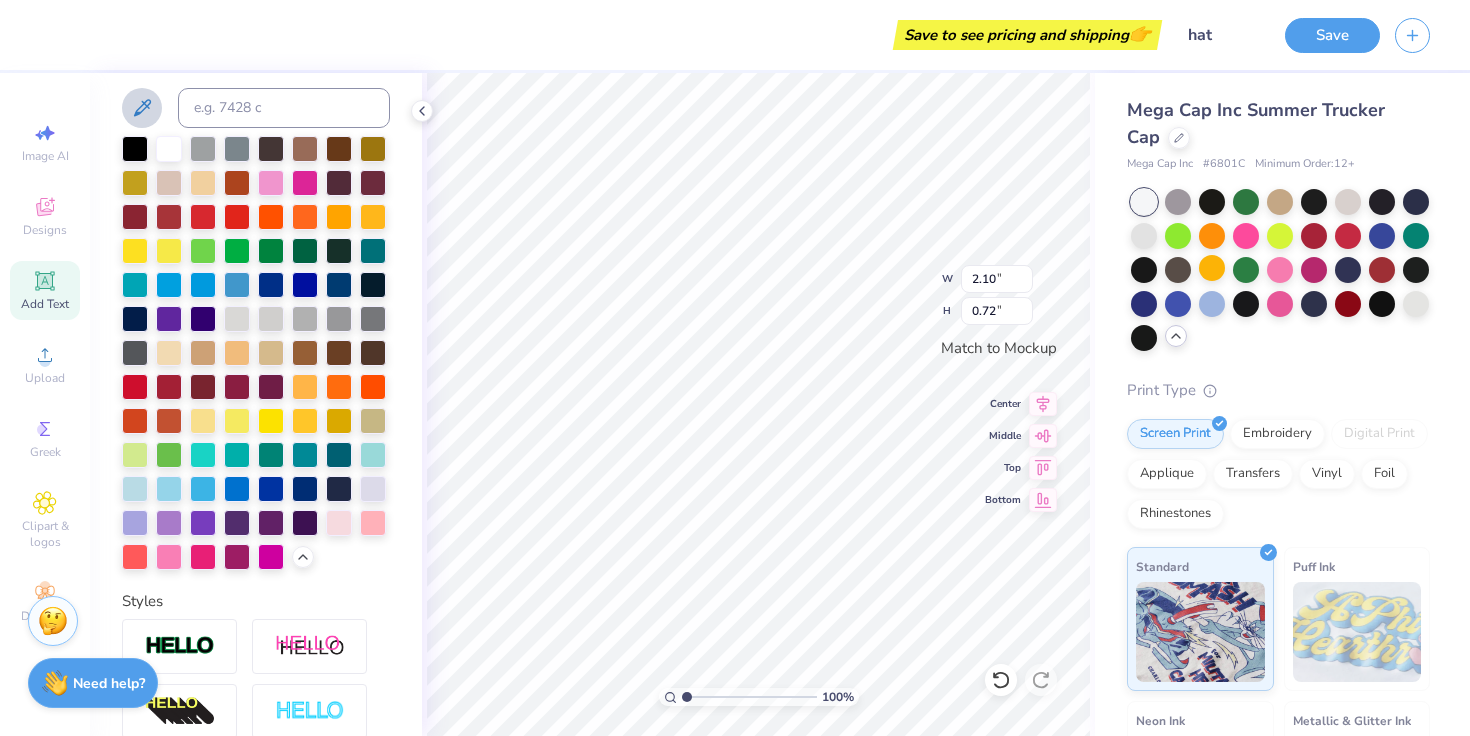 click 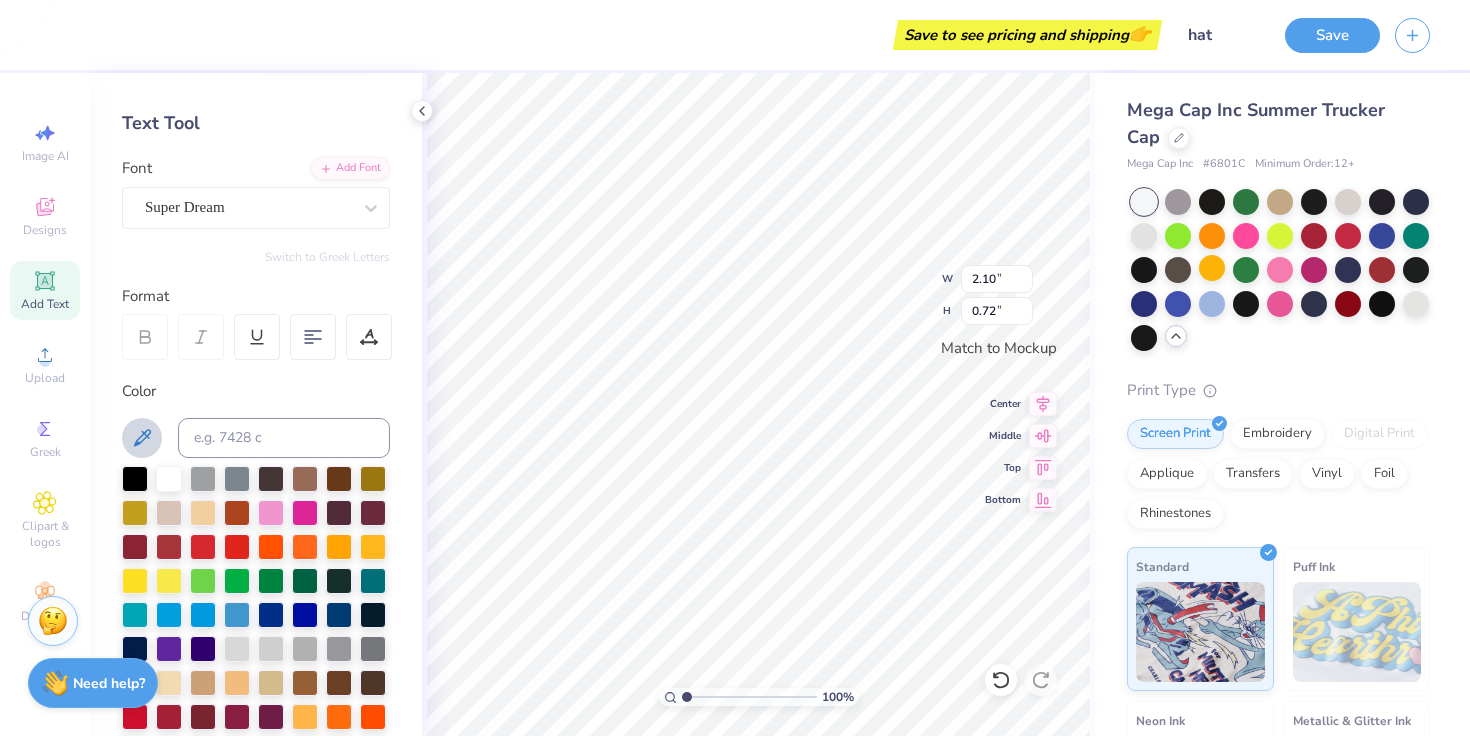 scroll, scrollTop: 98, scrollLeft: 0, axis: vertical 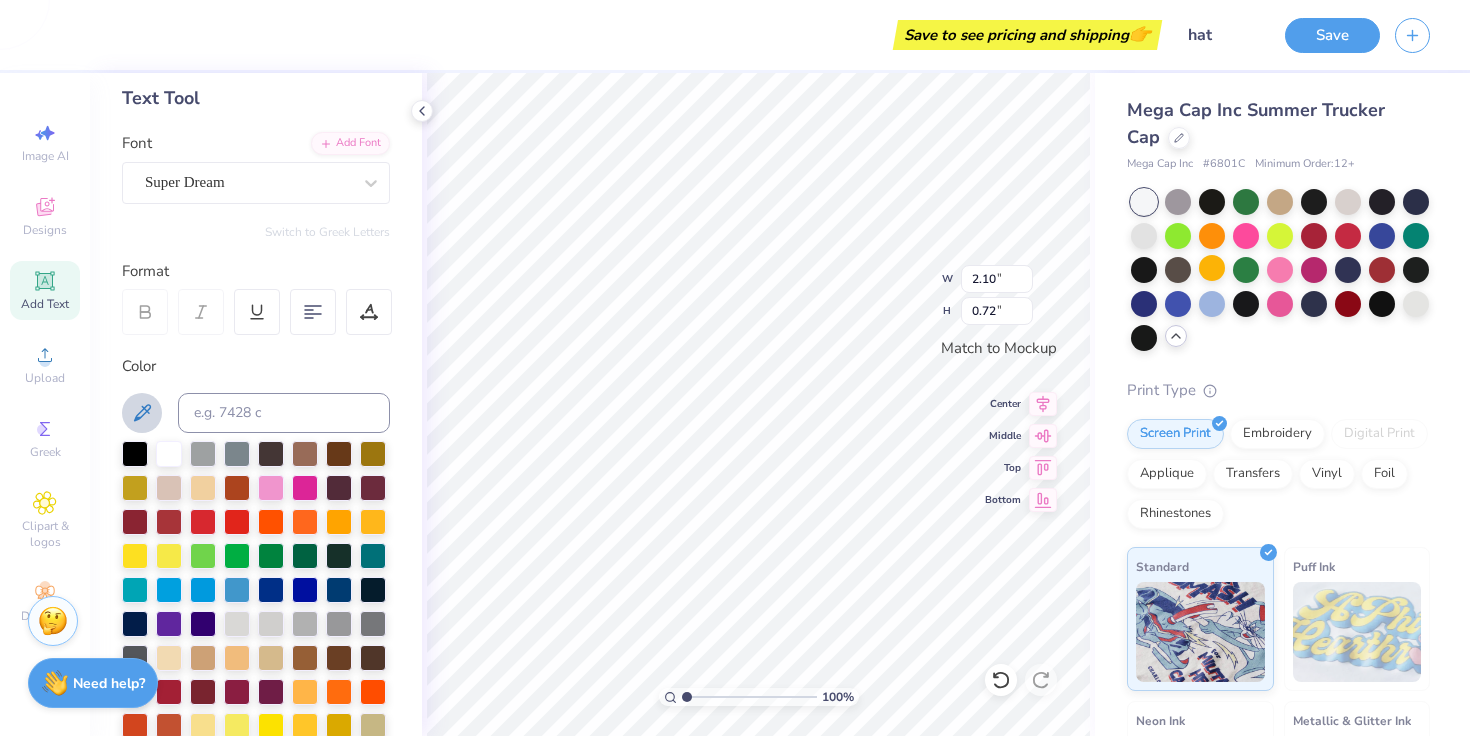 click 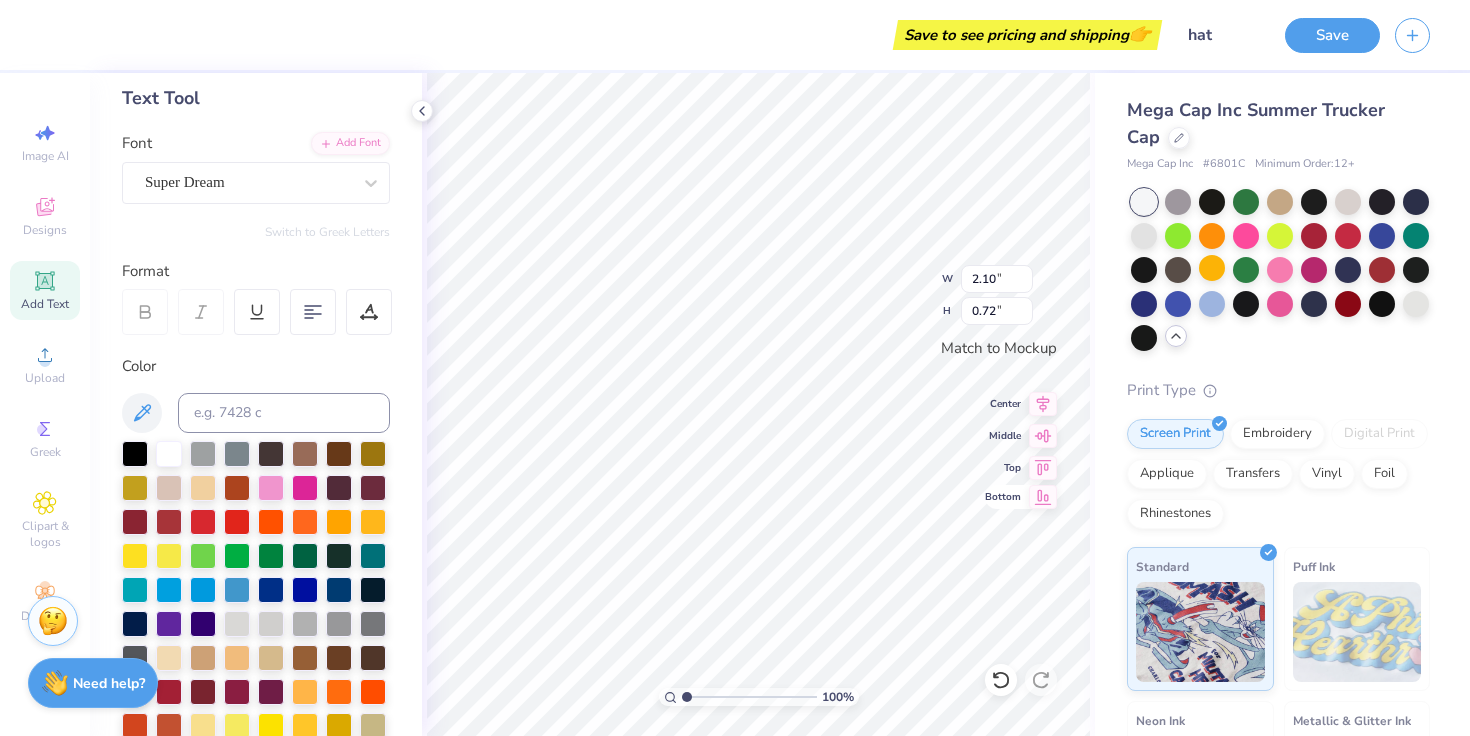 click 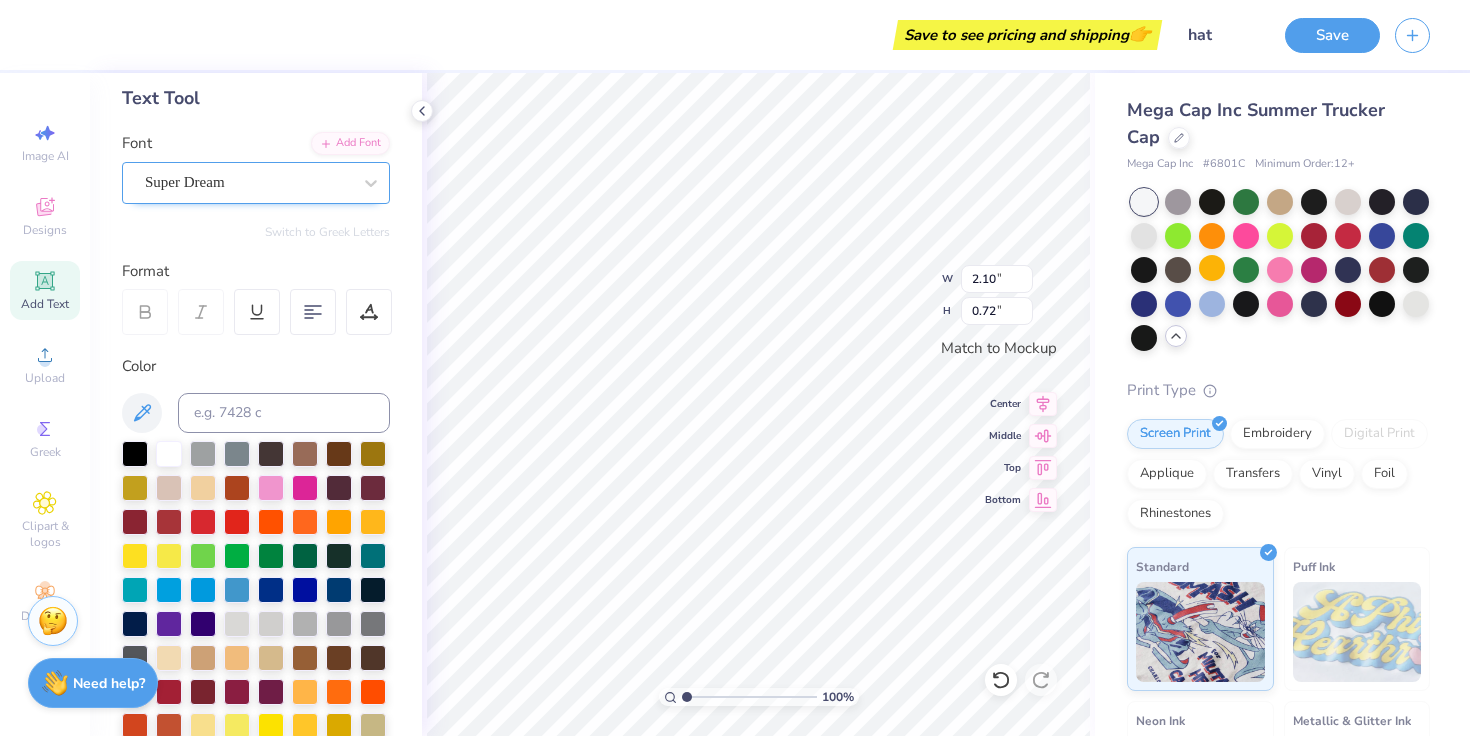 click on "Super Dream" at bounding box center (248, 182) 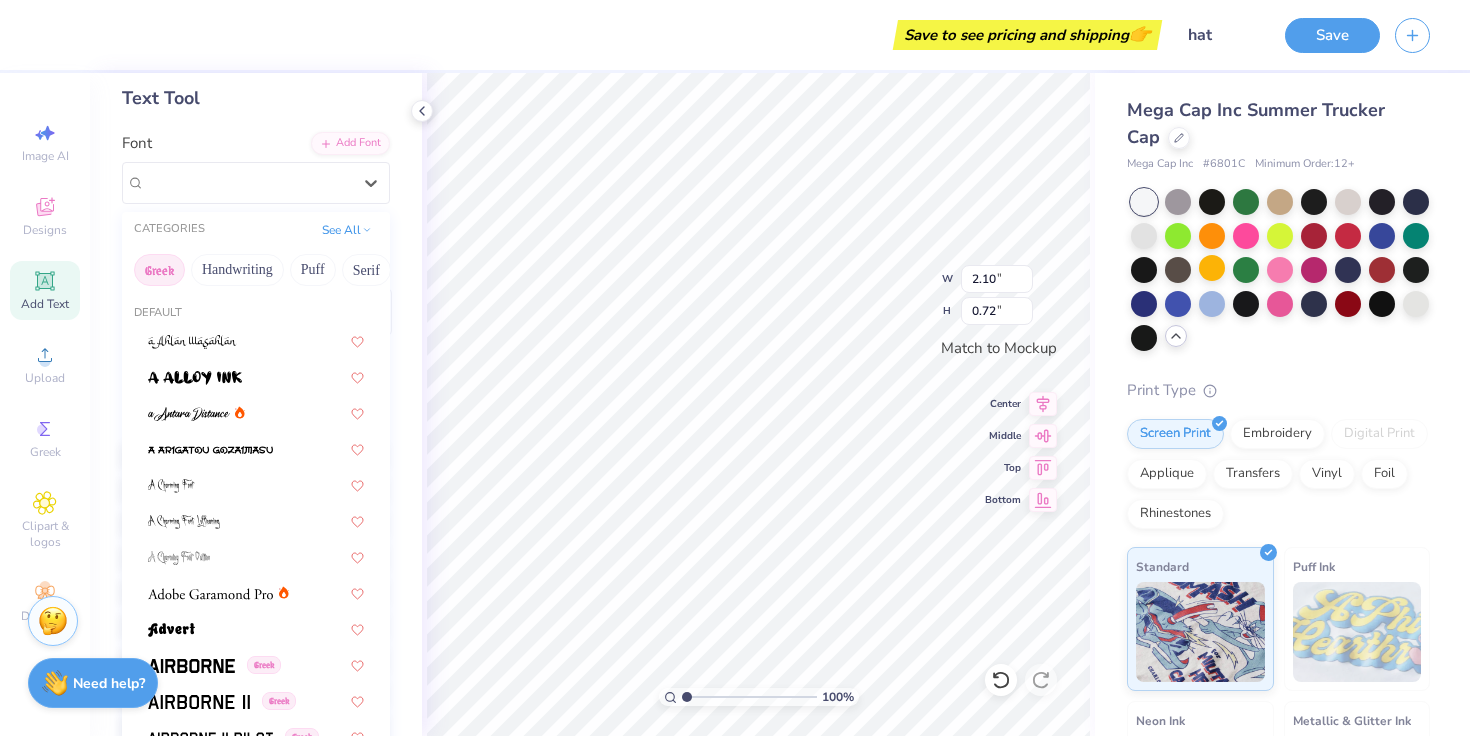 click on "Greek" at bounding box center [159, 270] 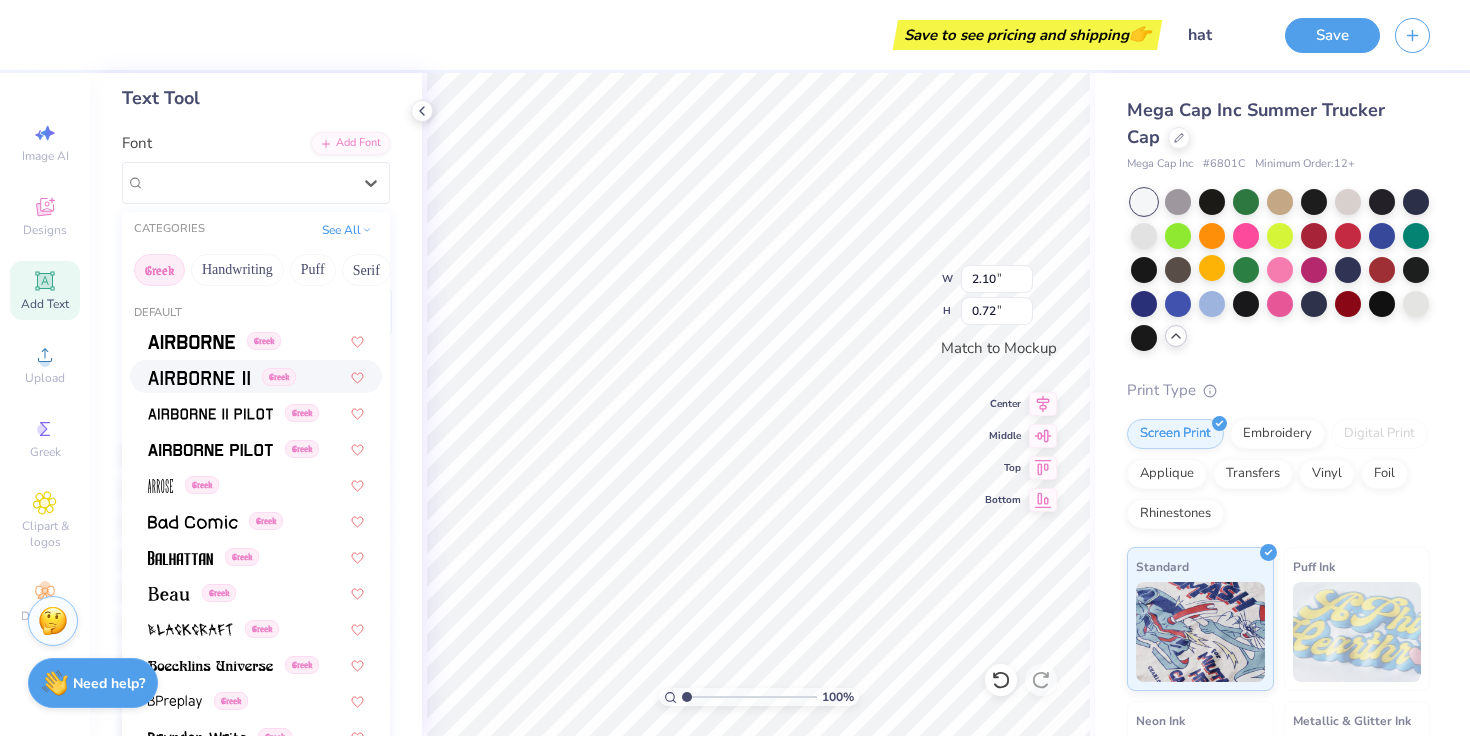 click at bounding box center [199, 378] 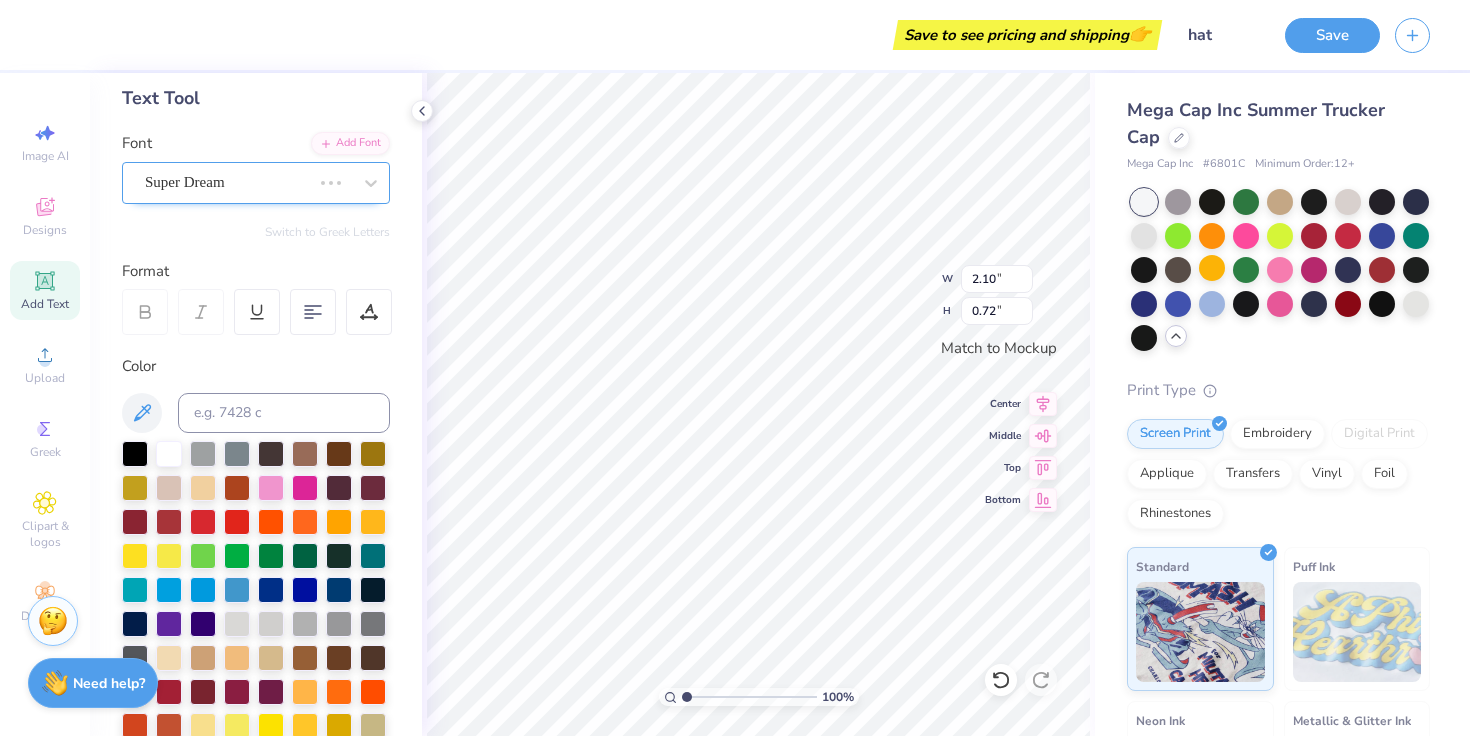 click at bounding box center (228, 182) 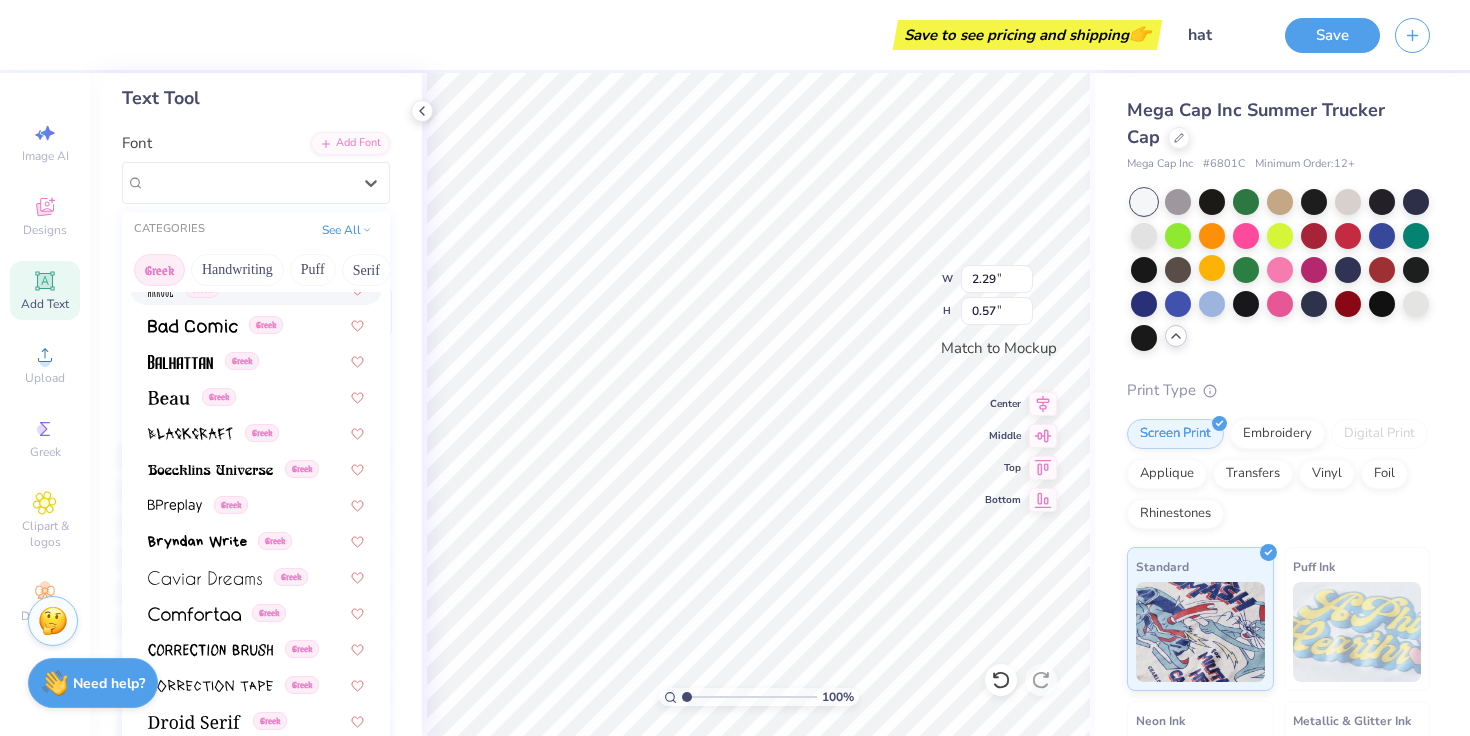 scroll, scrollTop: 197, scrollLeft: 0, axis: vertical 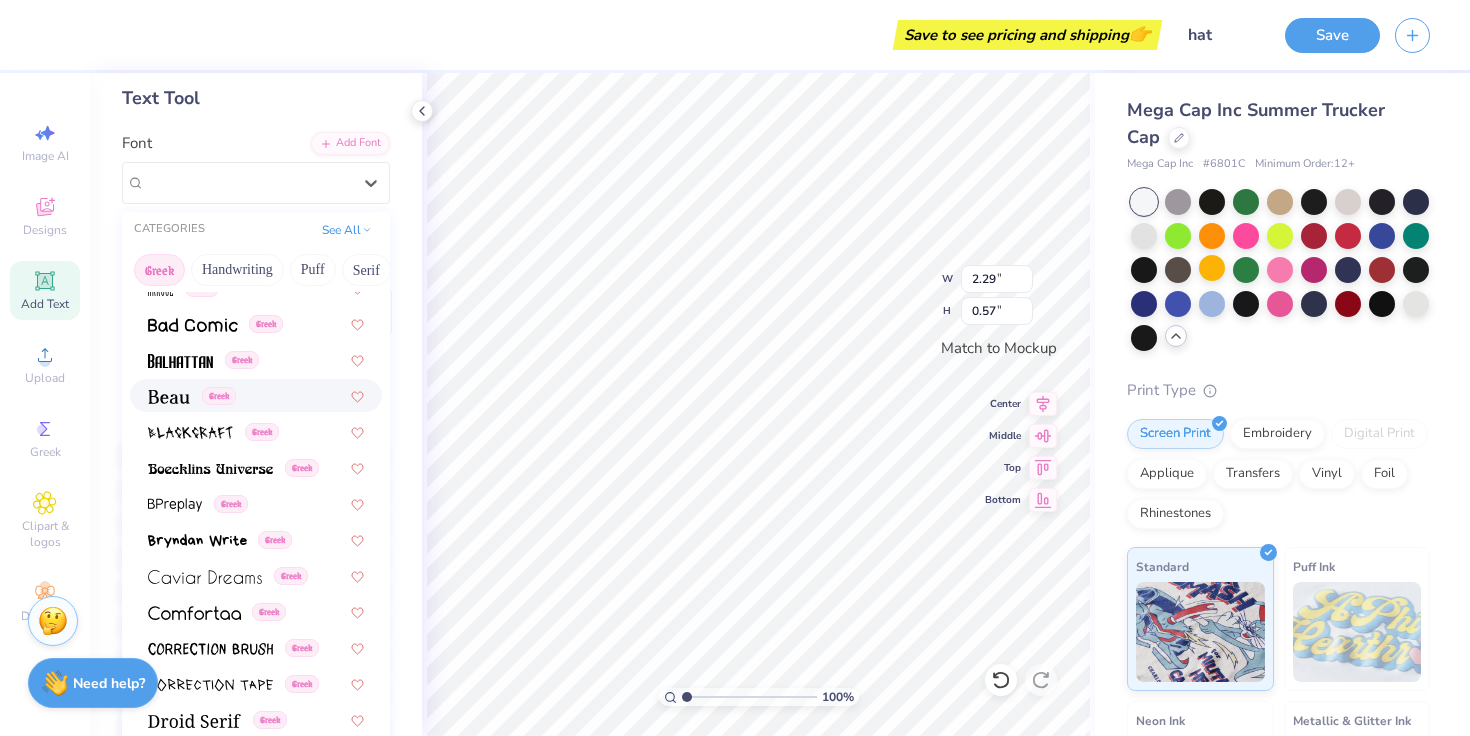 click at bounding box center (169, 397) 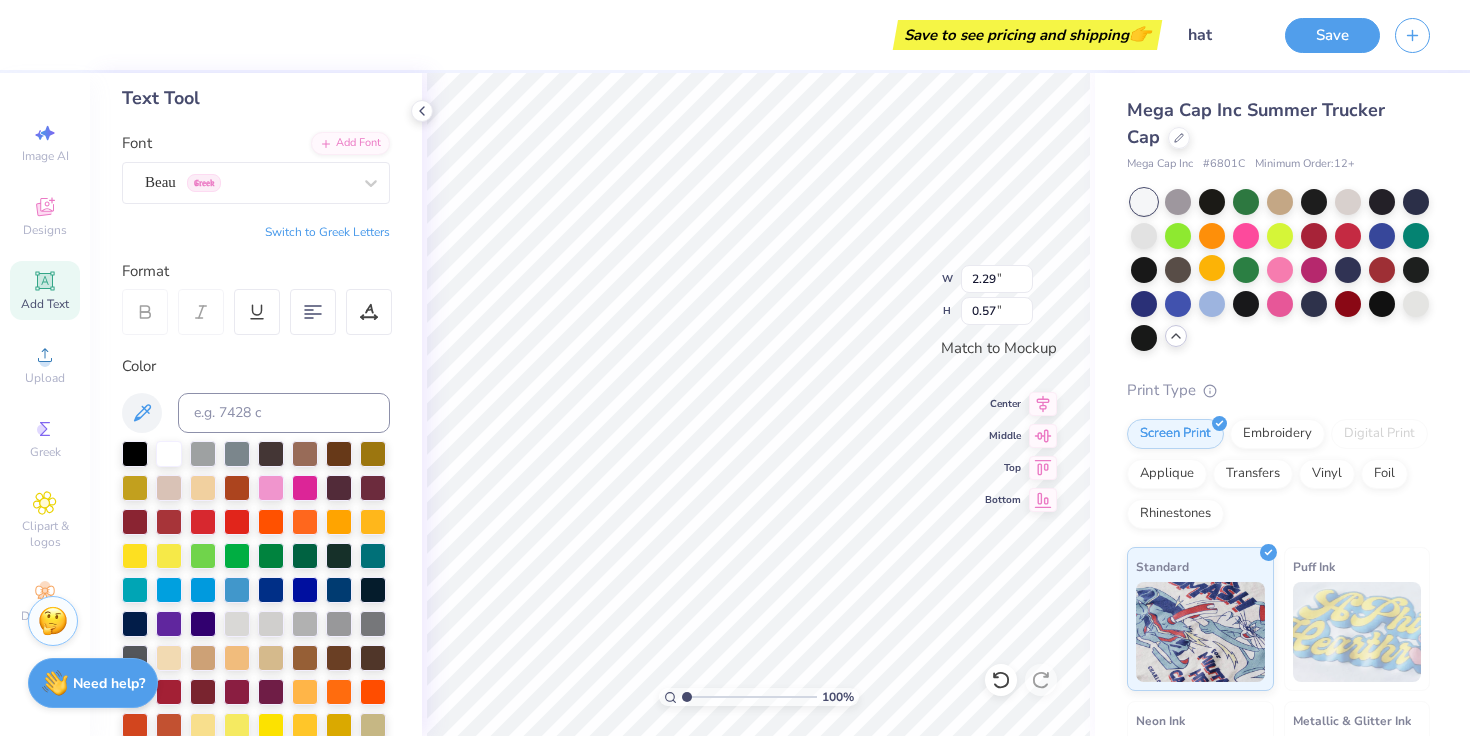 type on "2.04" 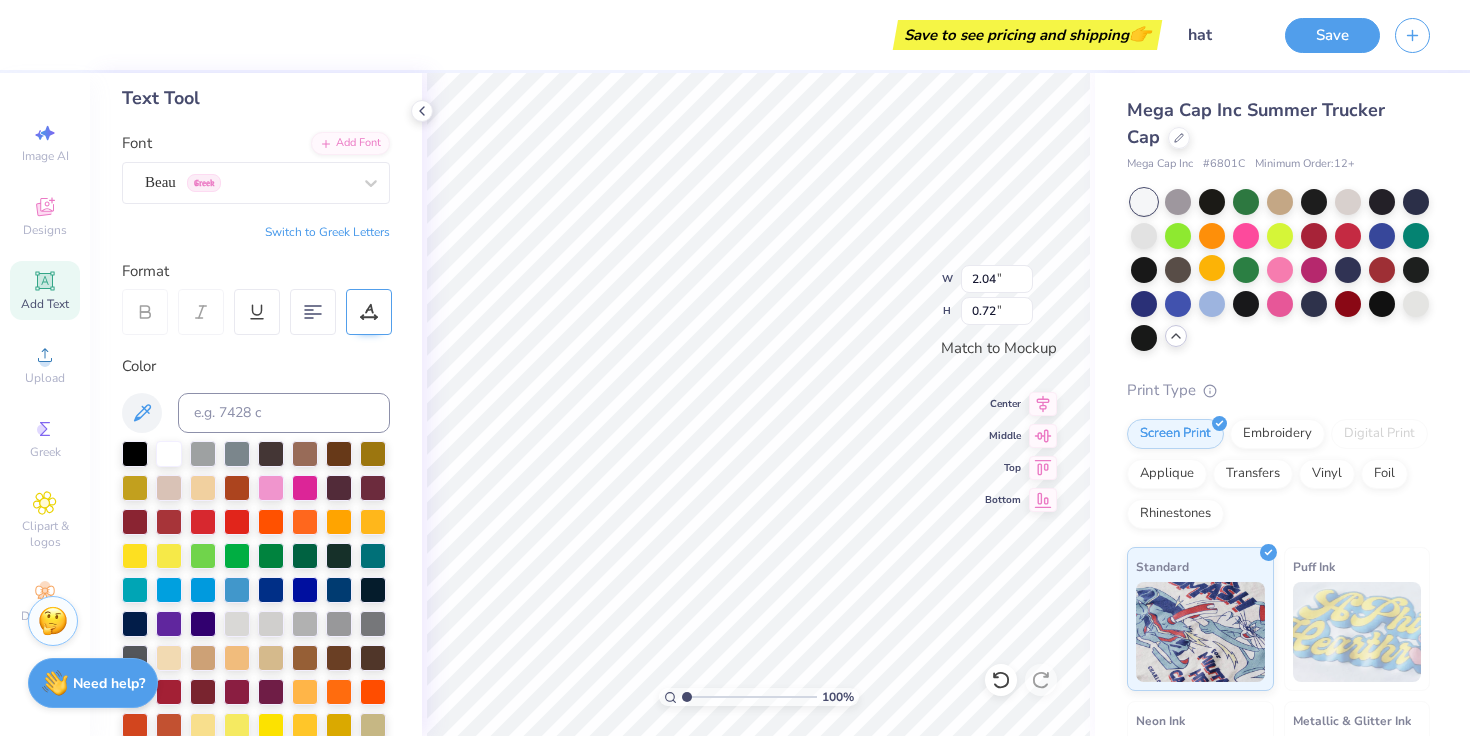 click at bounding box center (369, 312) 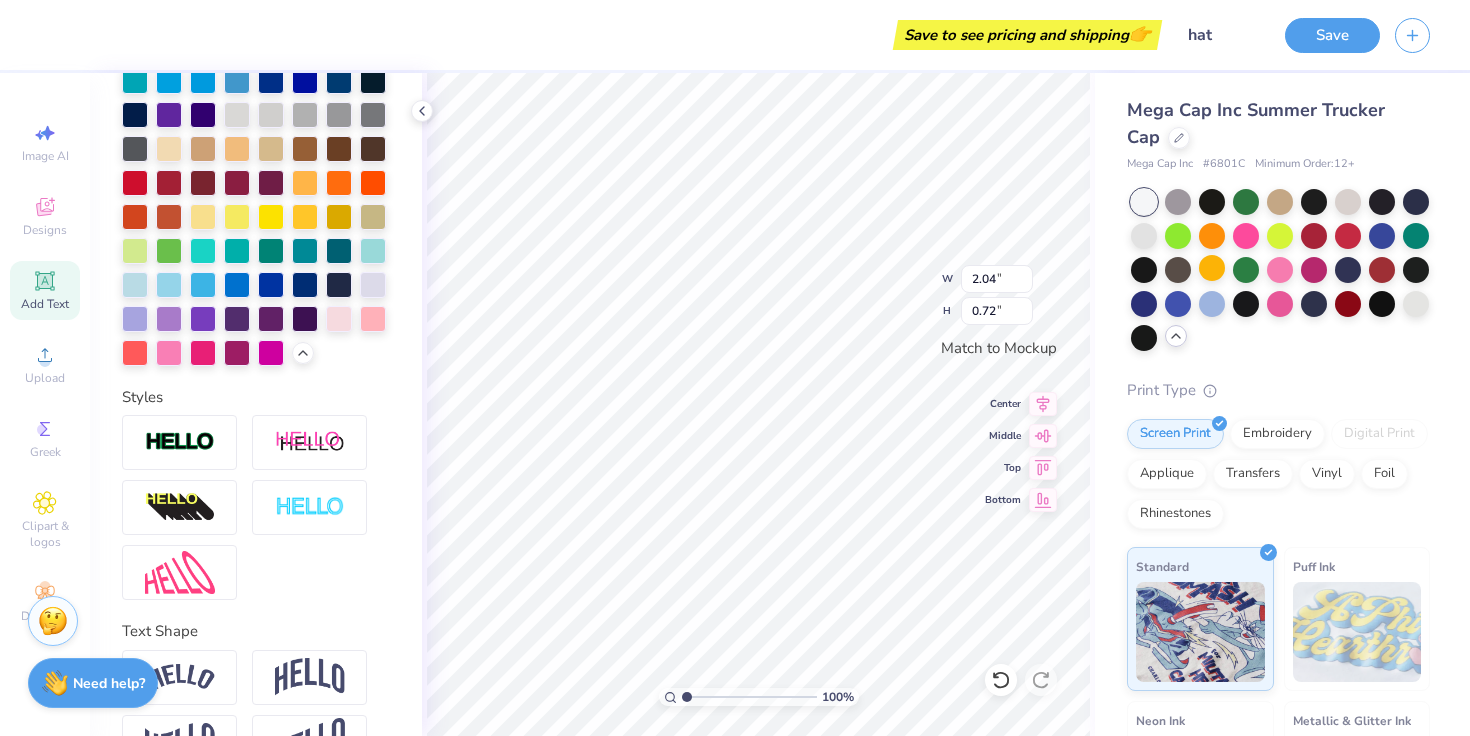 scroll, scrollTop: 677, scrollLeft: 0, axis: vertical 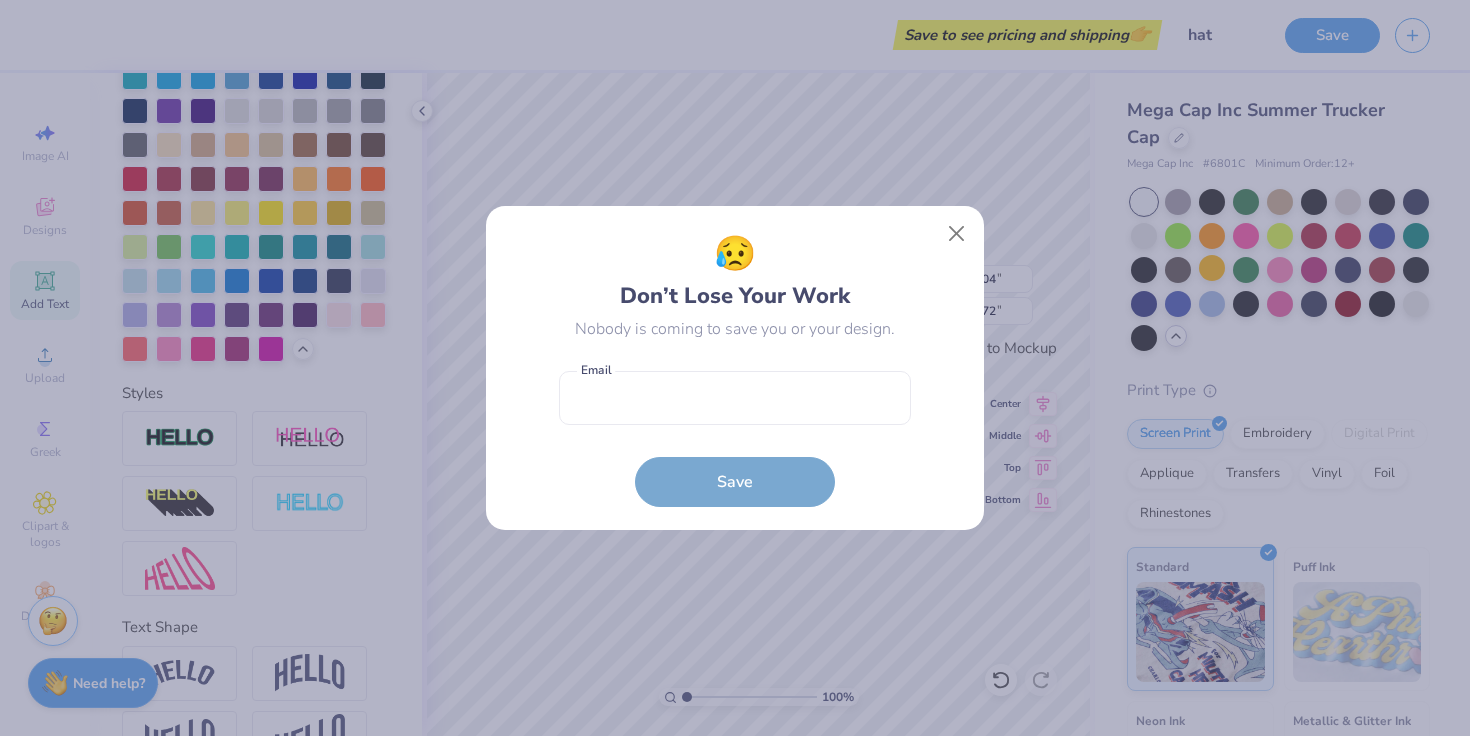 click on "😥 Don’t Lose Your Work Nobody is coming to save you or your design. Email is a required field Email Save" at bounding box center (735, 368) 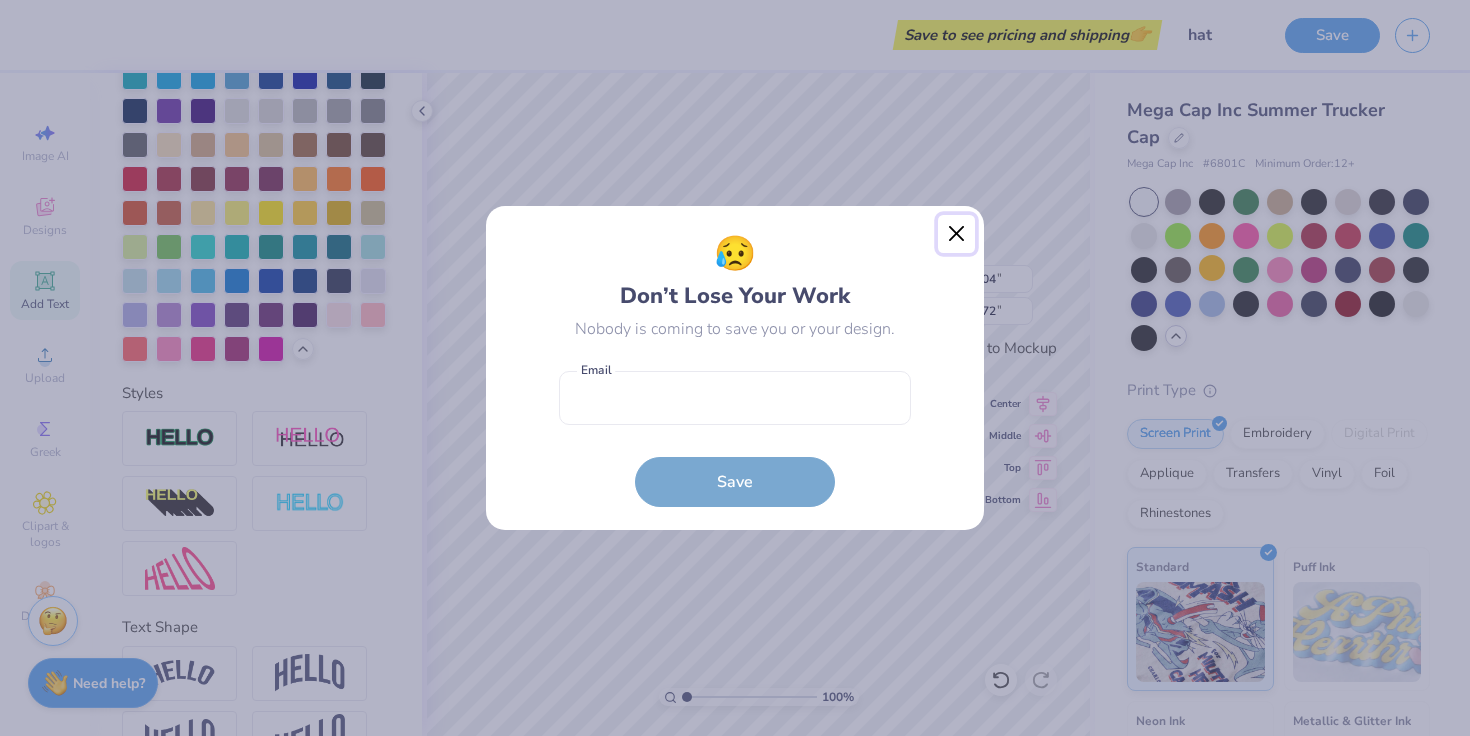 click at bounding box center (957, 234) 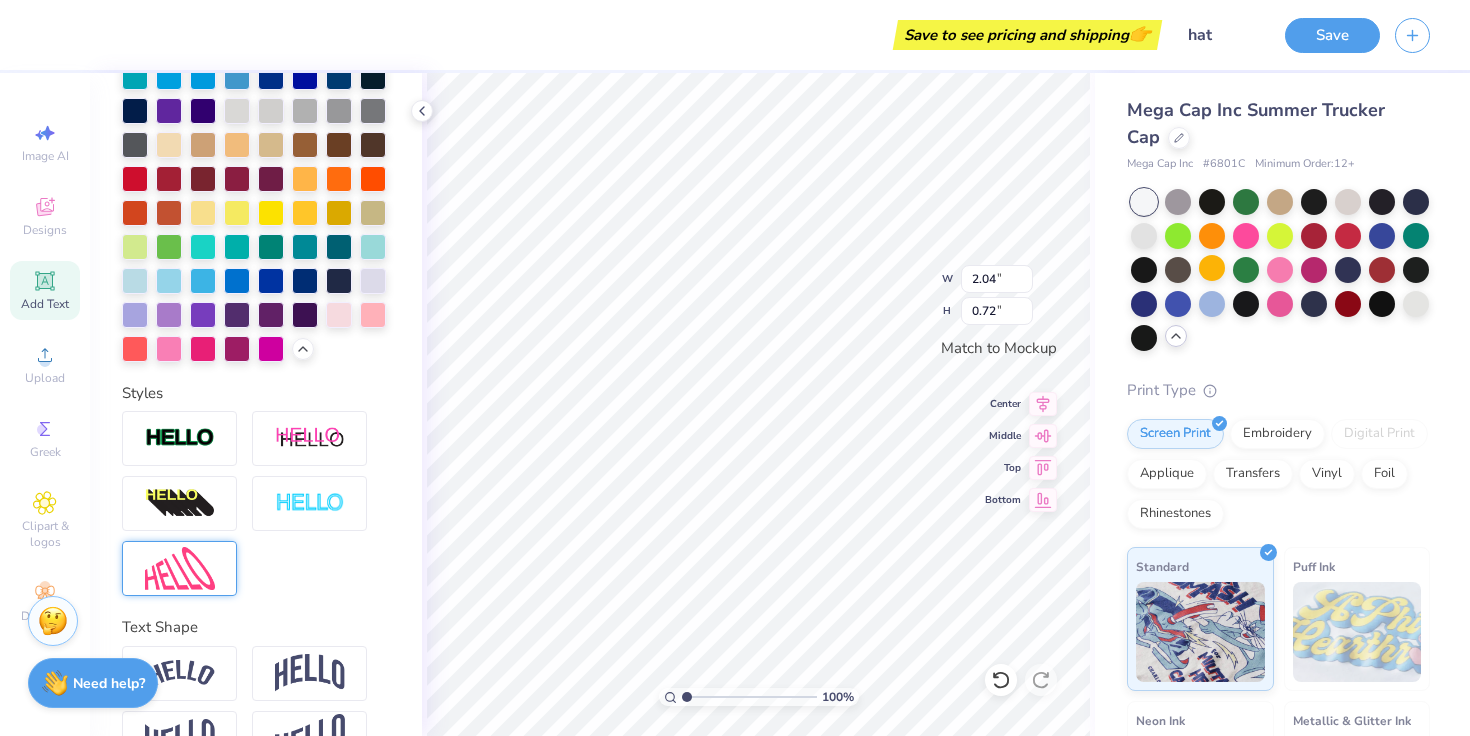 scroll, scrollTop: 730, scrollLeft: 0, axis: vertical 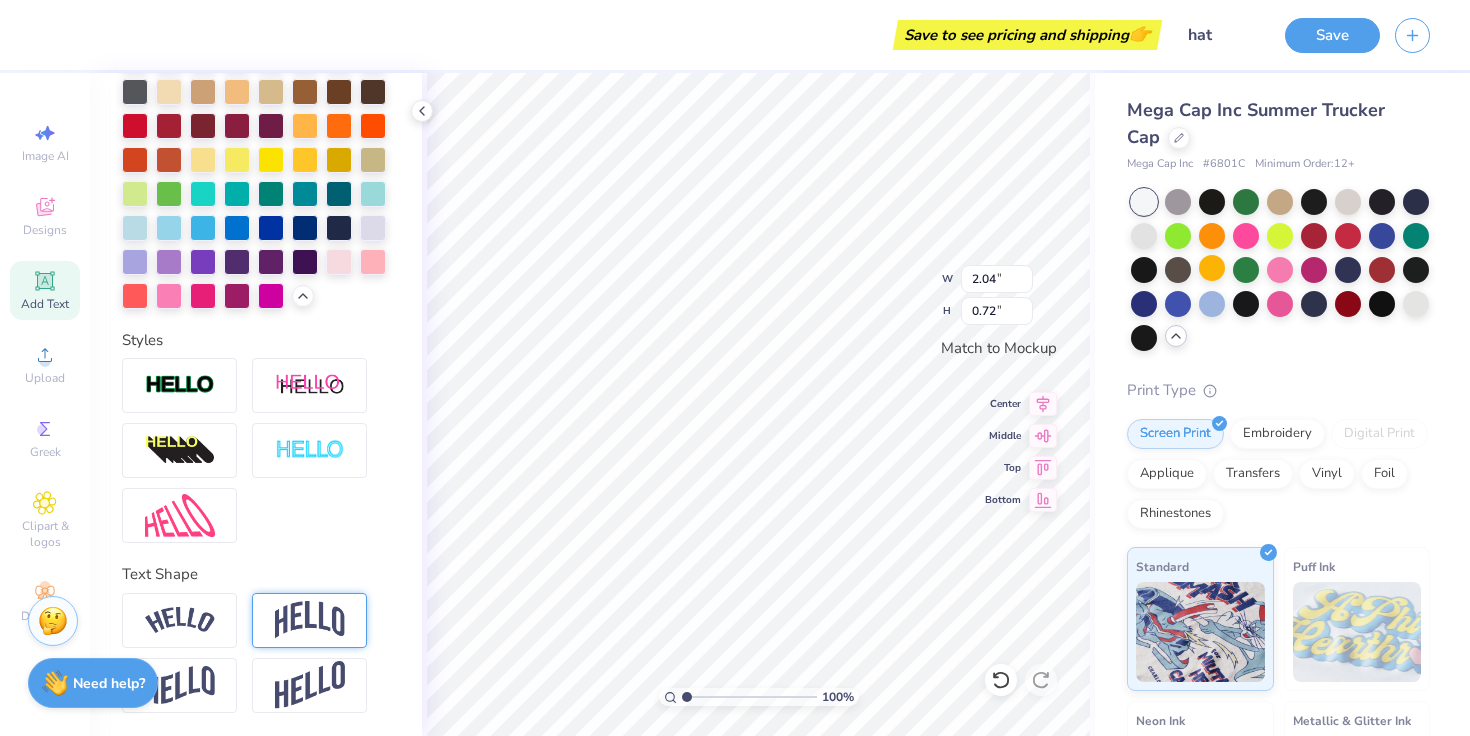 click at bounding box center [309, 620] 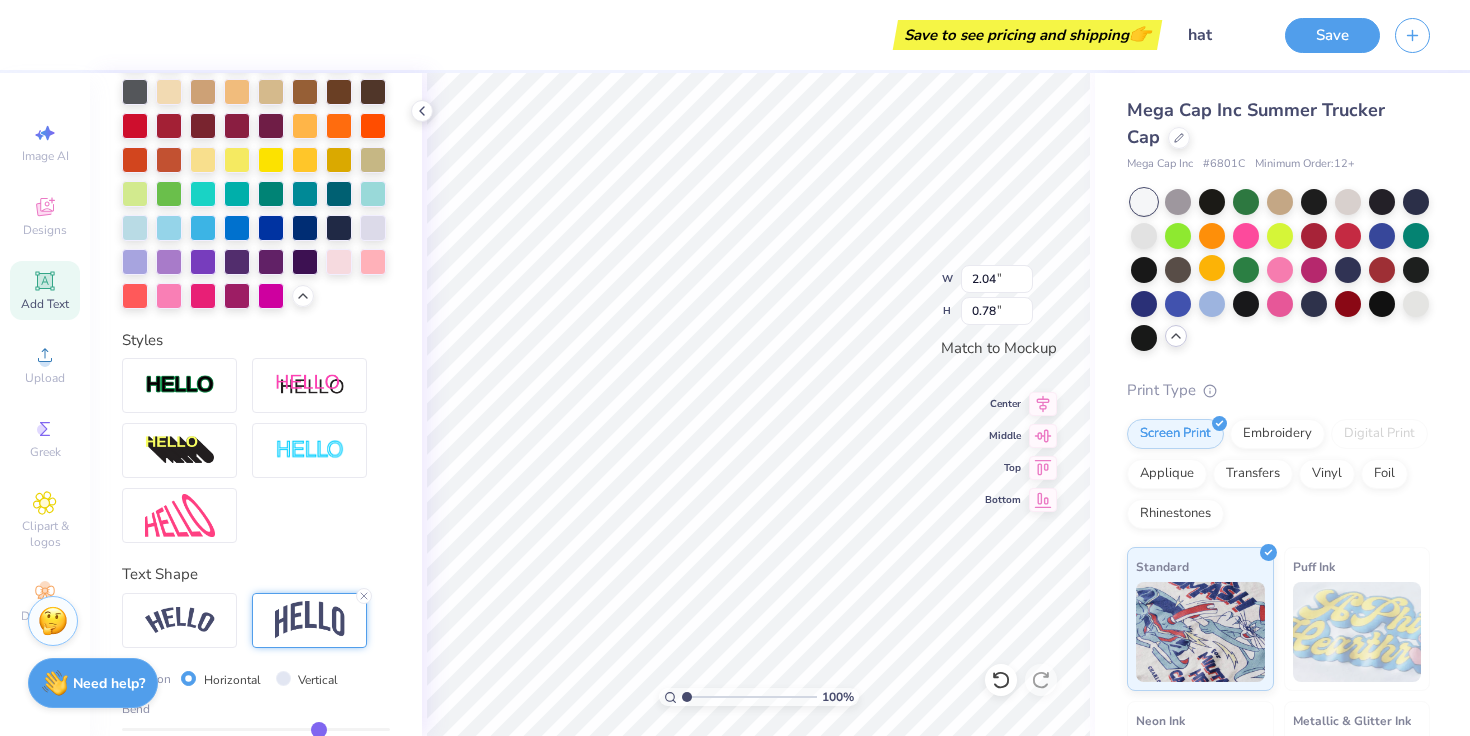 scroll, scrollTop: 847, scrollLeft: 0, axis: vertical 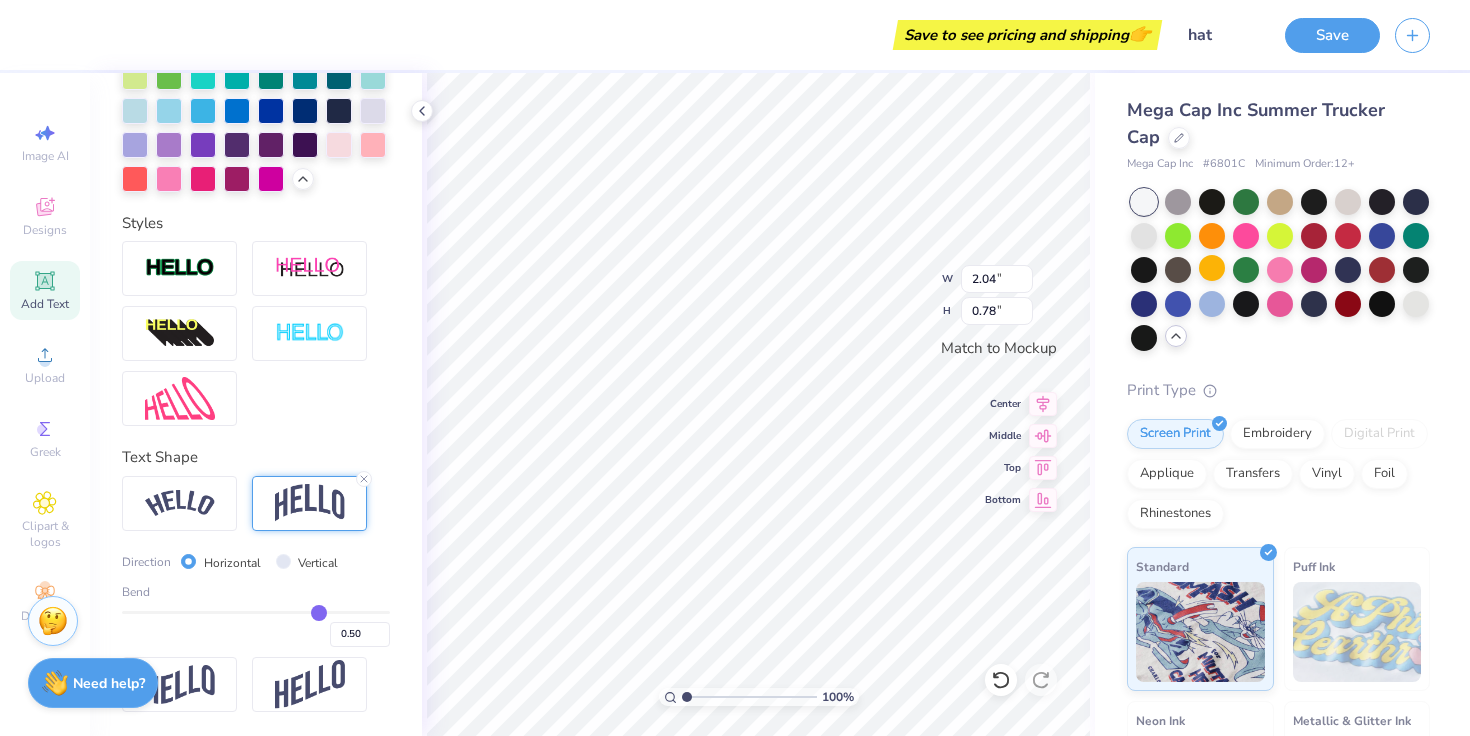 type on "0.49" 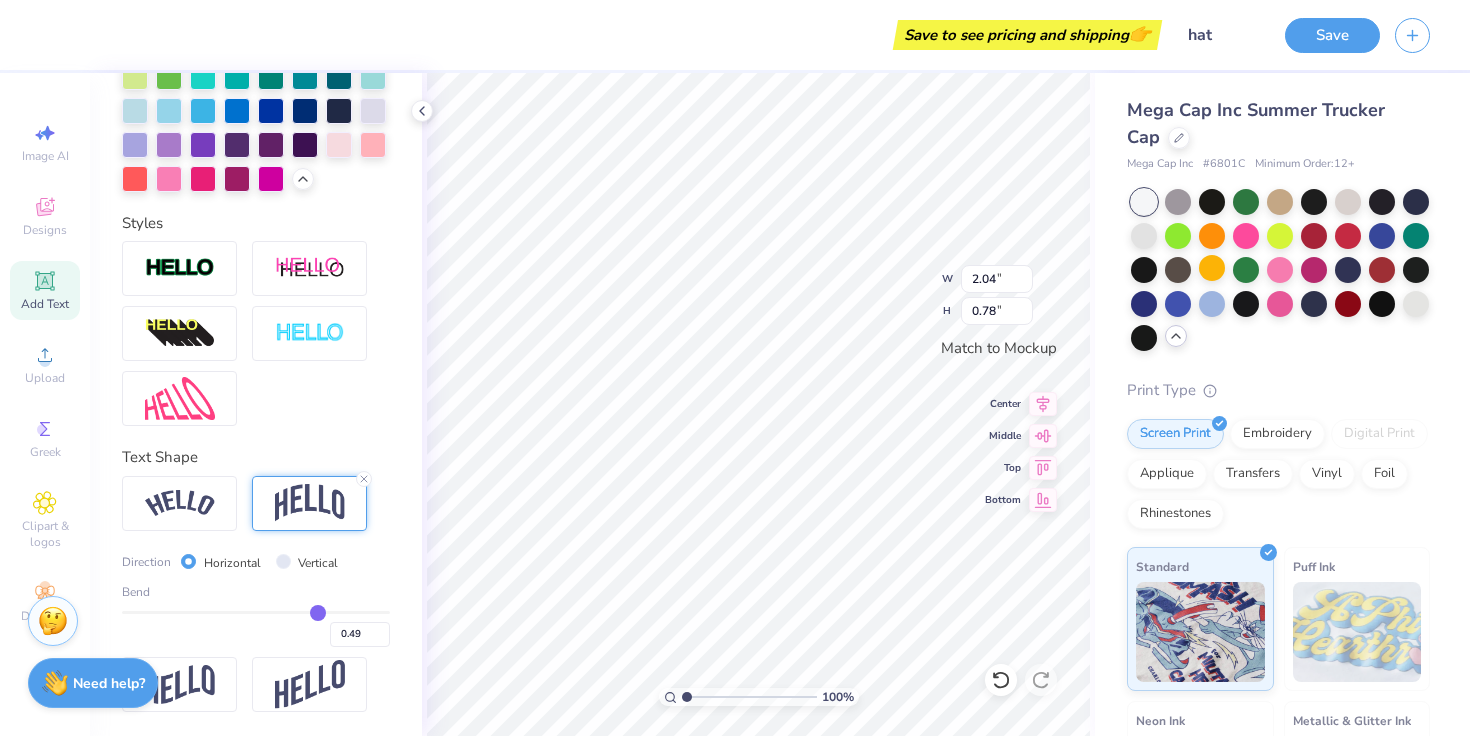 type on "0.47" 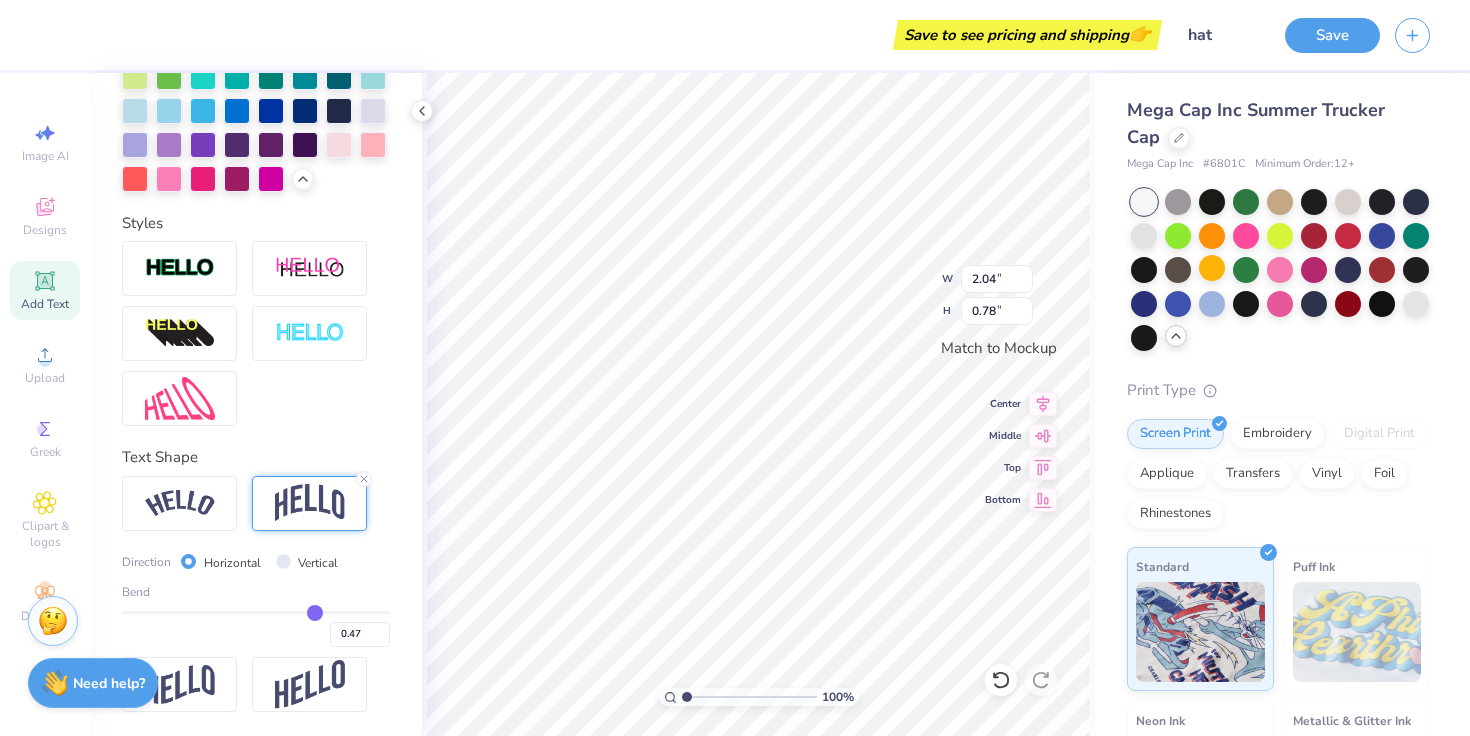 type on "0.44" 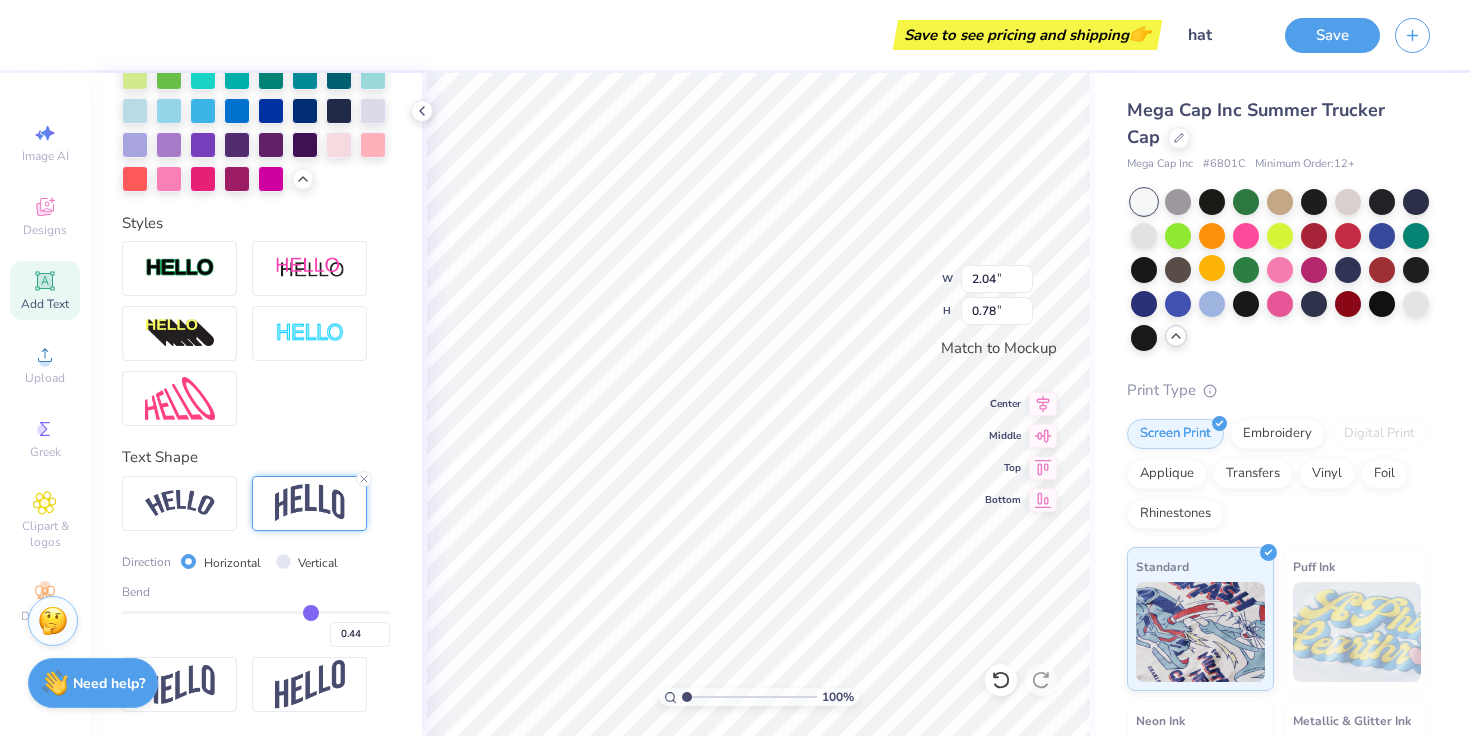type on "0.42" 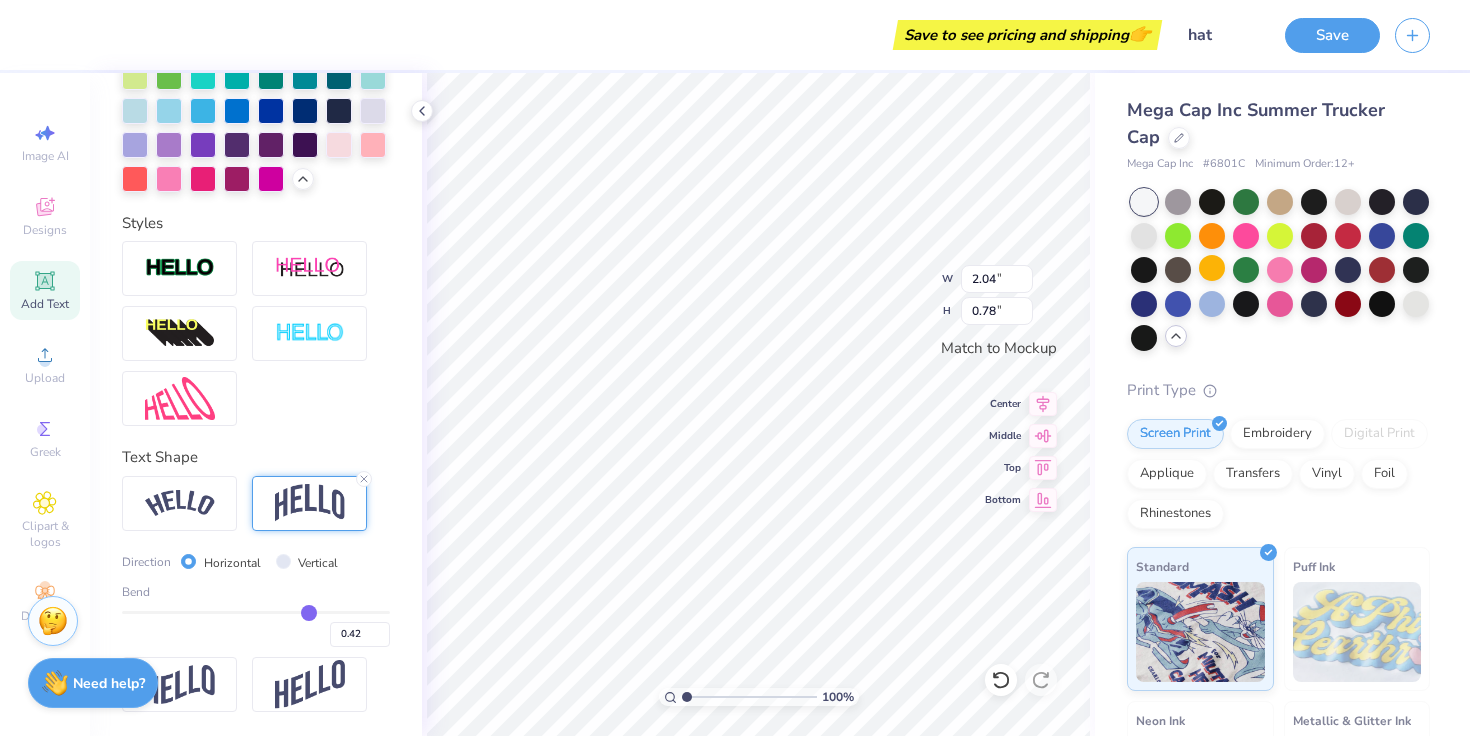 type on "0.4" 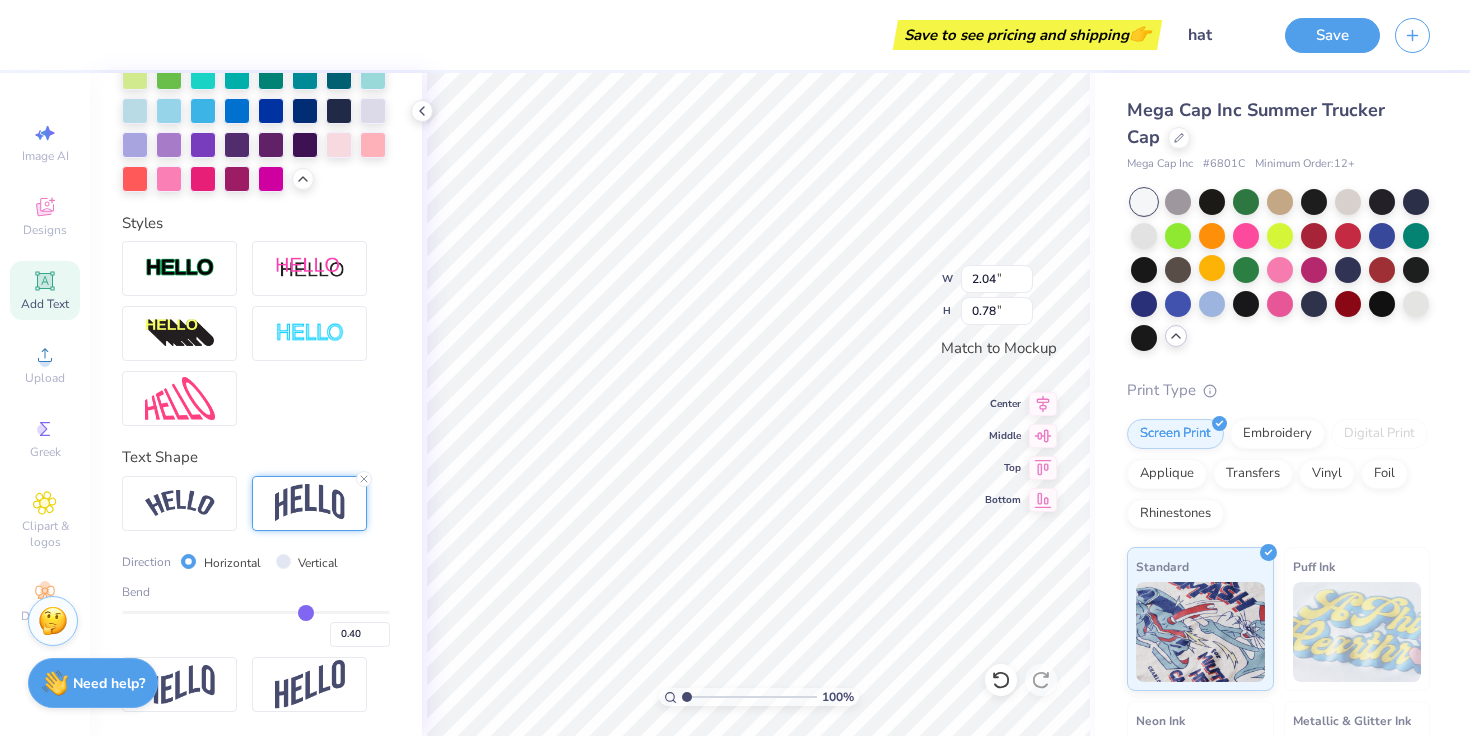 type on "0.39" 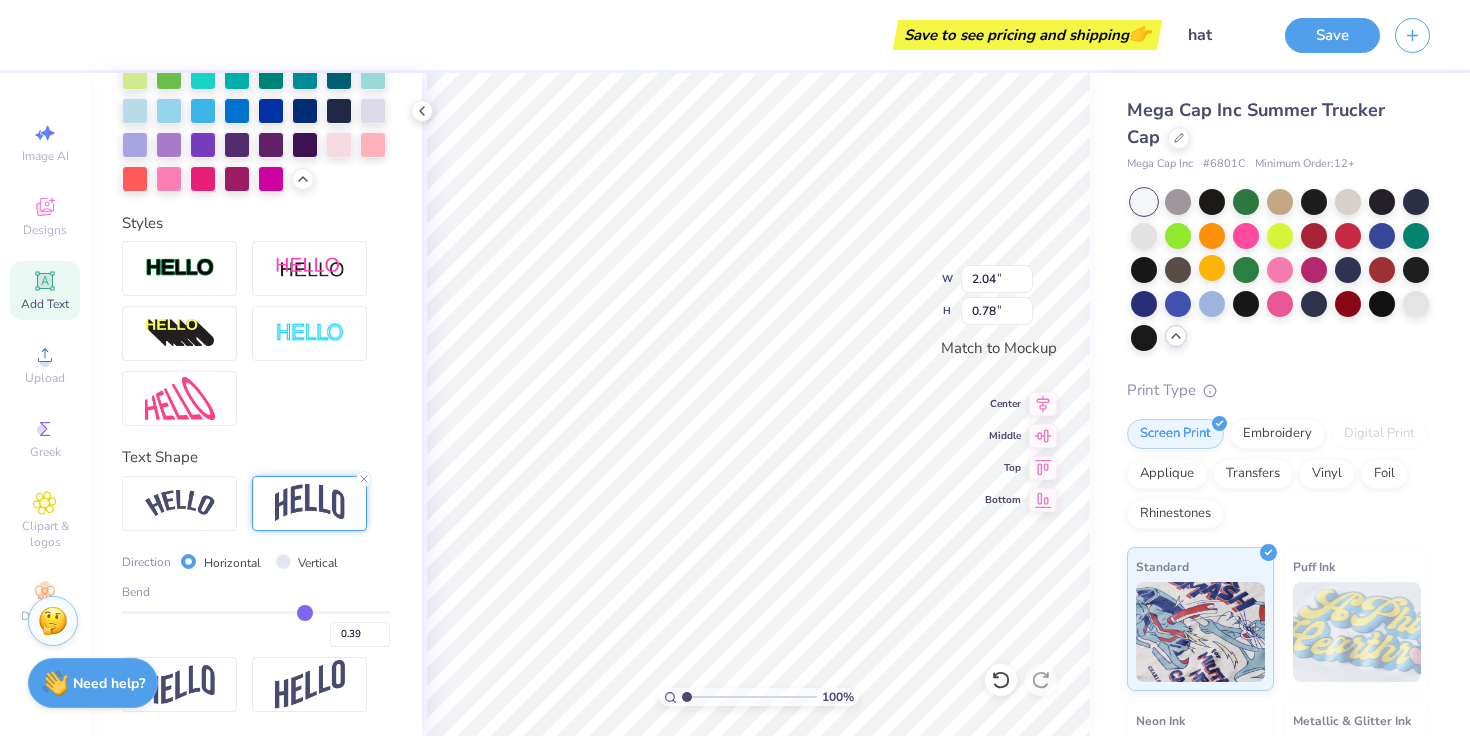 type on "0.37" 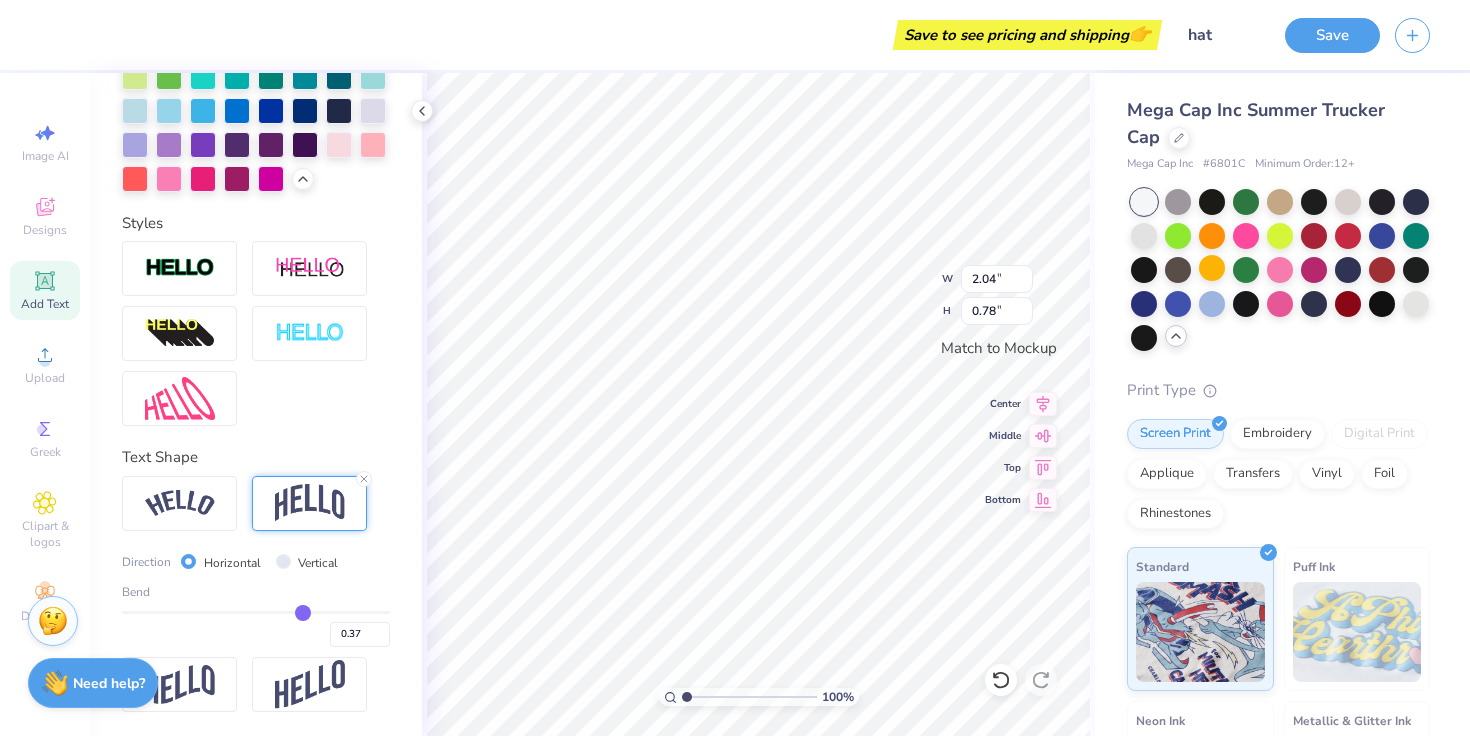 type on "0.35" 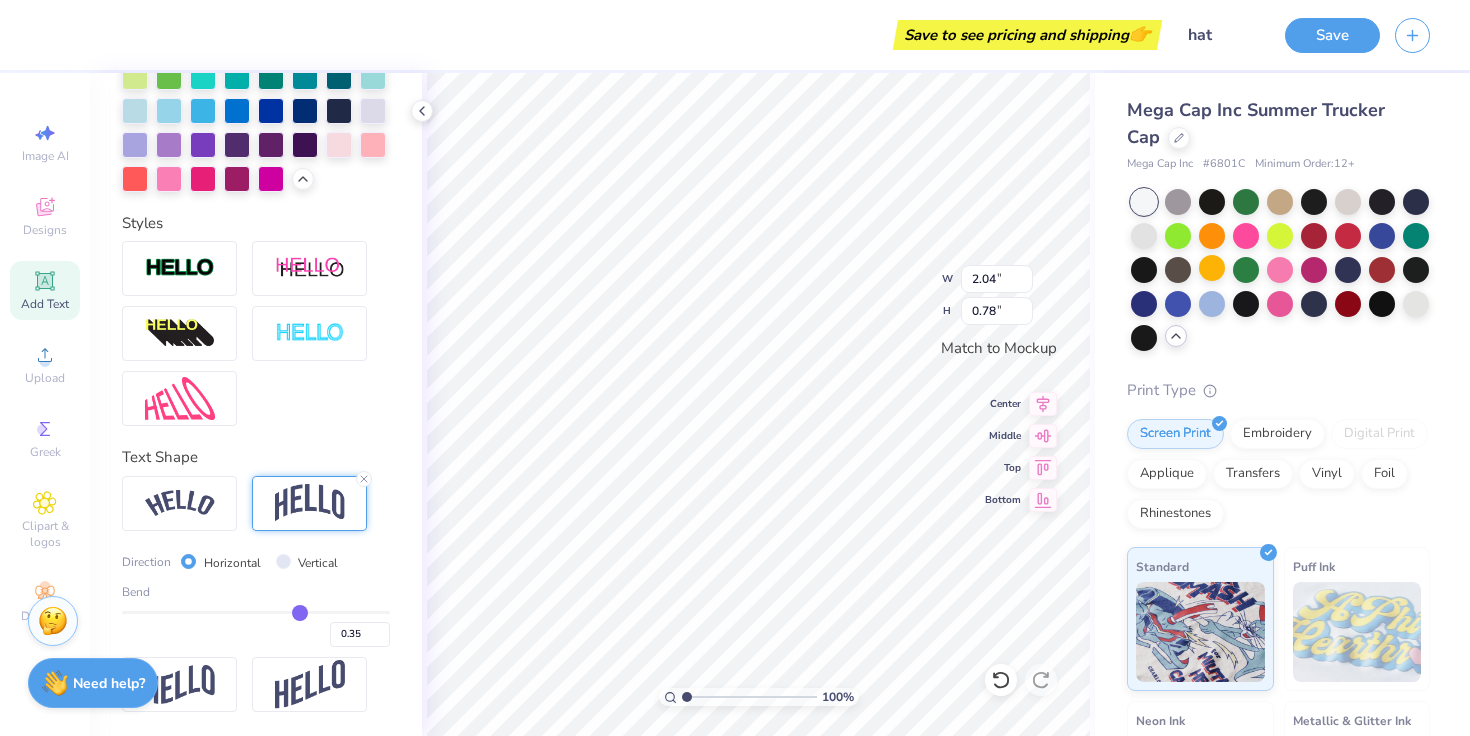 type on "0.33" 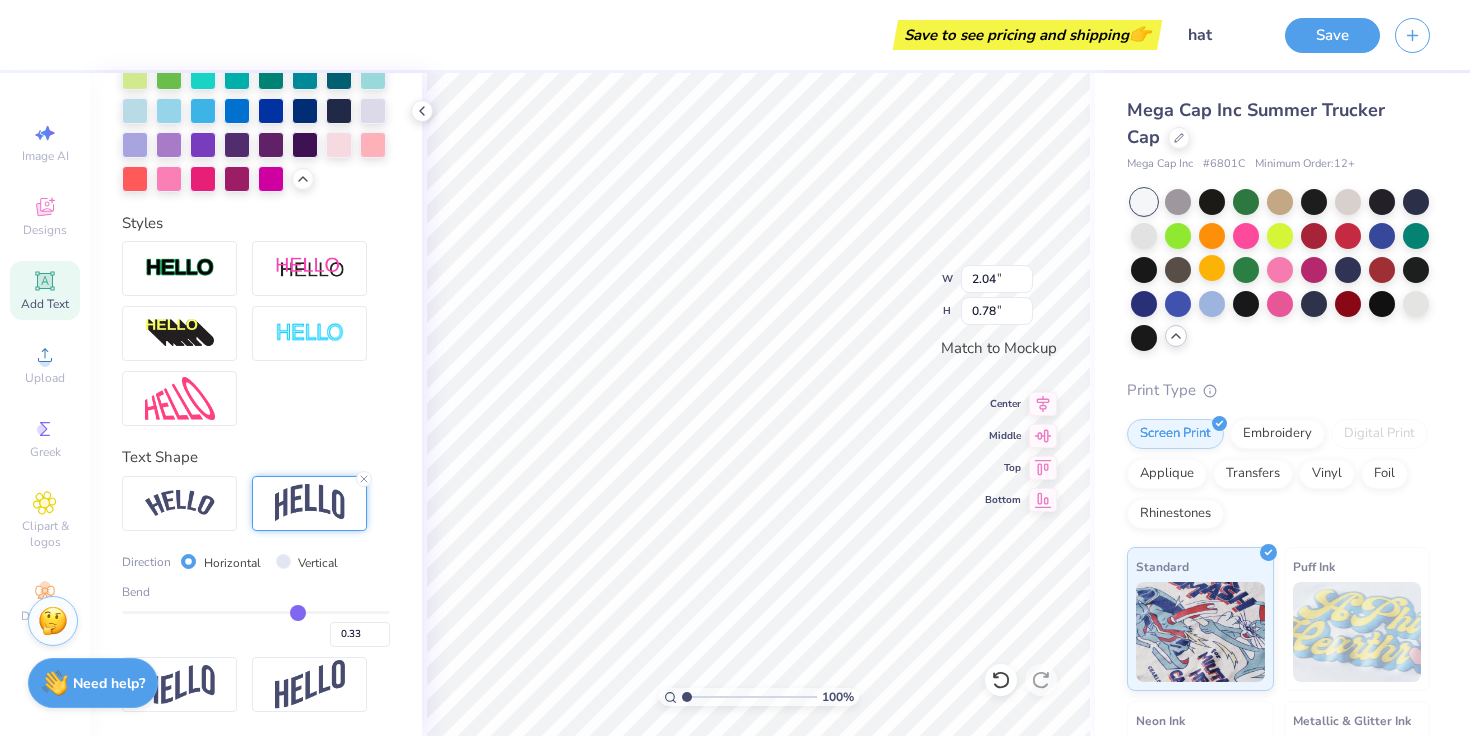 type on "0.3" 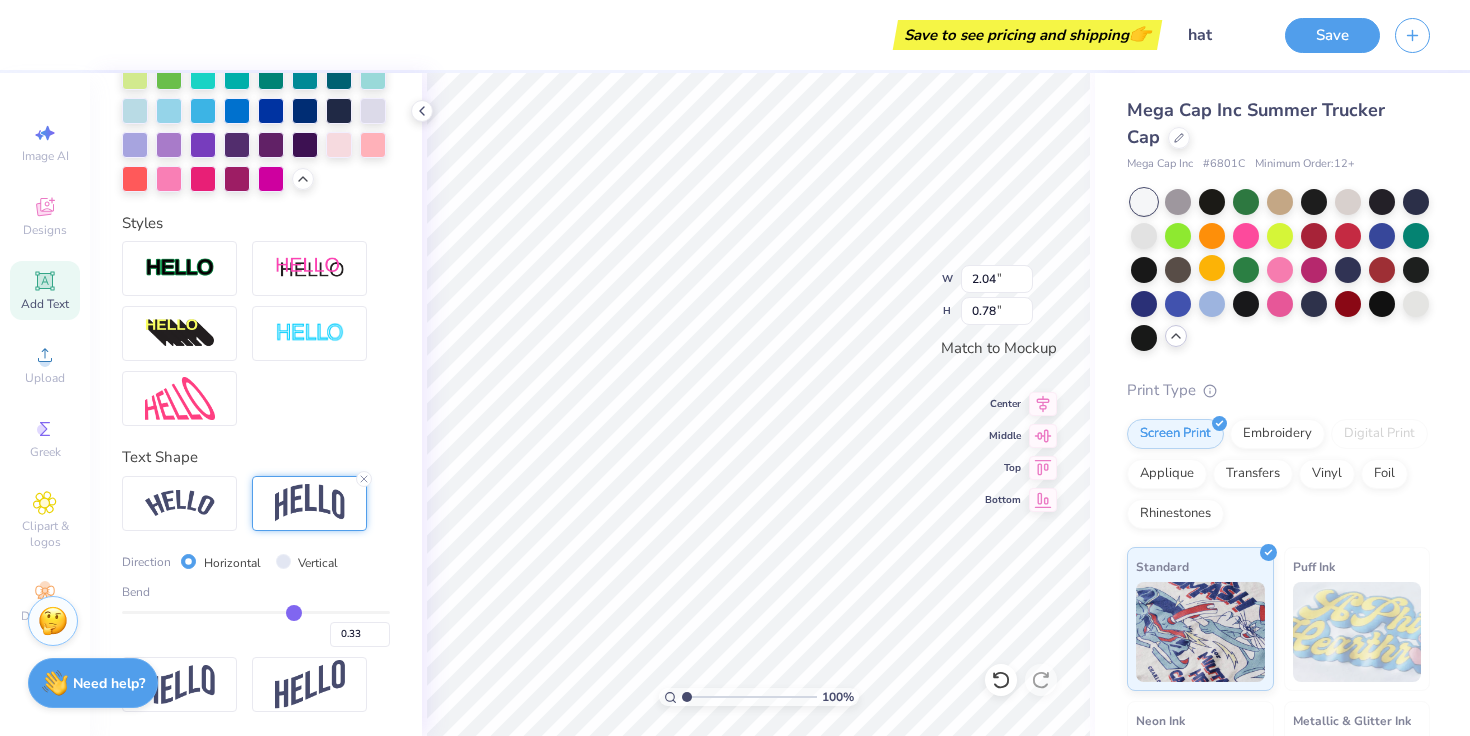 type on "0.30" 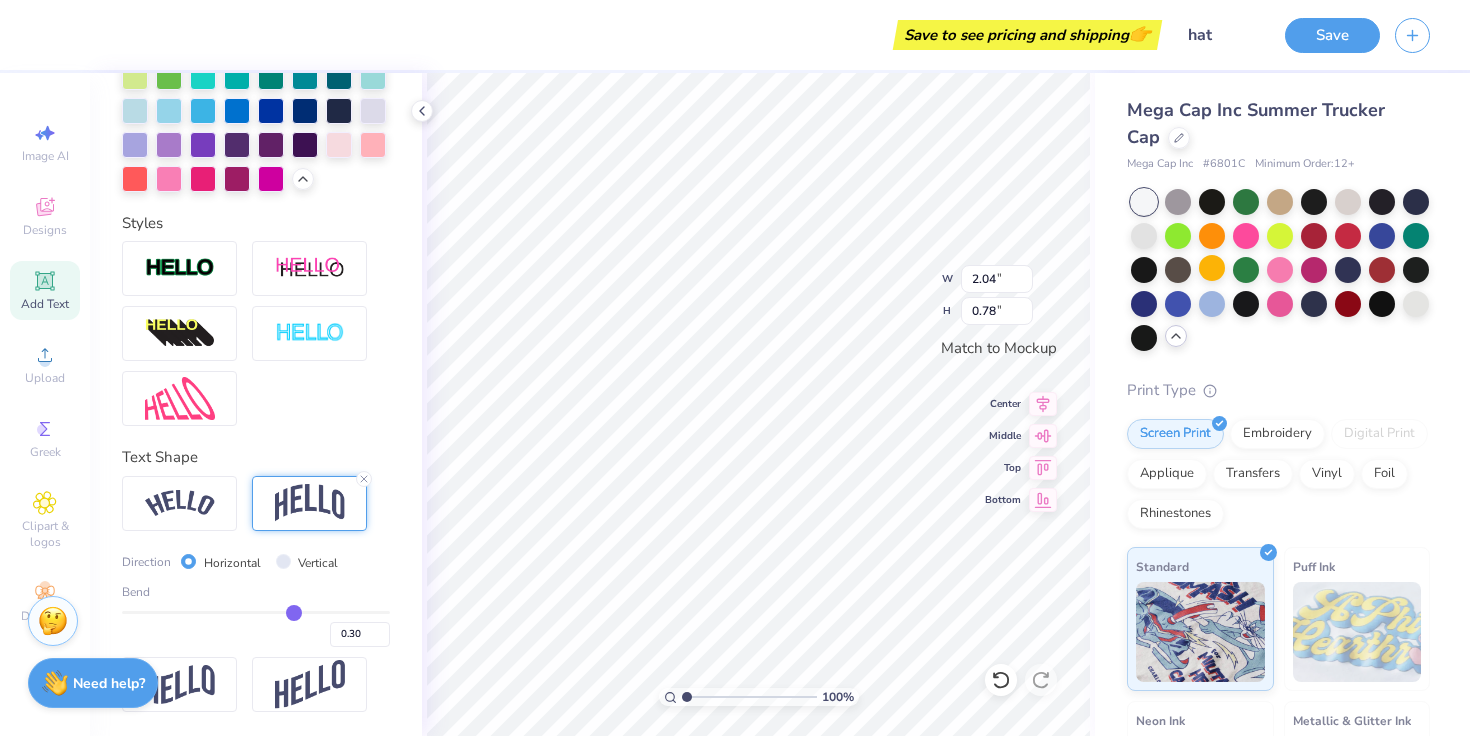 type on "0.27" 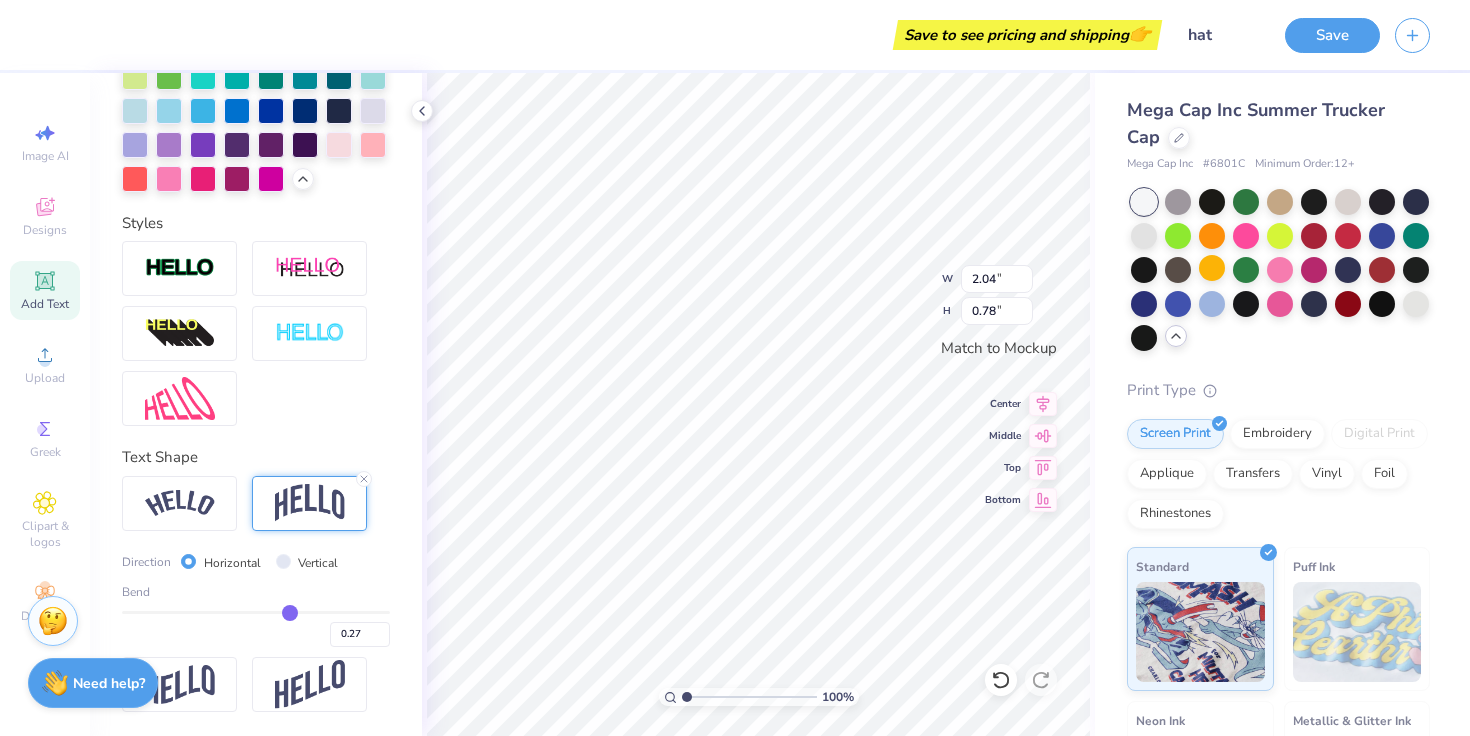 type on "0.25" 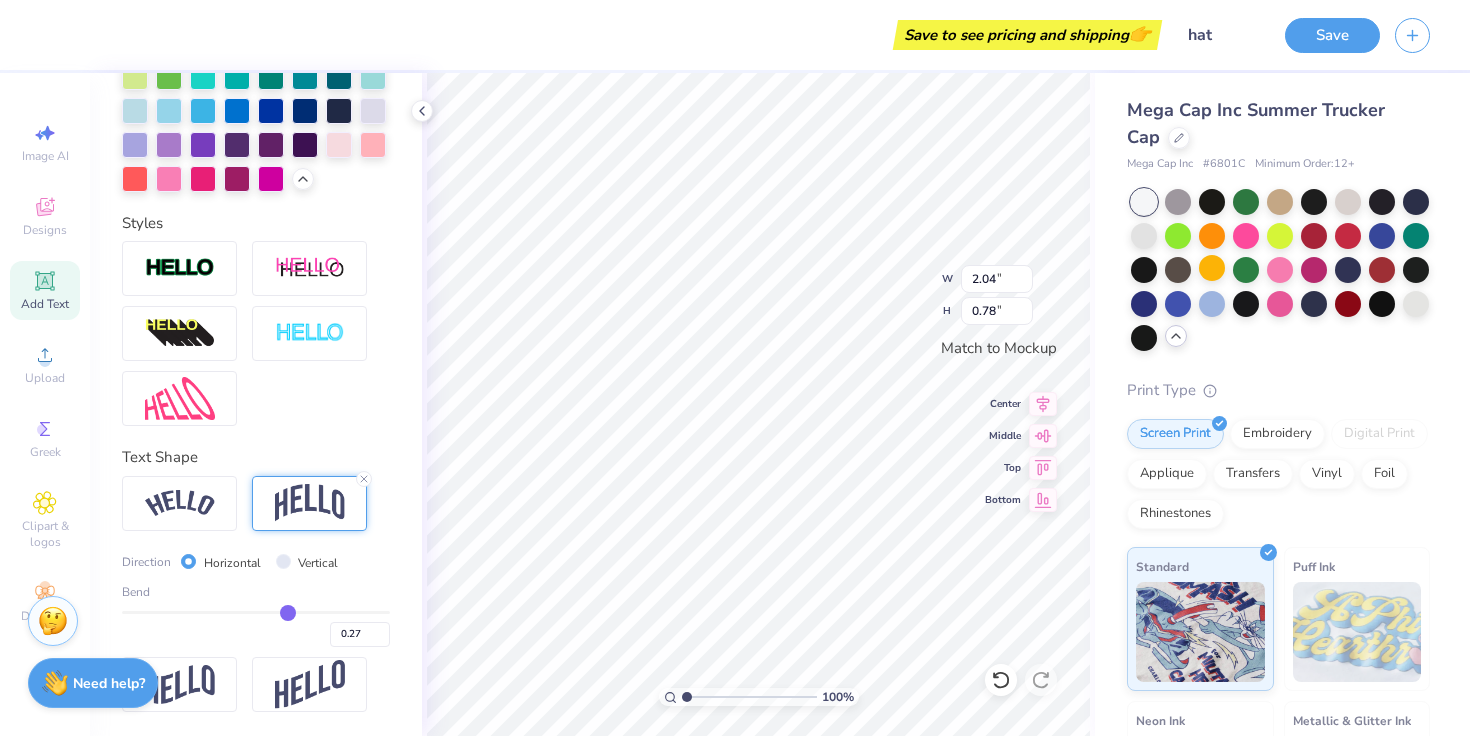 type on "0.25" 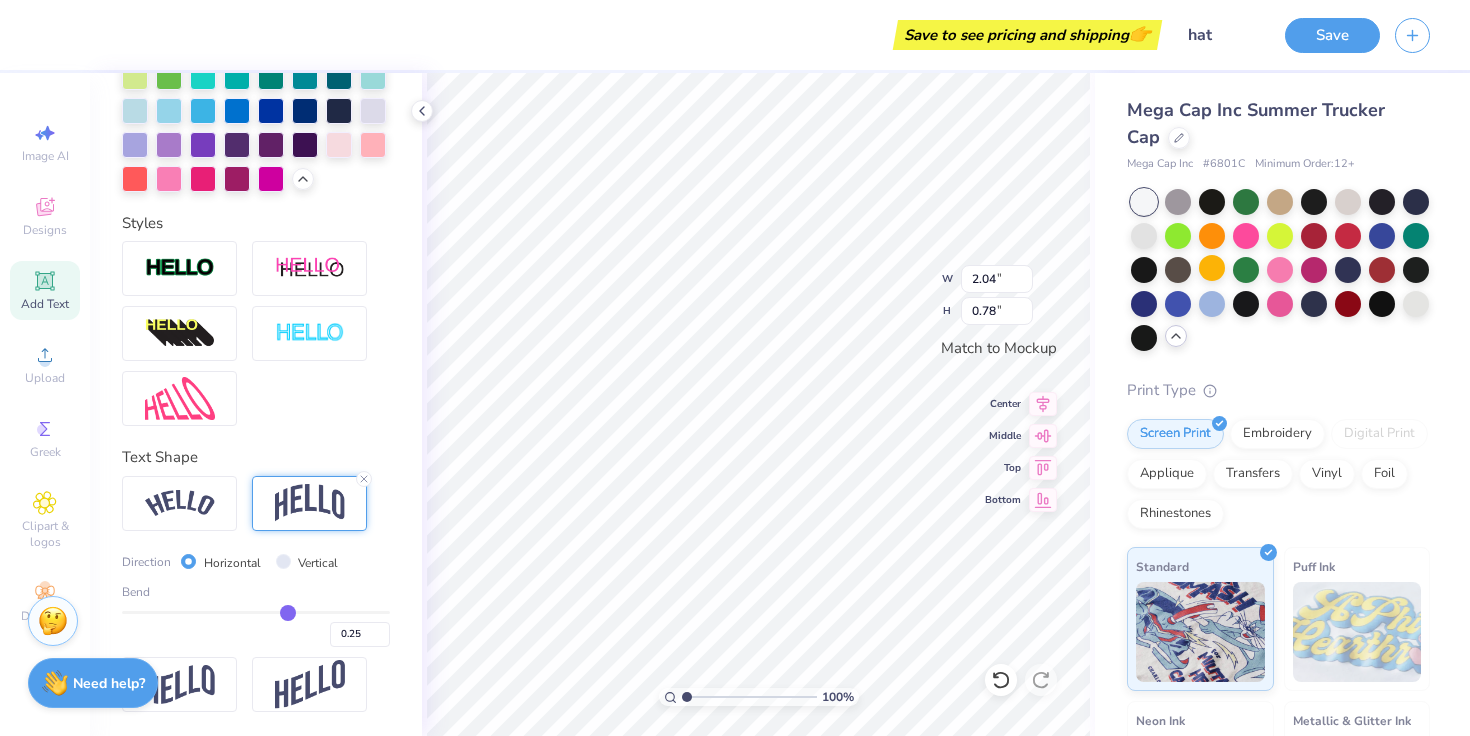 type on "0.23" 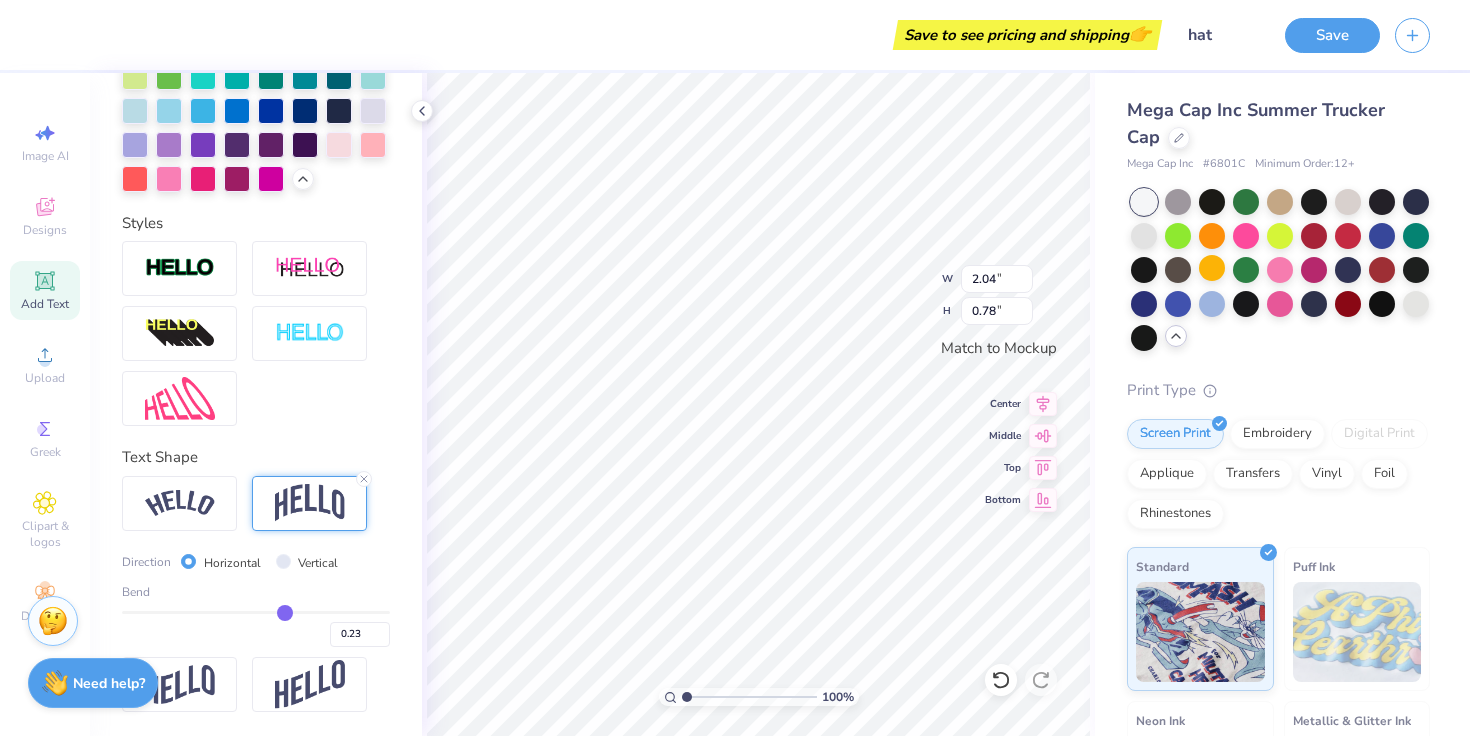 type on "0.21" 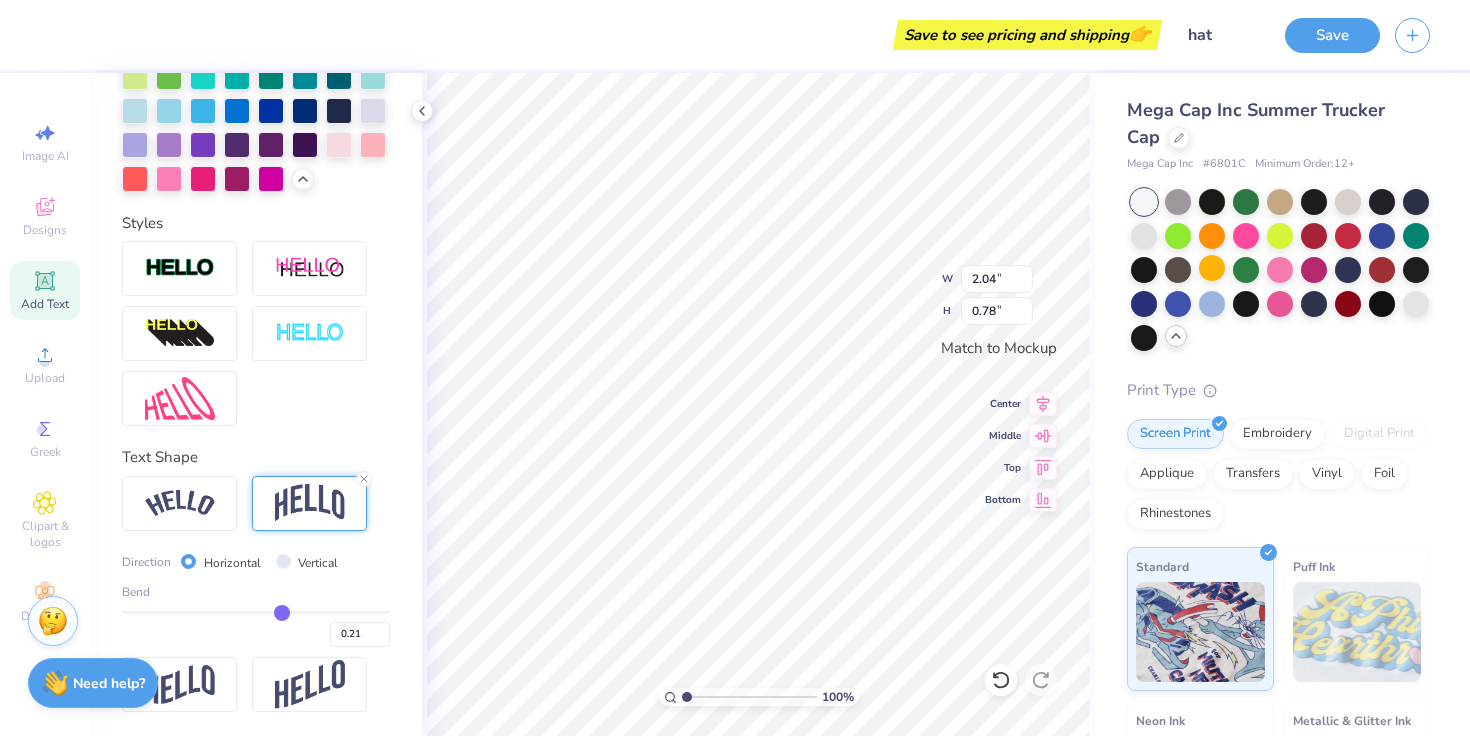 type on "0.2" 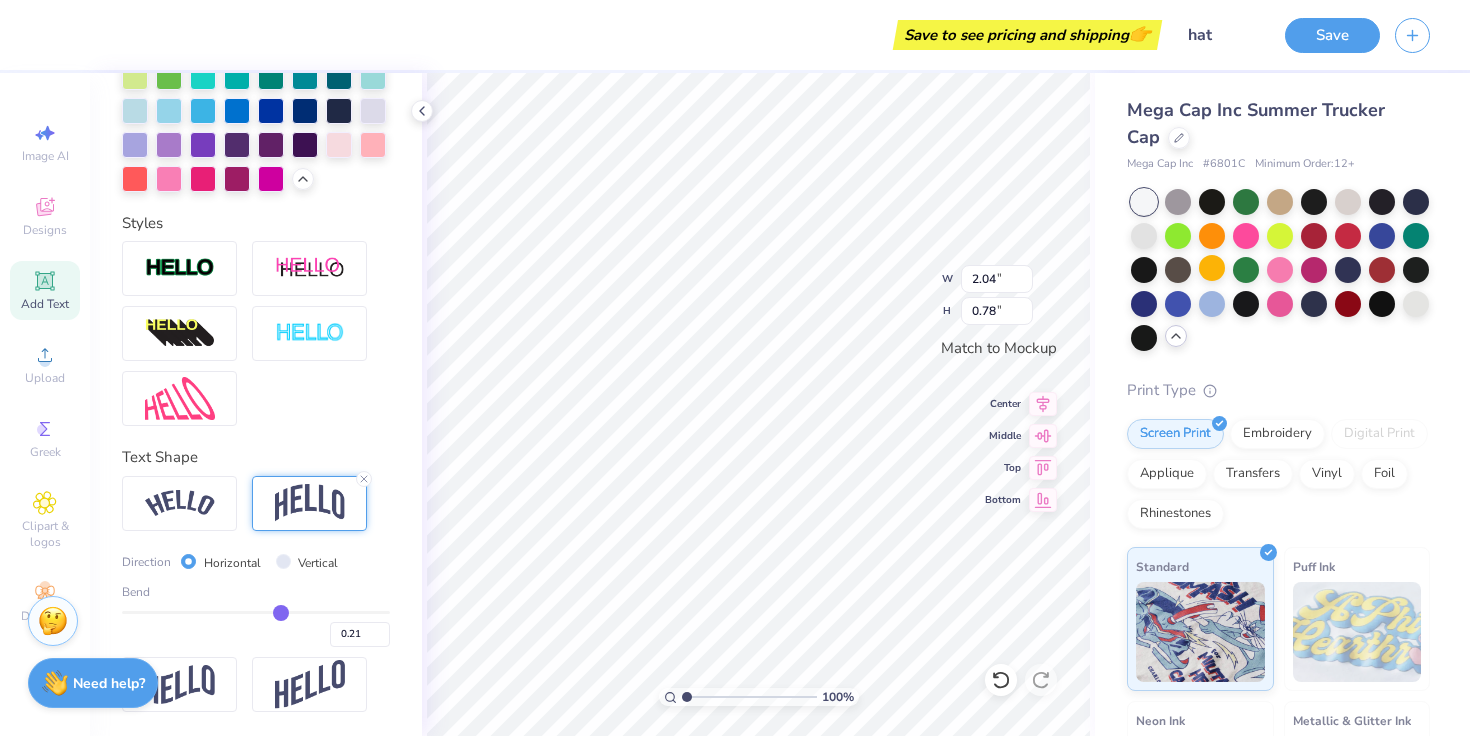 type on "0.20" 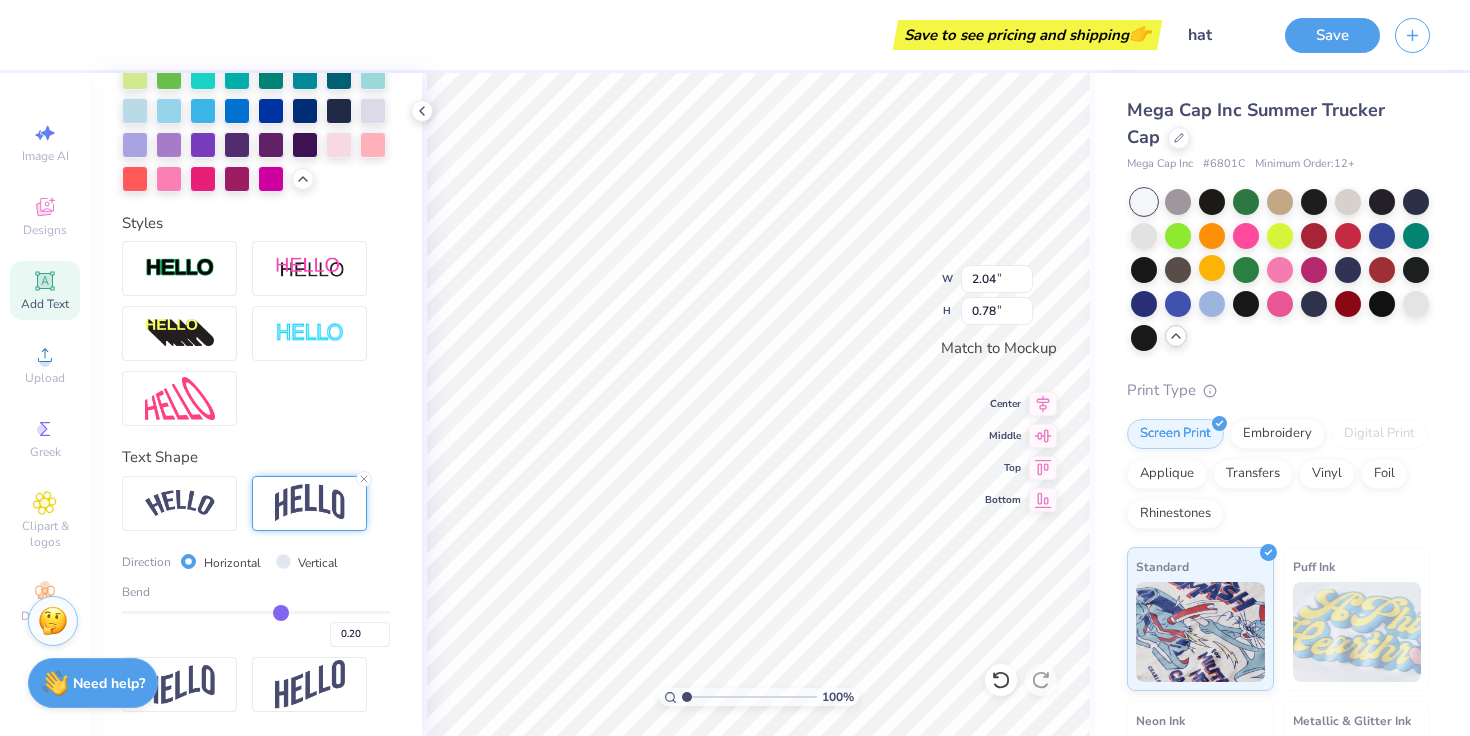 type on "0.18" 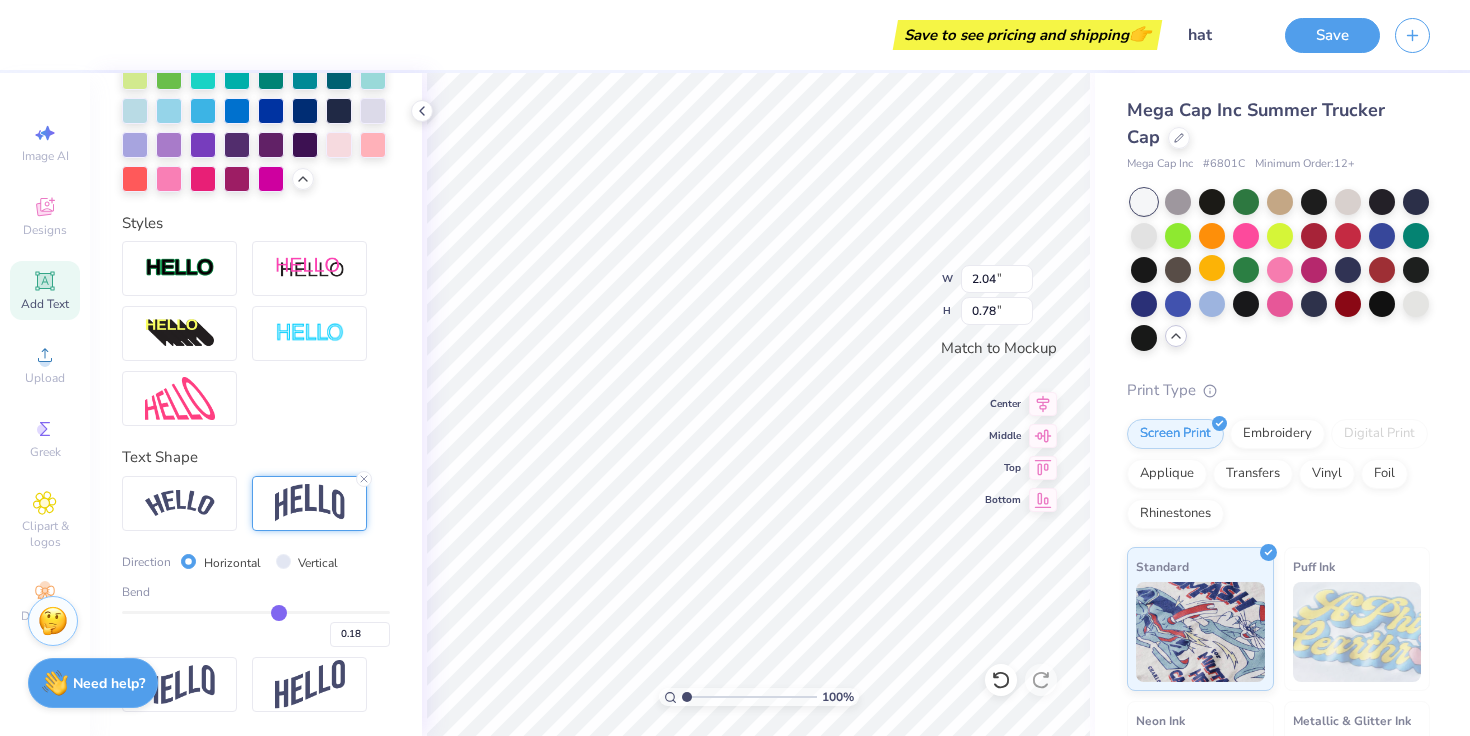 type on "0.16" 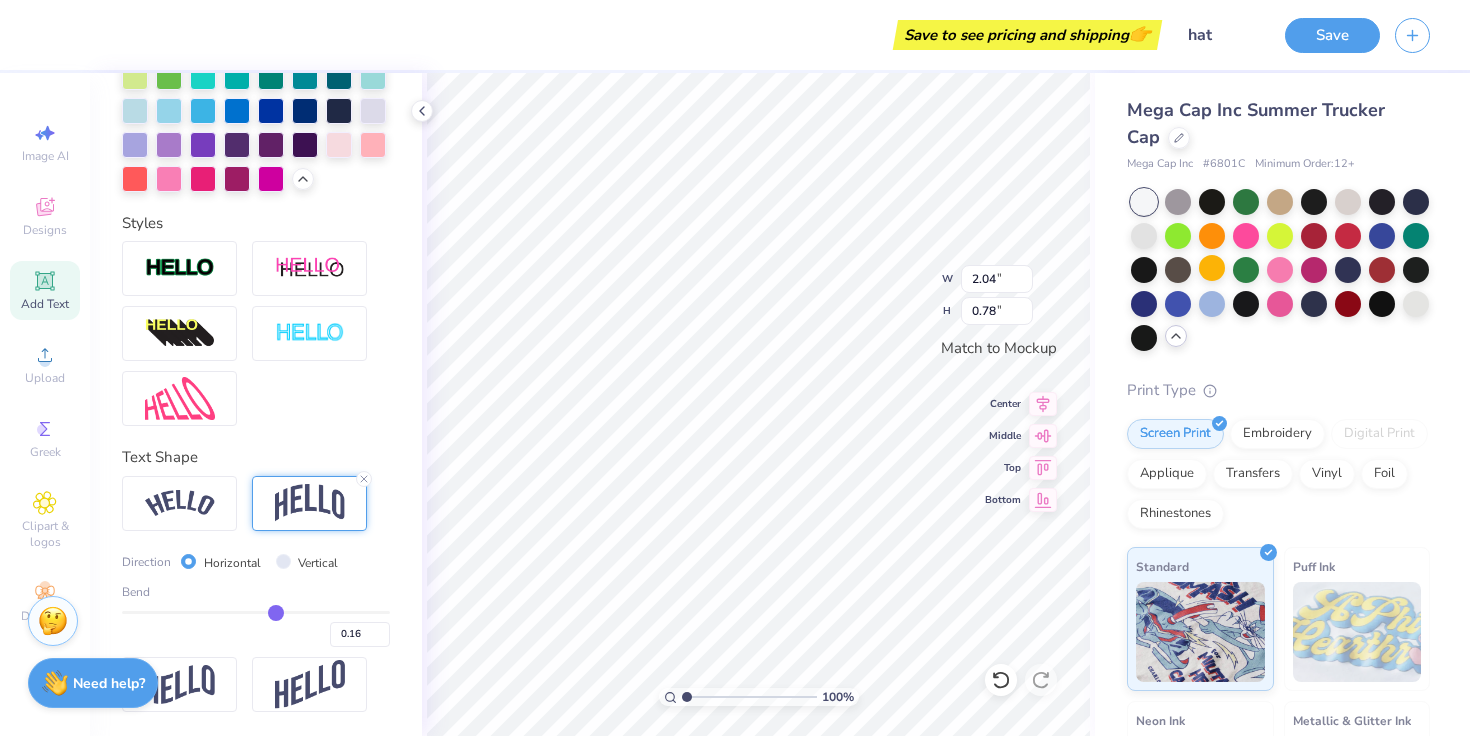 type on "0.15" 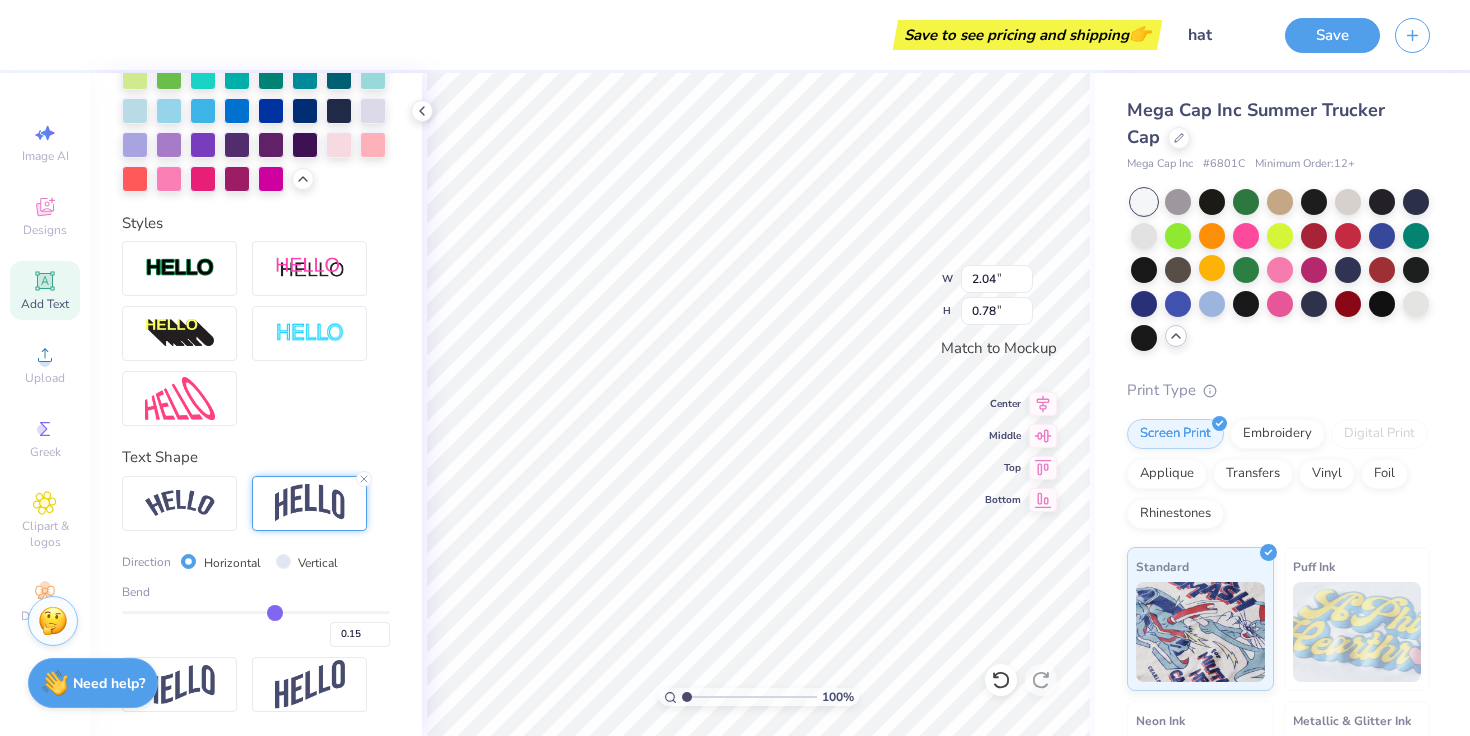 type on "0.14" 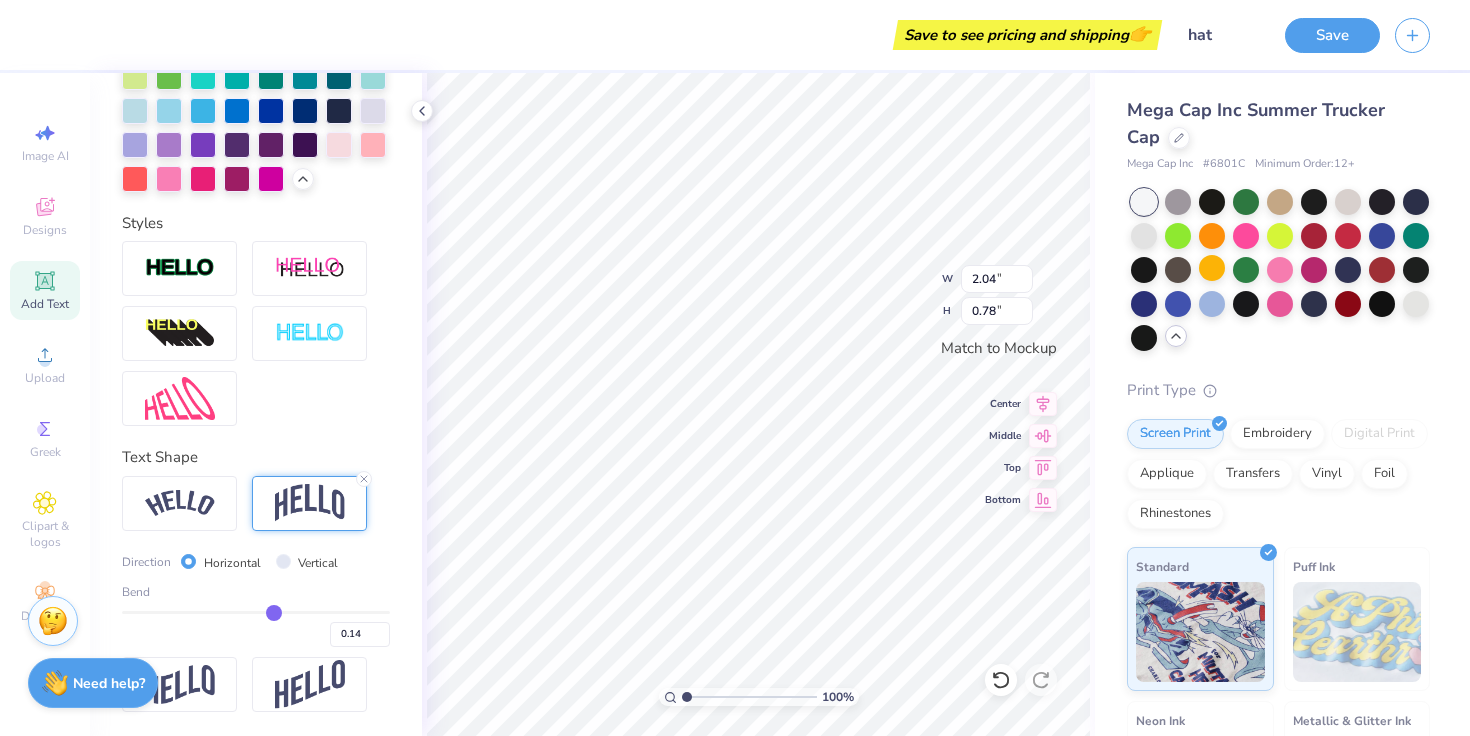 type on "0.13" 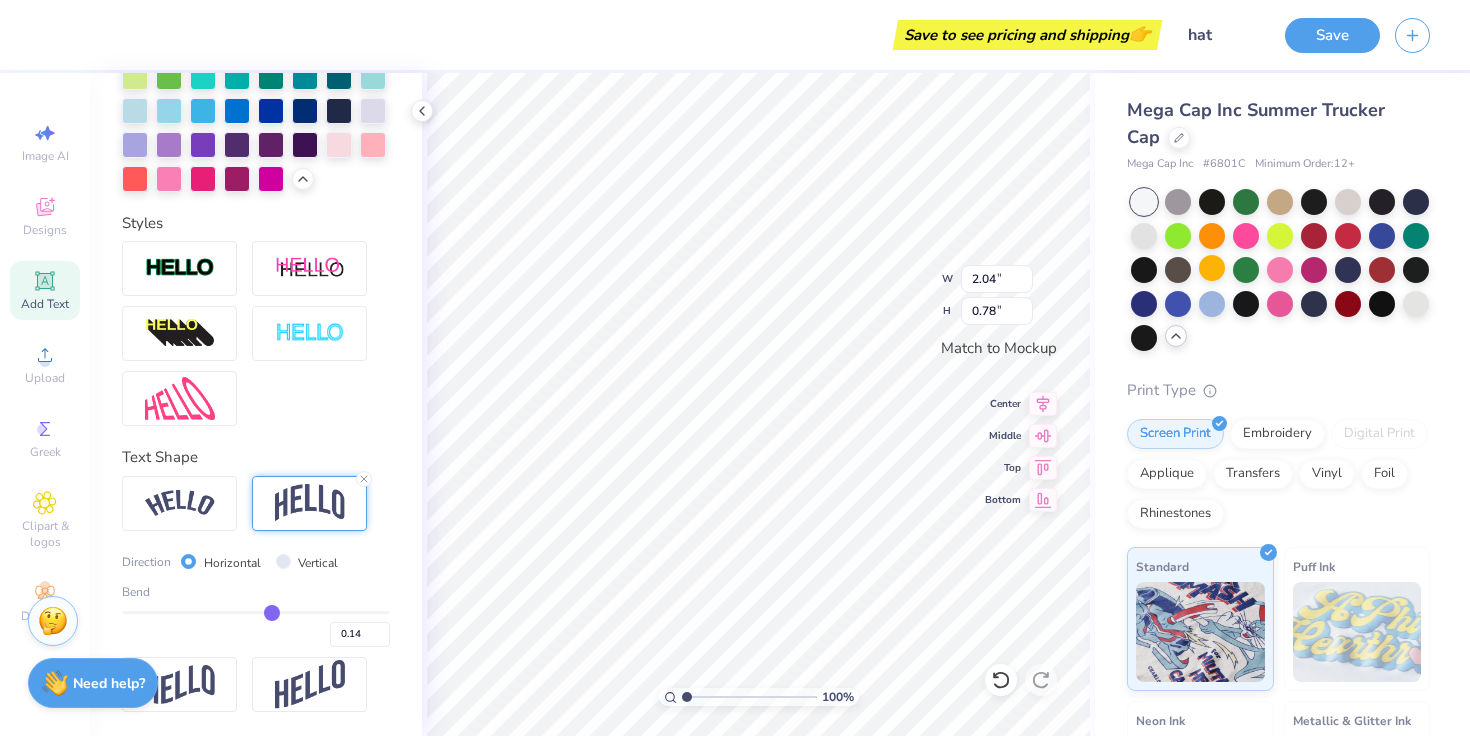 type on "0.13" 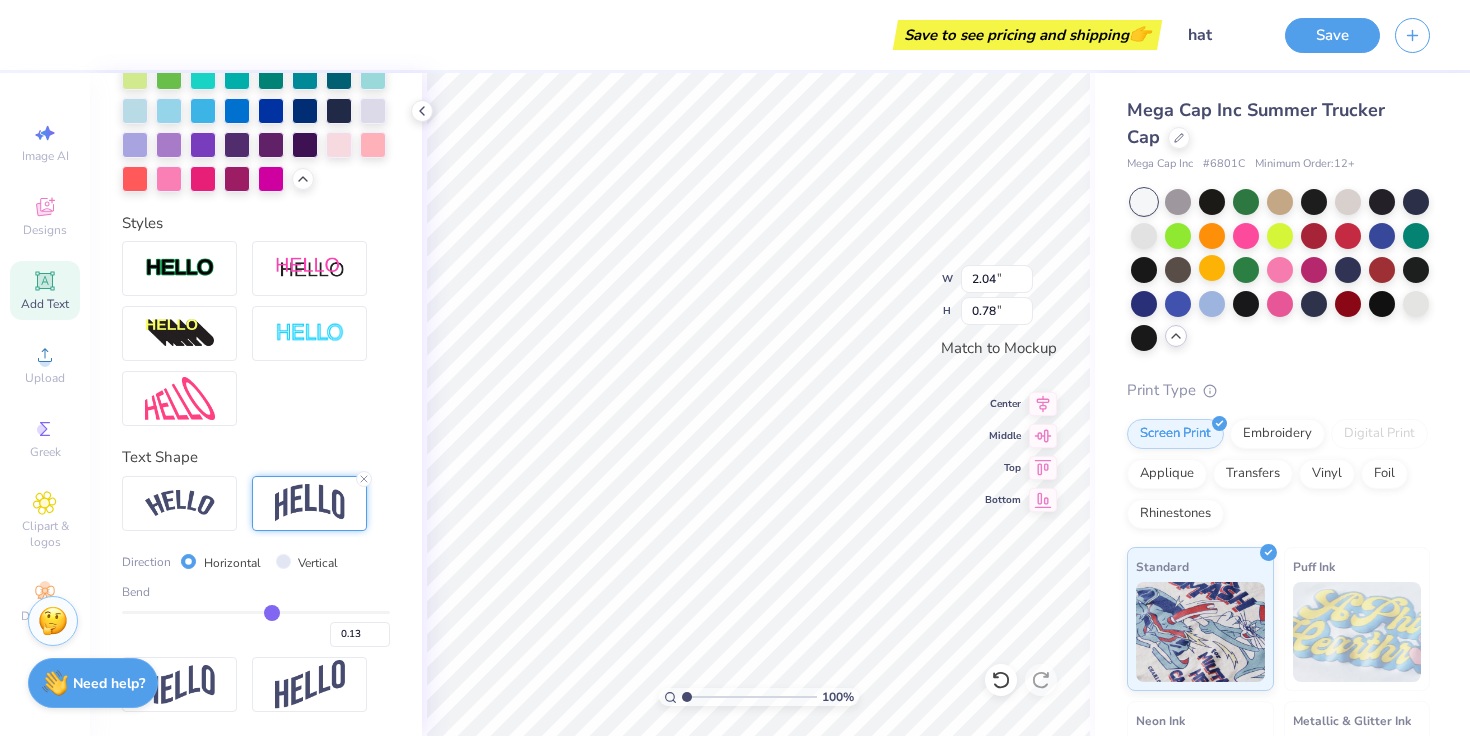 type on "0.12" 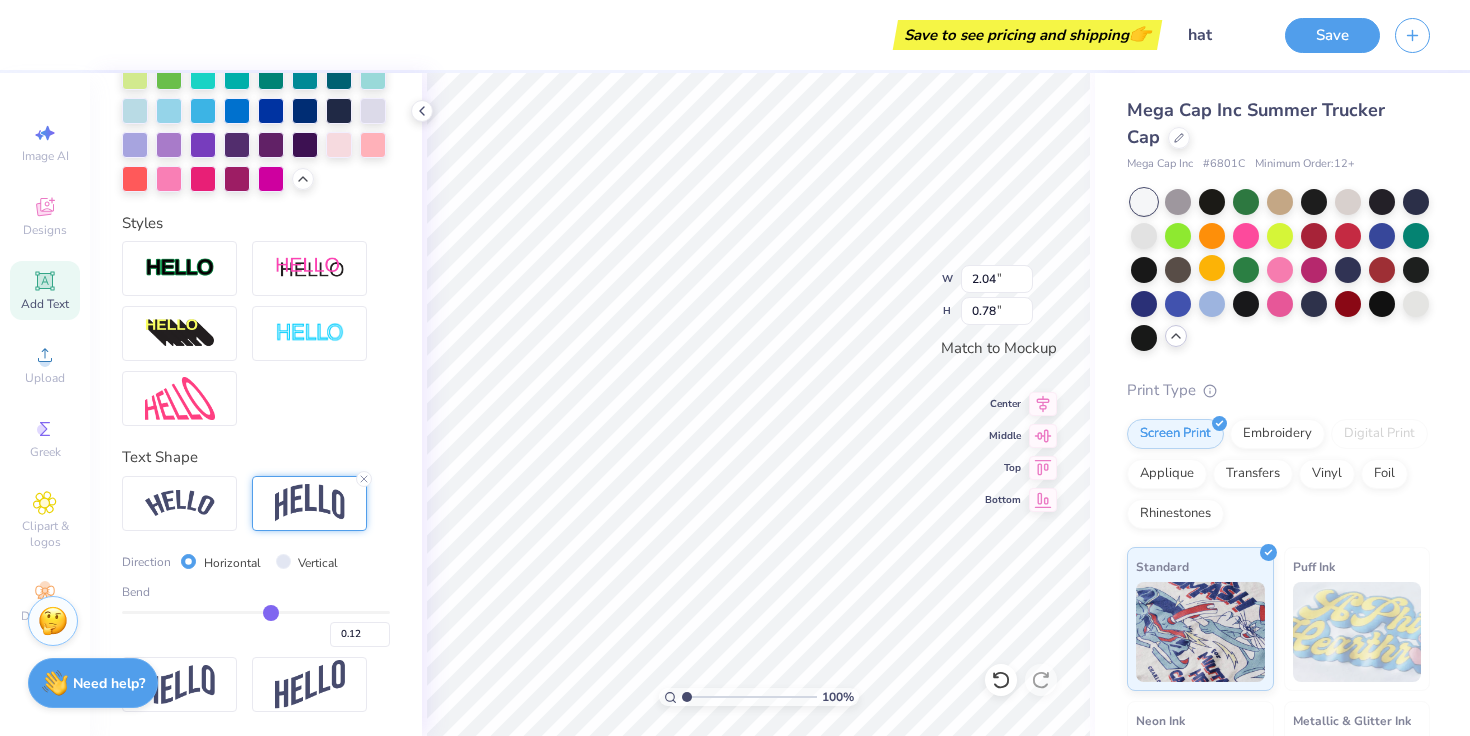 type on "0.1" 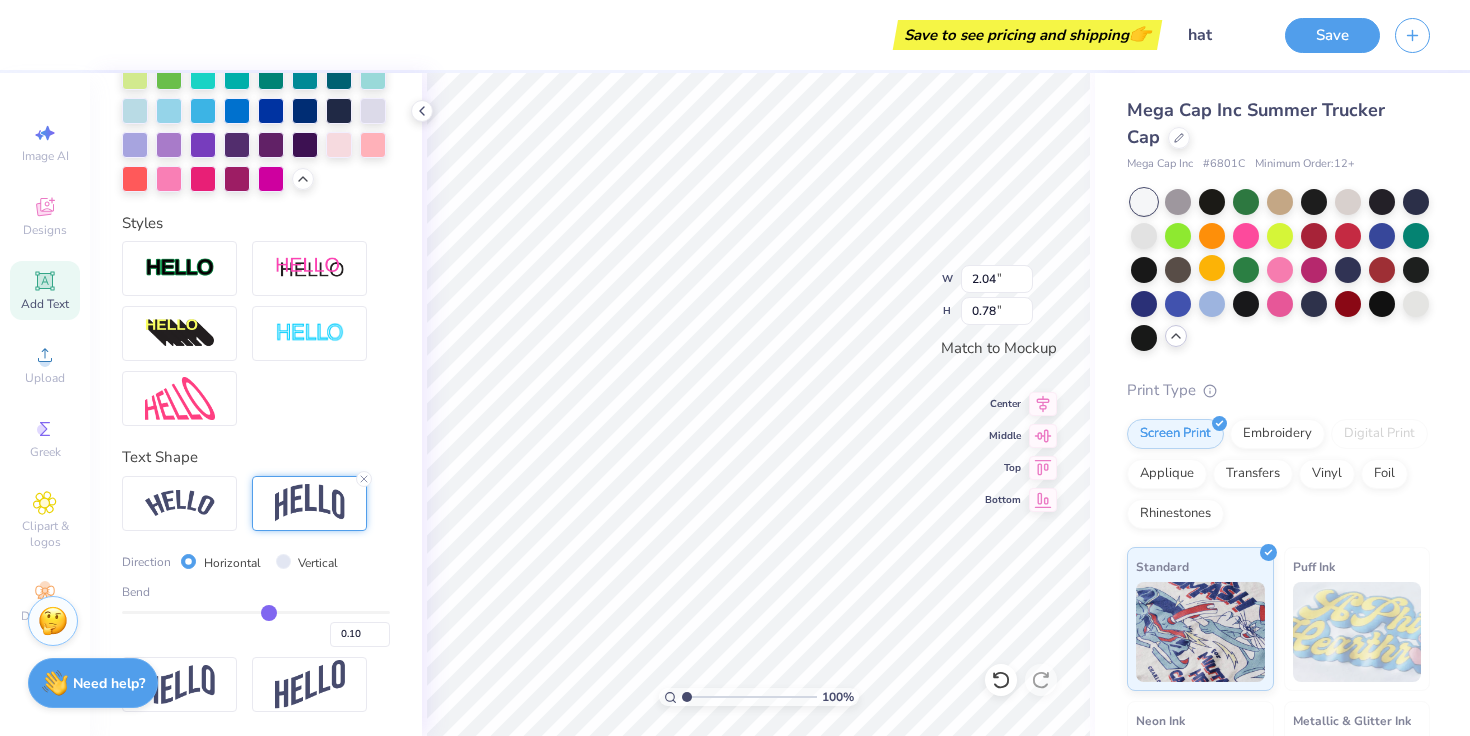 type on "0.08" 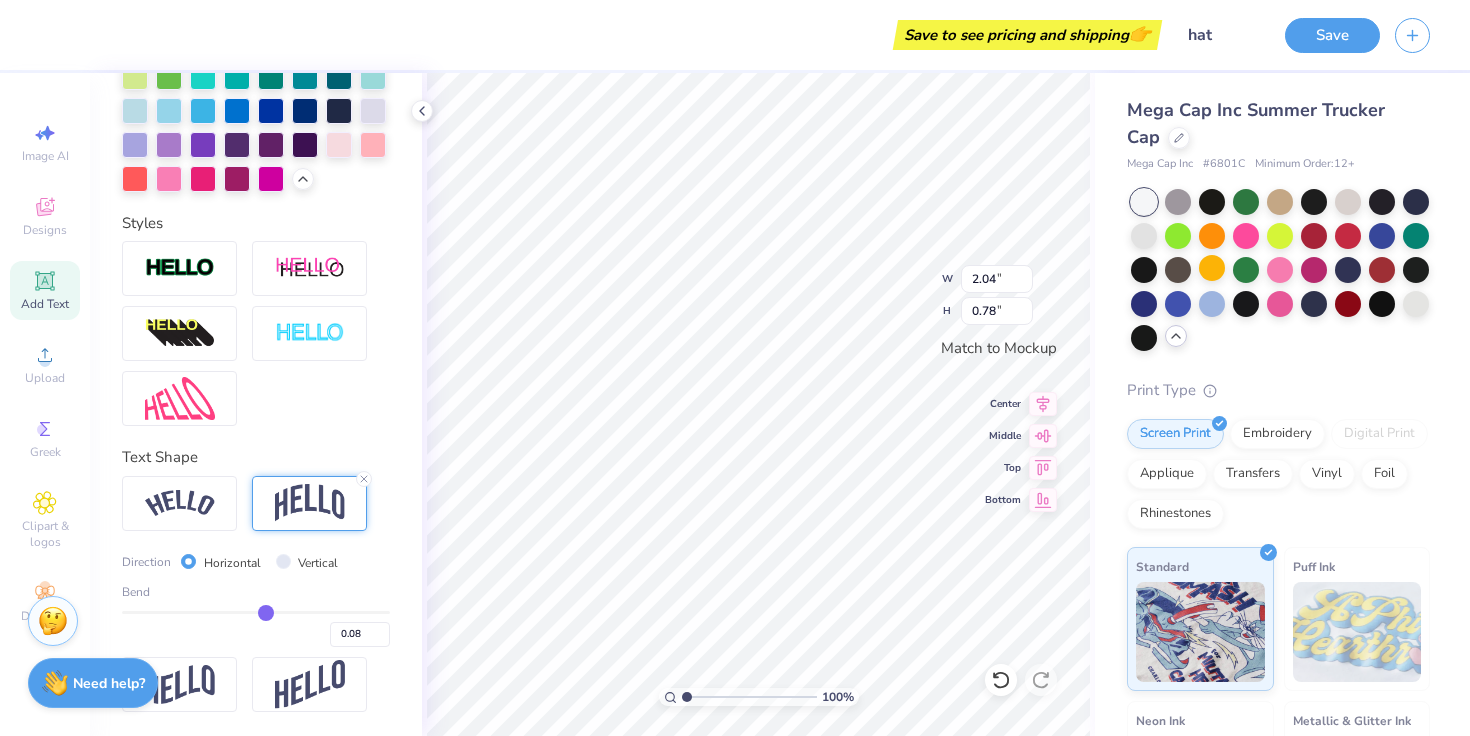 type on "0.06" 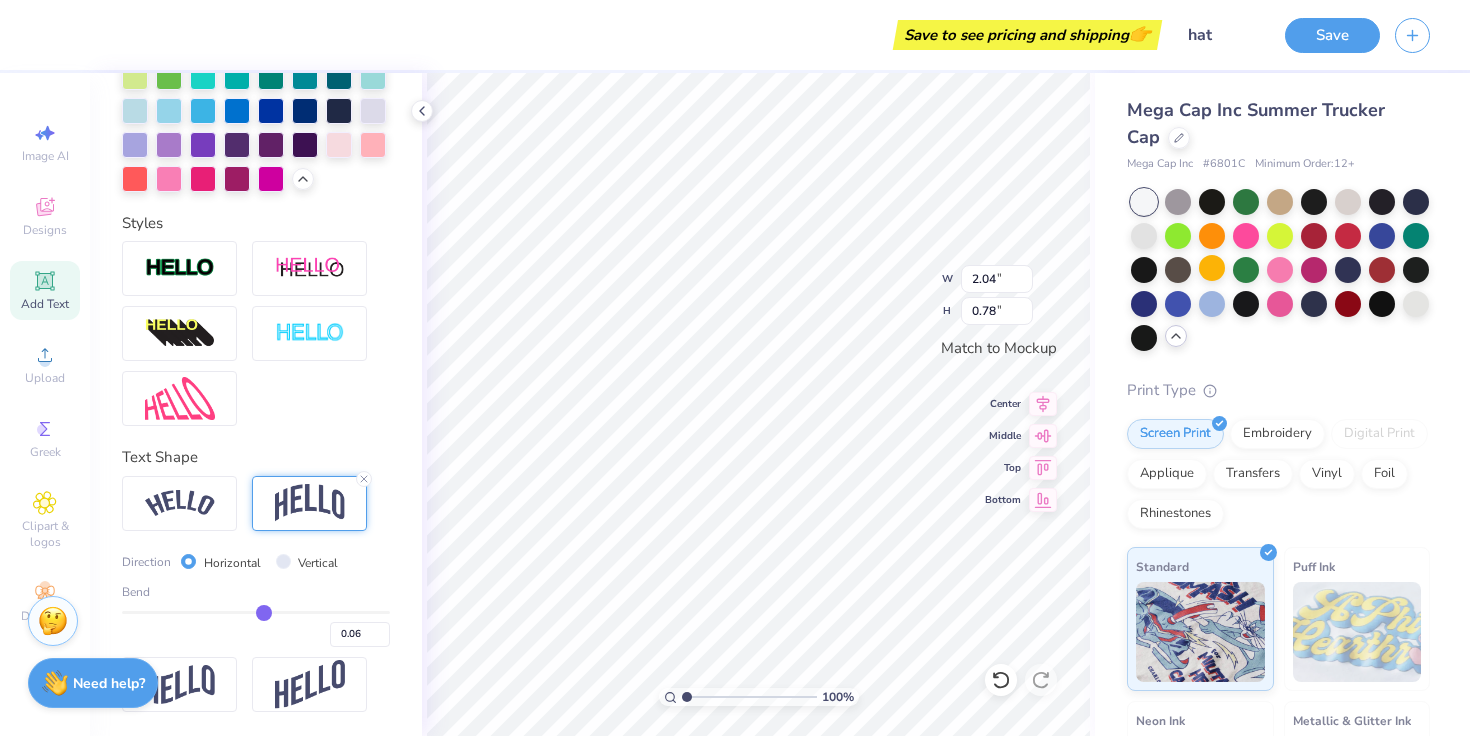 type on "0.03" 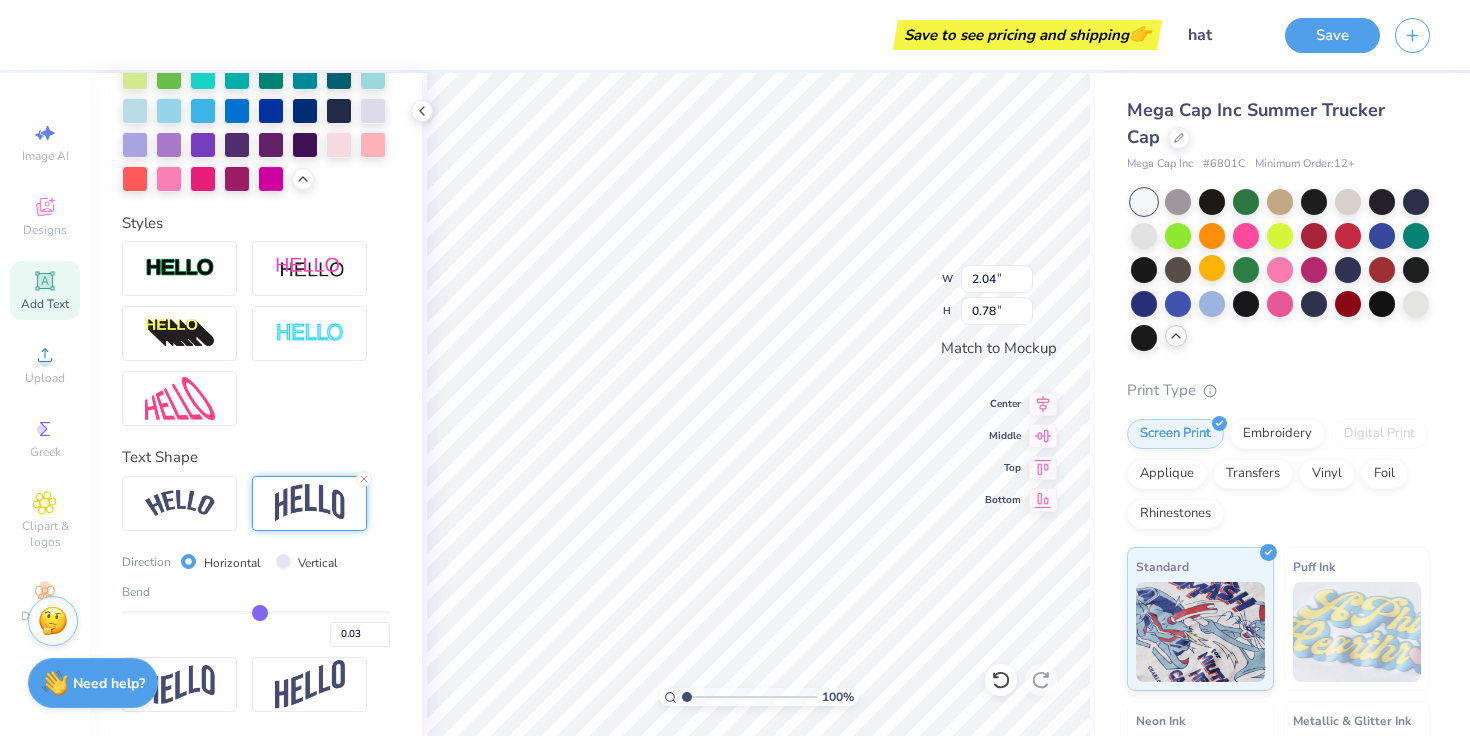 type on "0.01" 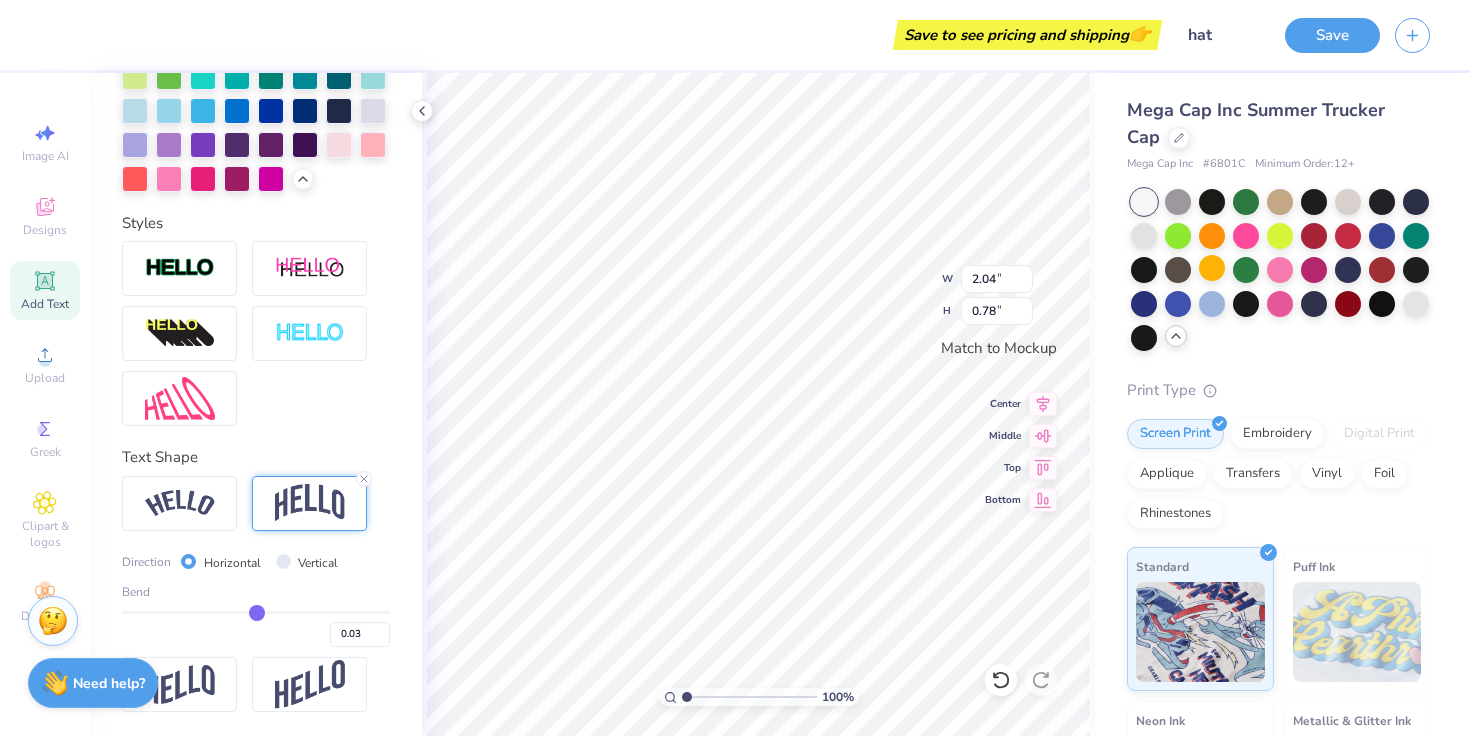 type on "0.01" 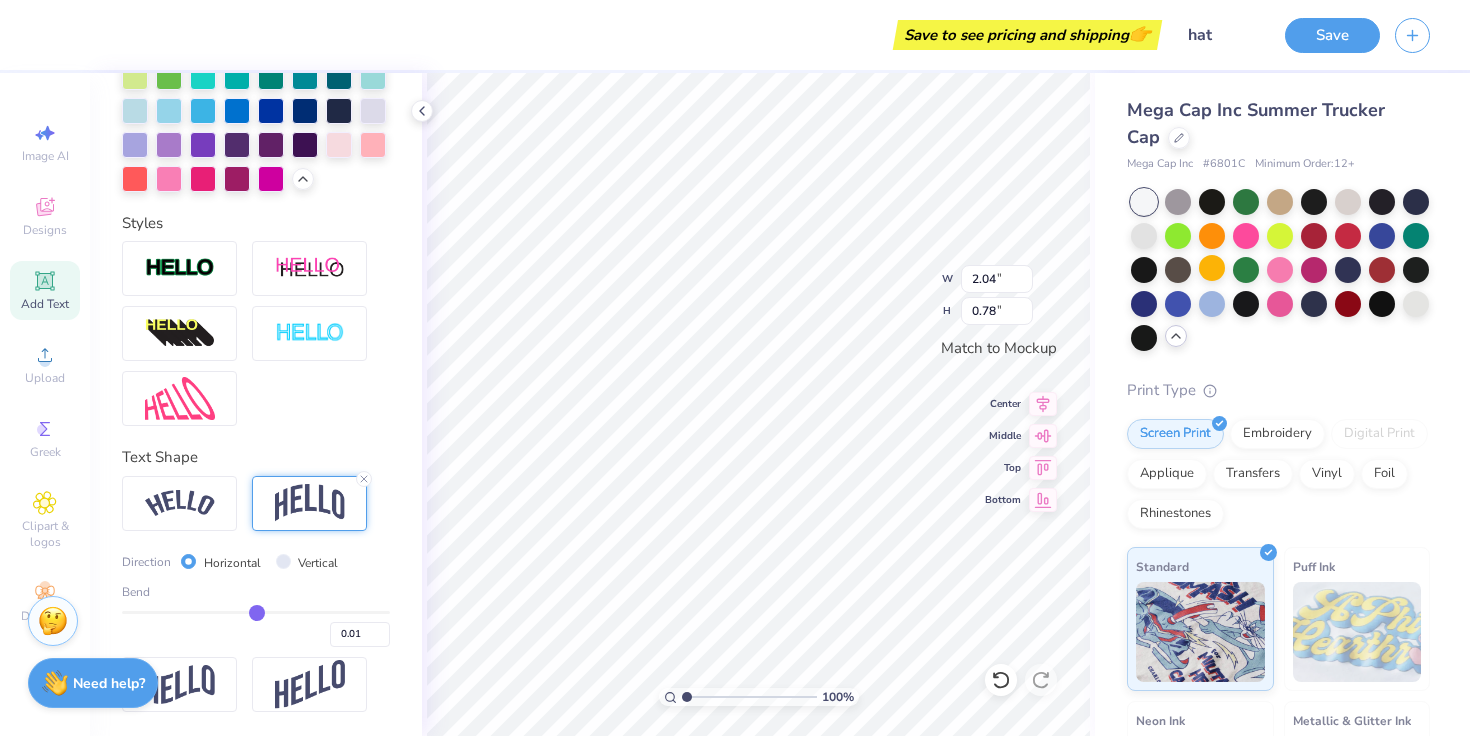 type on "0" 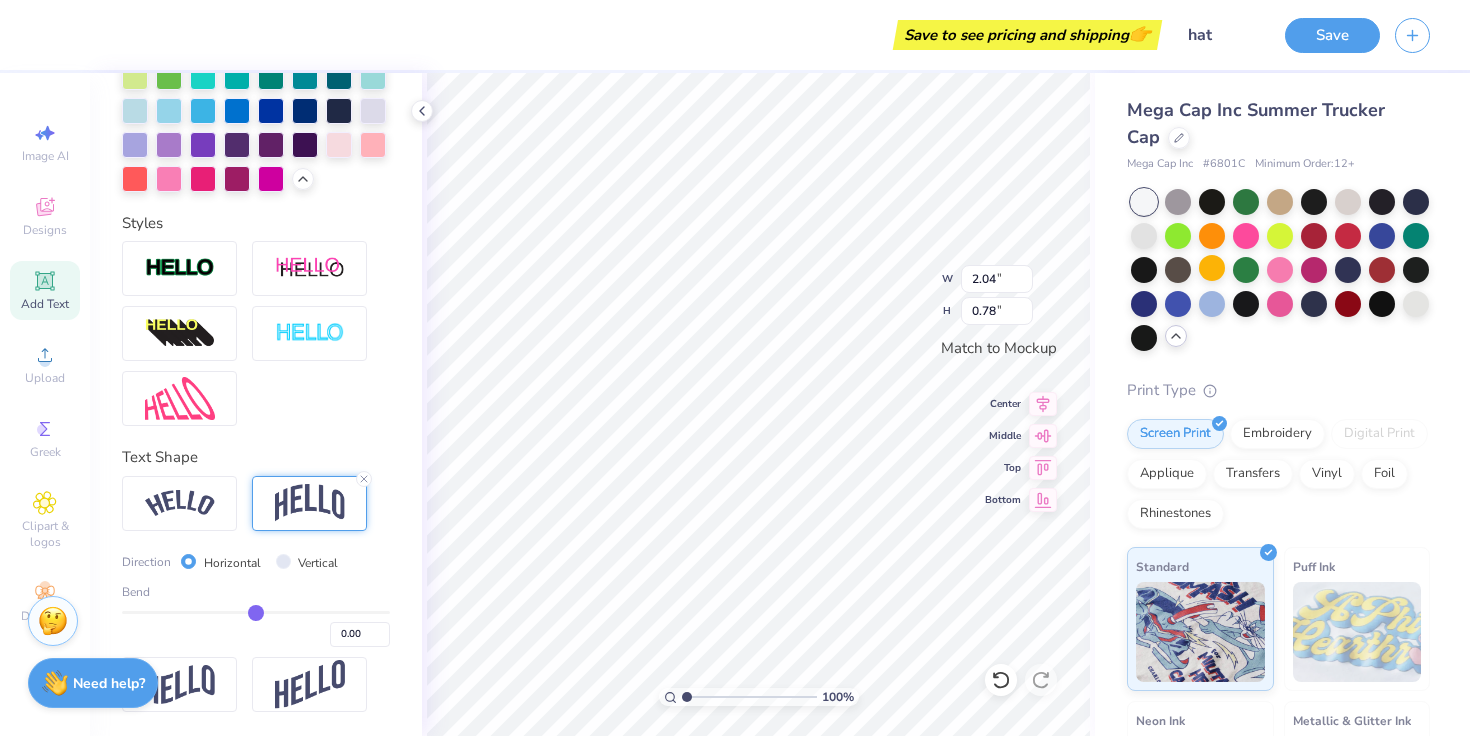type on "-0.01" 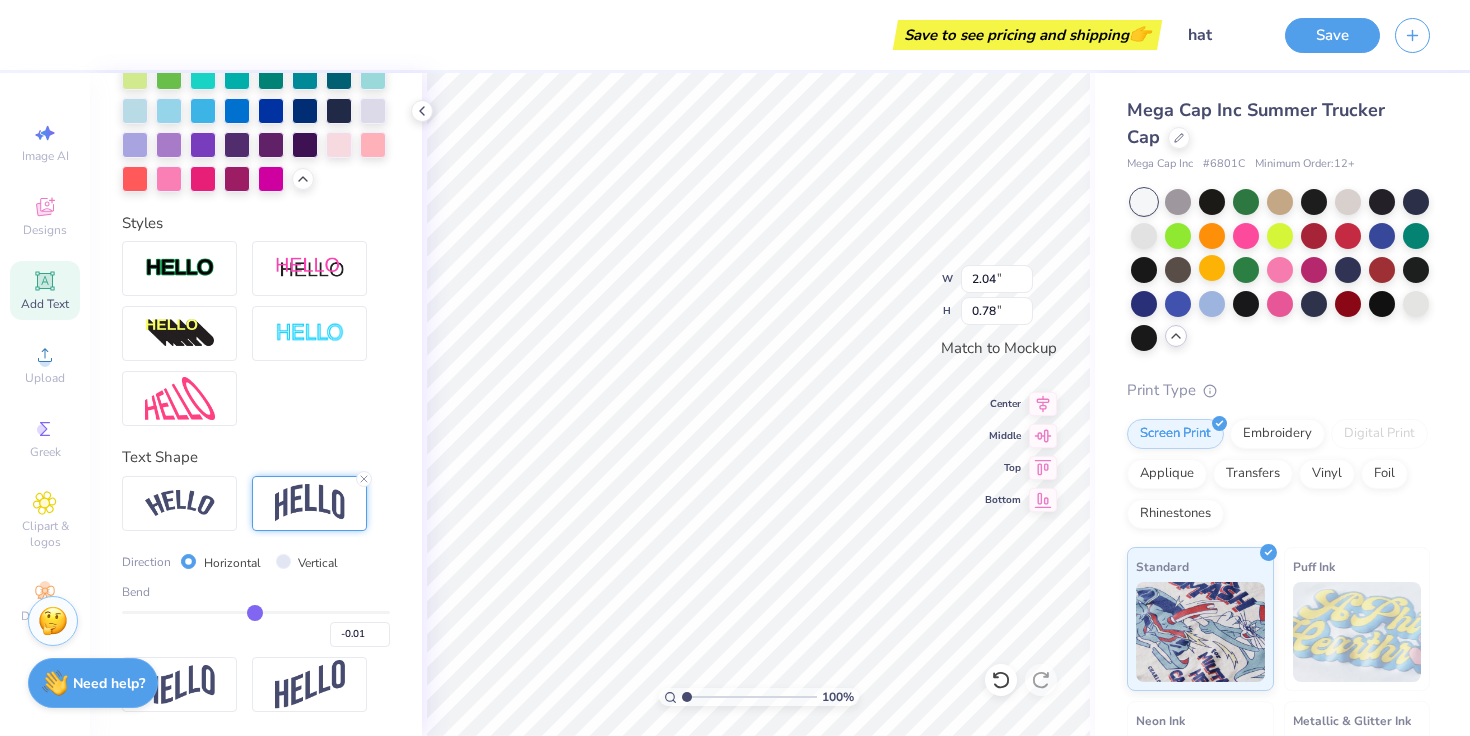 type on "-0.03" 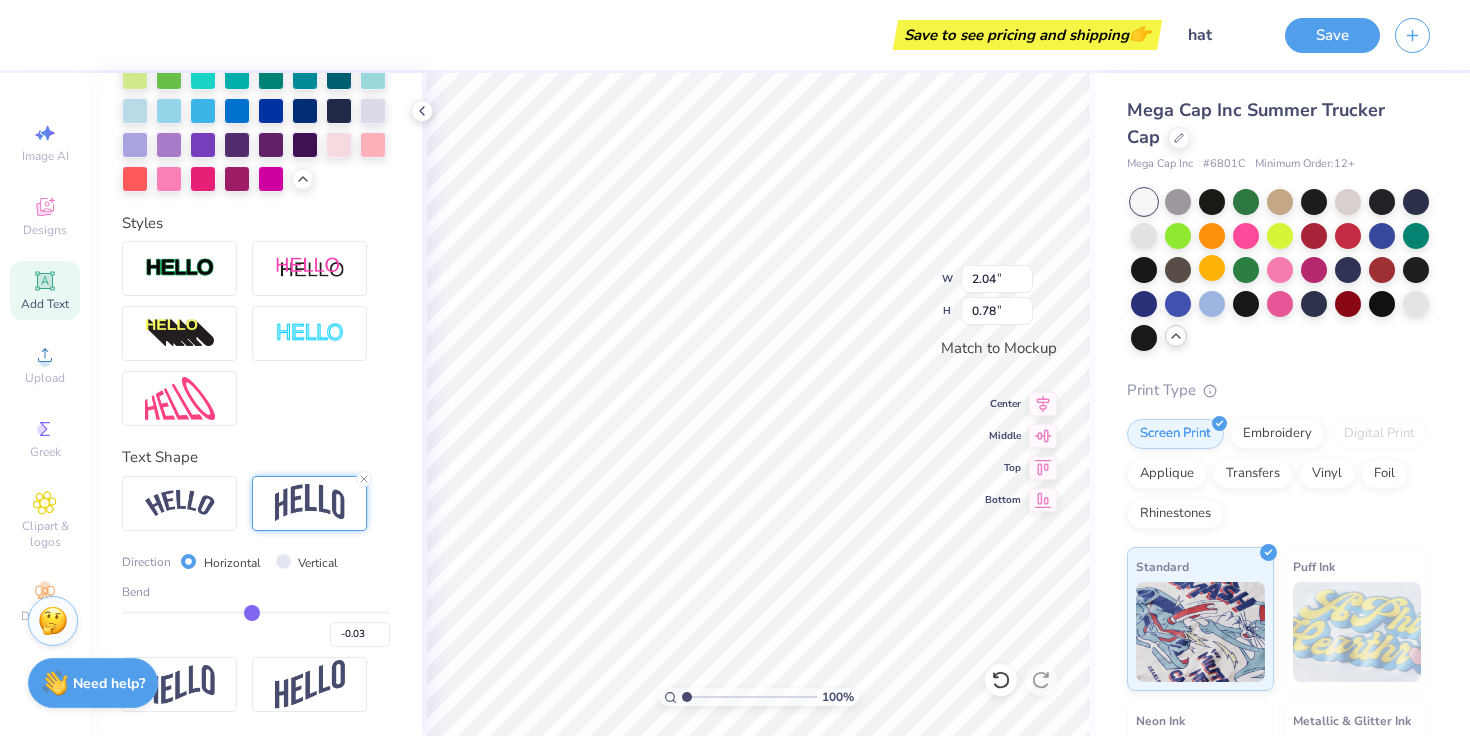 type on "-0.04" 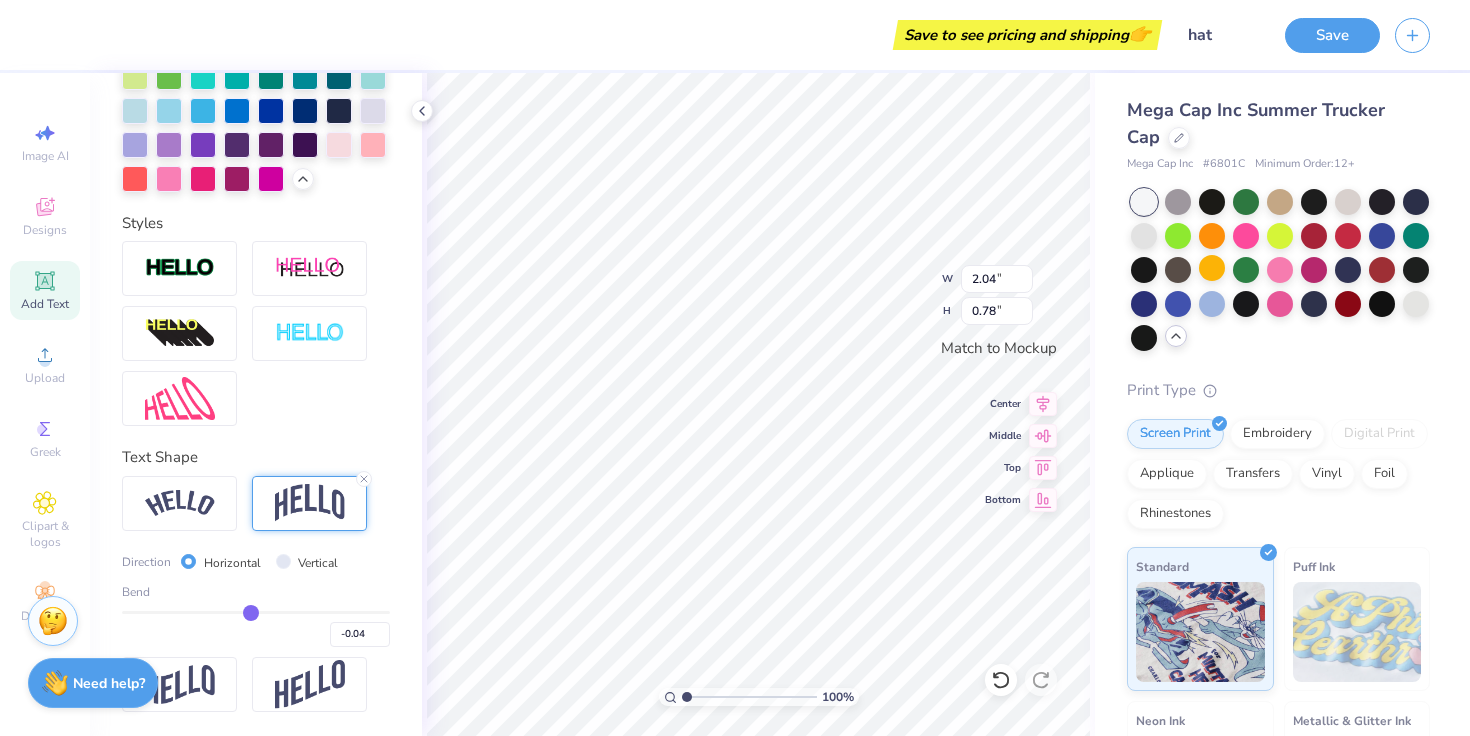 type on "-0.05" 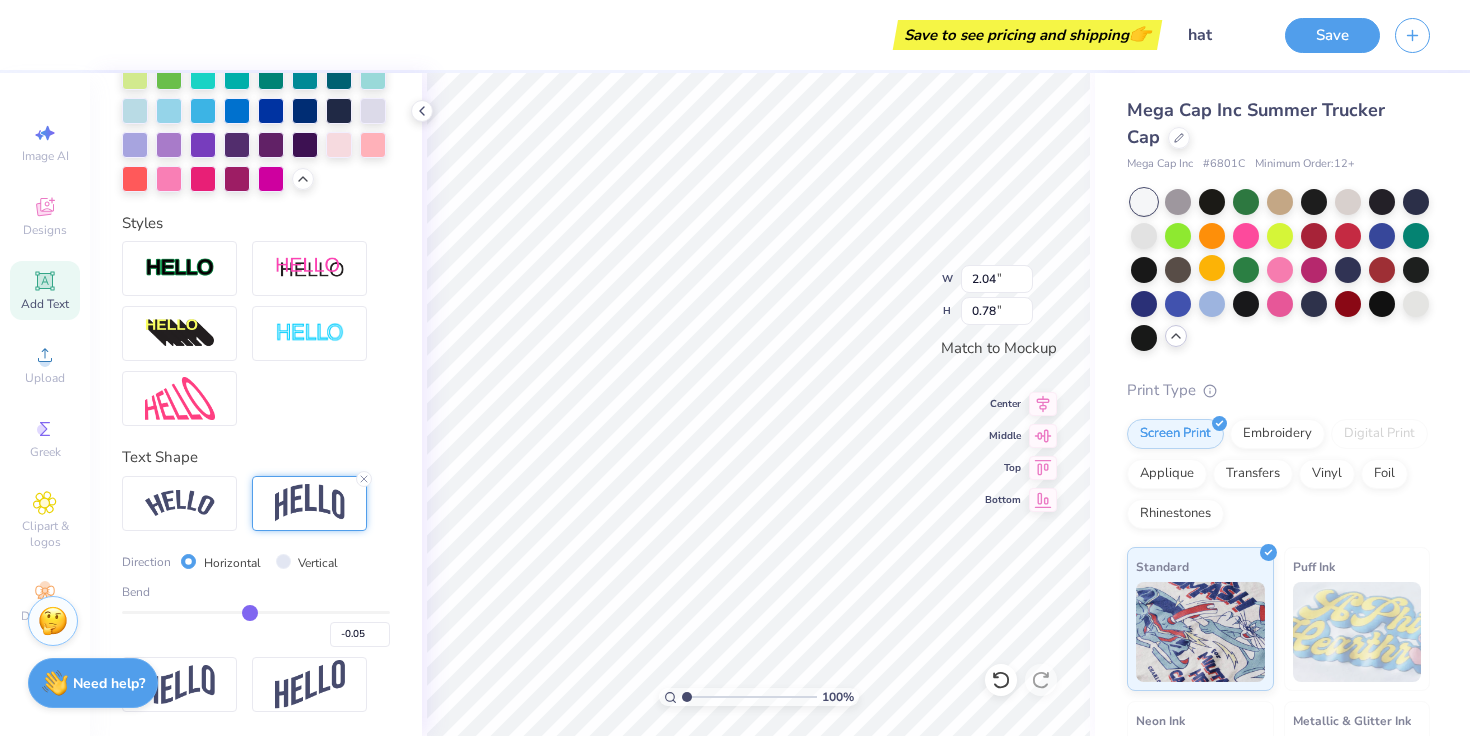 type on "-0.07" 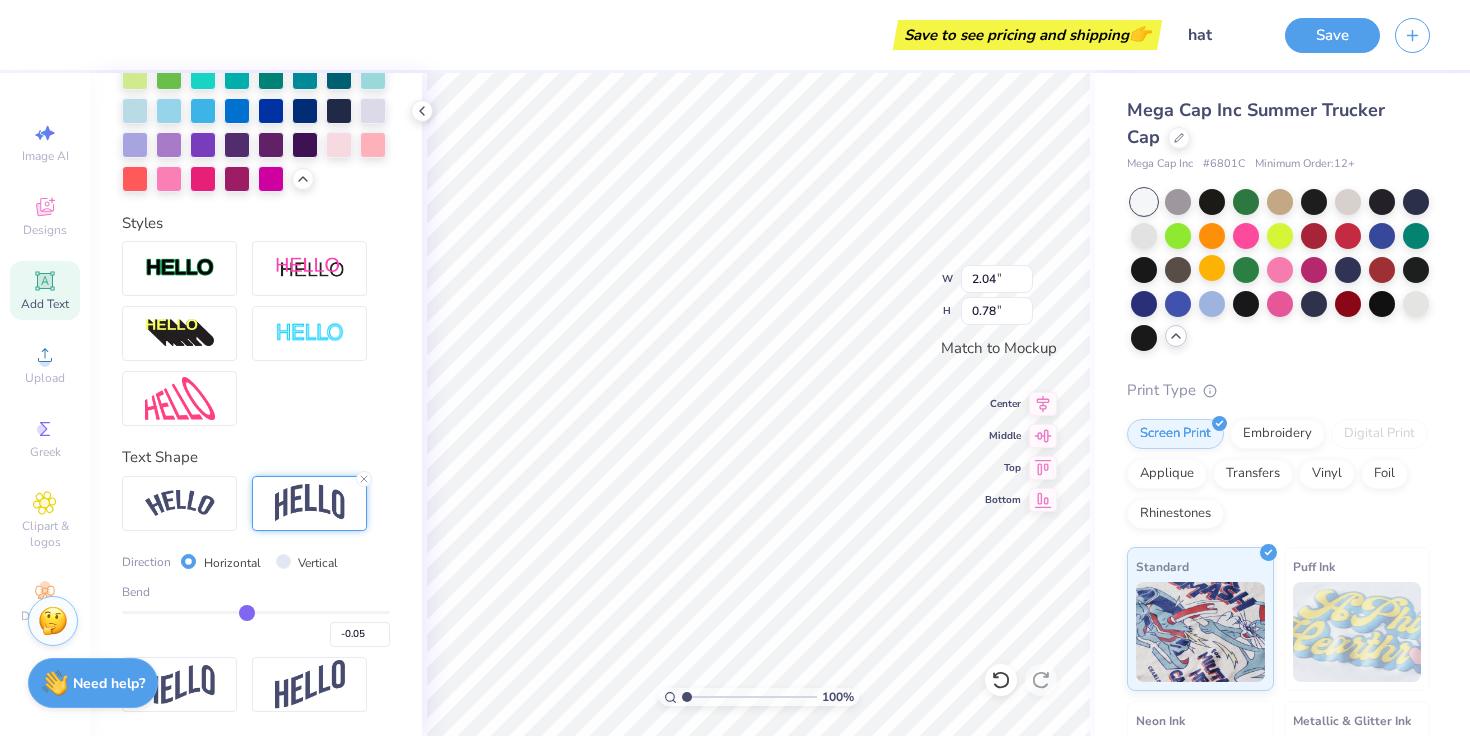 type on "-0.07" 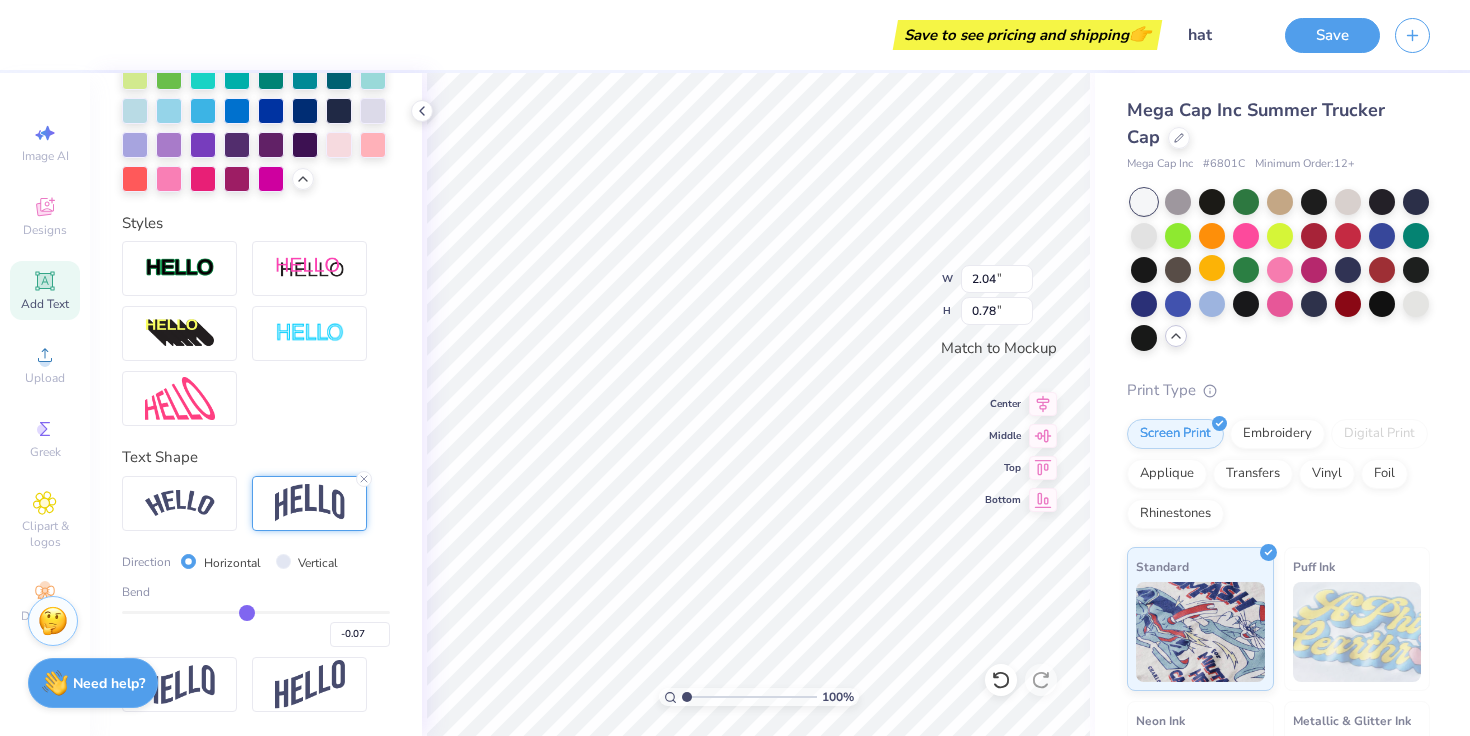type on "-0.08" 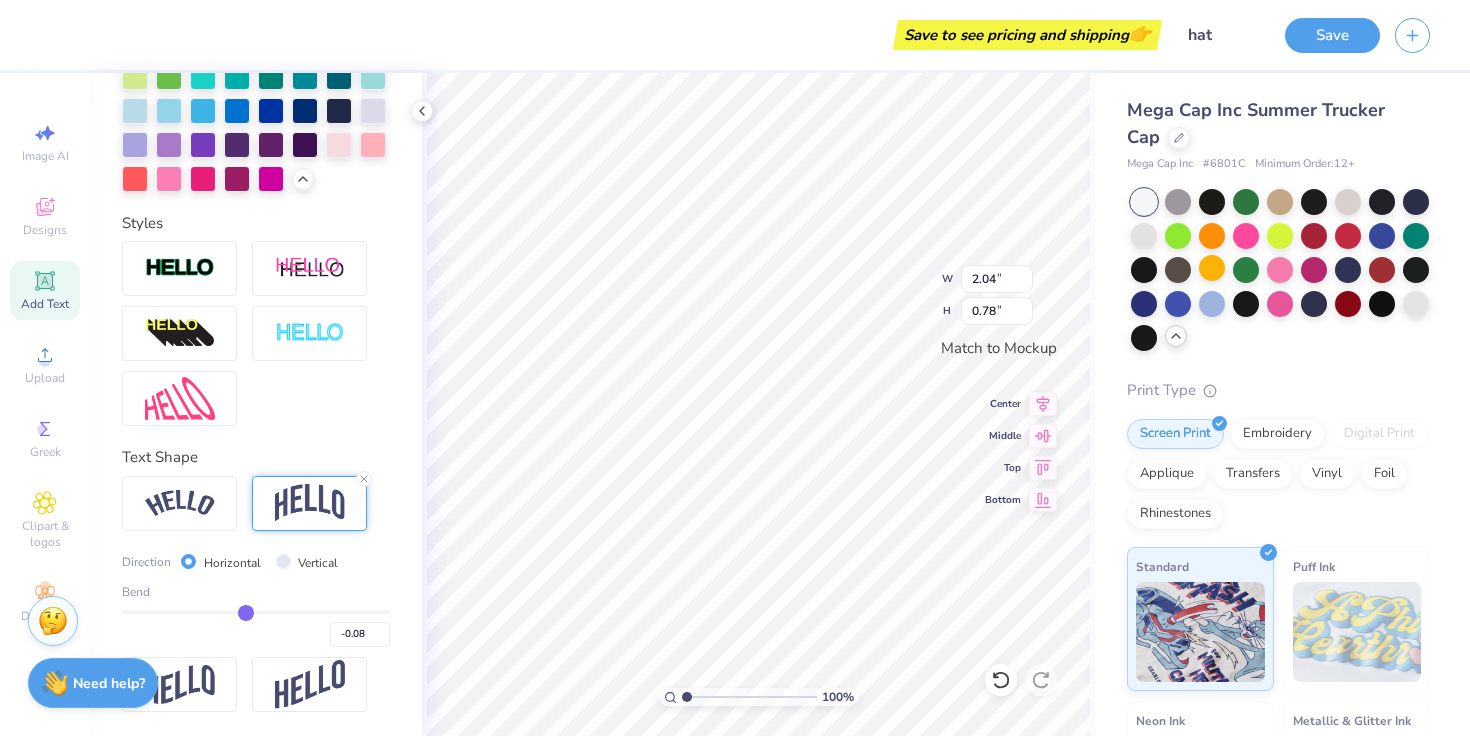 type on "-0.09" 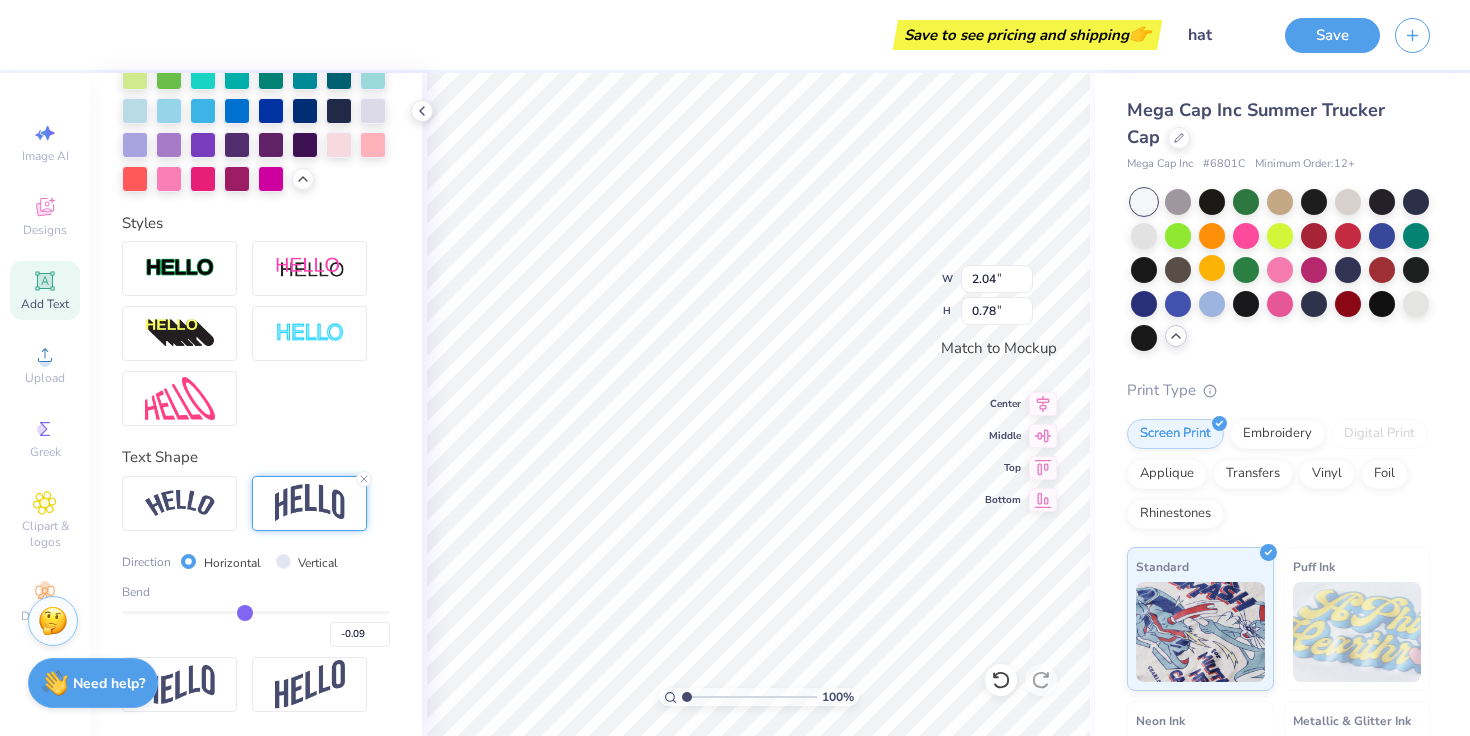 type on "-0.1" 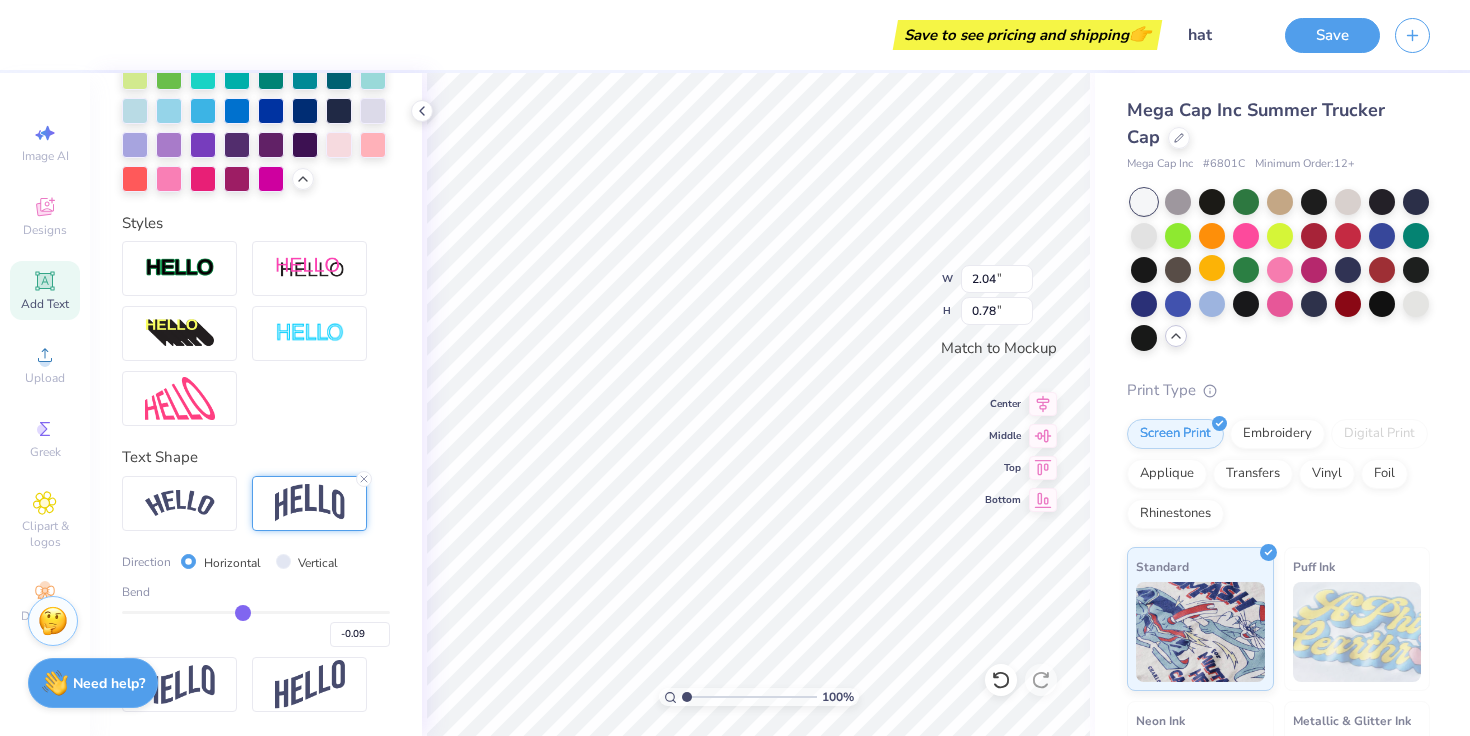 type on "-0.10" 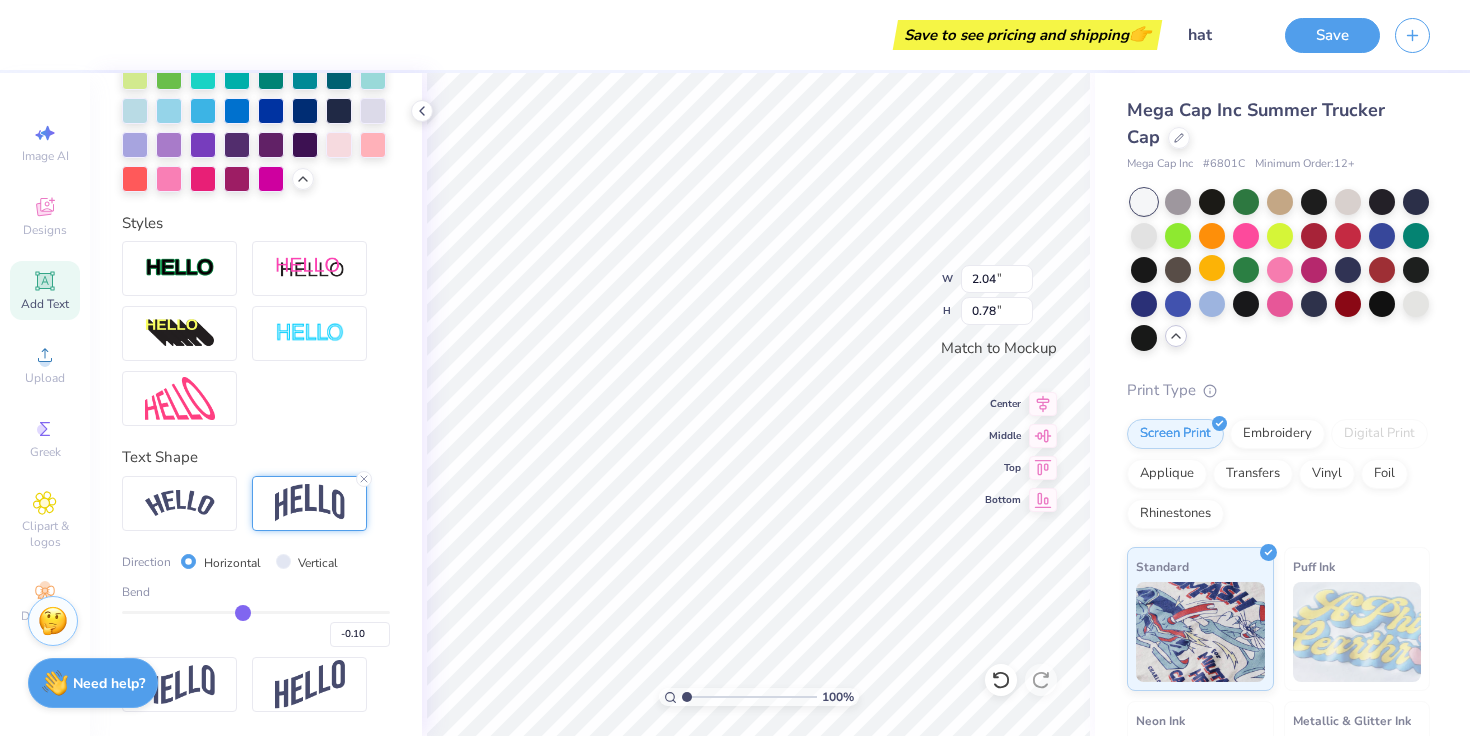 type on "-0.11" 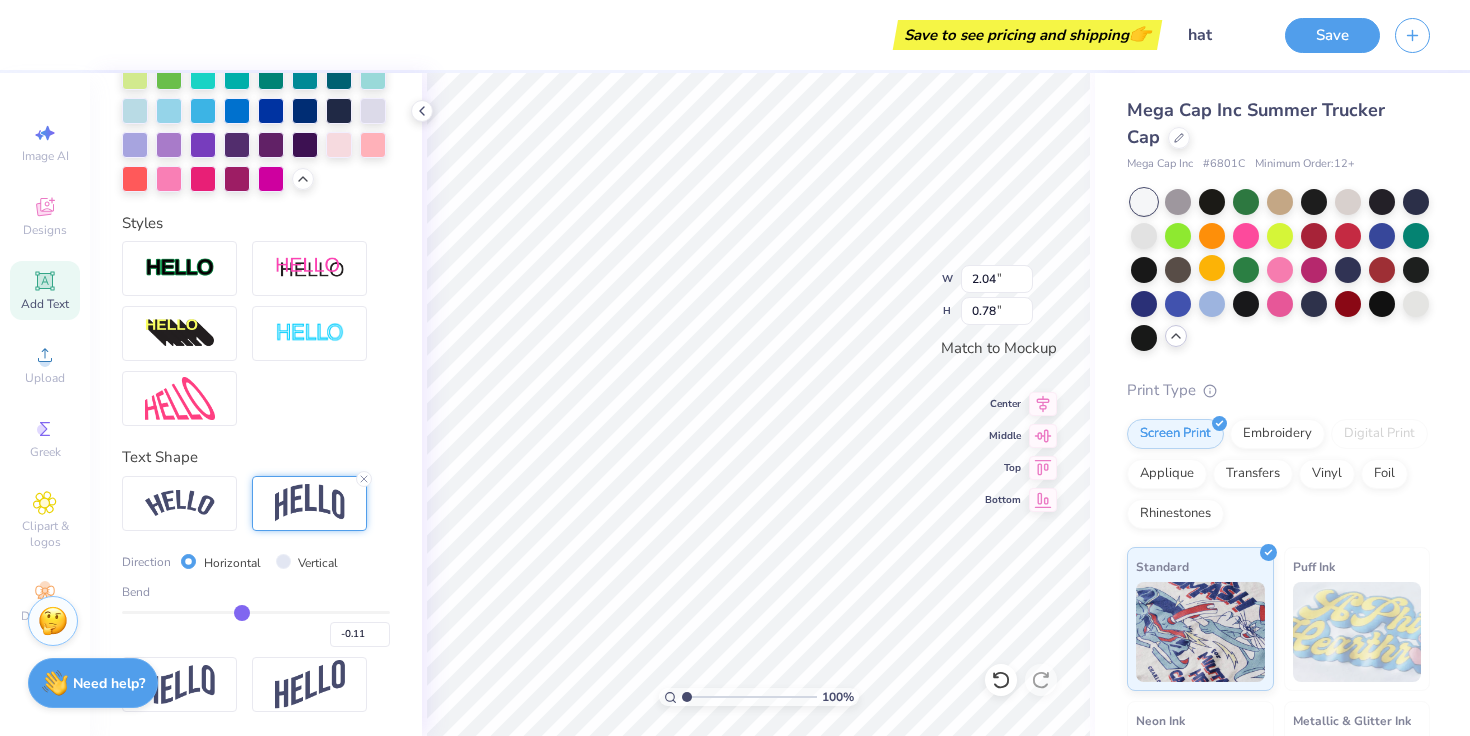 type on "-0.12" 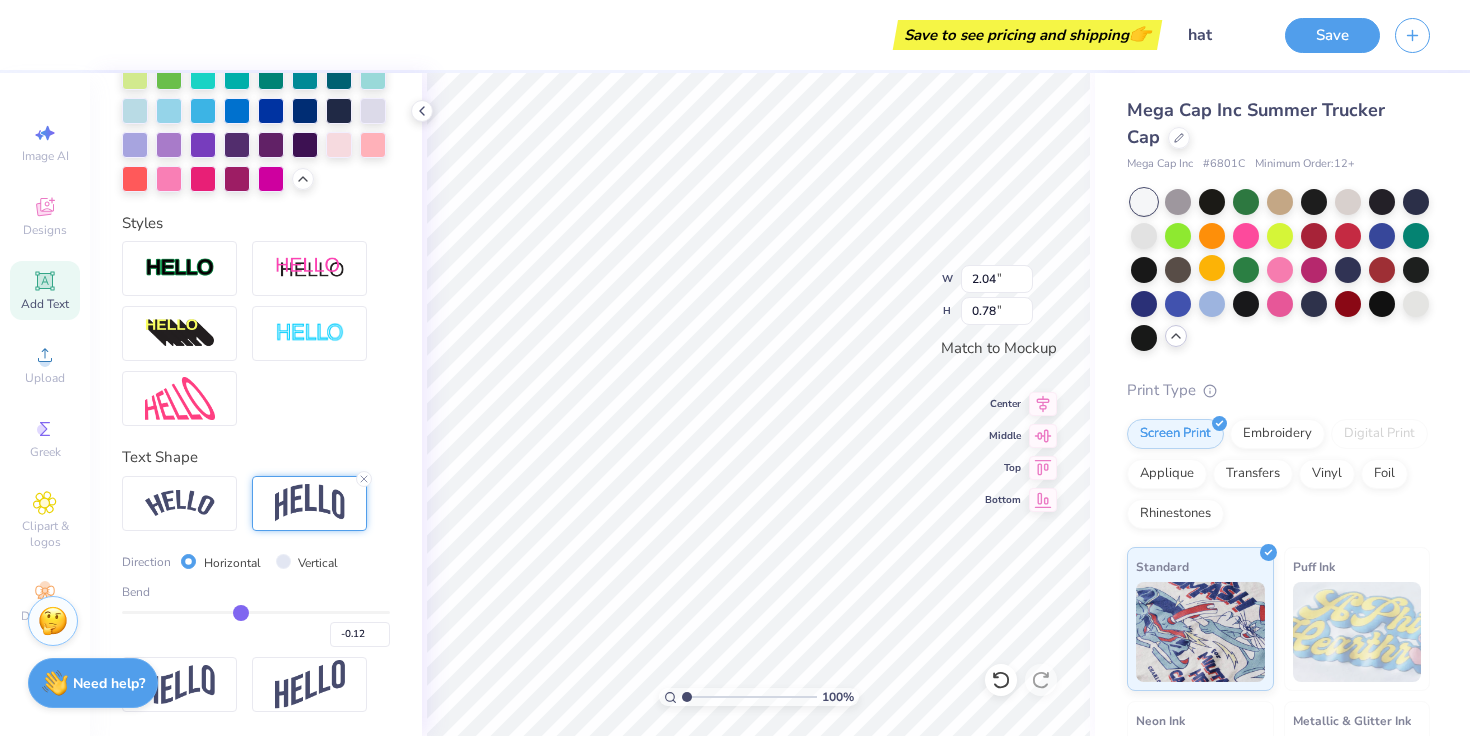 type on "-0.14" 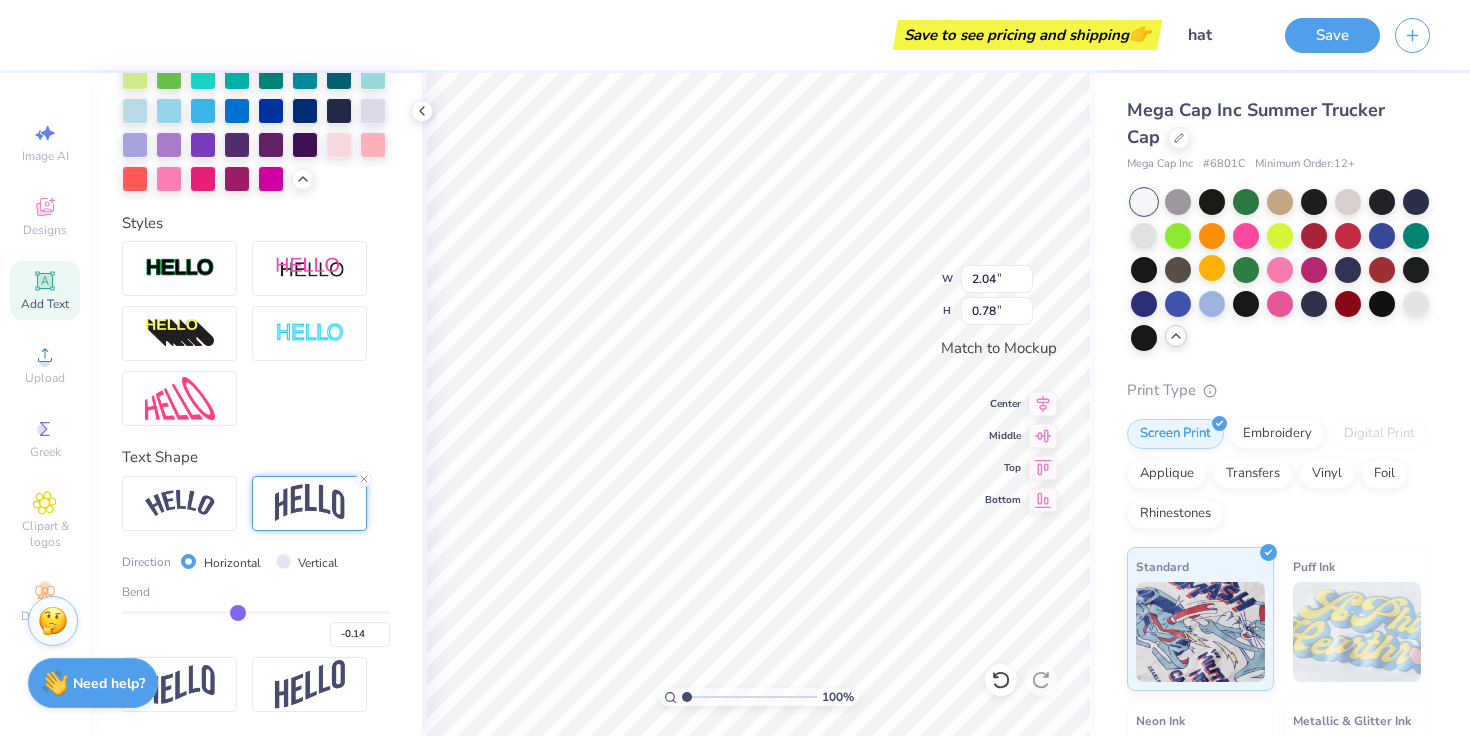 type on "-0.15" 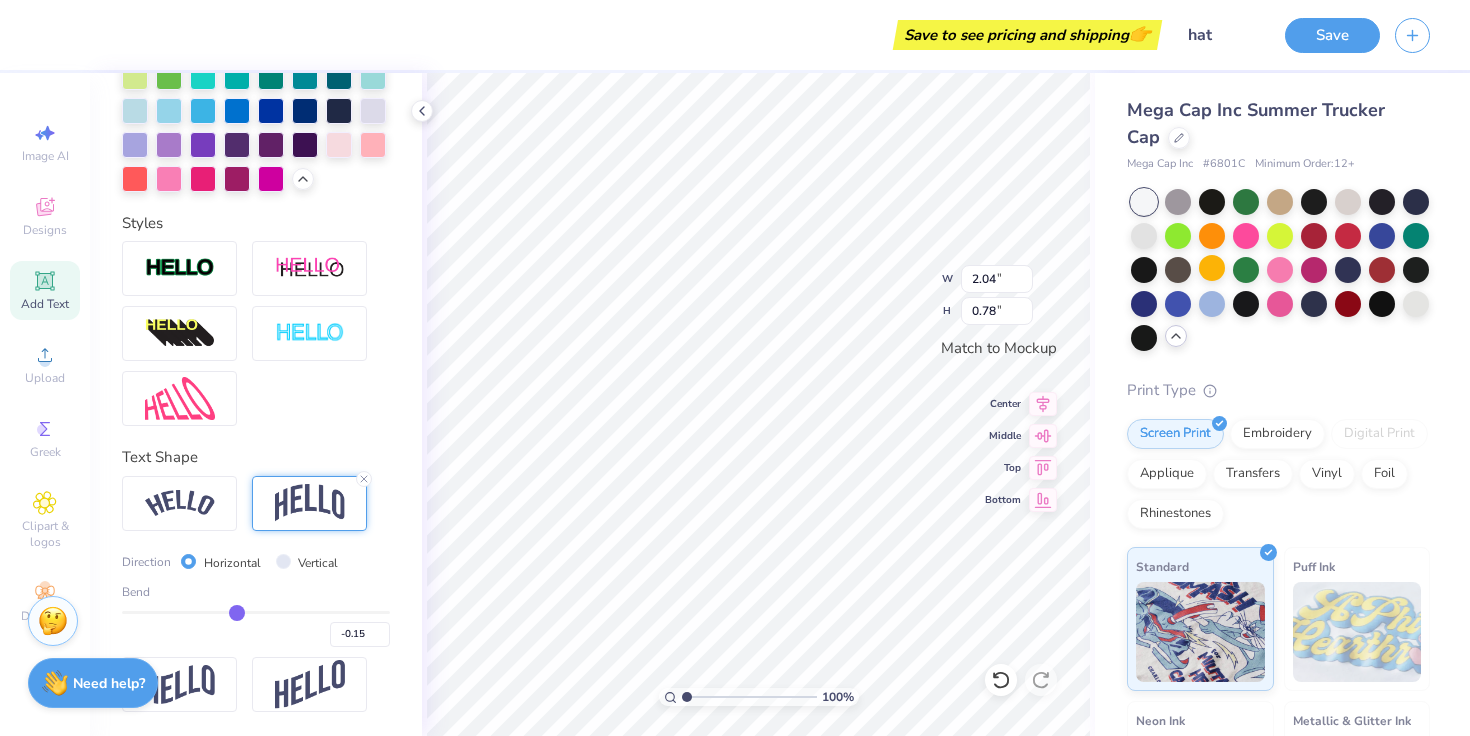type on "-0.16" 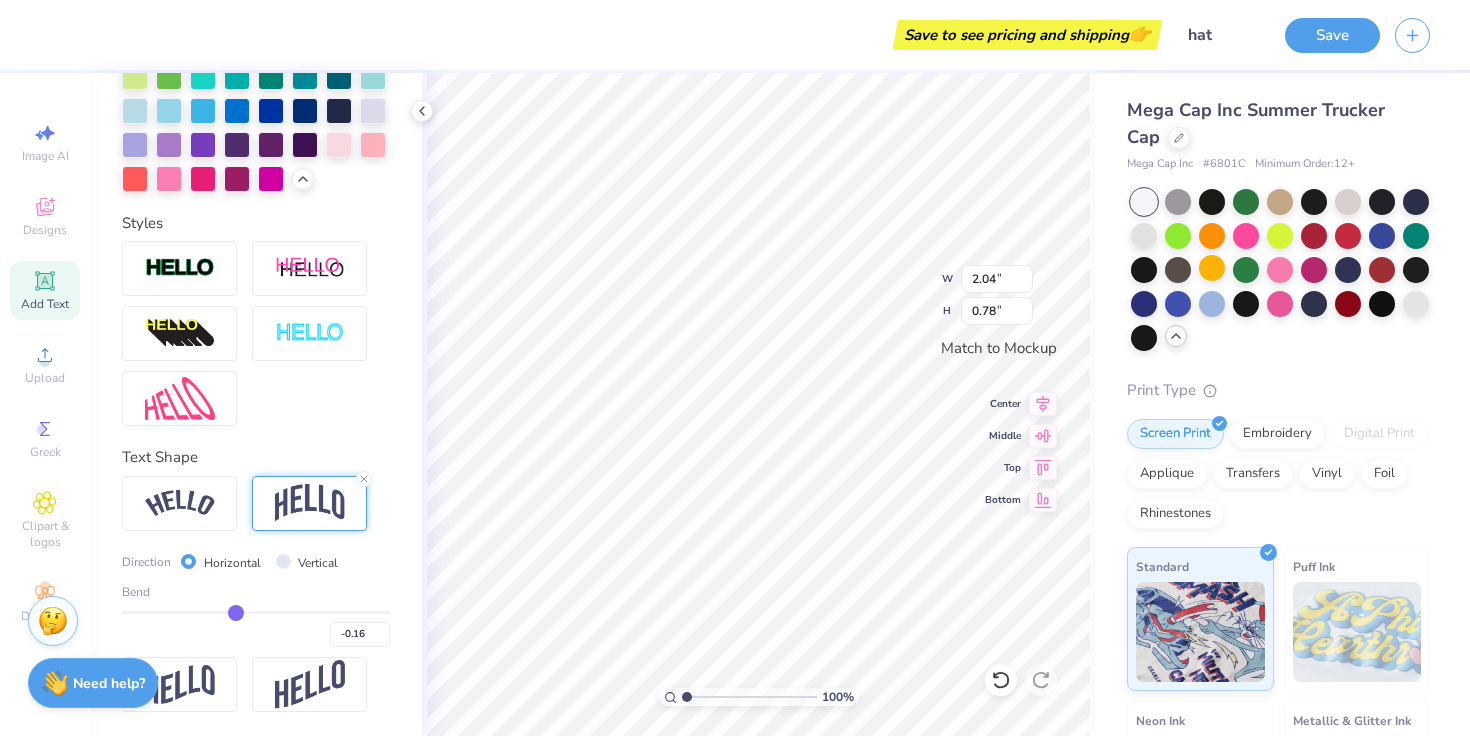 type on "-0.17" 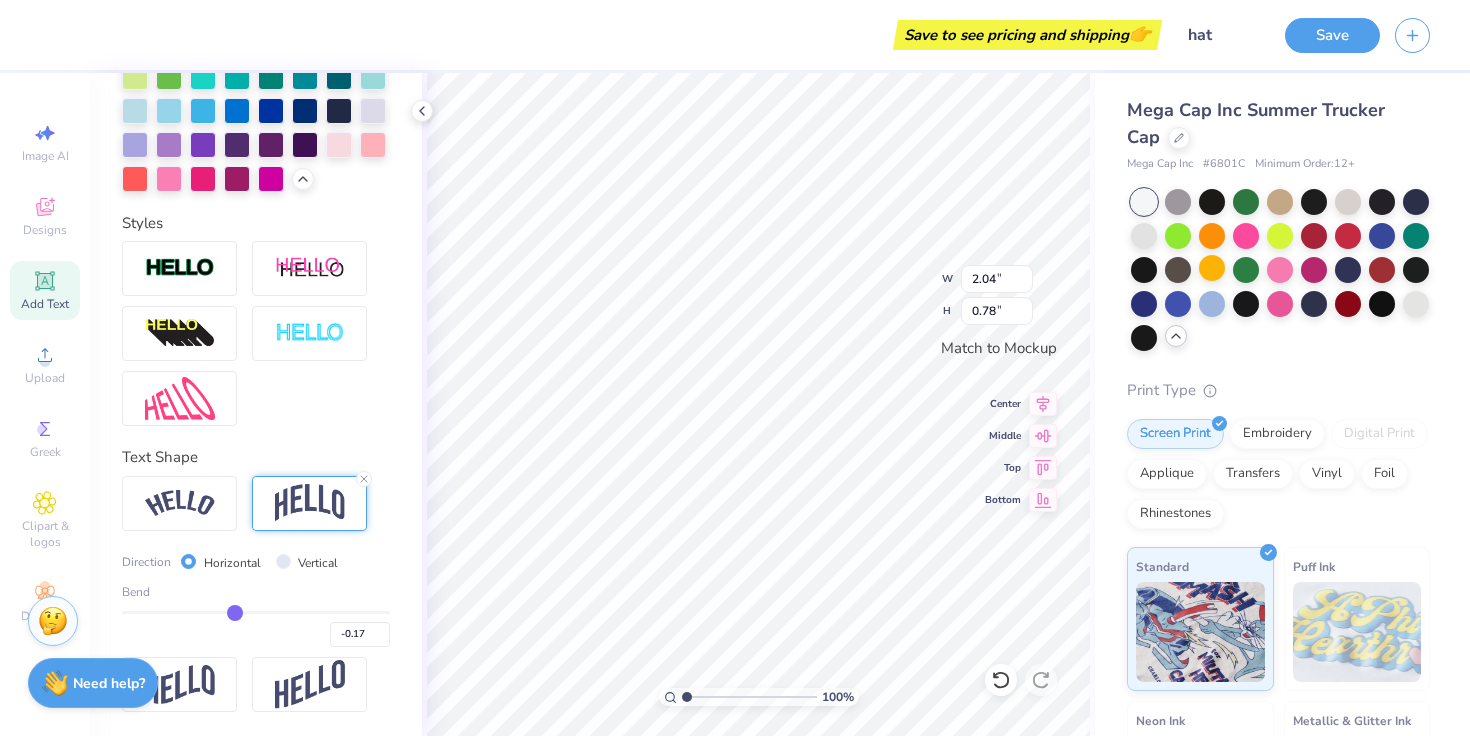 drag, startPoint x: 319, startPoint y: 605, endPoint x: 234, endPoint y: 612, distance: 85.28775 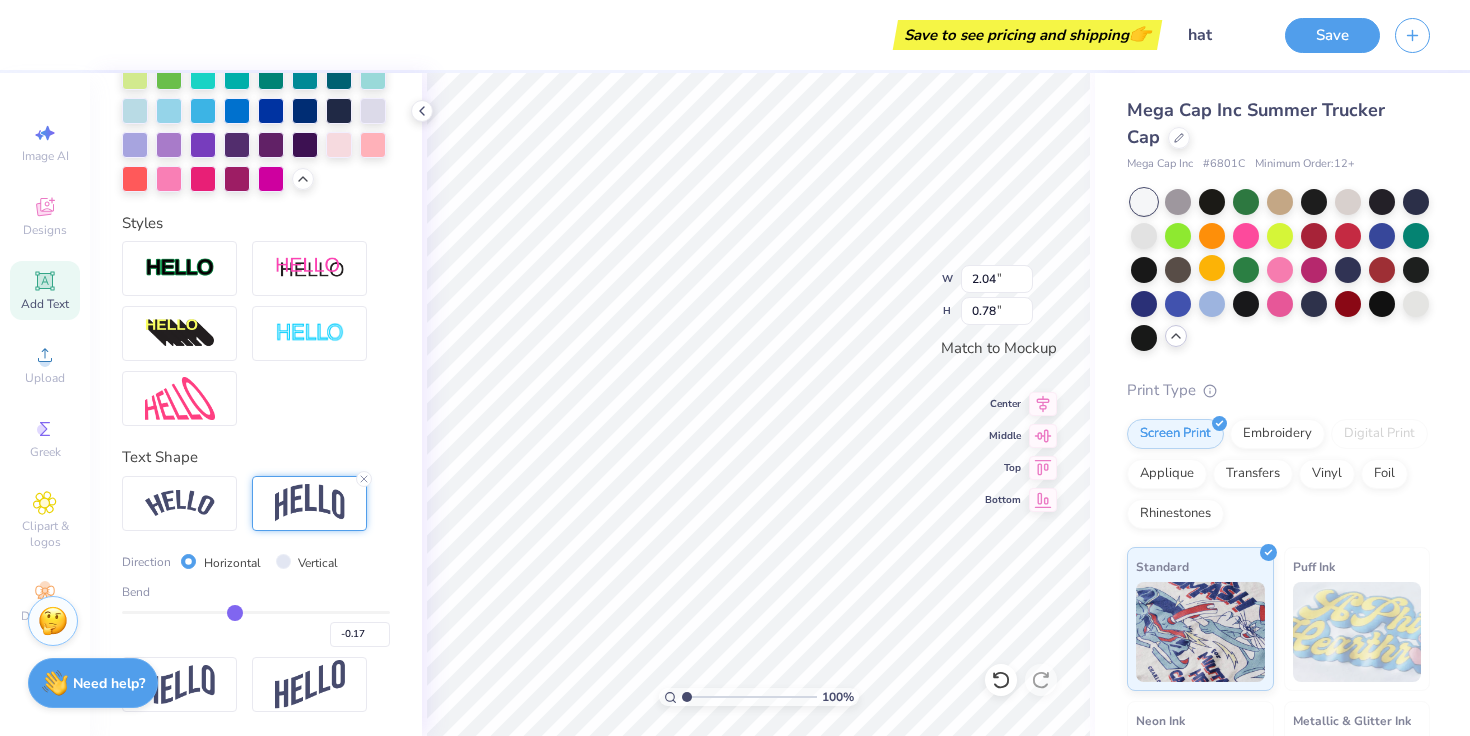 type on "0.85" 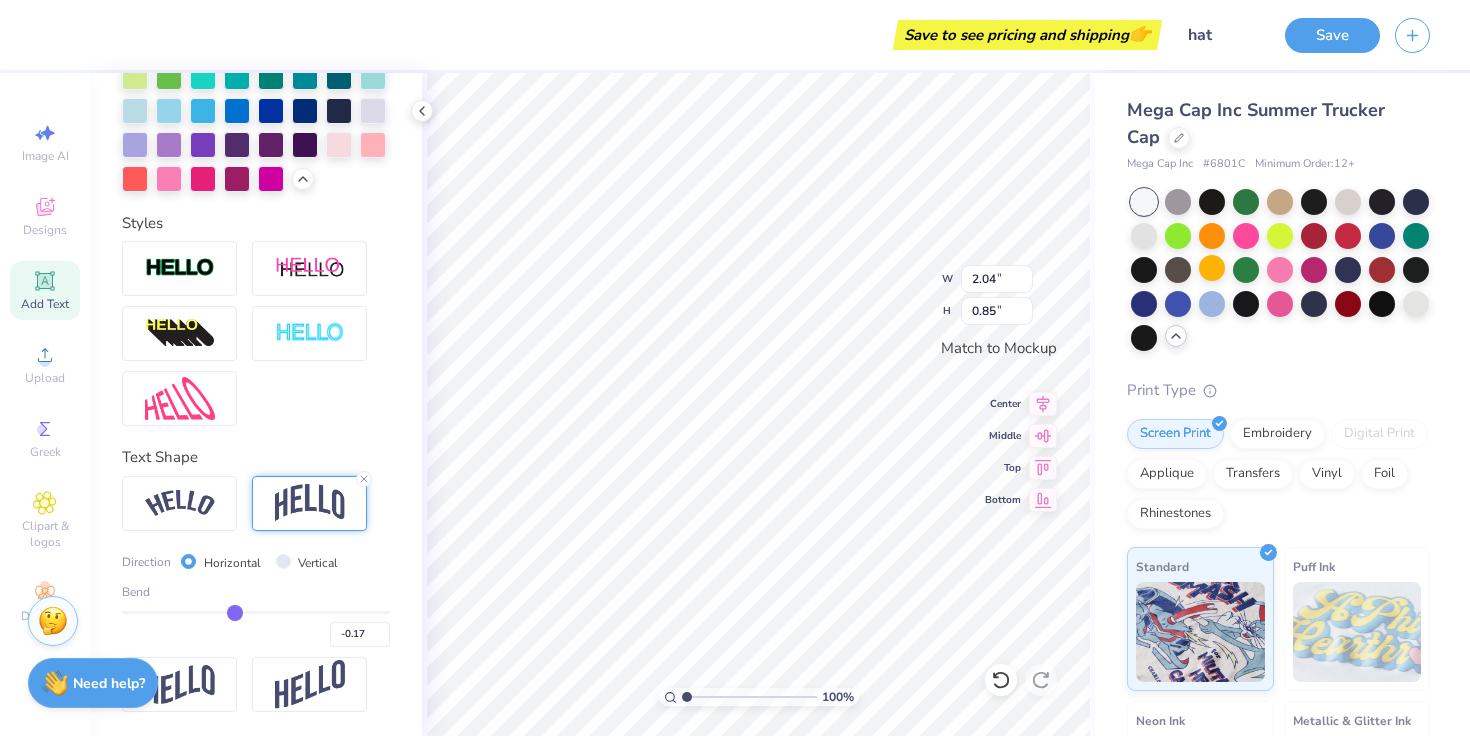 type on "-0.22" 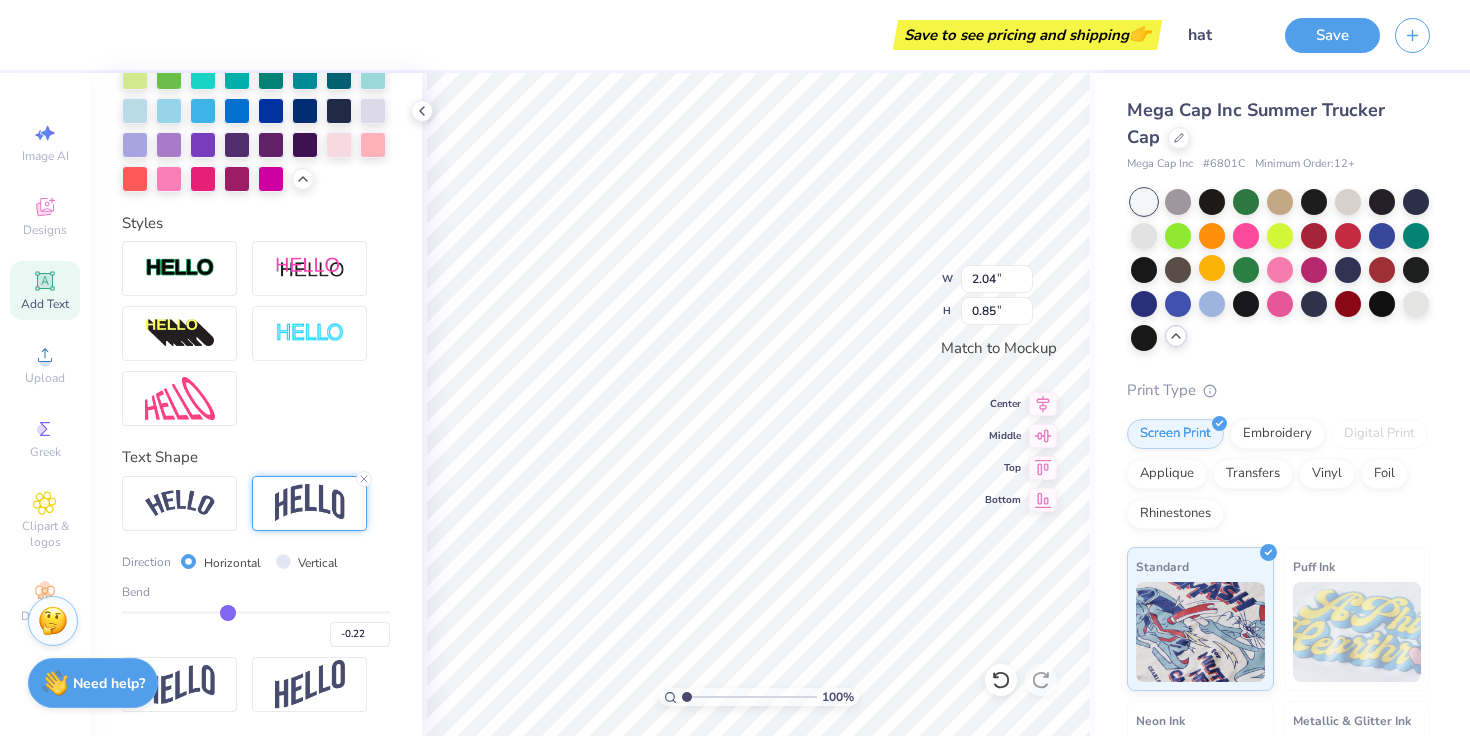 type on "-0.2" 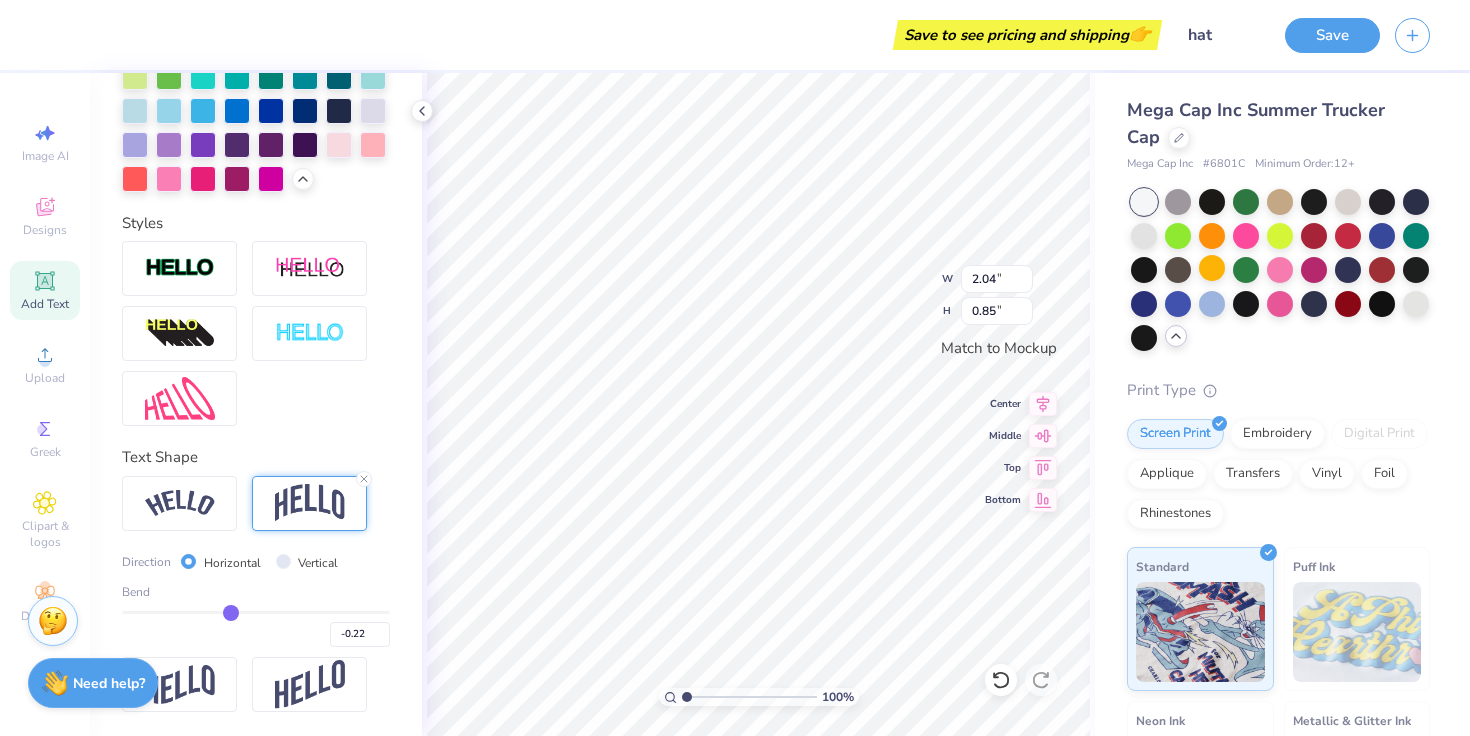 type on "-0.20" 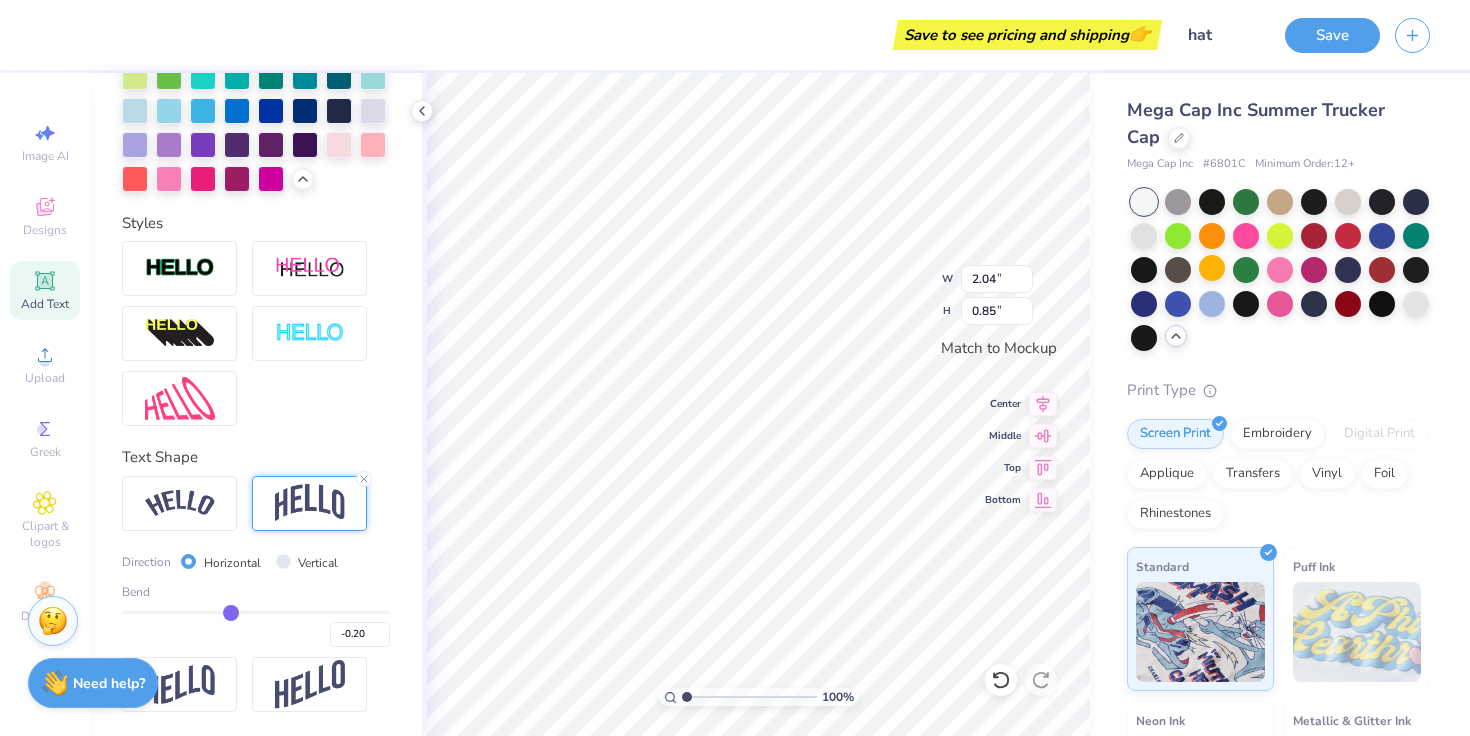type on "-0.17" 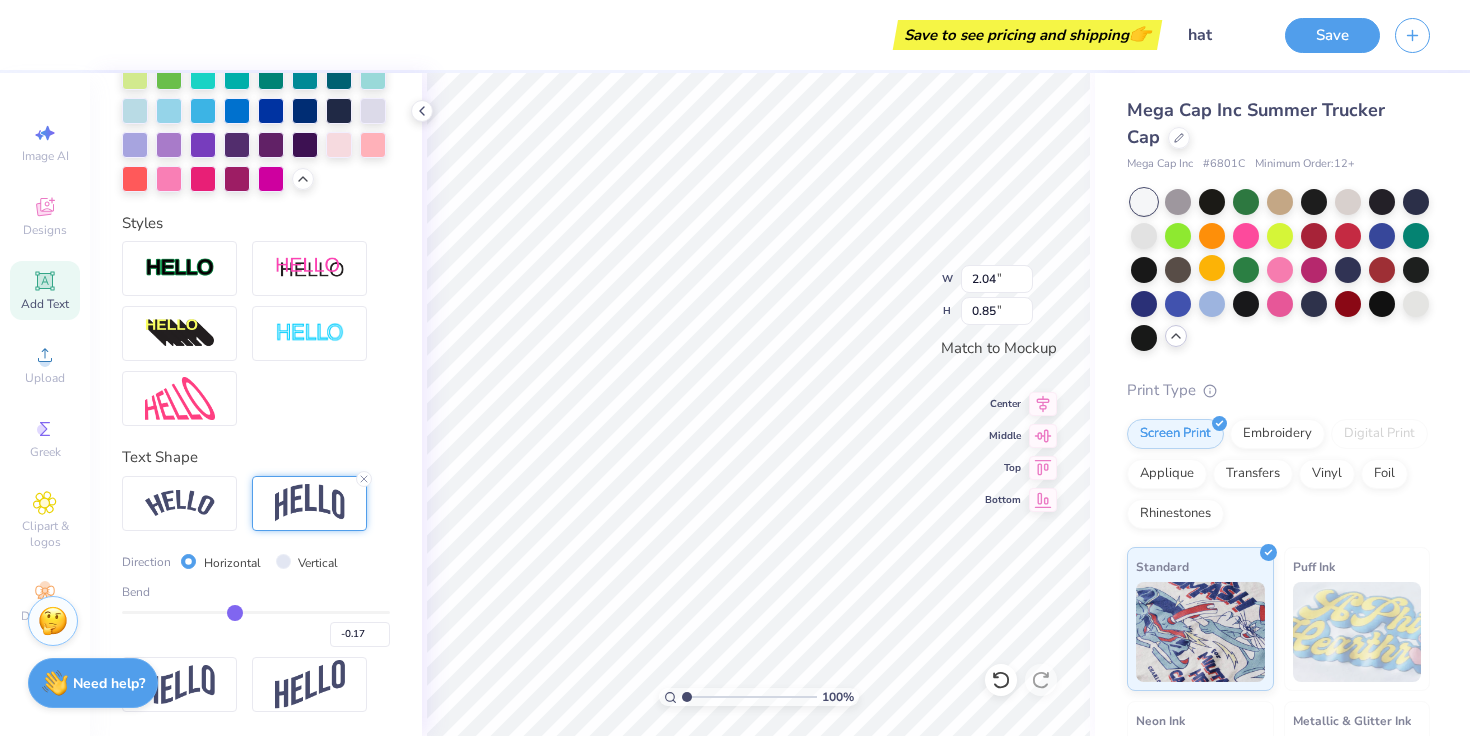 type on "-0.15" 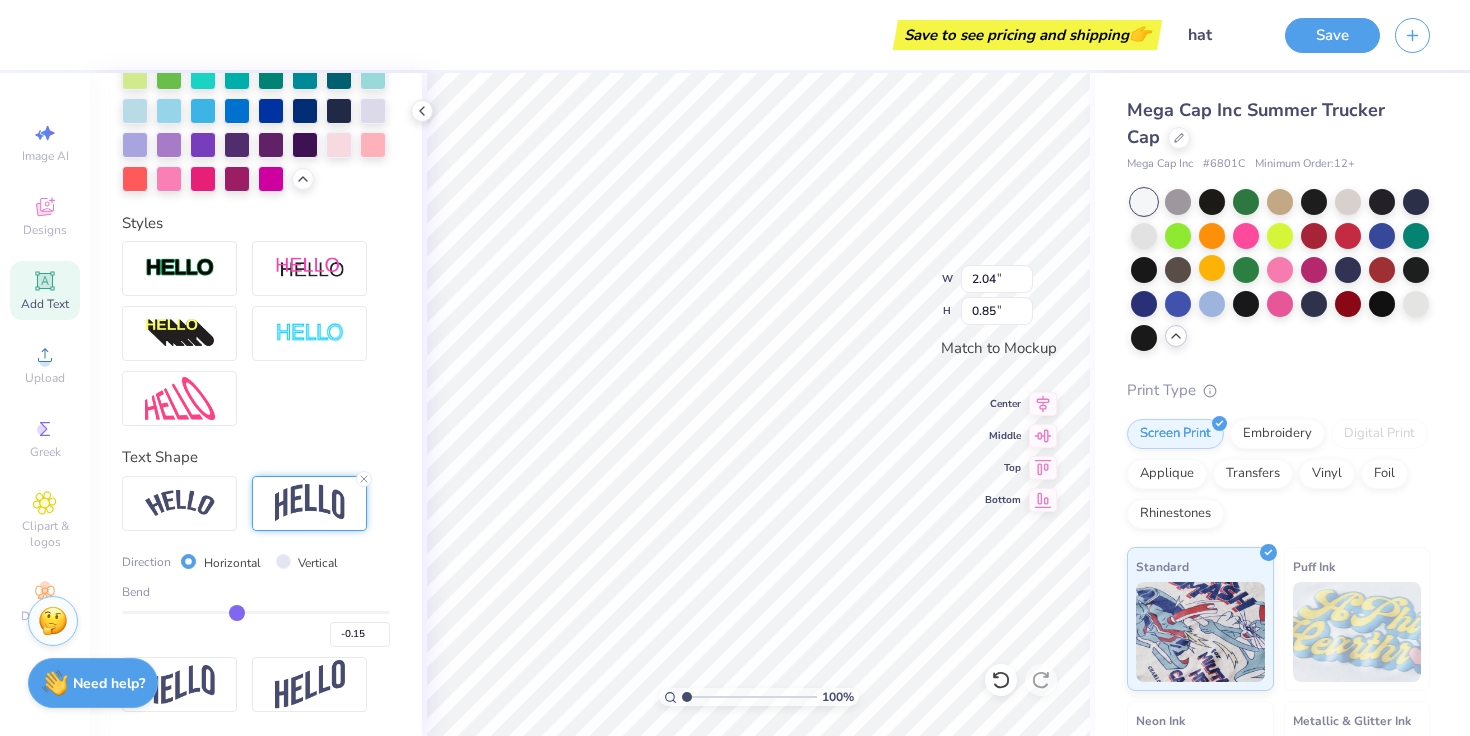 type on "-0.13" 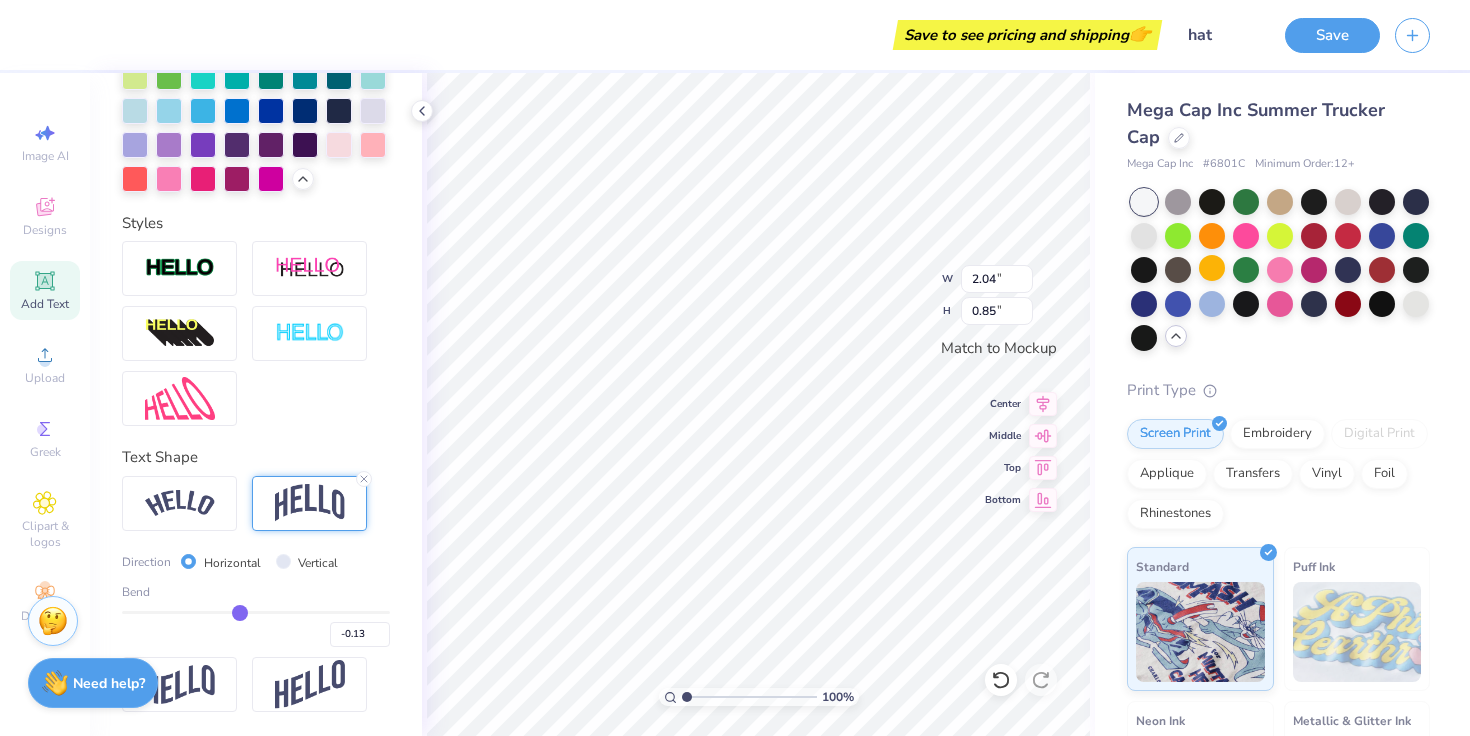 type on "-0.12" 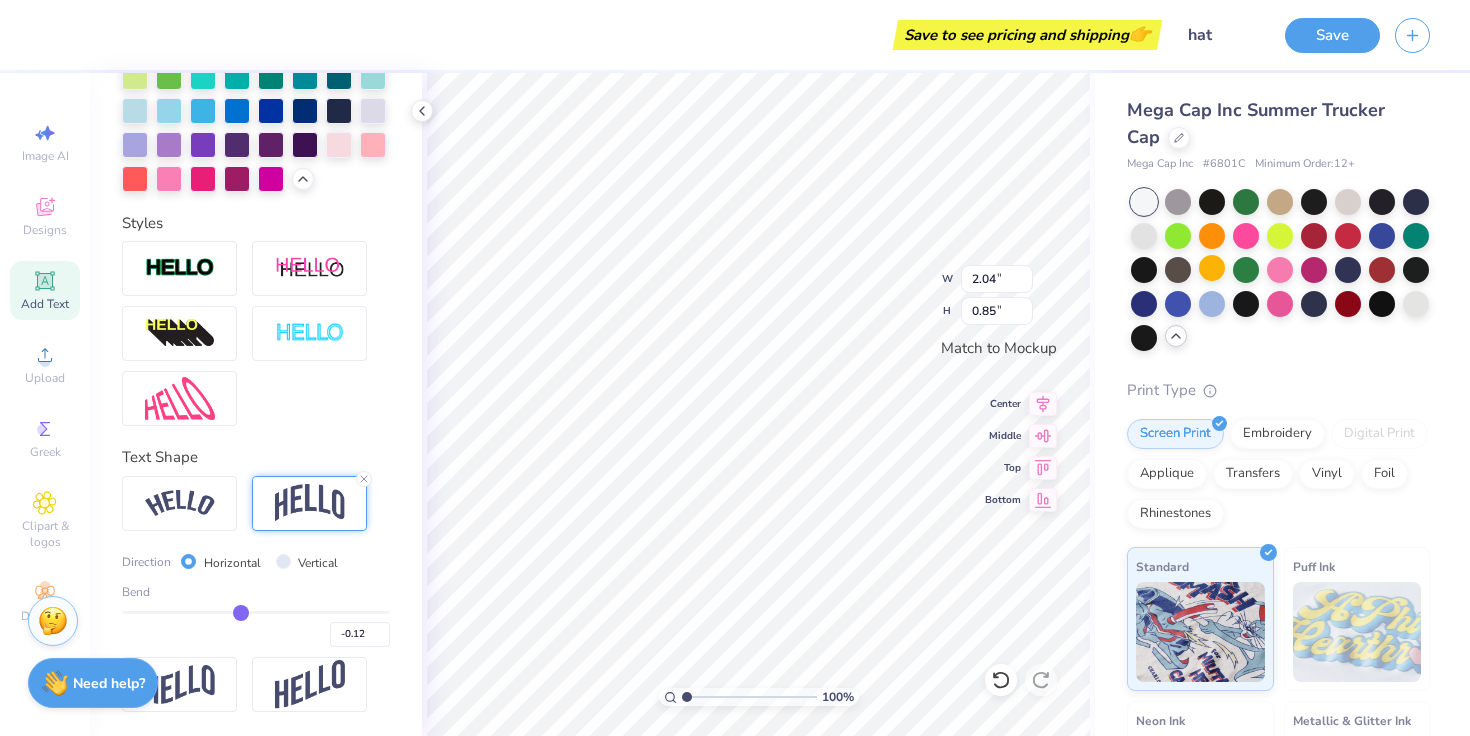 type on "-0.11" 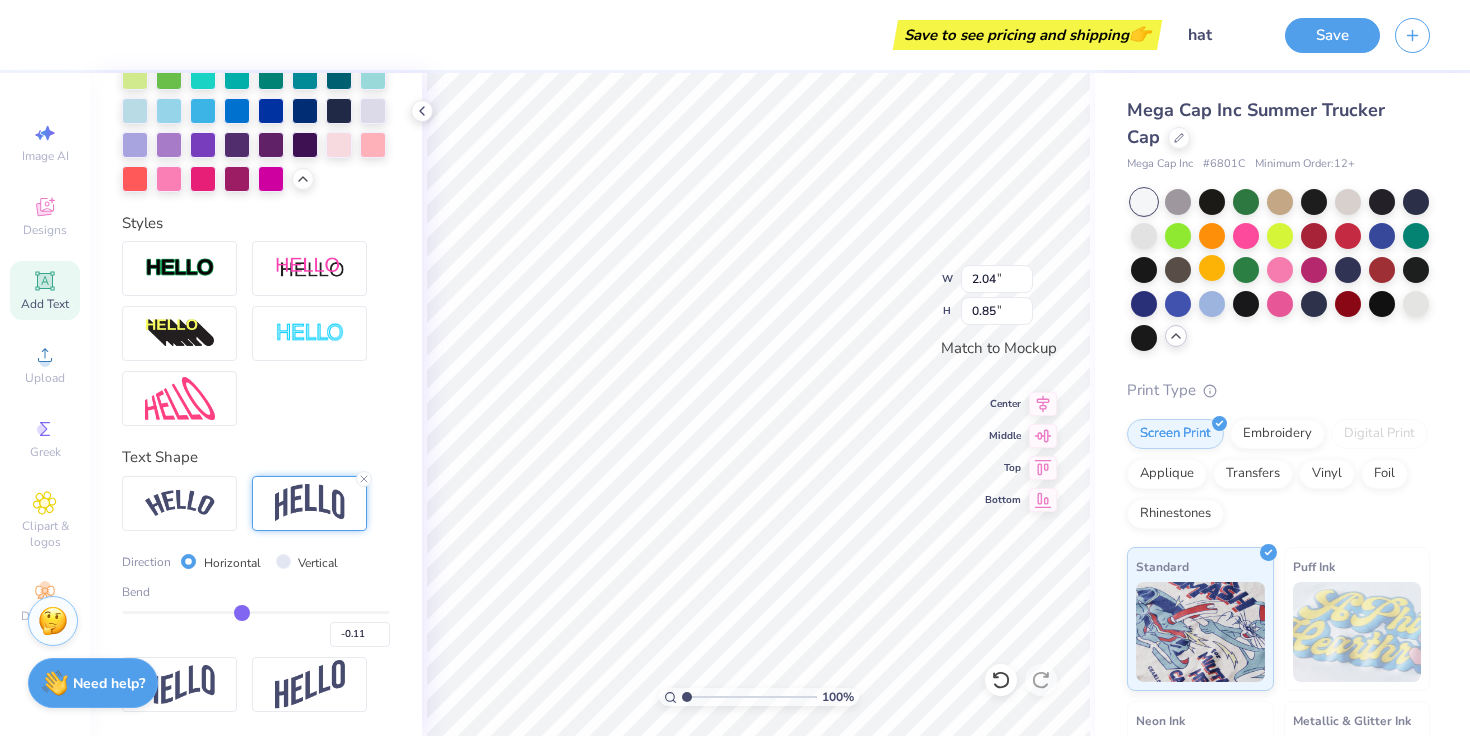 type on "-0.1" 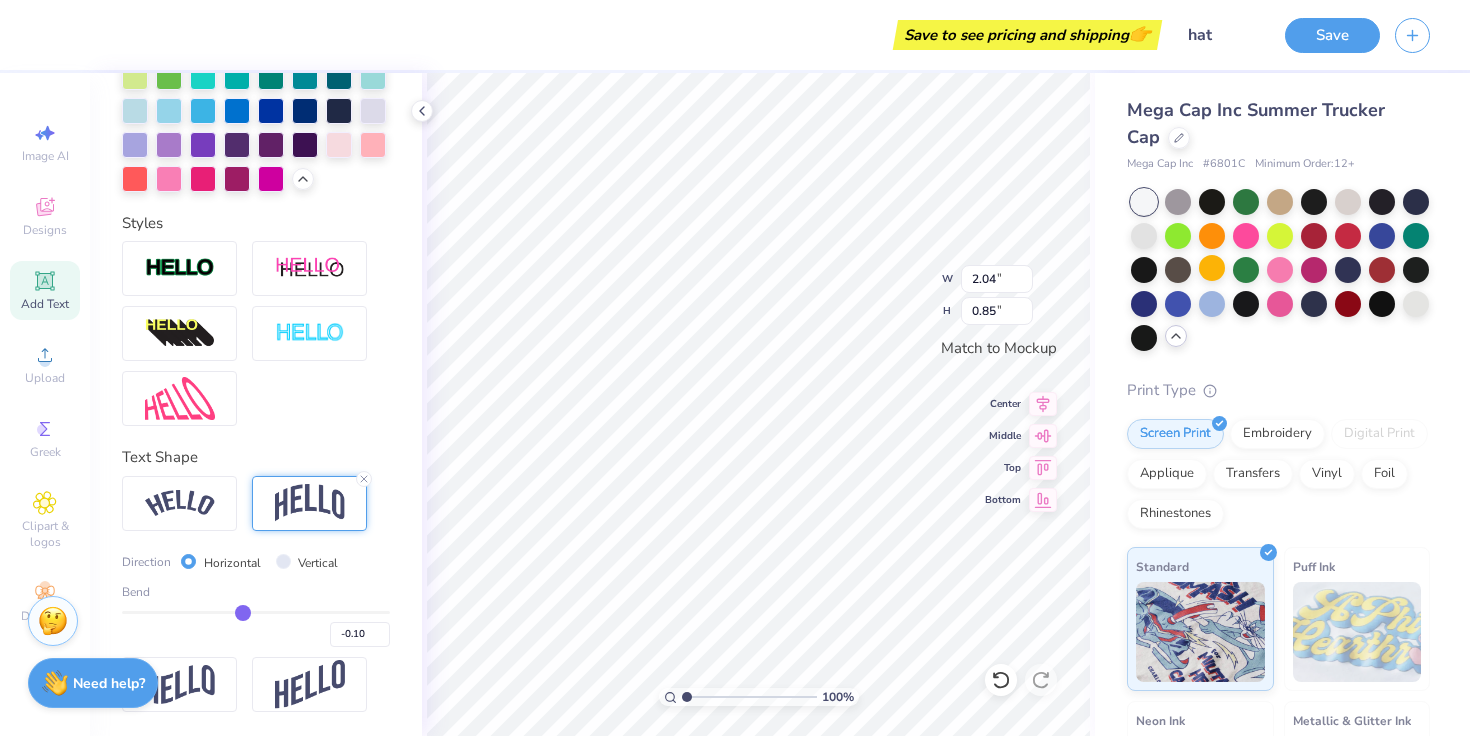 type on "-0.09" 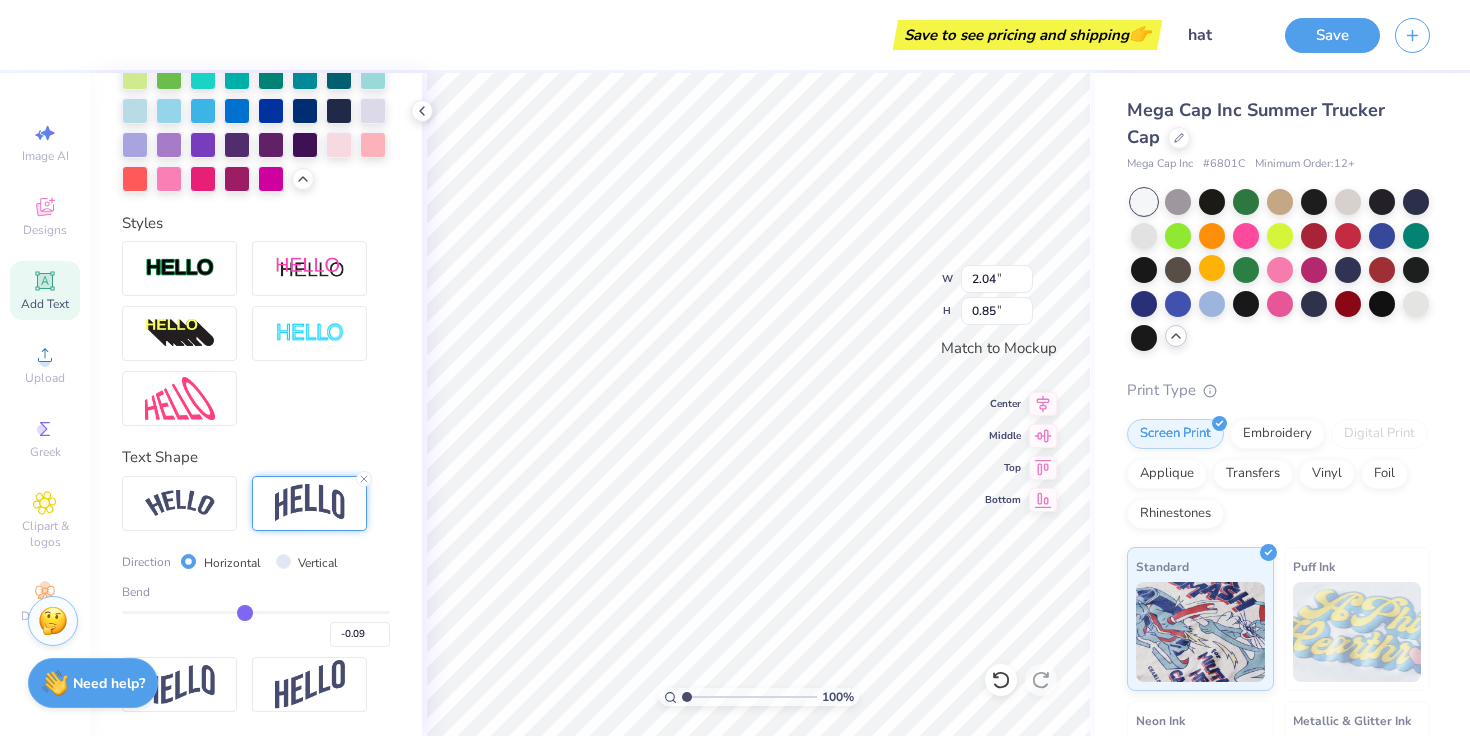 type on "-0.08" 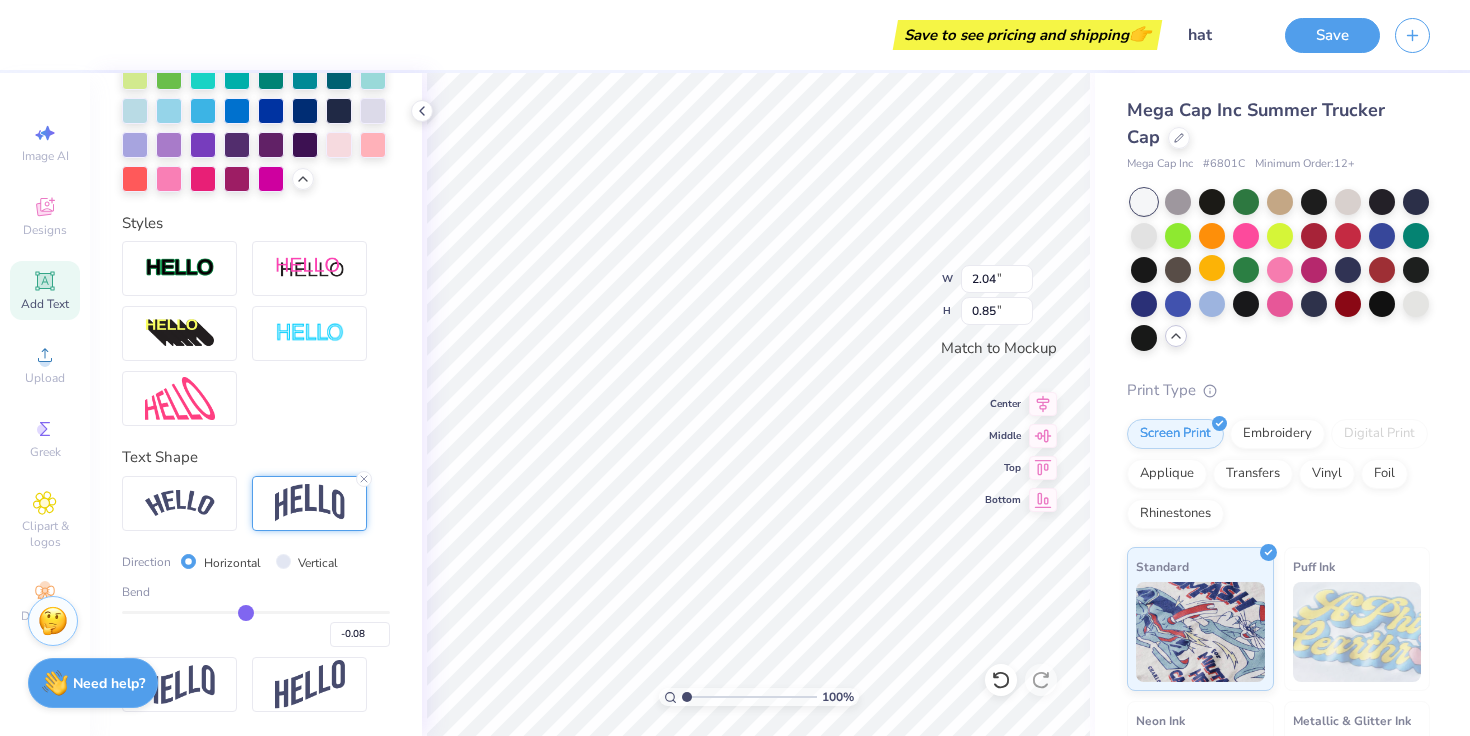 type on "-0.07" 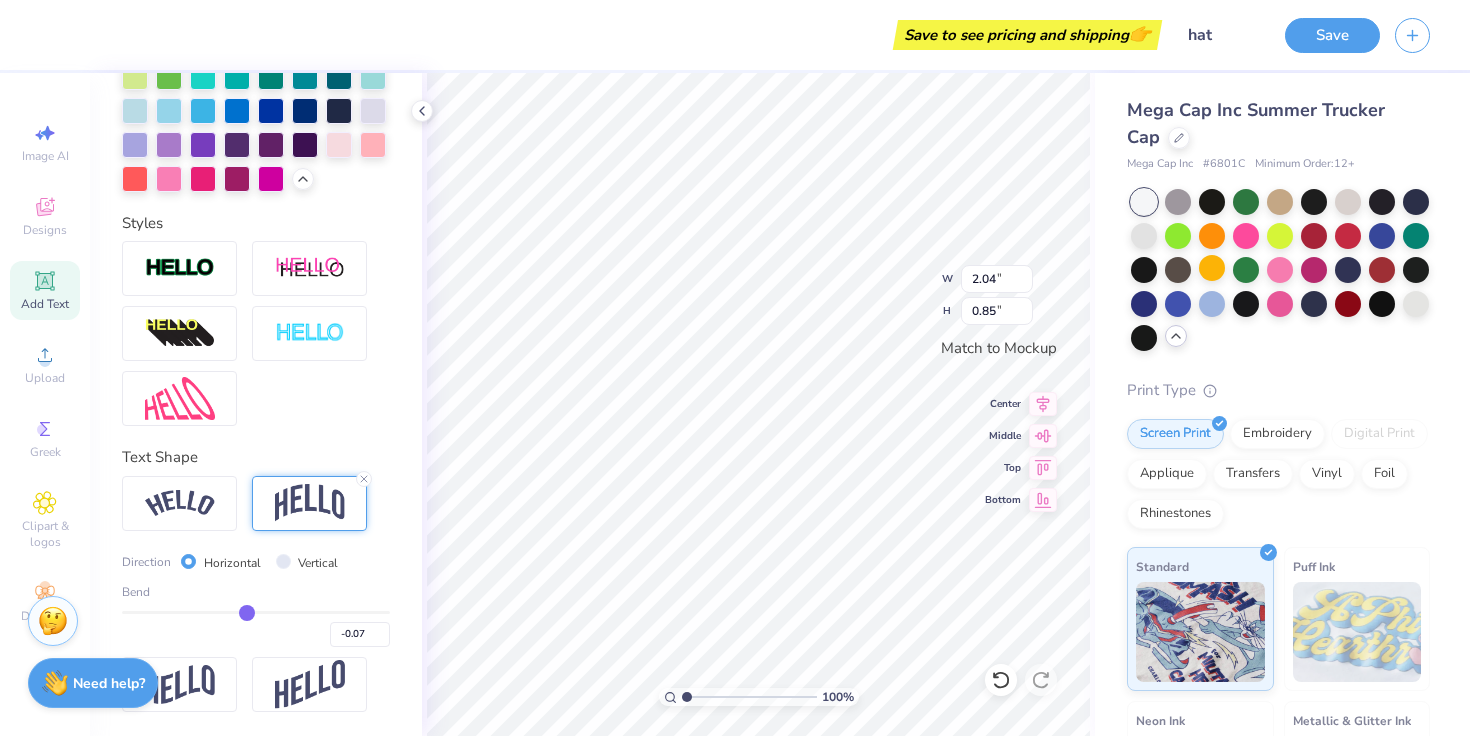 type on "-0.06" 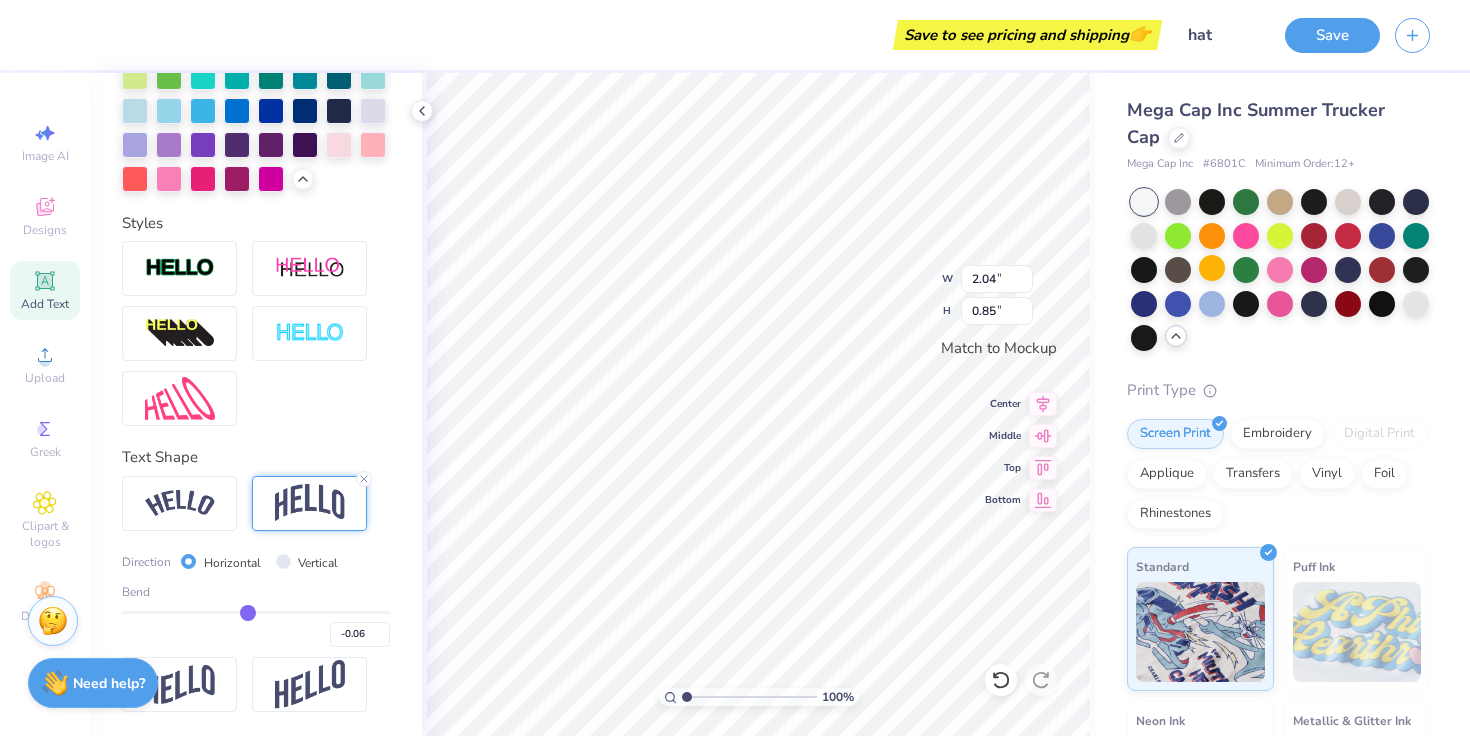 type on "-0.05" 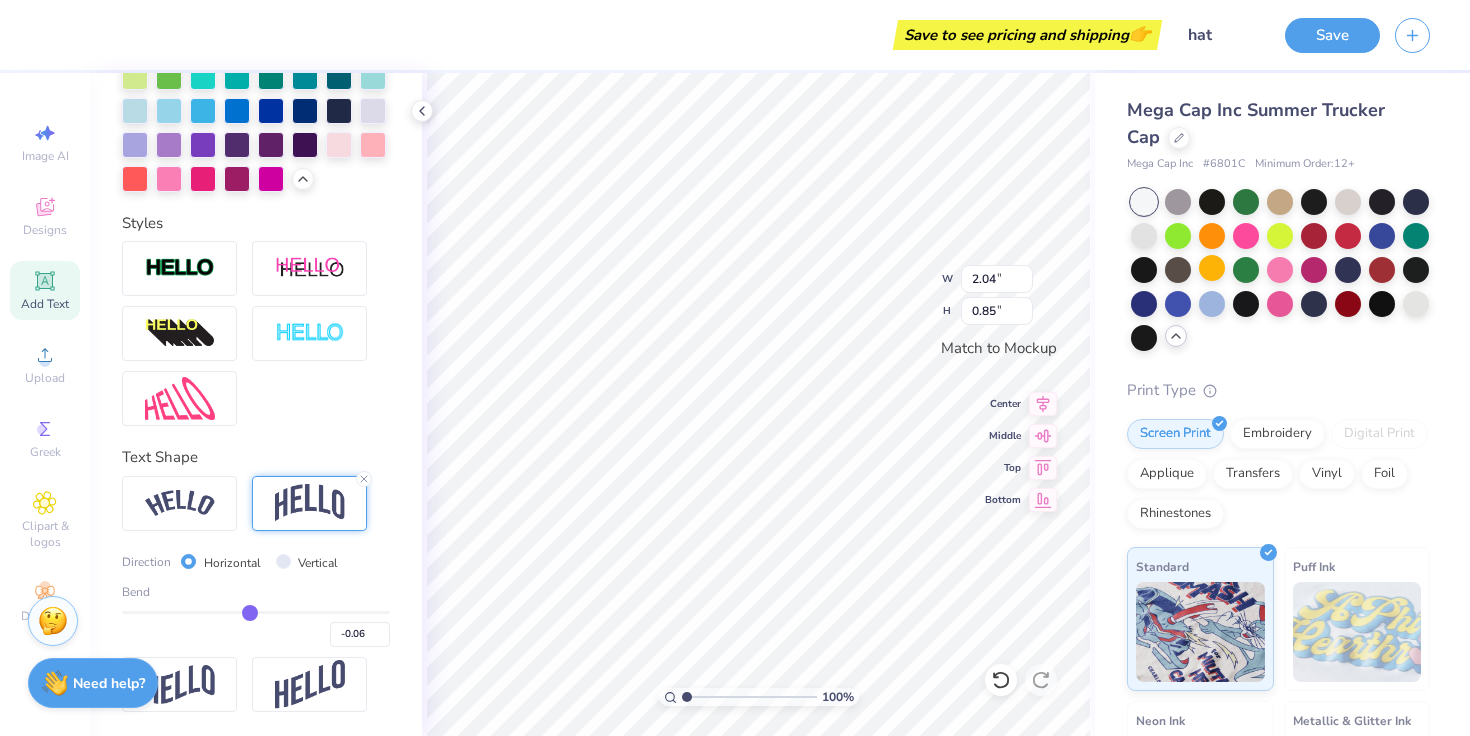 type on "-0.05" 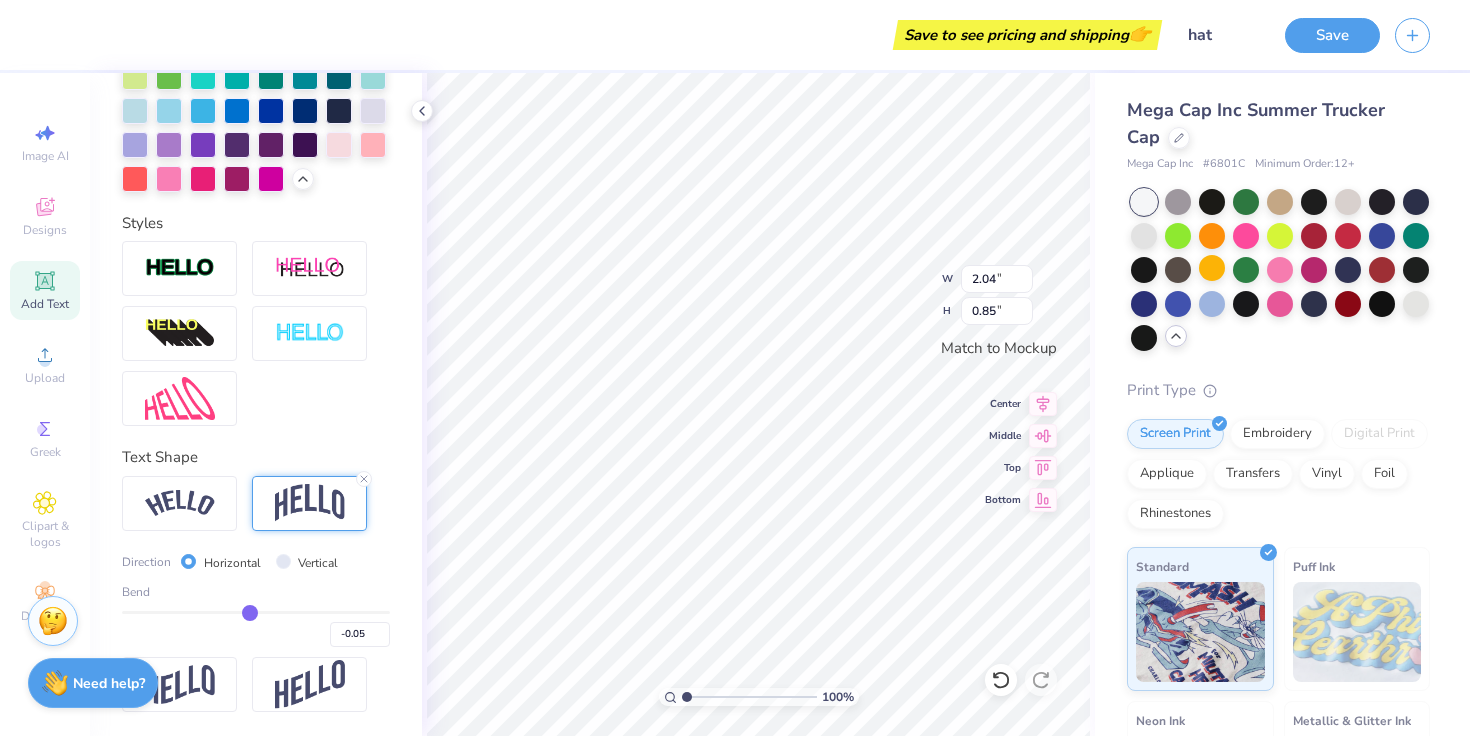 type on "-0.04" 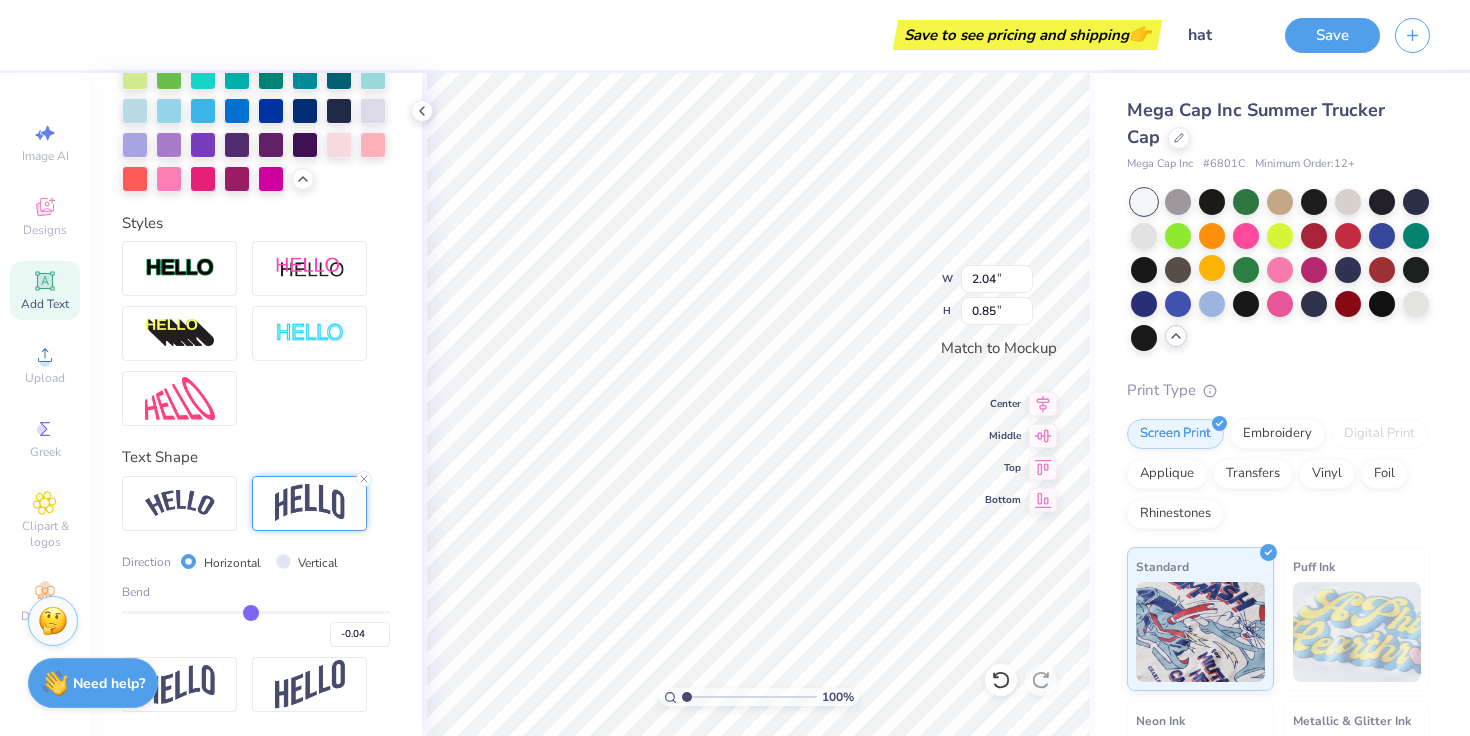 type on "-0.03" 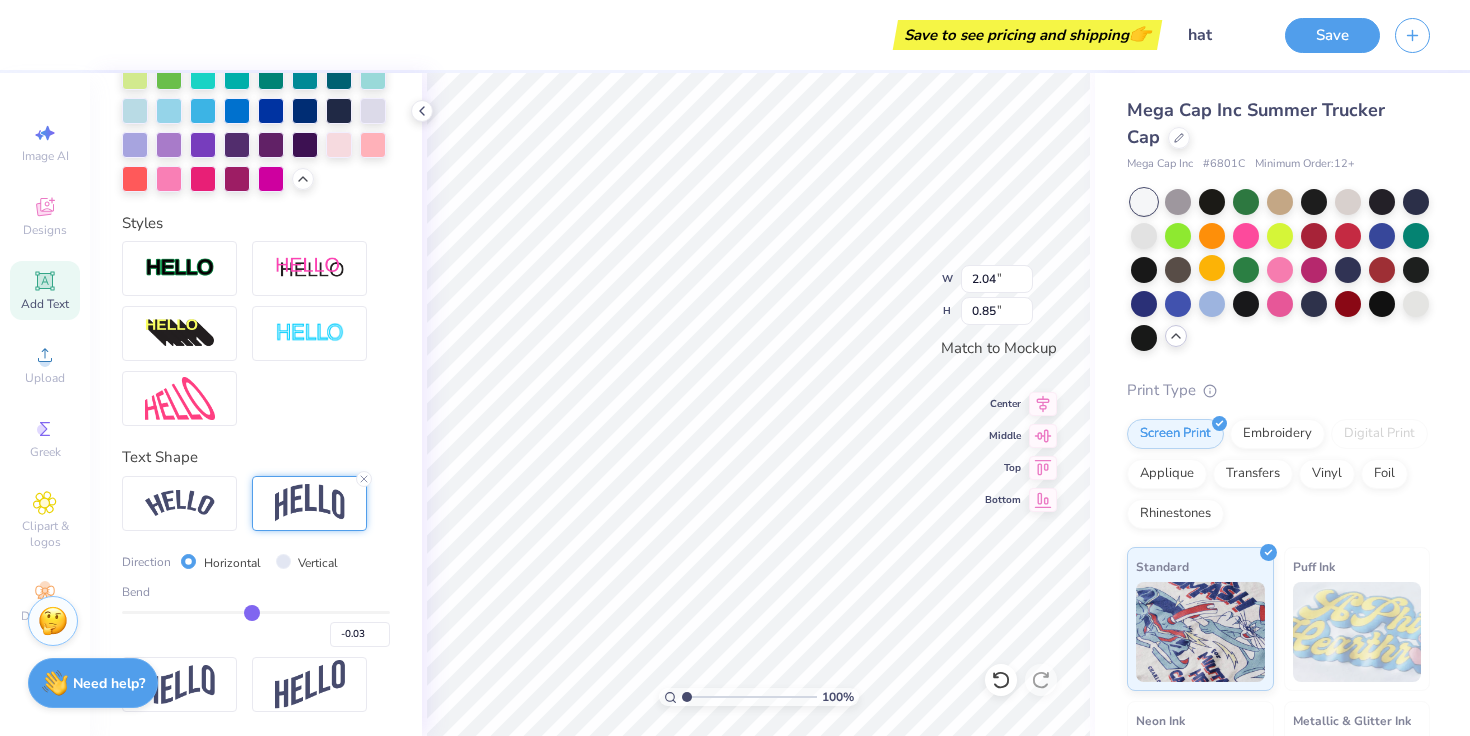 type on "-0.02" 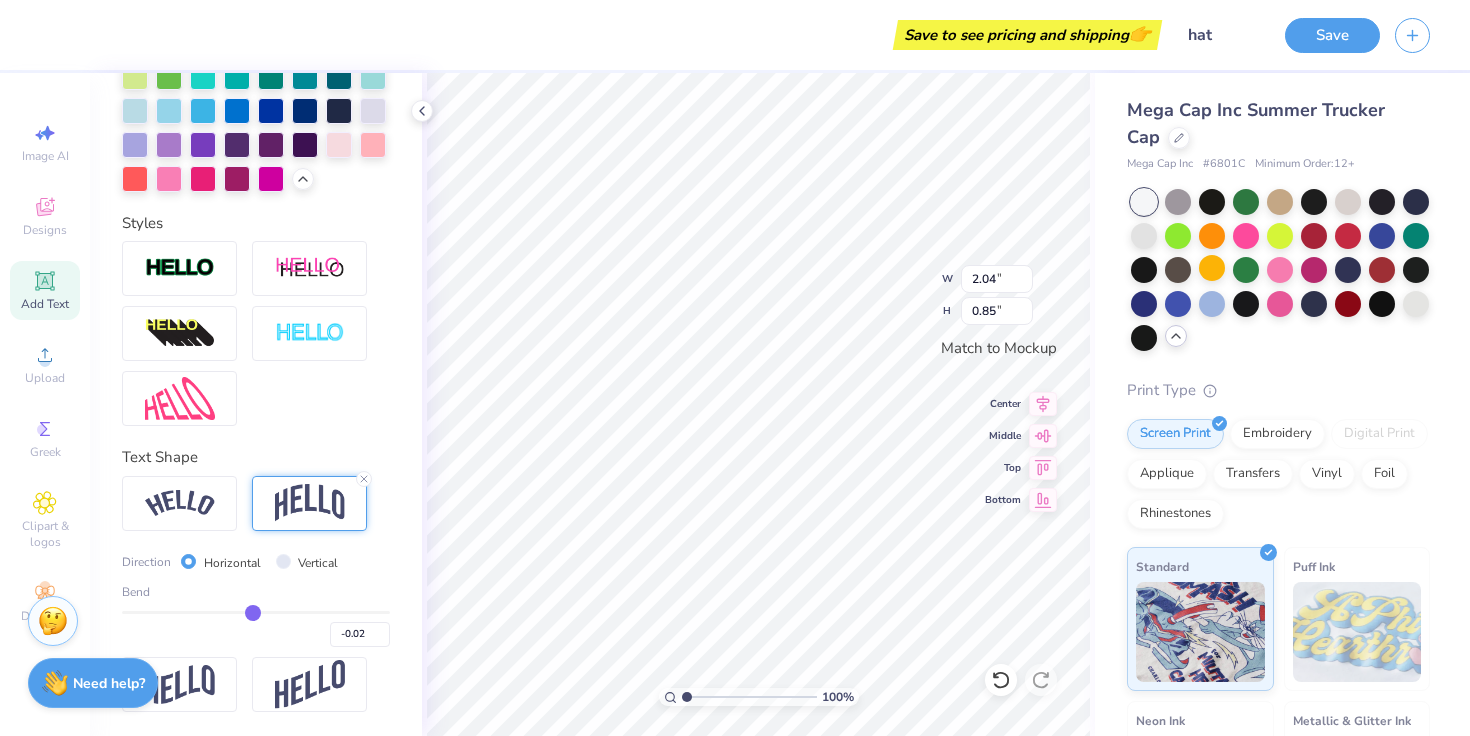 type on "-0.01" 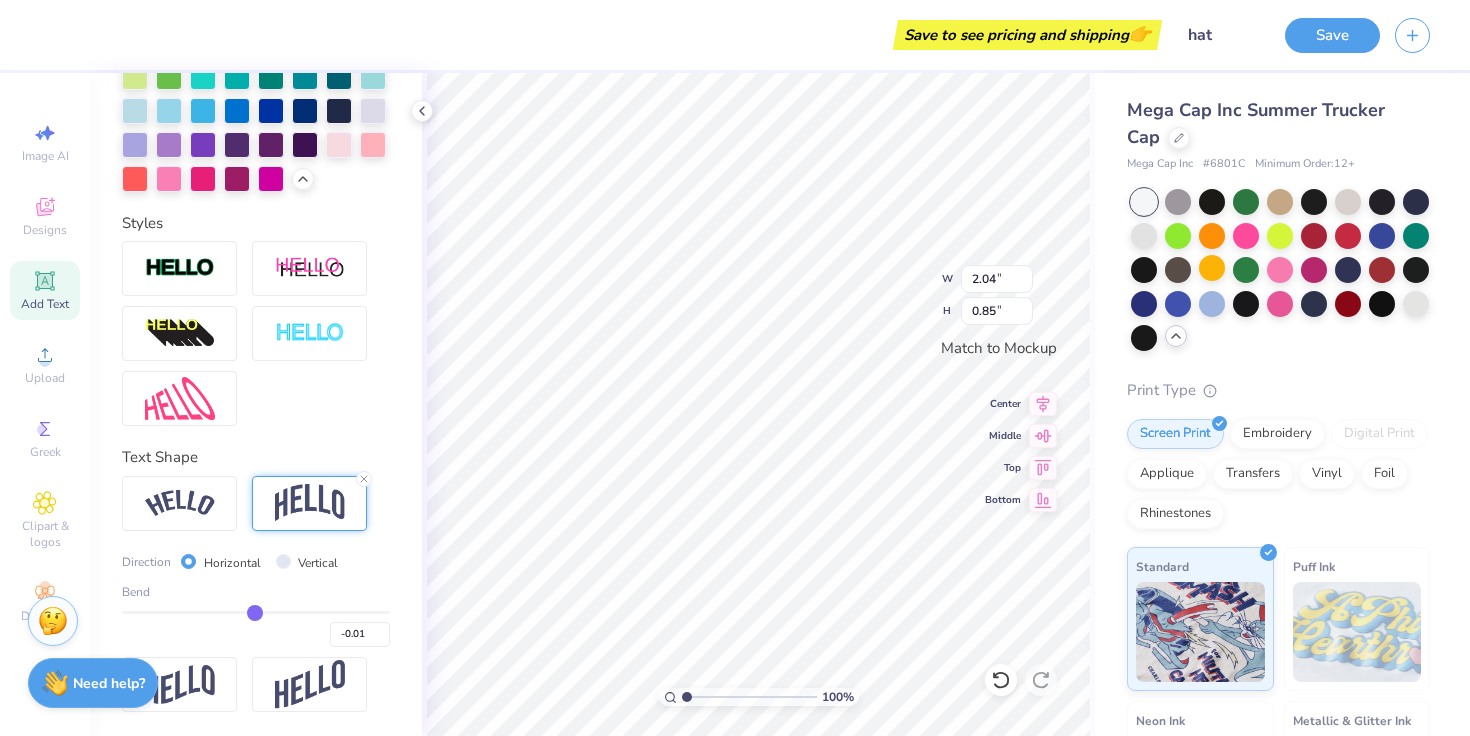 type on "0" 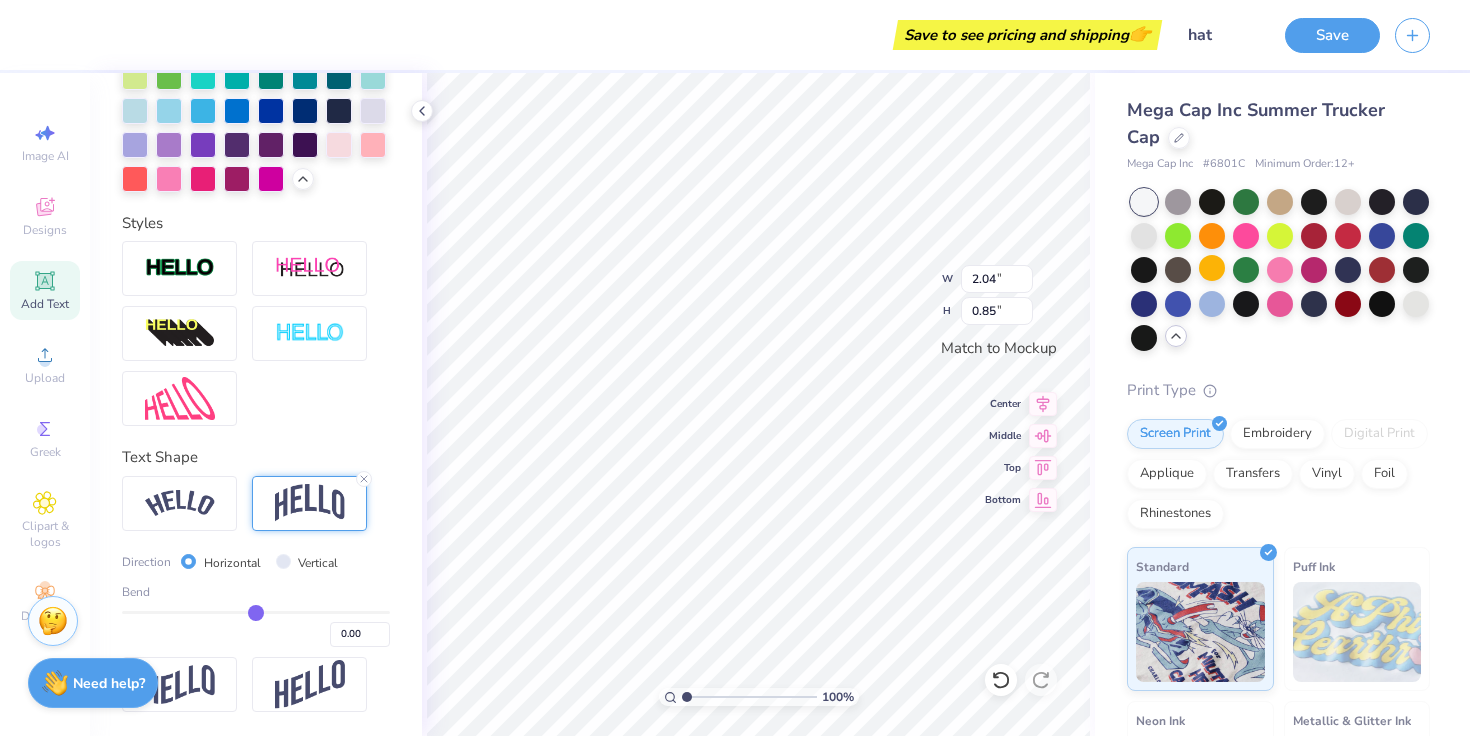 type on "0.02" 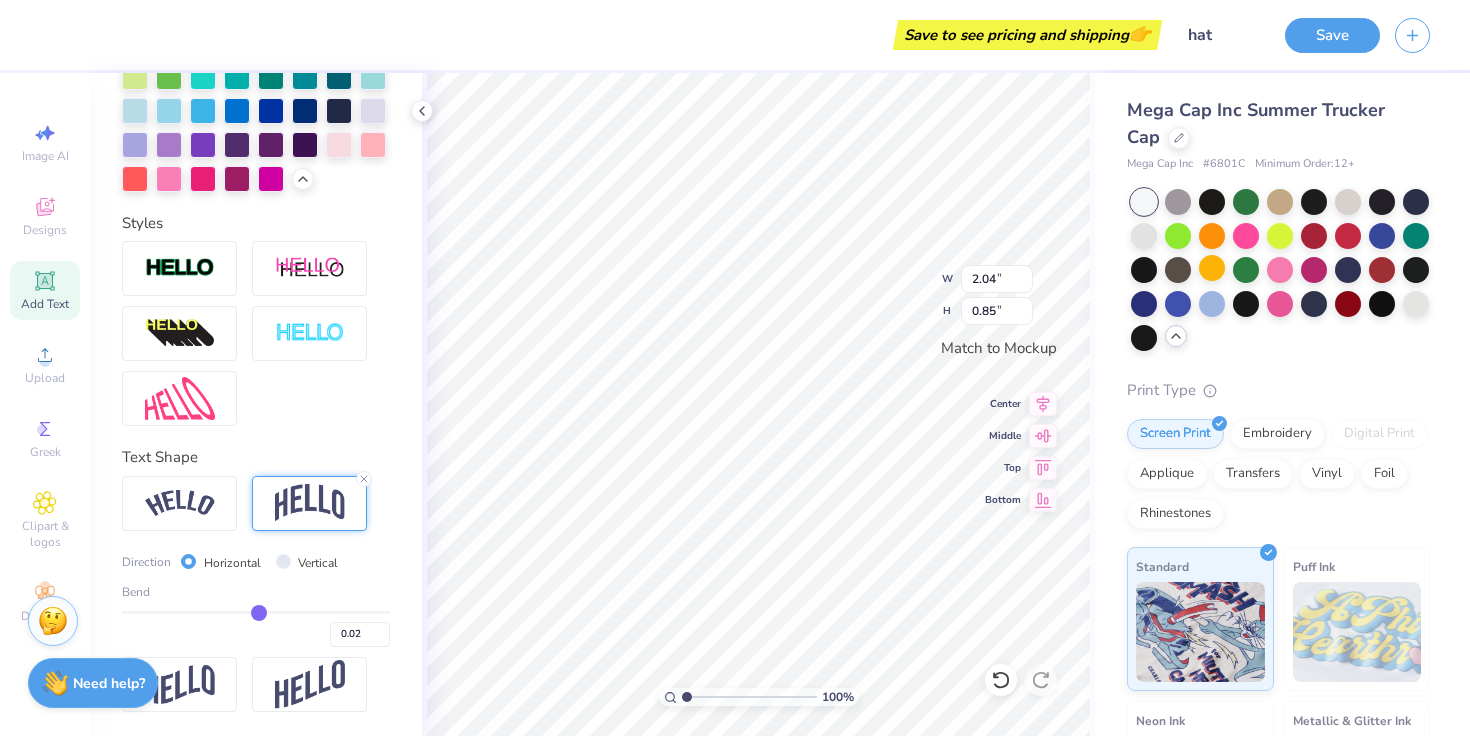 type on "0.03" 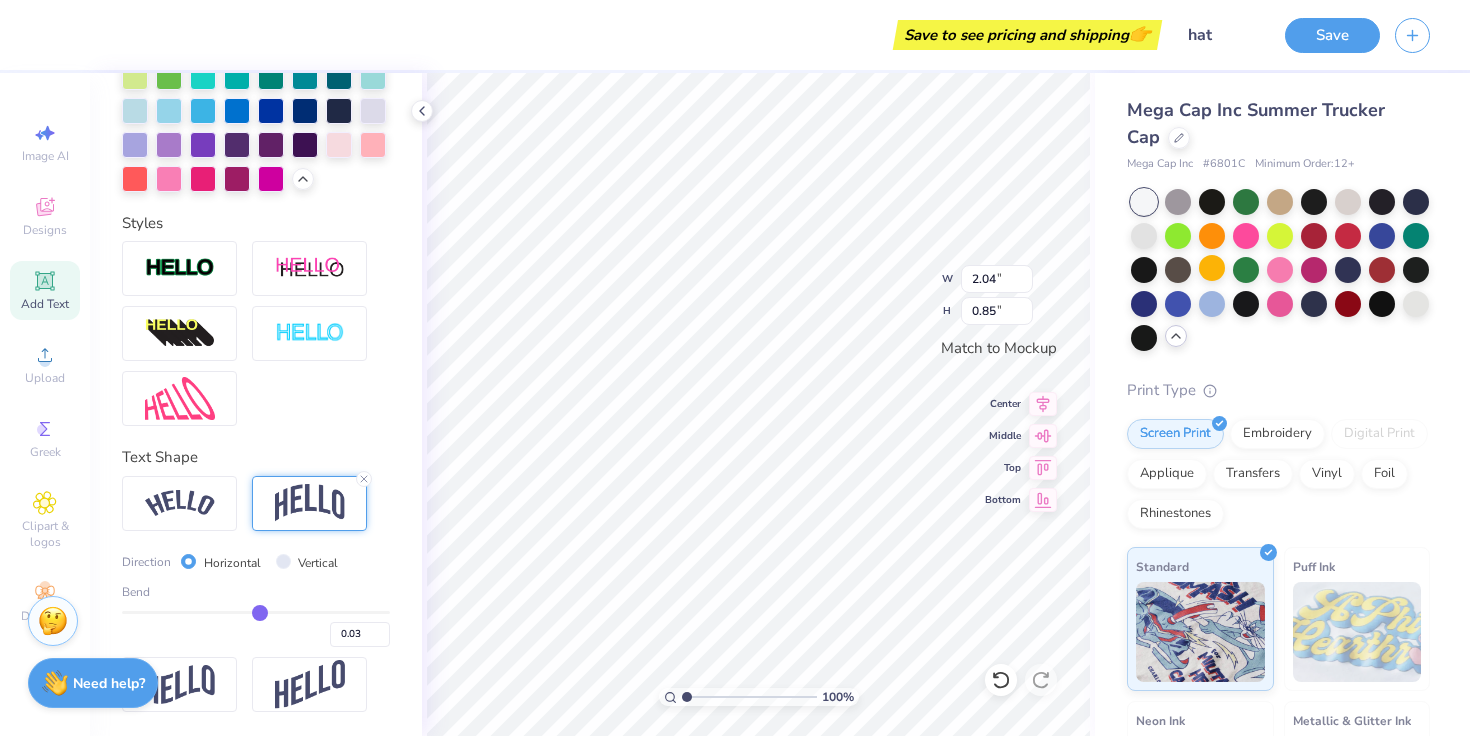 type on "0.04" 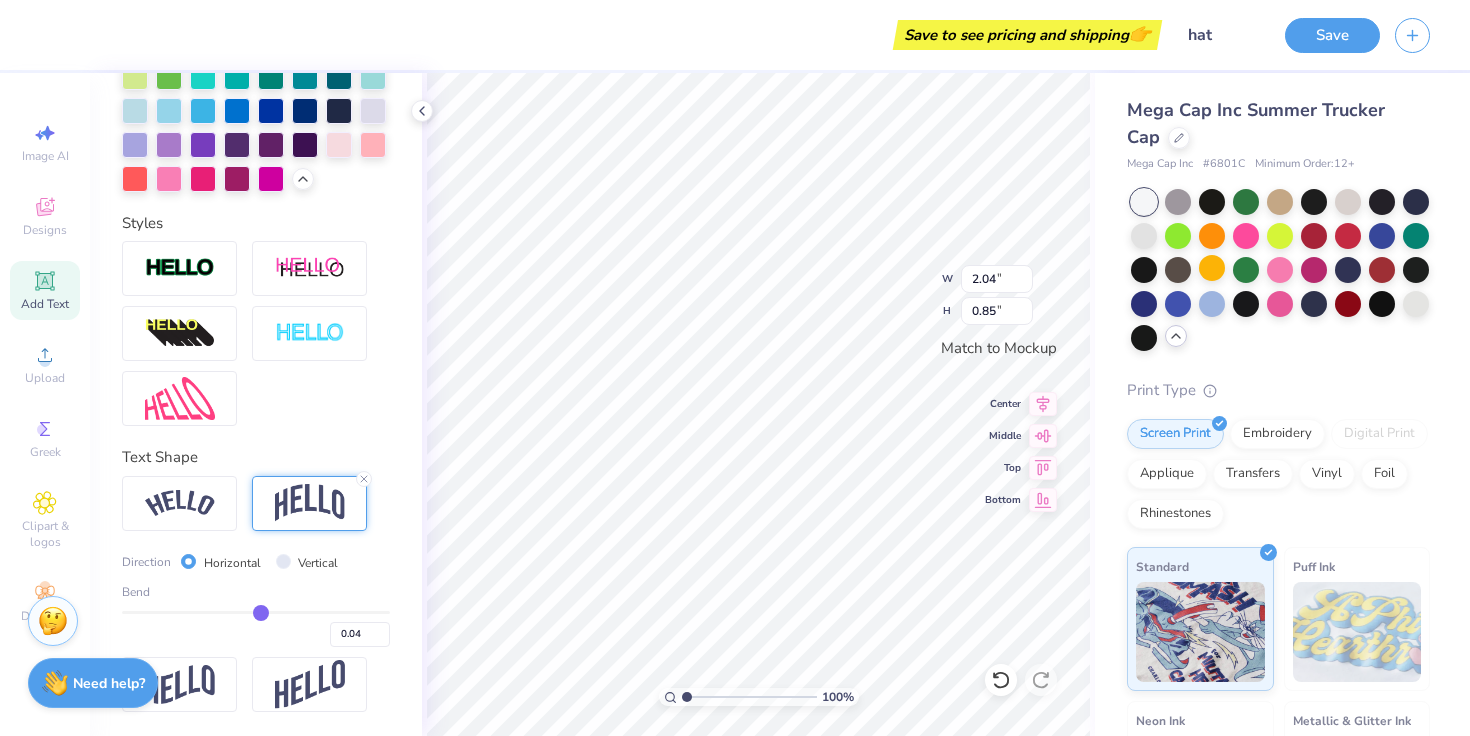 type on "0.05" 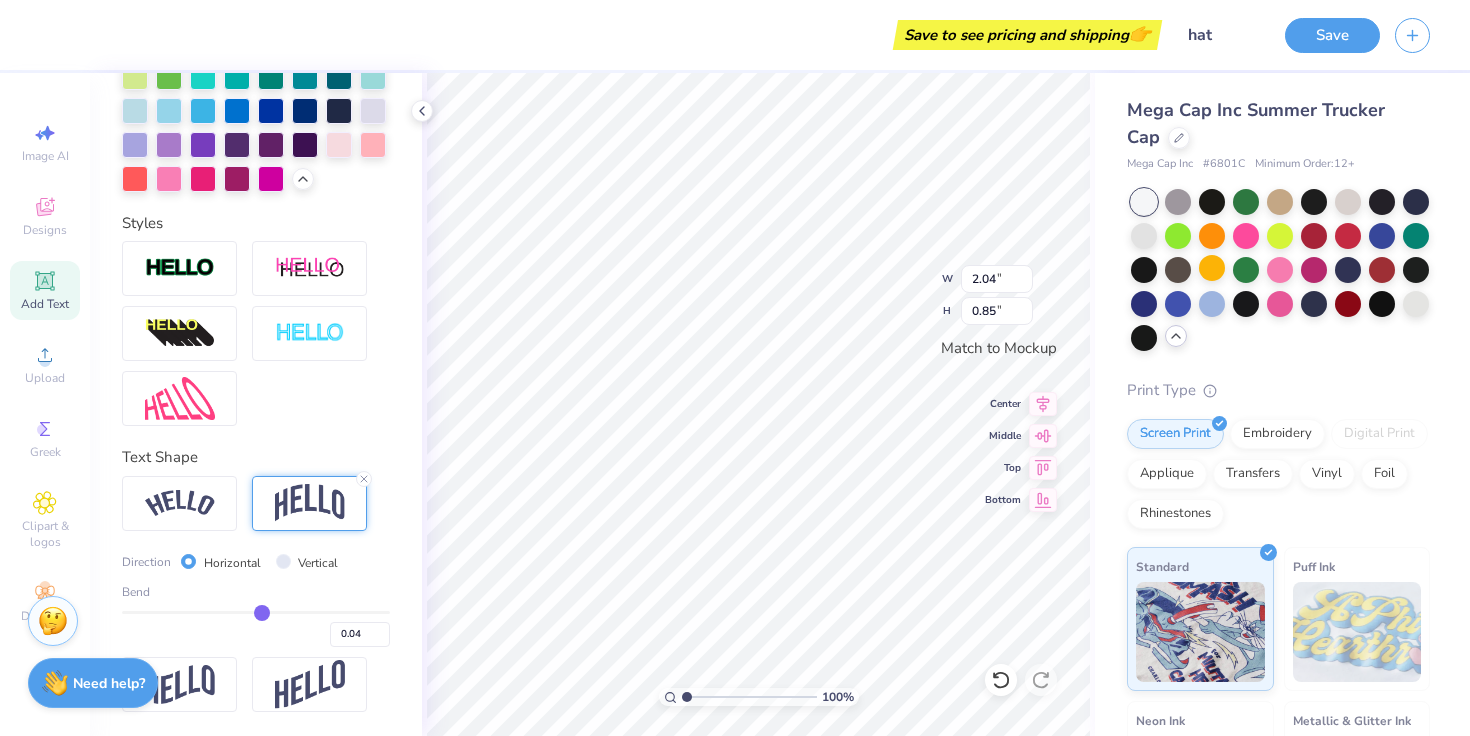 type on "0.05" 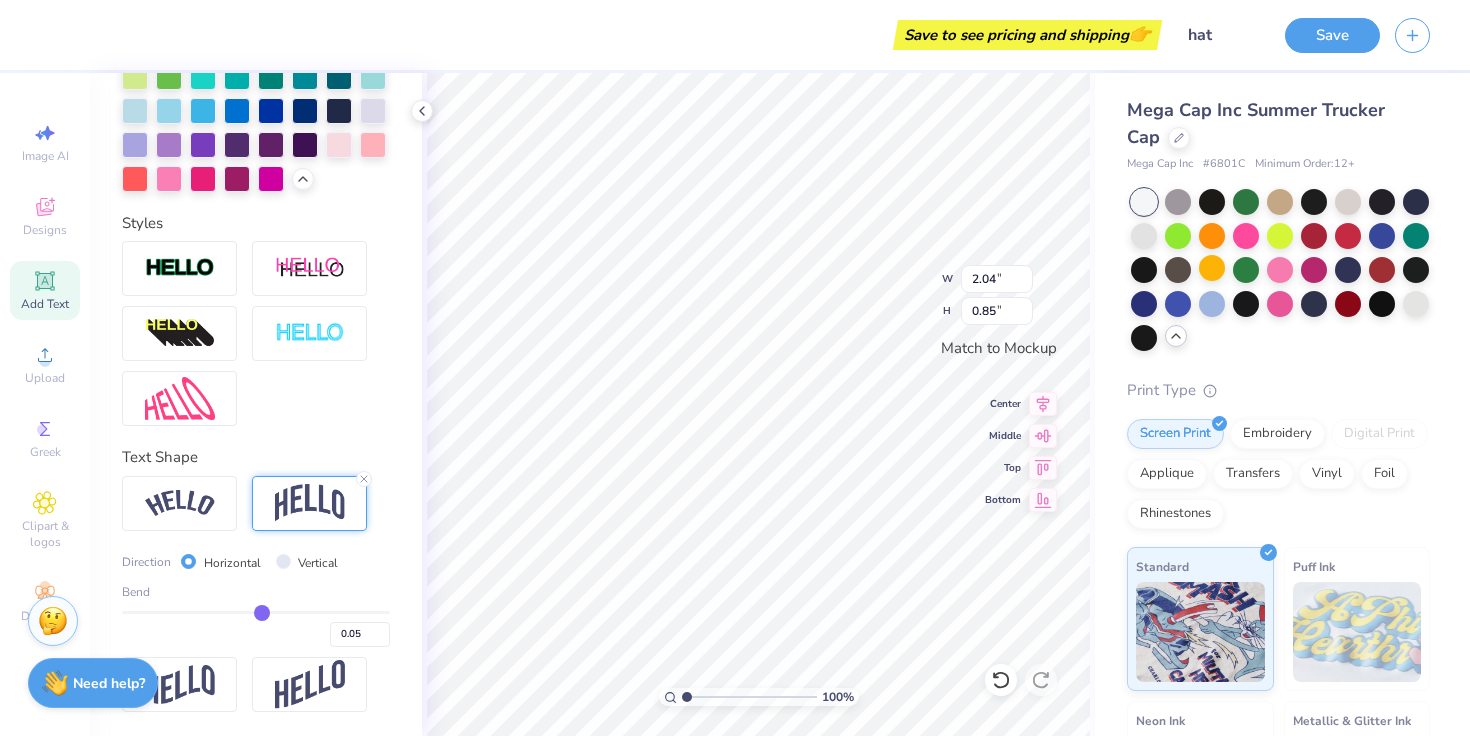 type on "0.06" 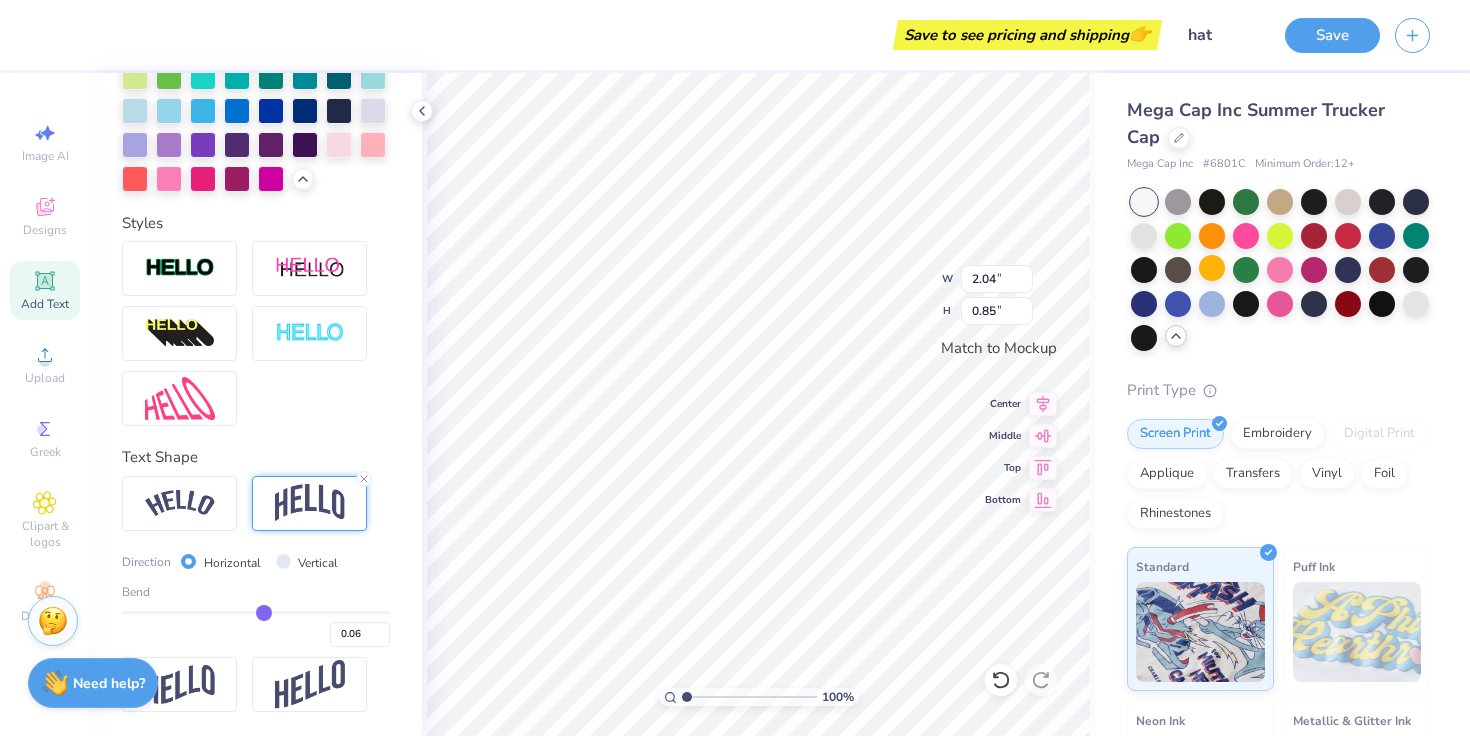 type on "0.07" 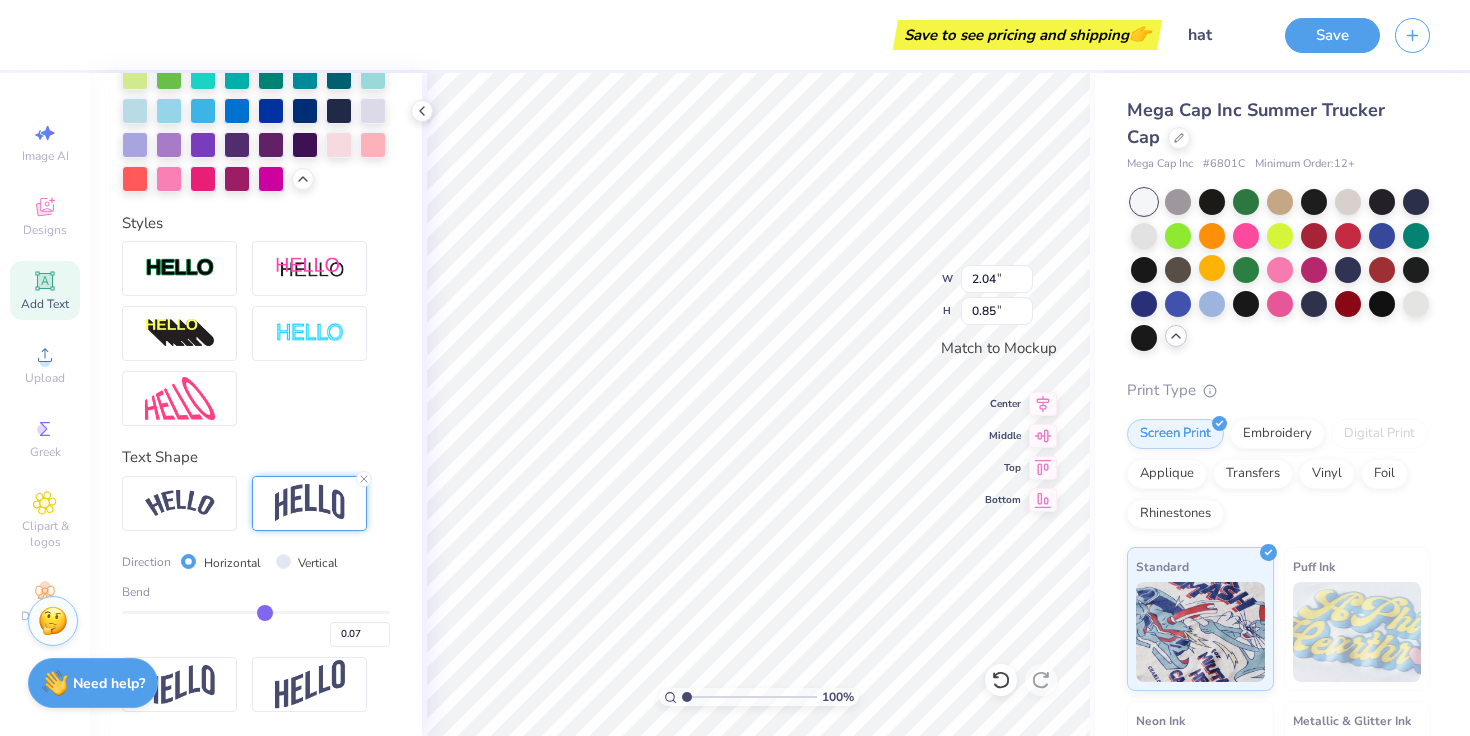 type on "0.08" 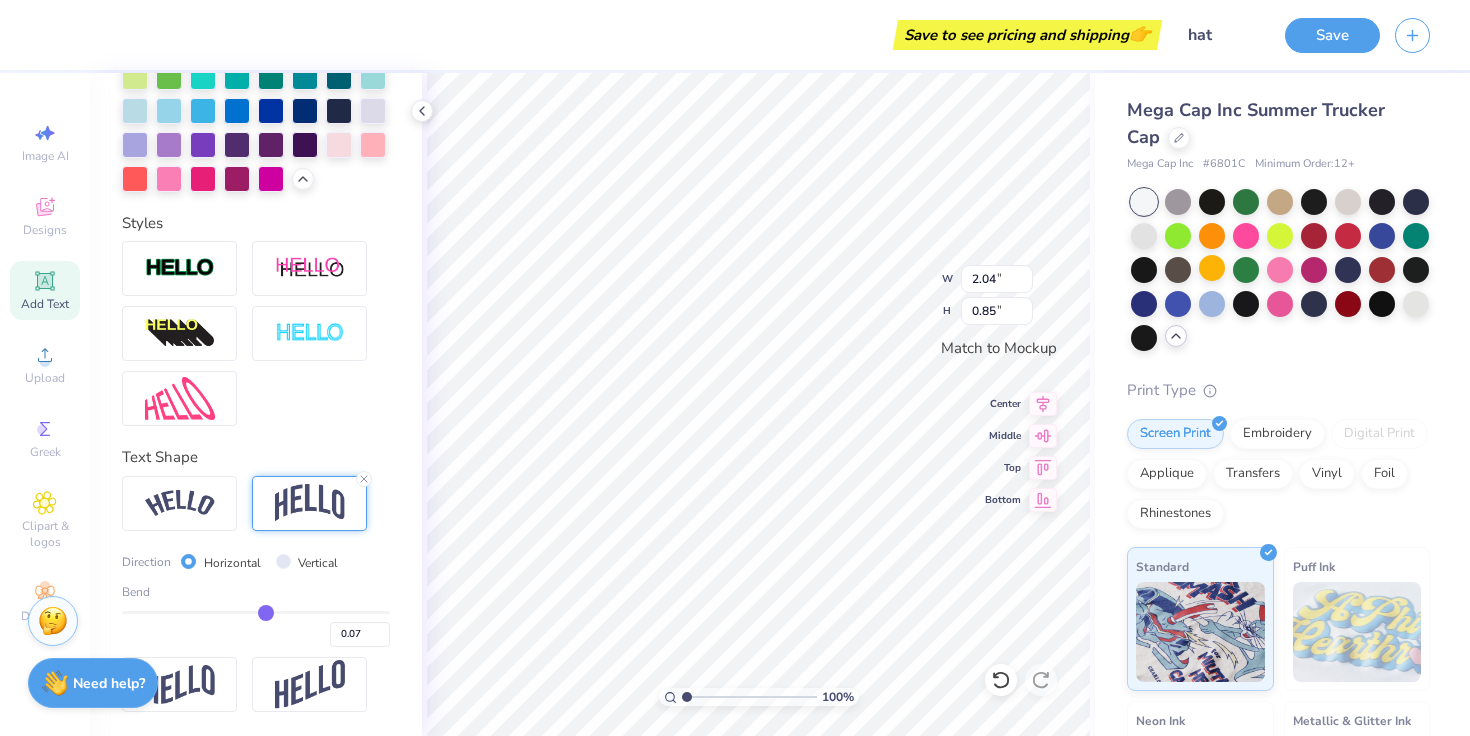 type on "0.08" 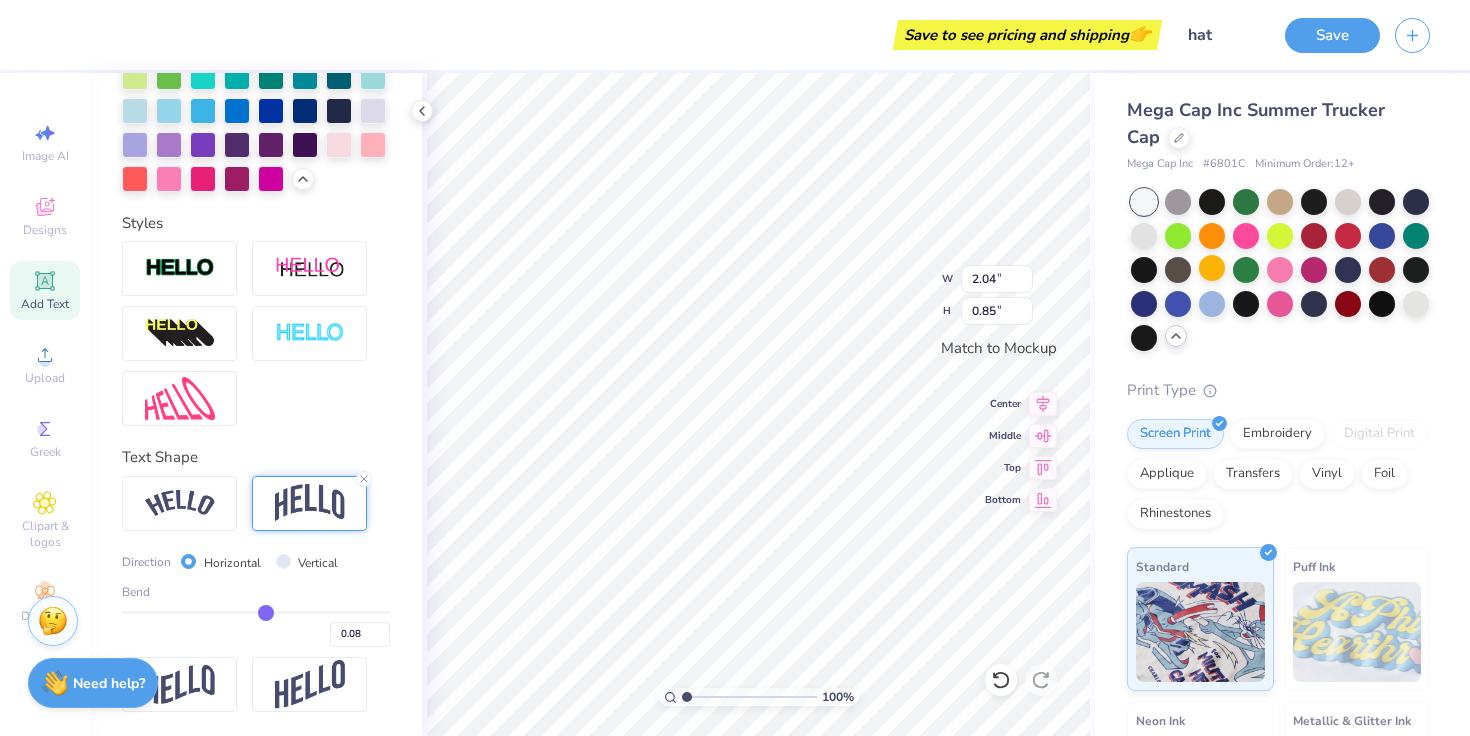 type on "0.09" 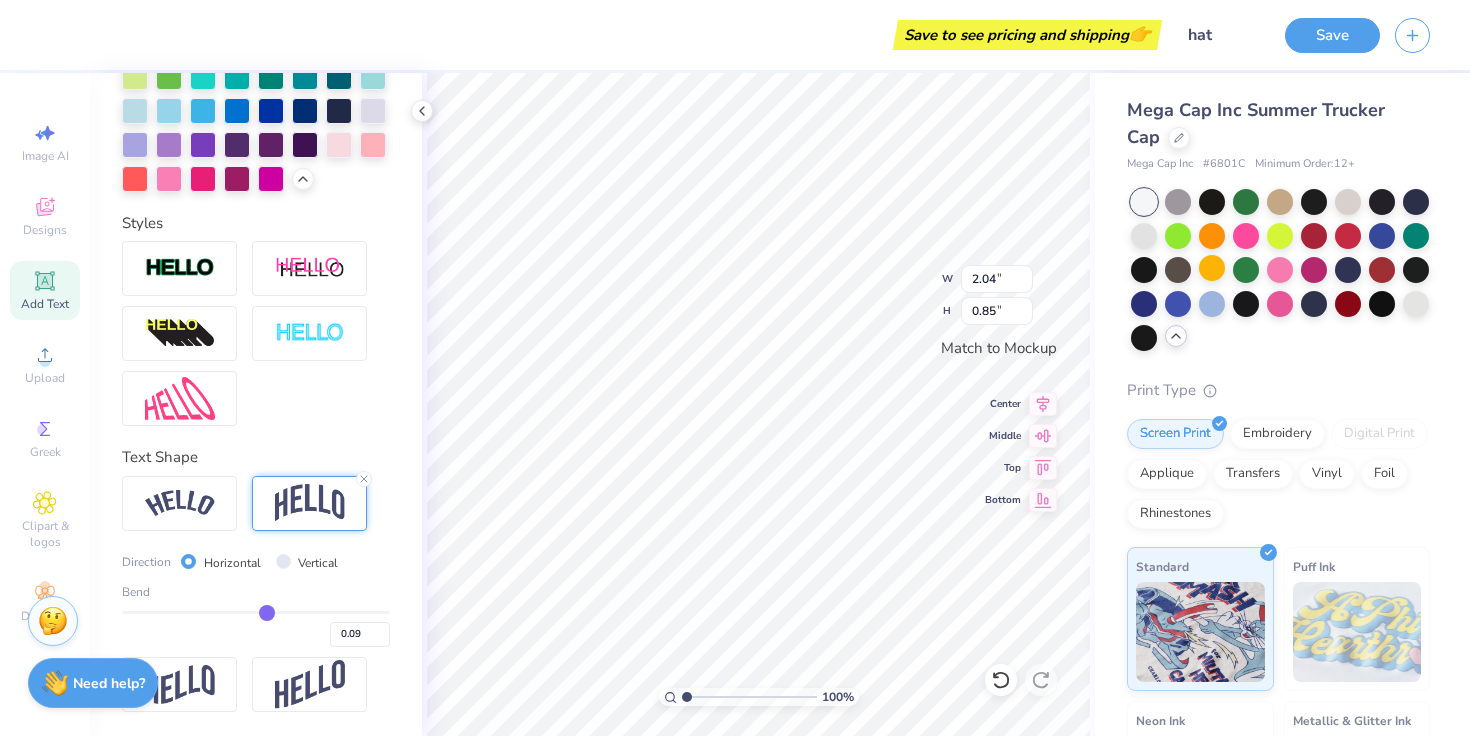 drag, startPoint x: 228, startPoint y: 609, endPoint x: 265, endPoint y: 608, distance: 37.01351 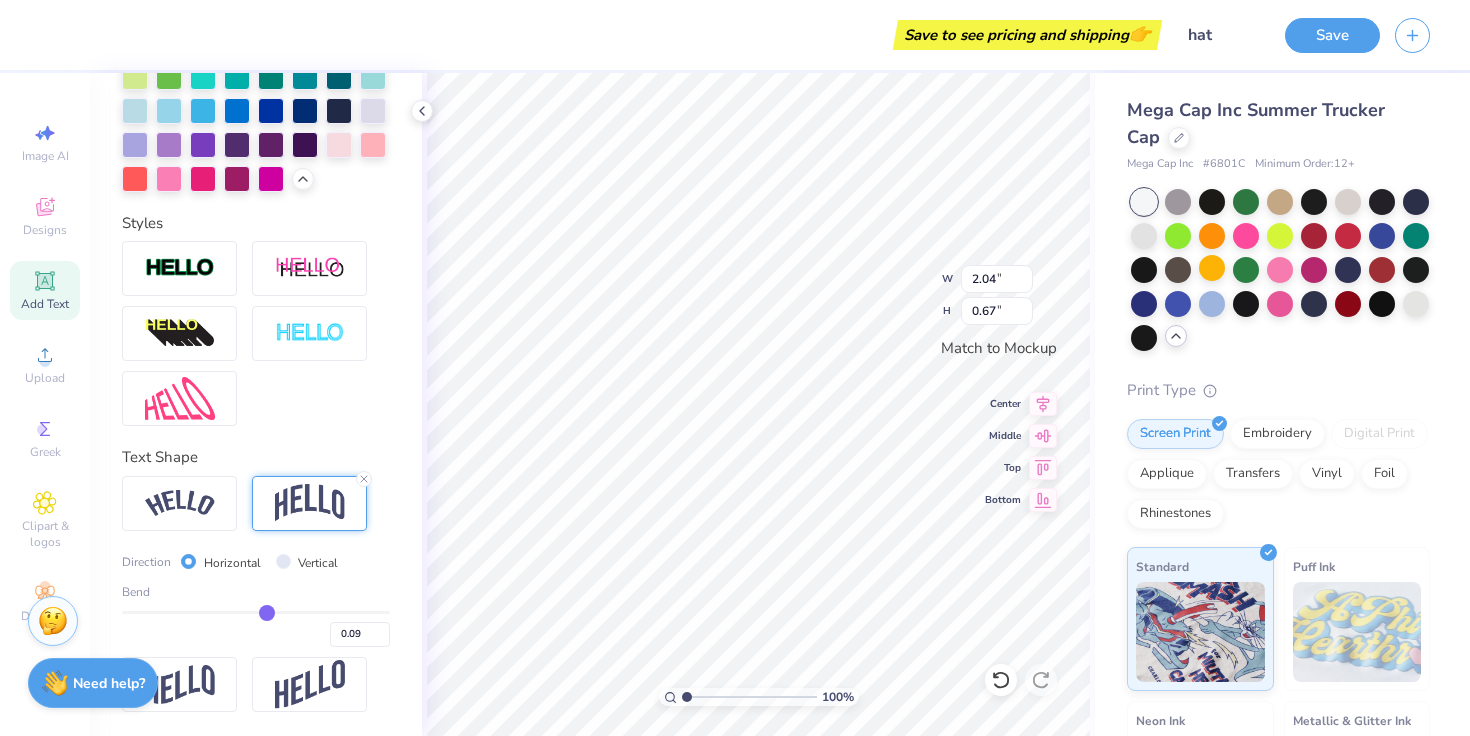 type on "0.08" 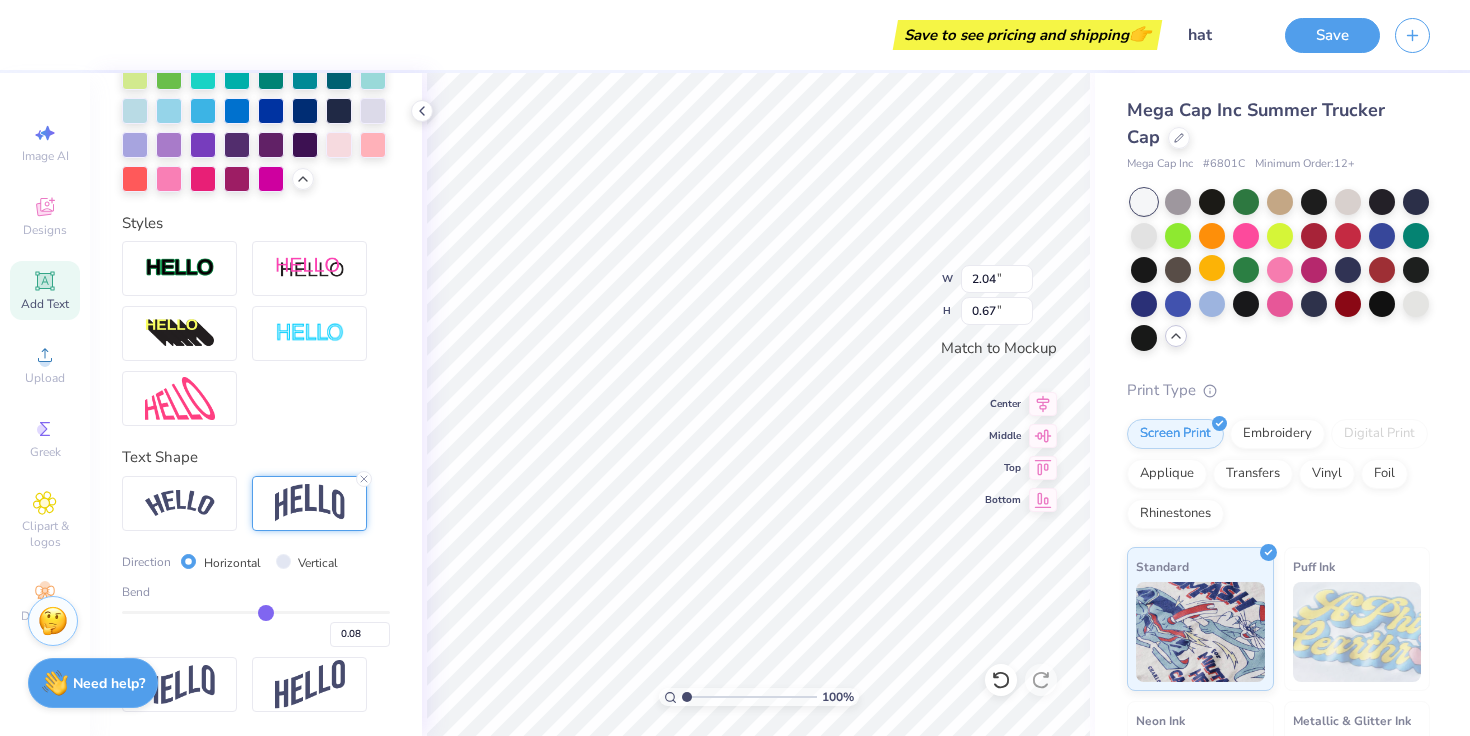 type on "0.1" 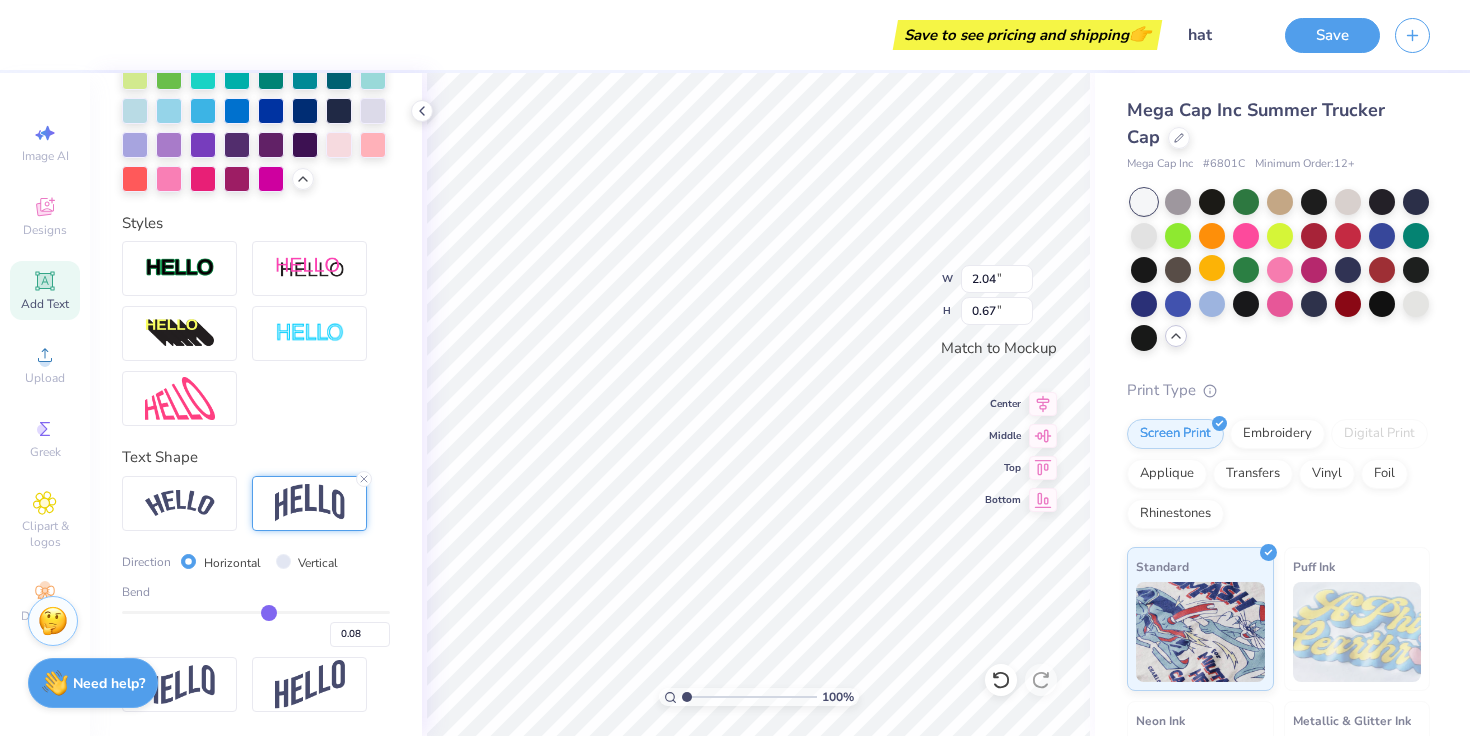 type on "0.10" 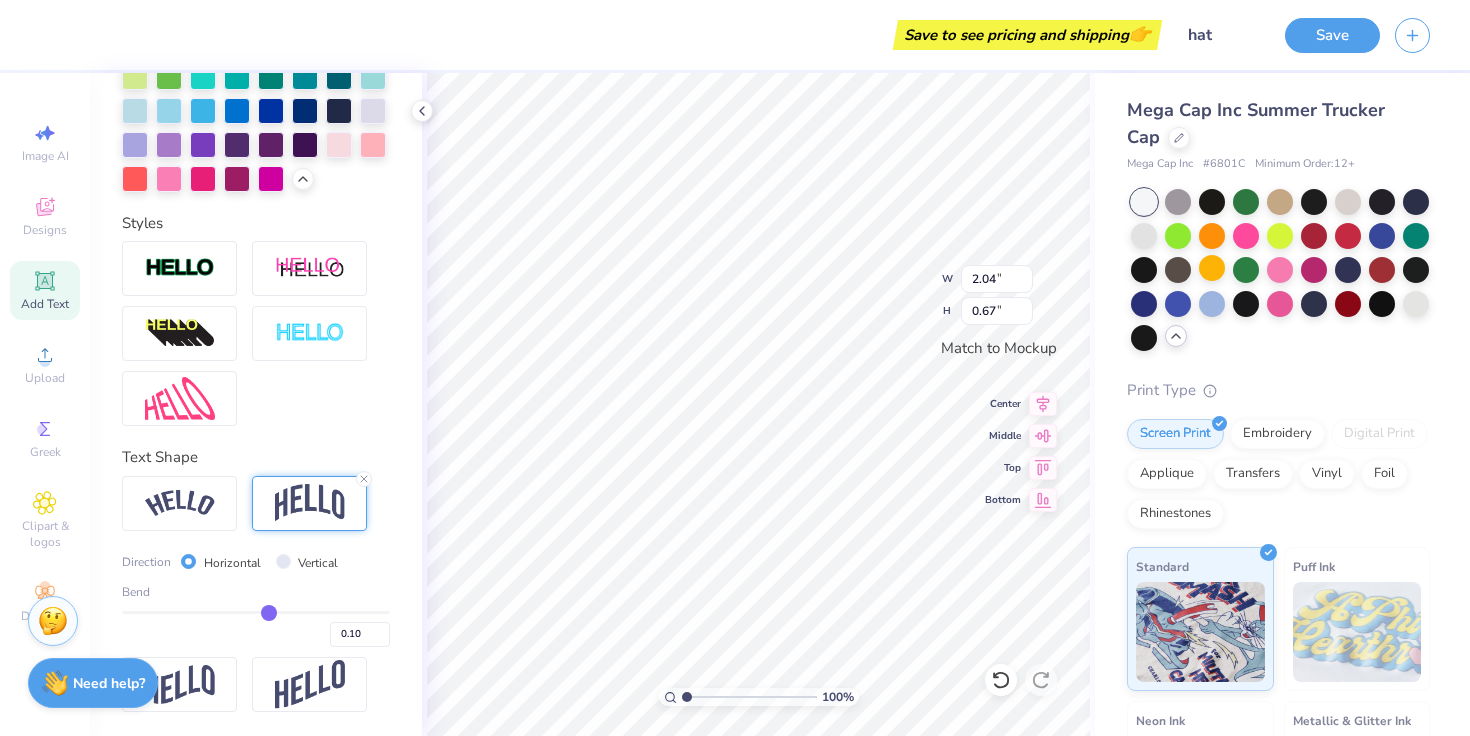 type on "0.11" 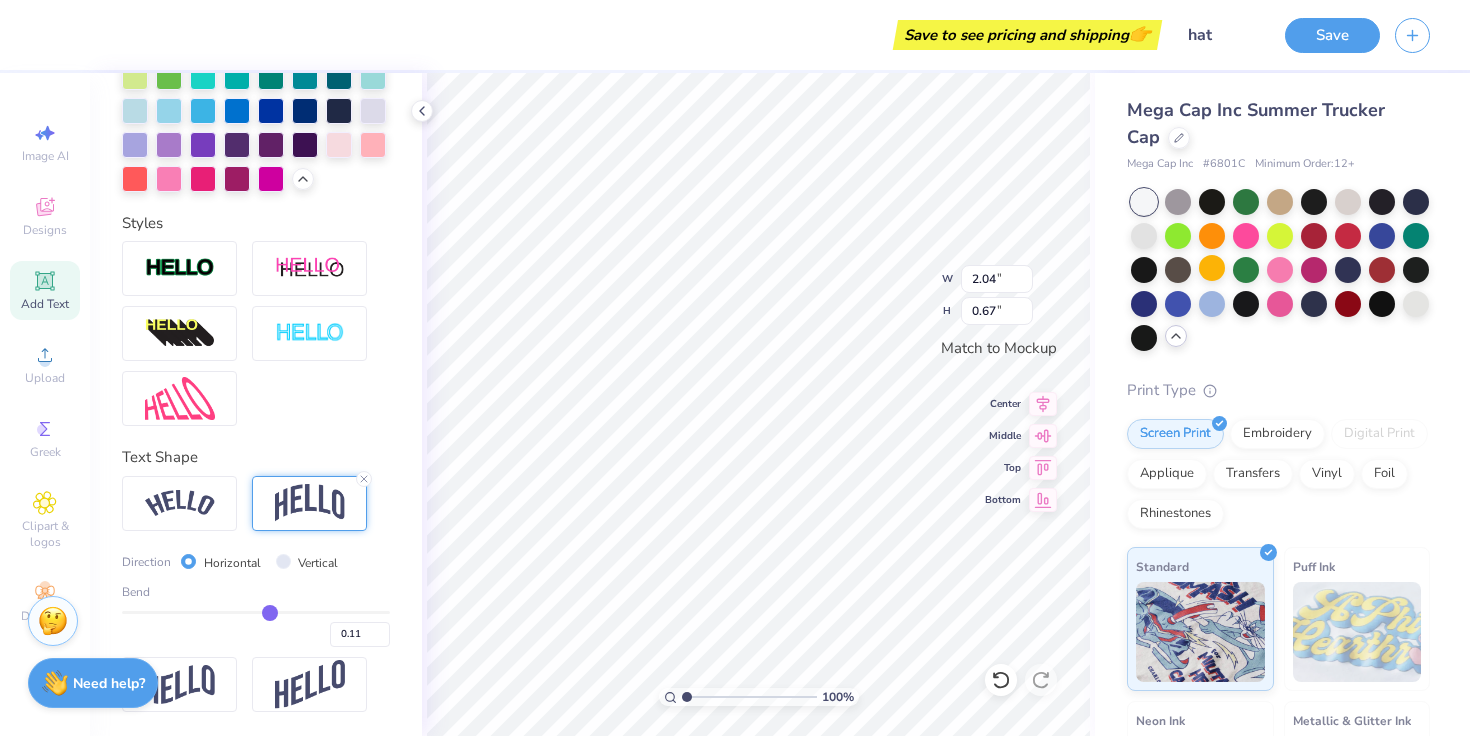 type on "0.12" 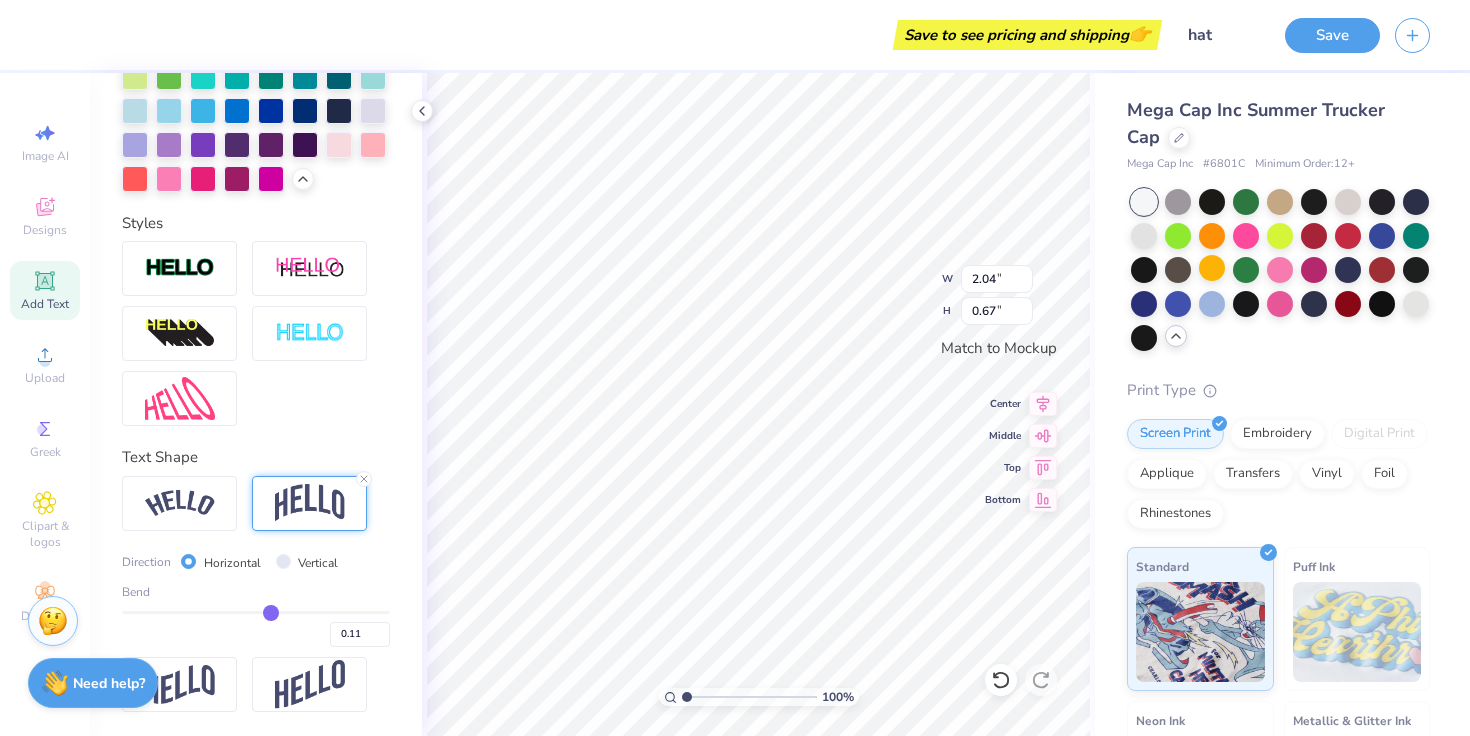 type on "0.12" 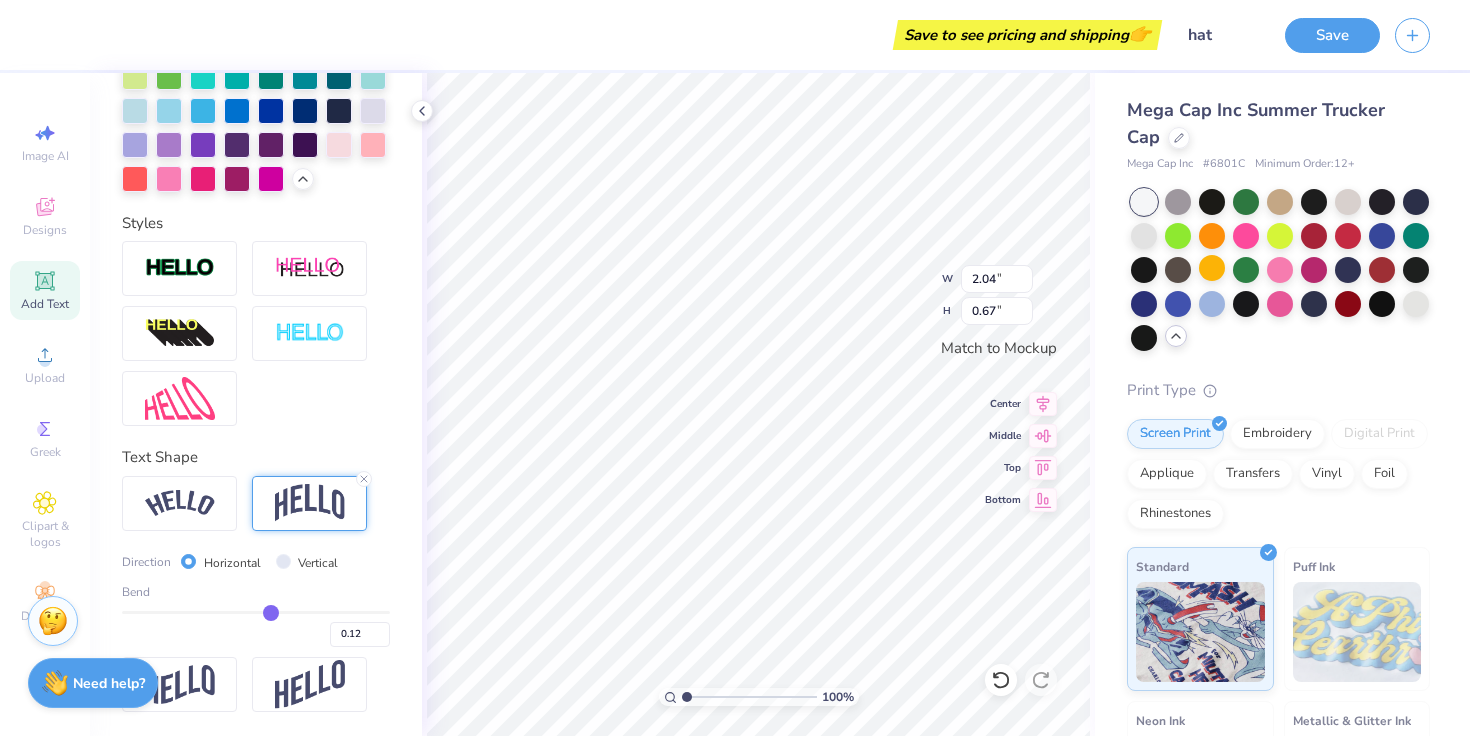 type on "0.13" 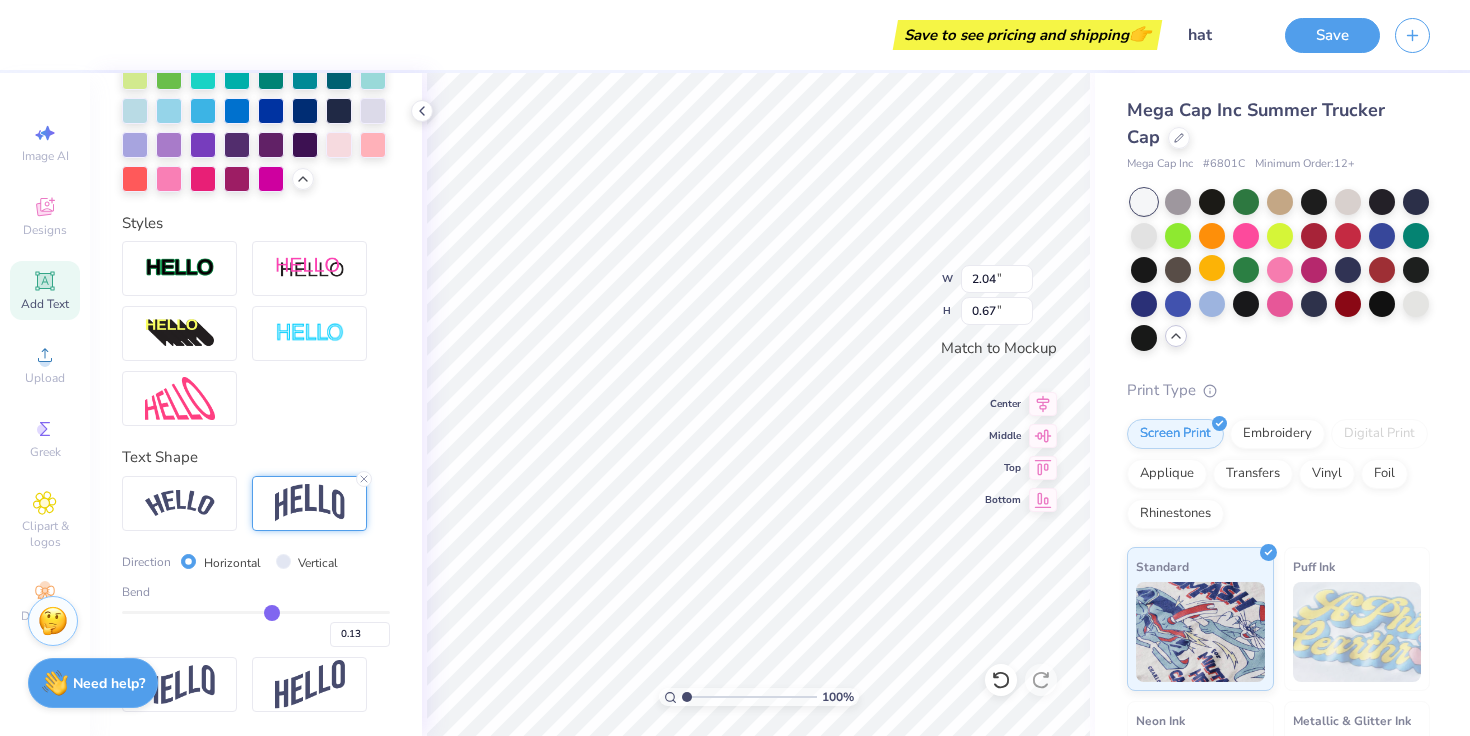 type on "0.14" 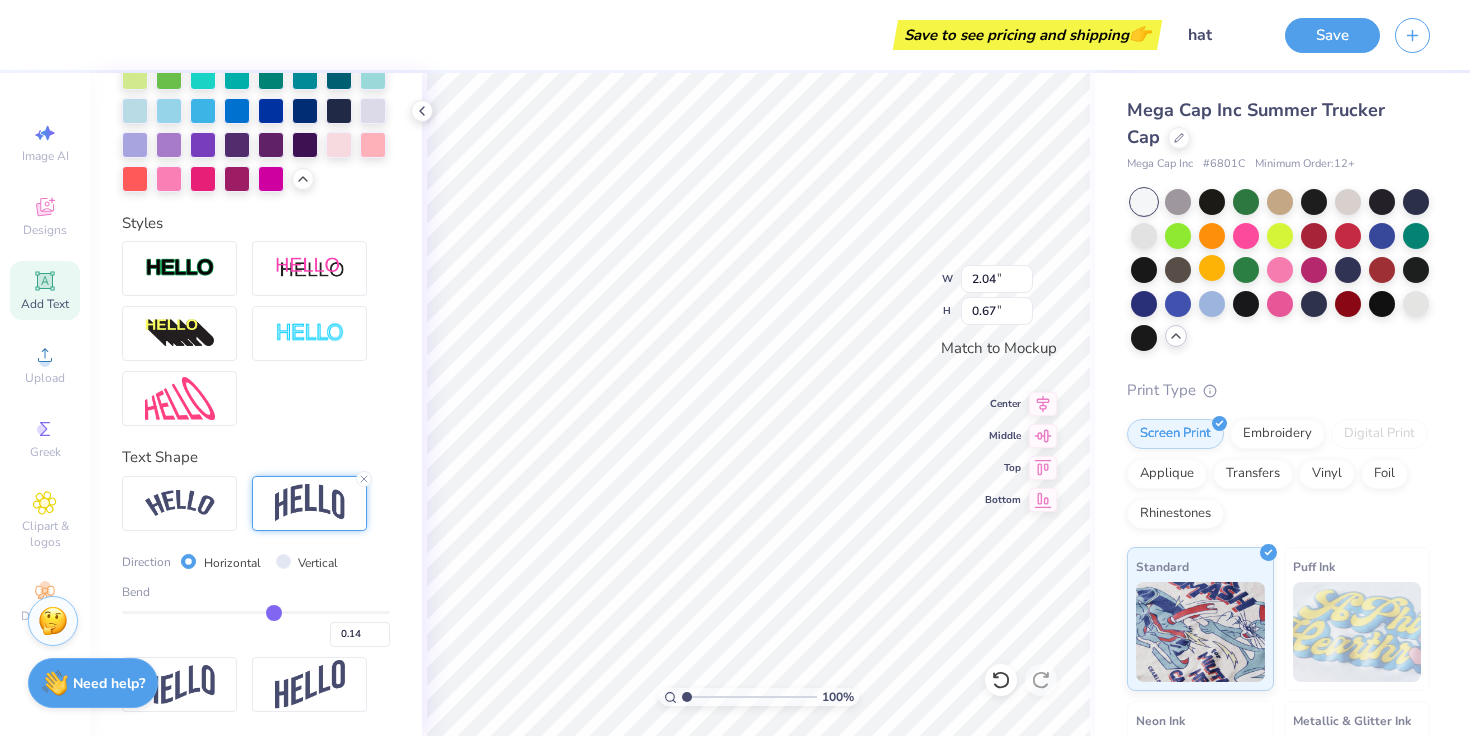 type on "0.15" 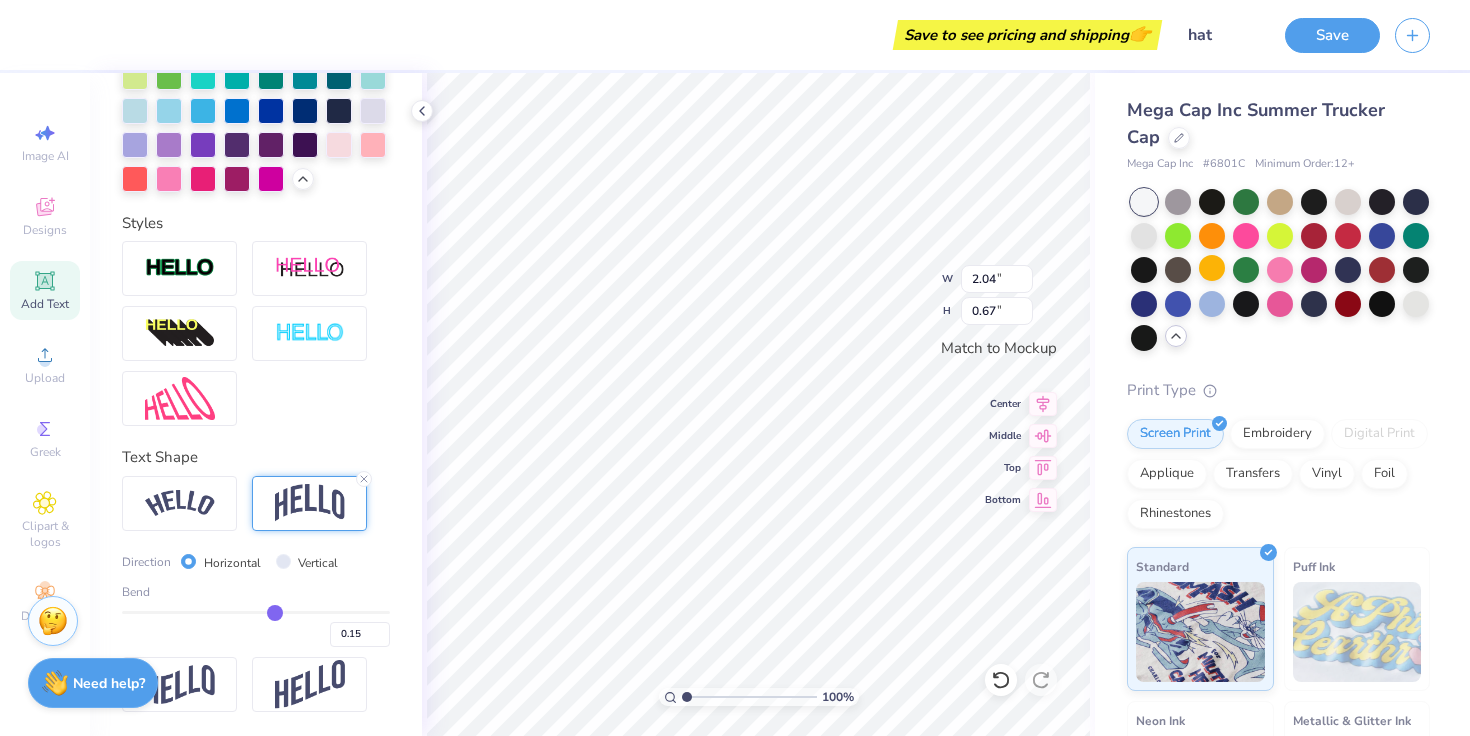 type on "0.15" 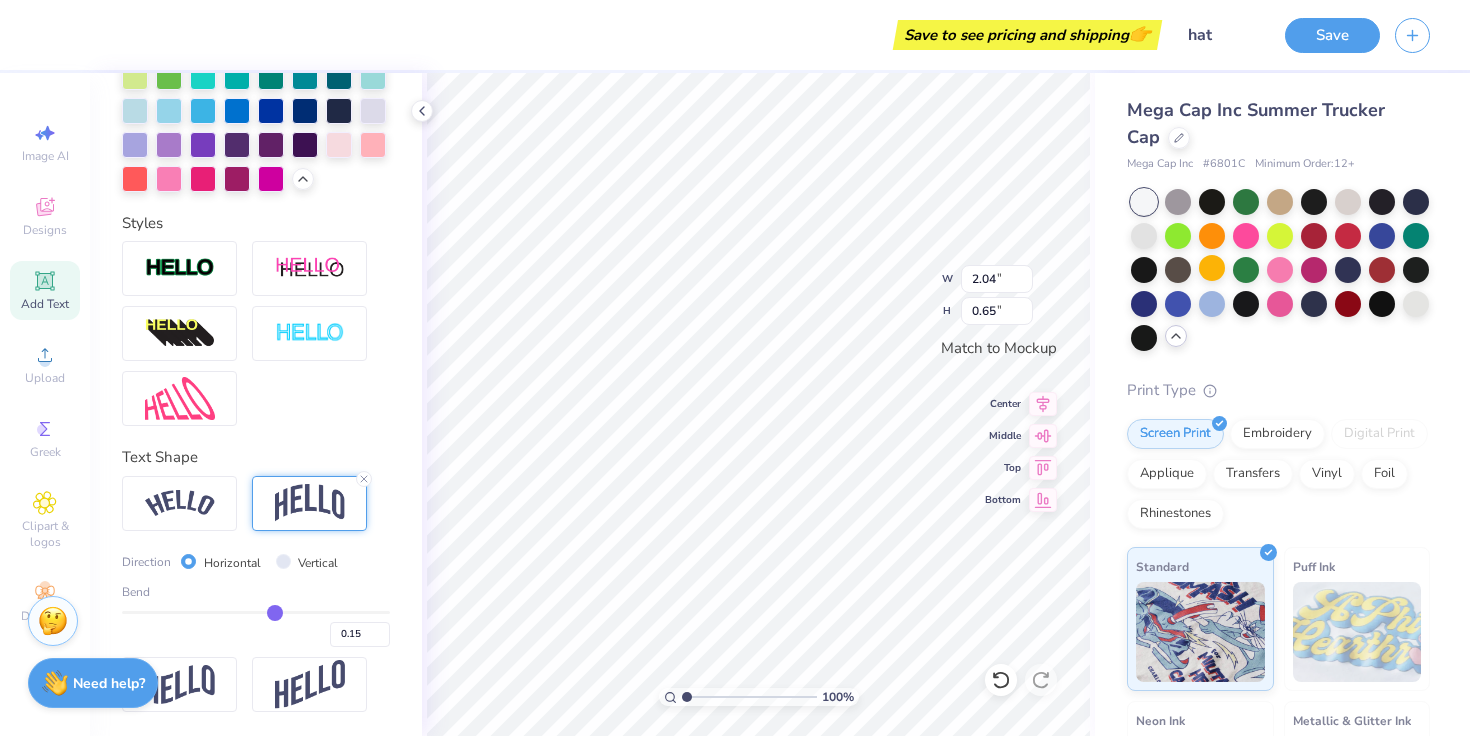 type on "0.18" 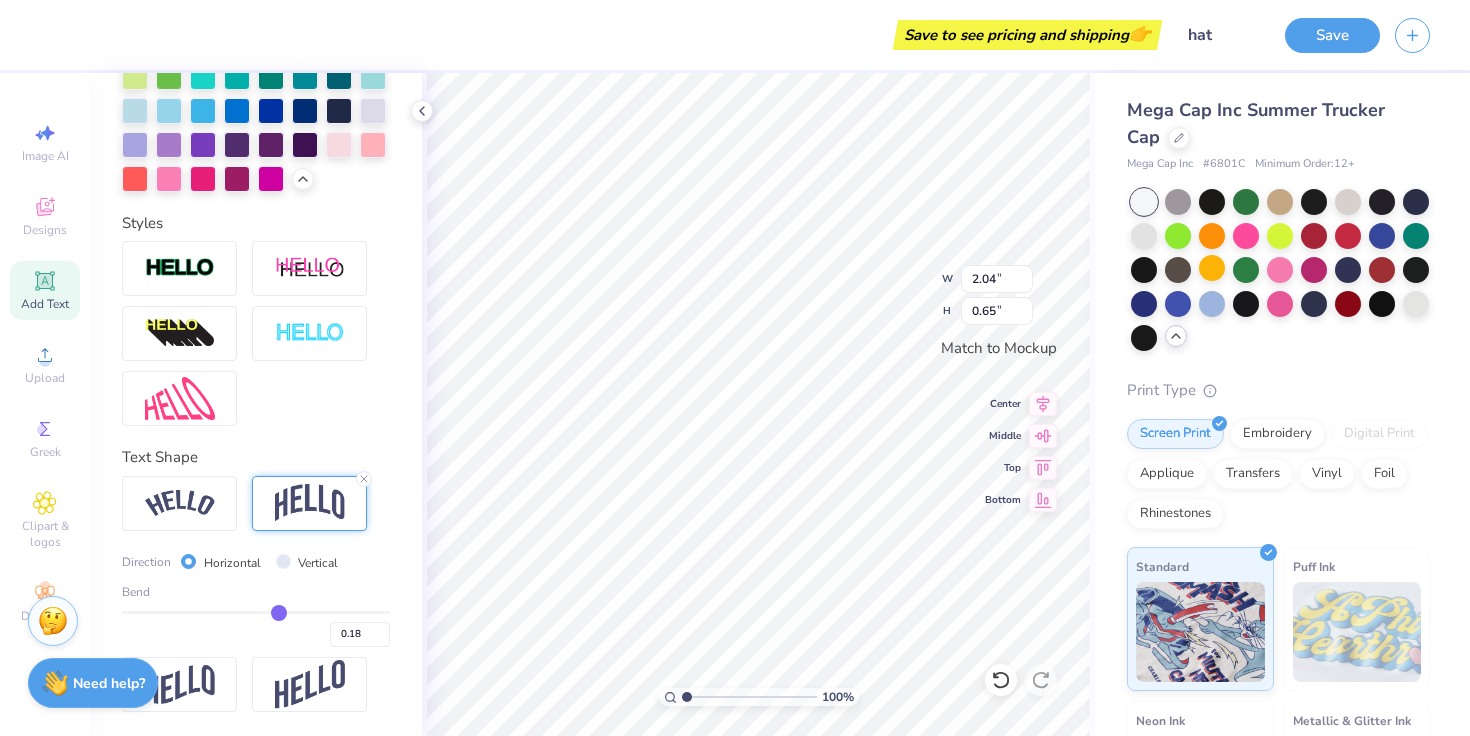 type on "0.21" 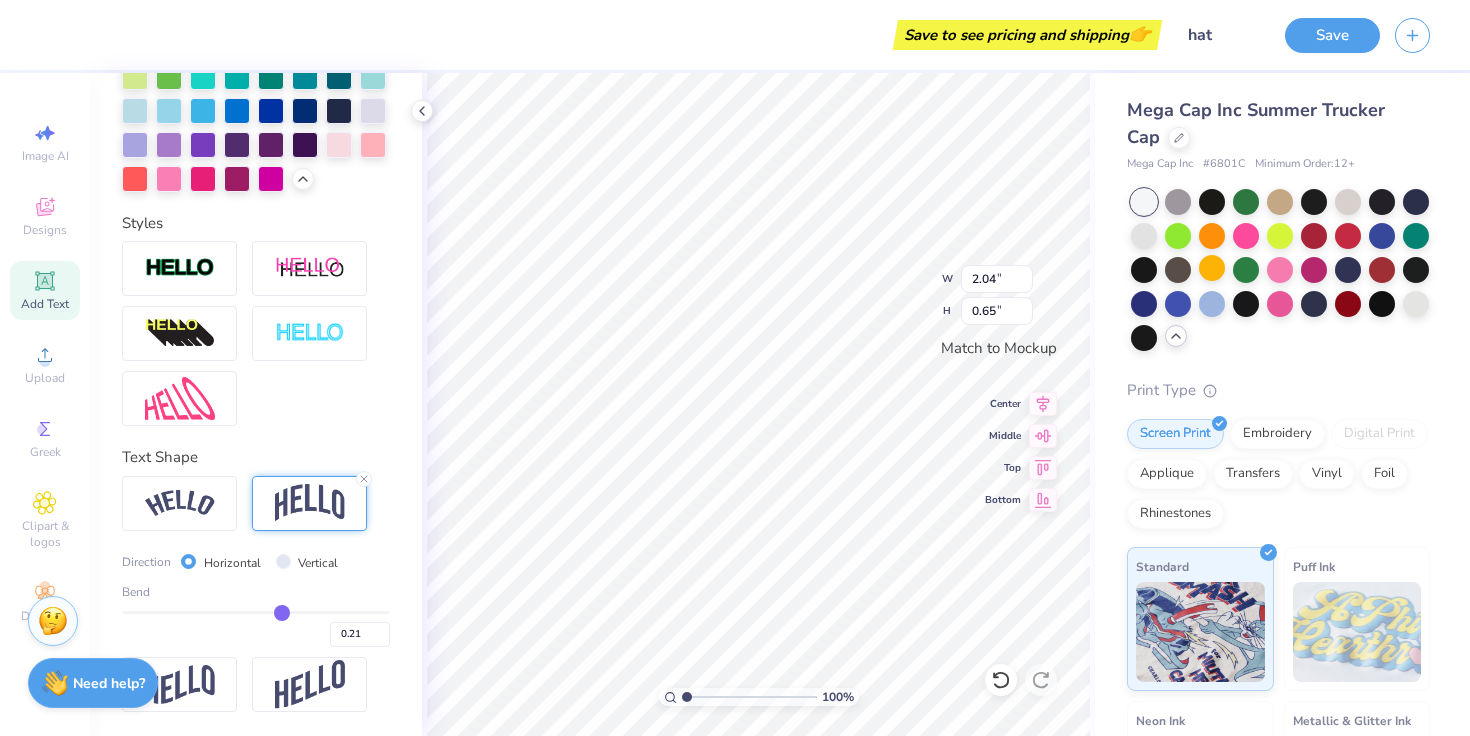 type on "0.23" 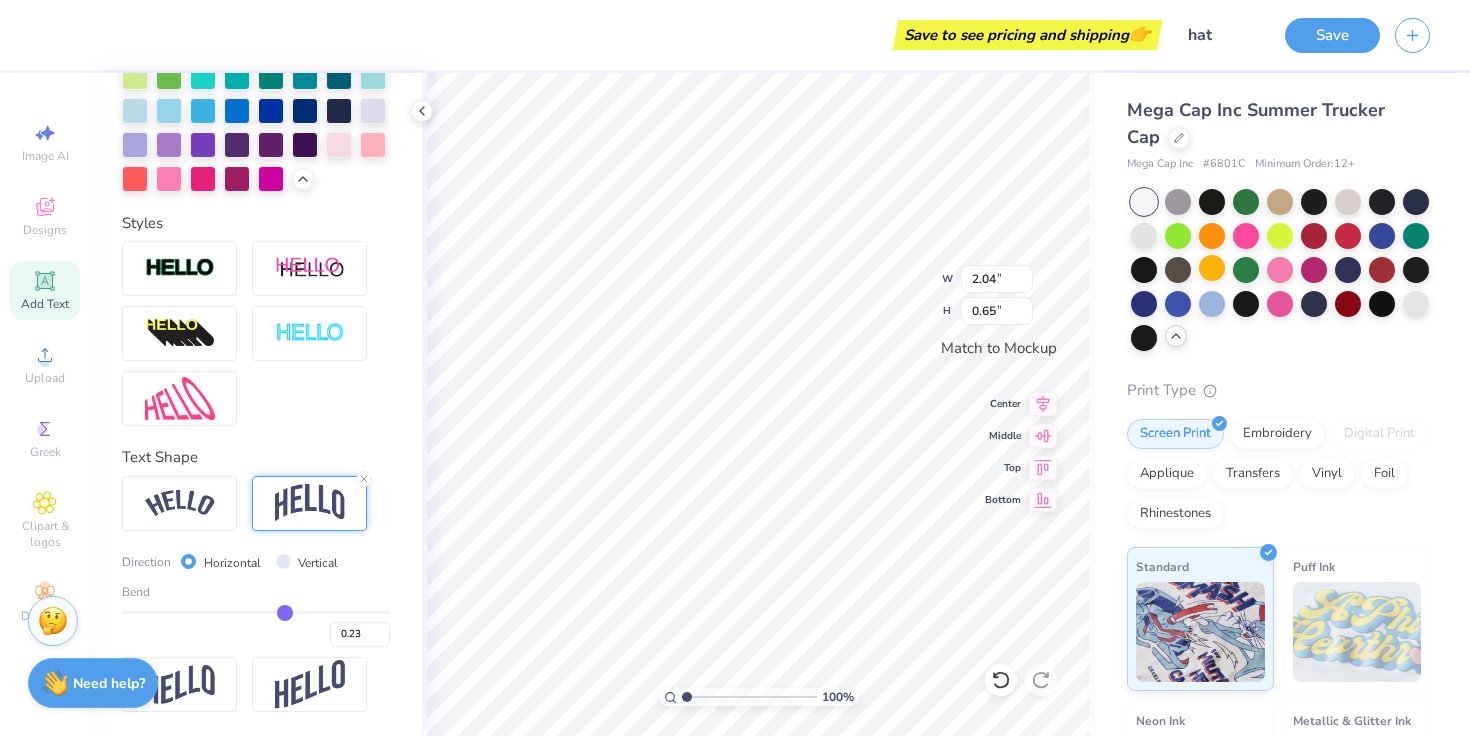 type on "0.25" 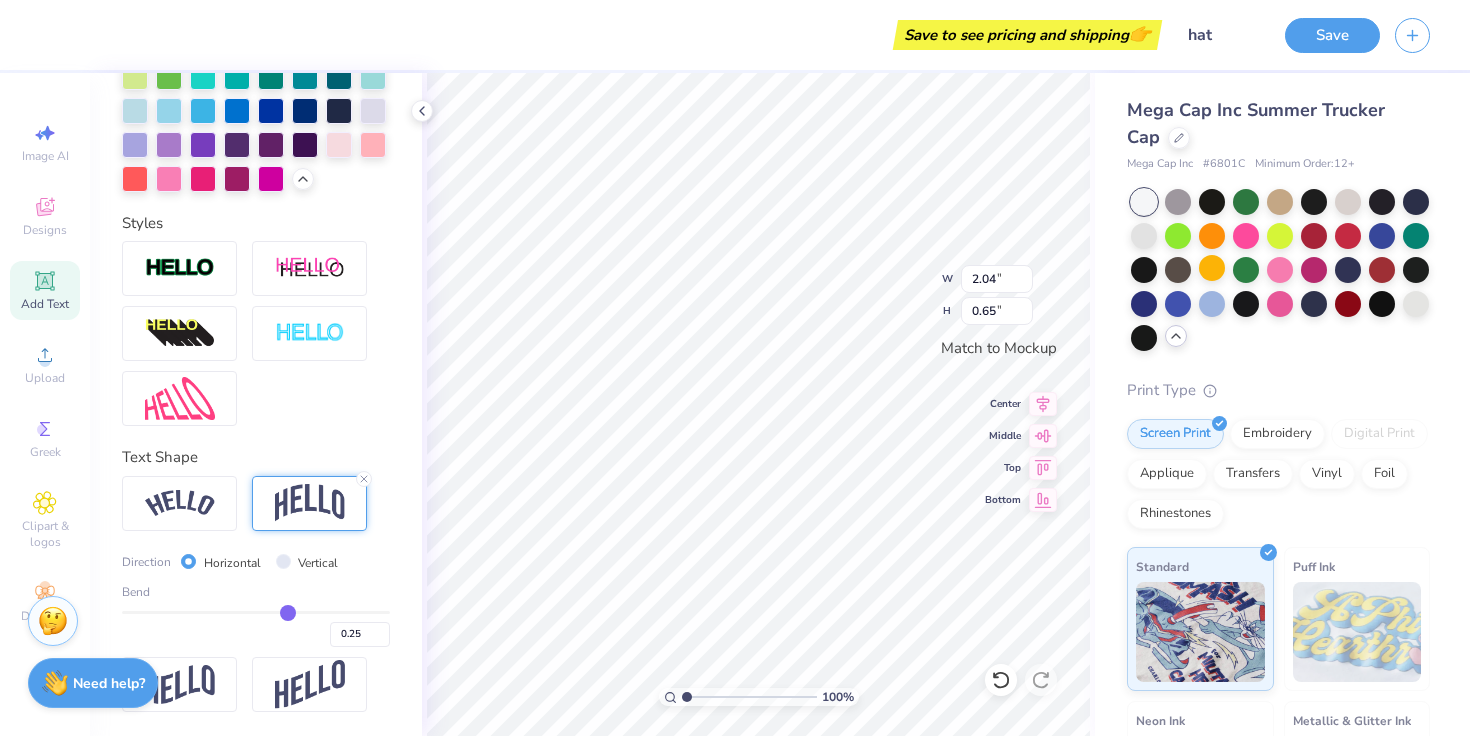 type on "0.26" 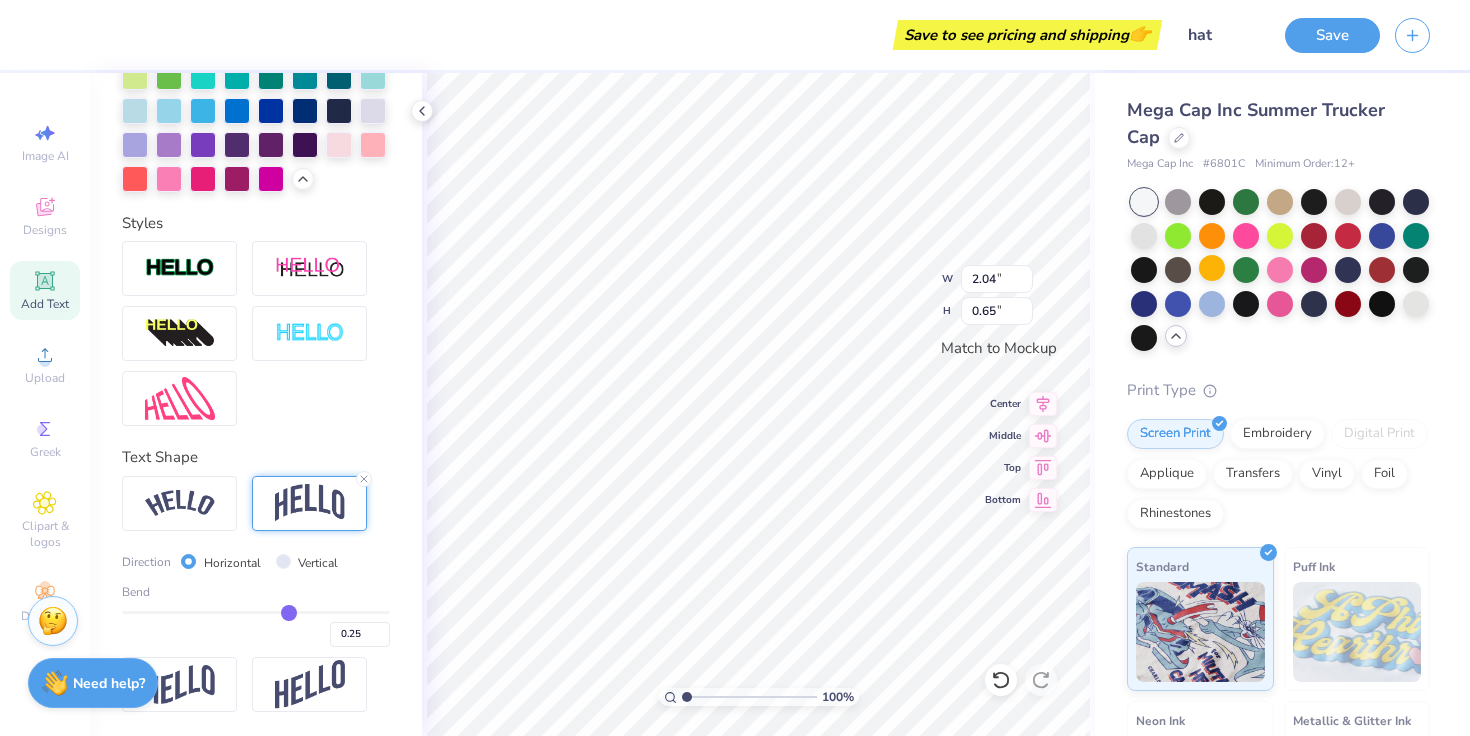 type on "0.26" 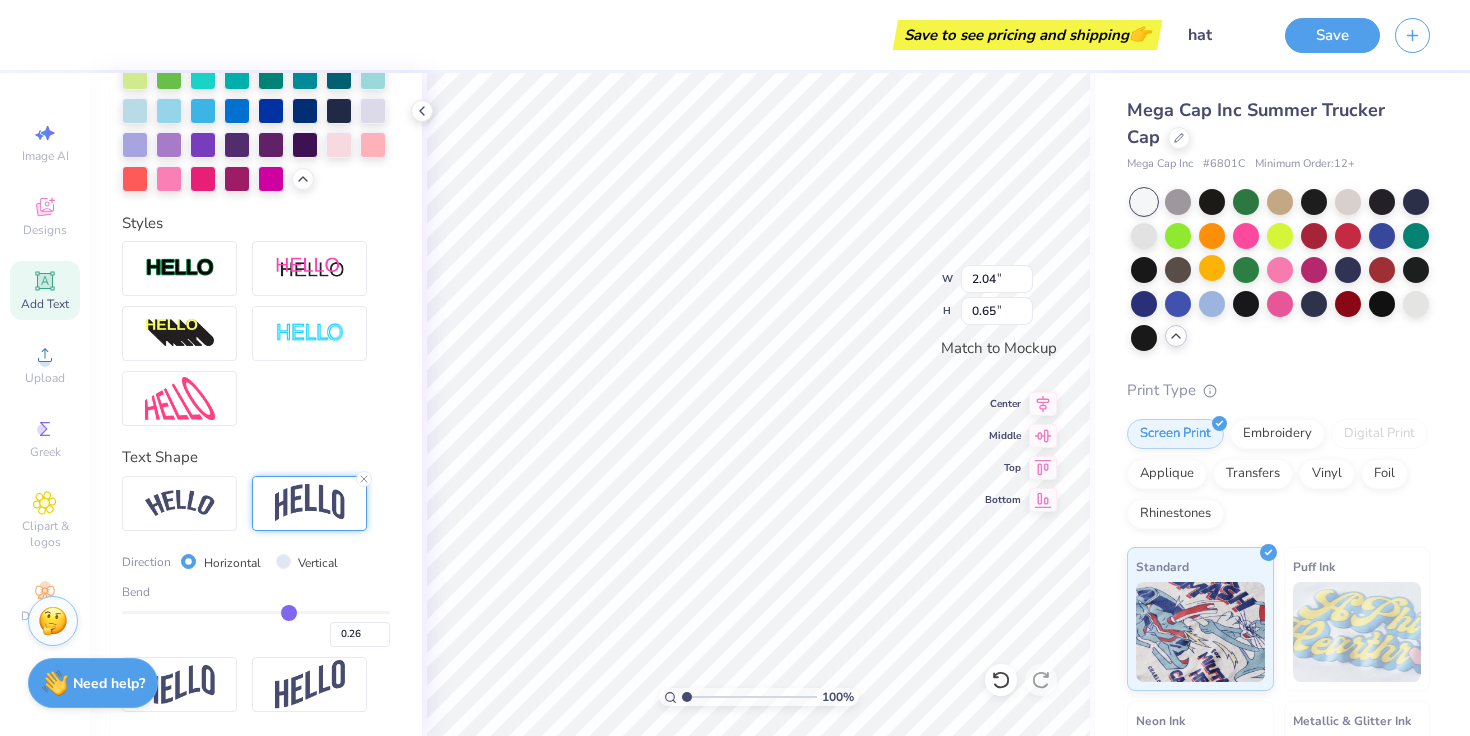 type on "0.28" 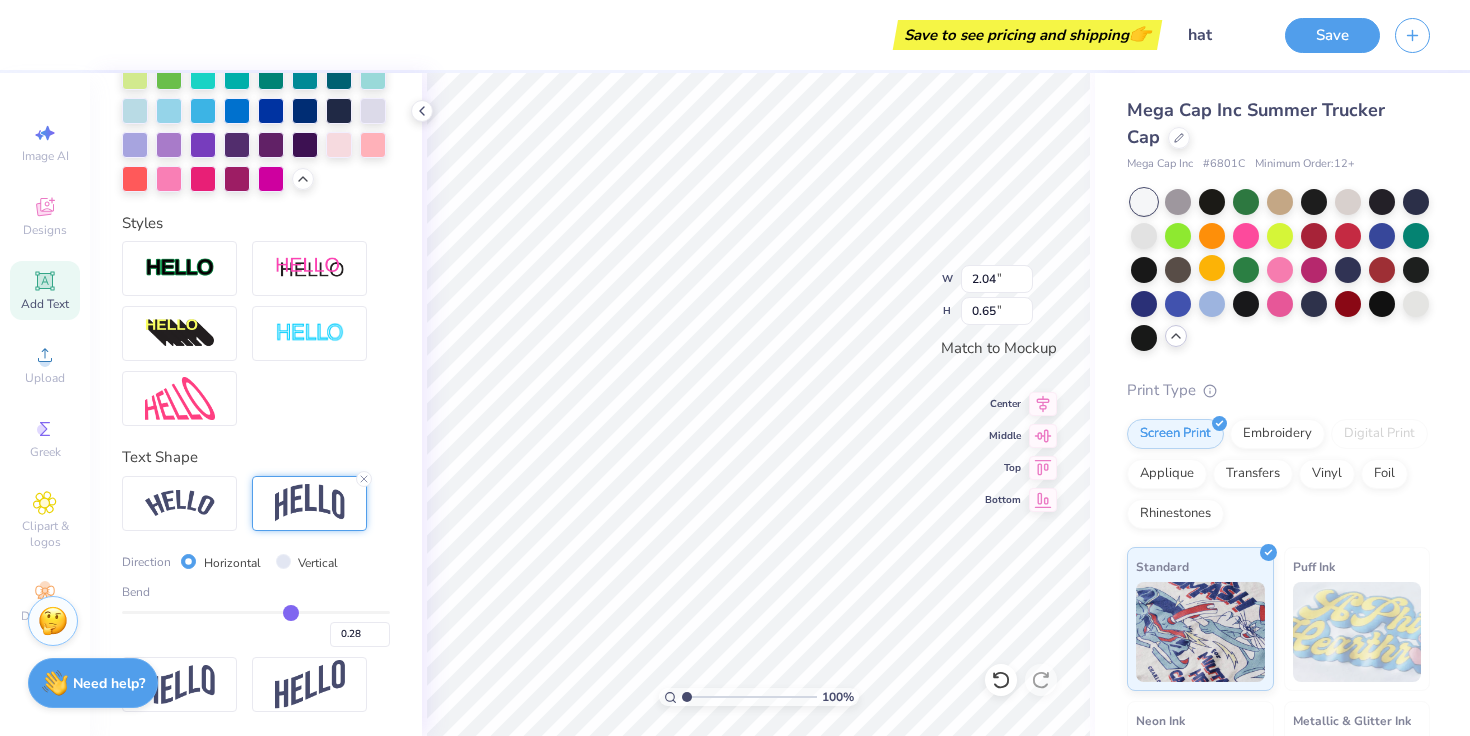 type on "0.29" 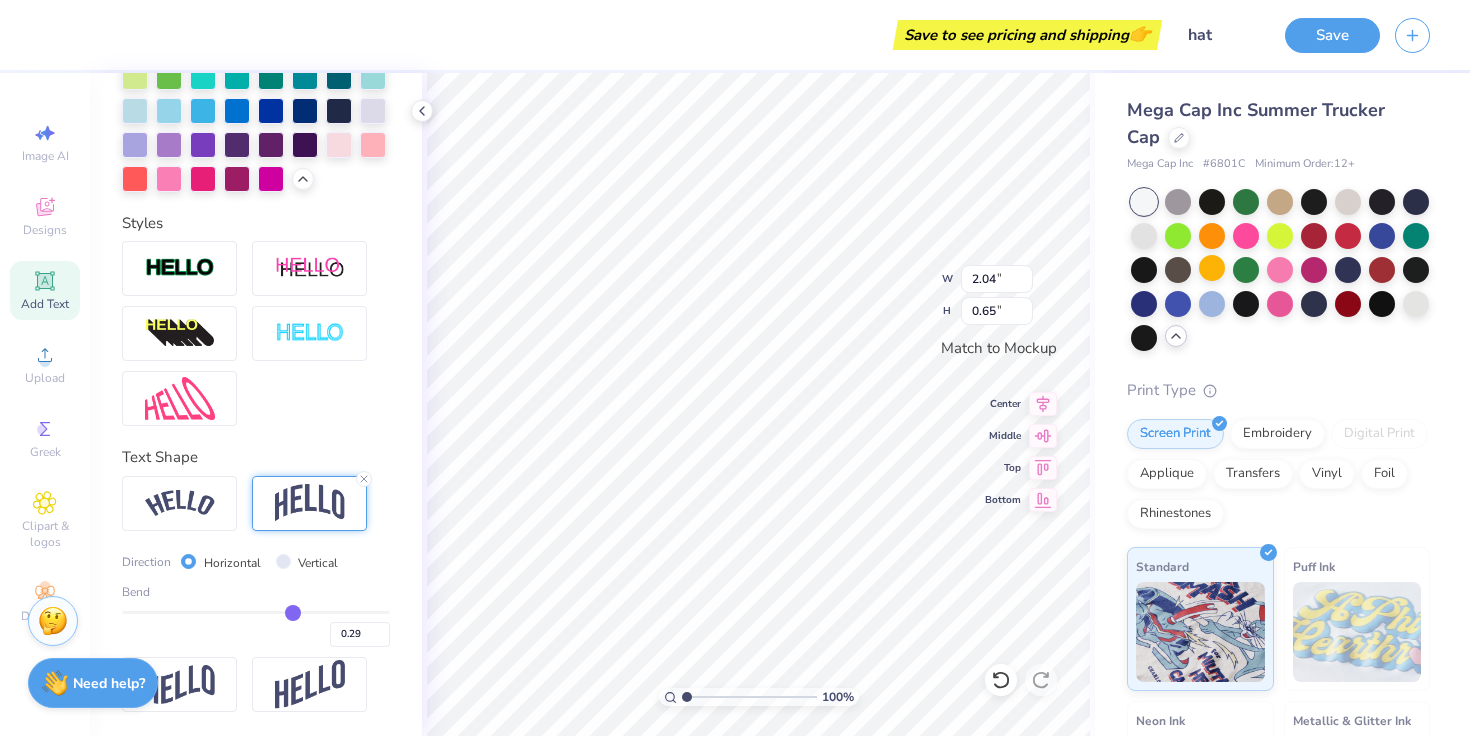 drag, startPoint x: 274, startPoint y: 608, endPoint x: 292, endPoint y: 608, distance: 18 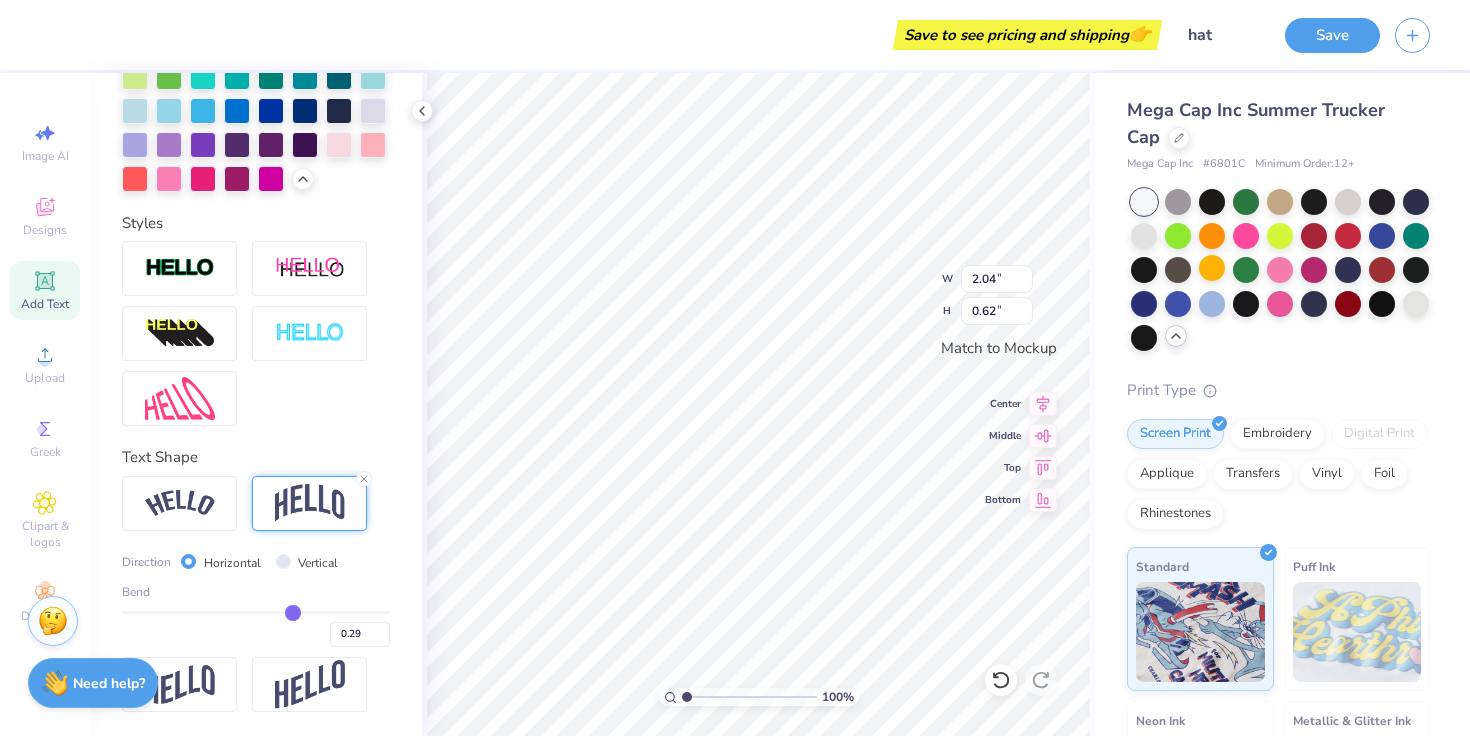 click on "Personalized Names Personalized Numbers Text Tool  Add Font Font Beau Greek Switch to Greek Letters Format 0 Color Styles Text Shape Direction Horizontal Vertical Bend 0.29" at bounding box center [256, 404] 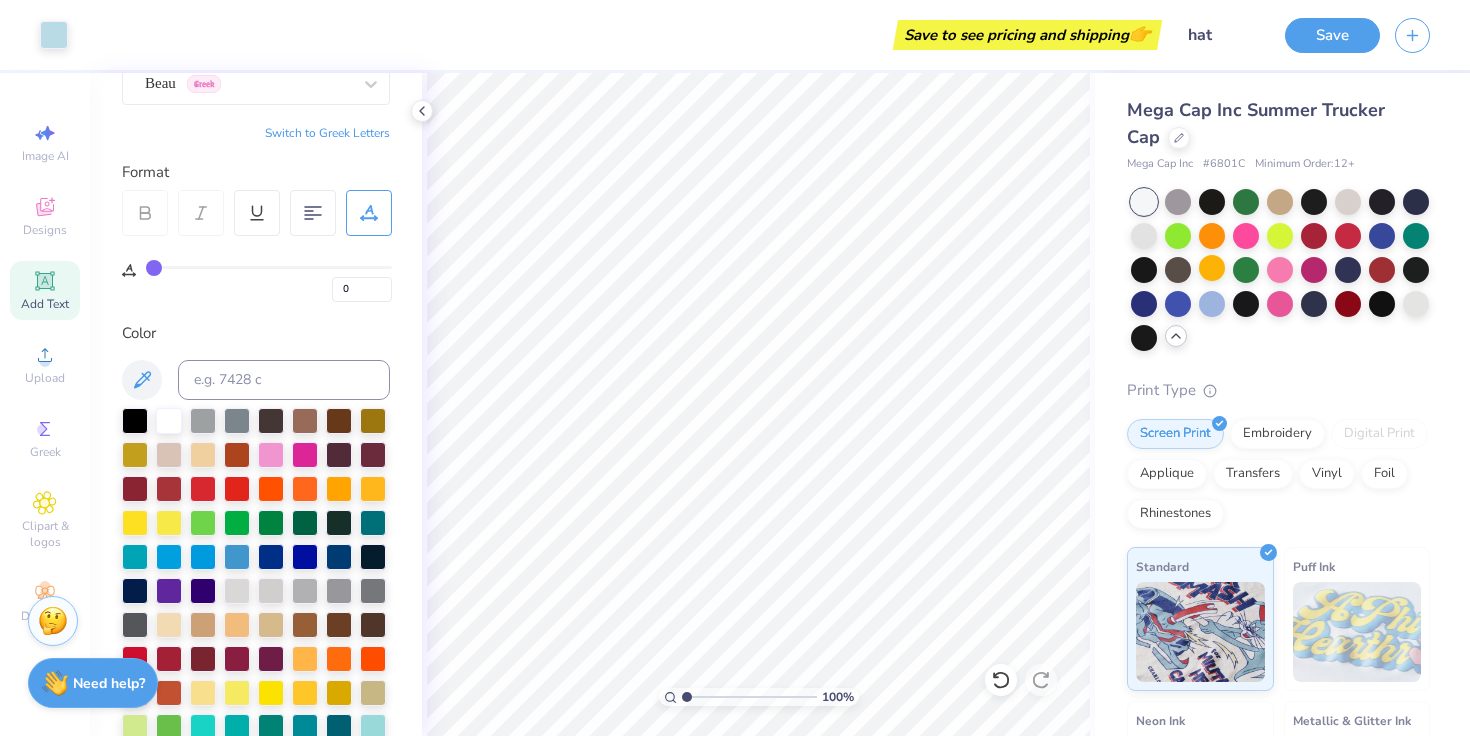 scroll, scrollTop: 0, scrollLeft: 0, axis: both 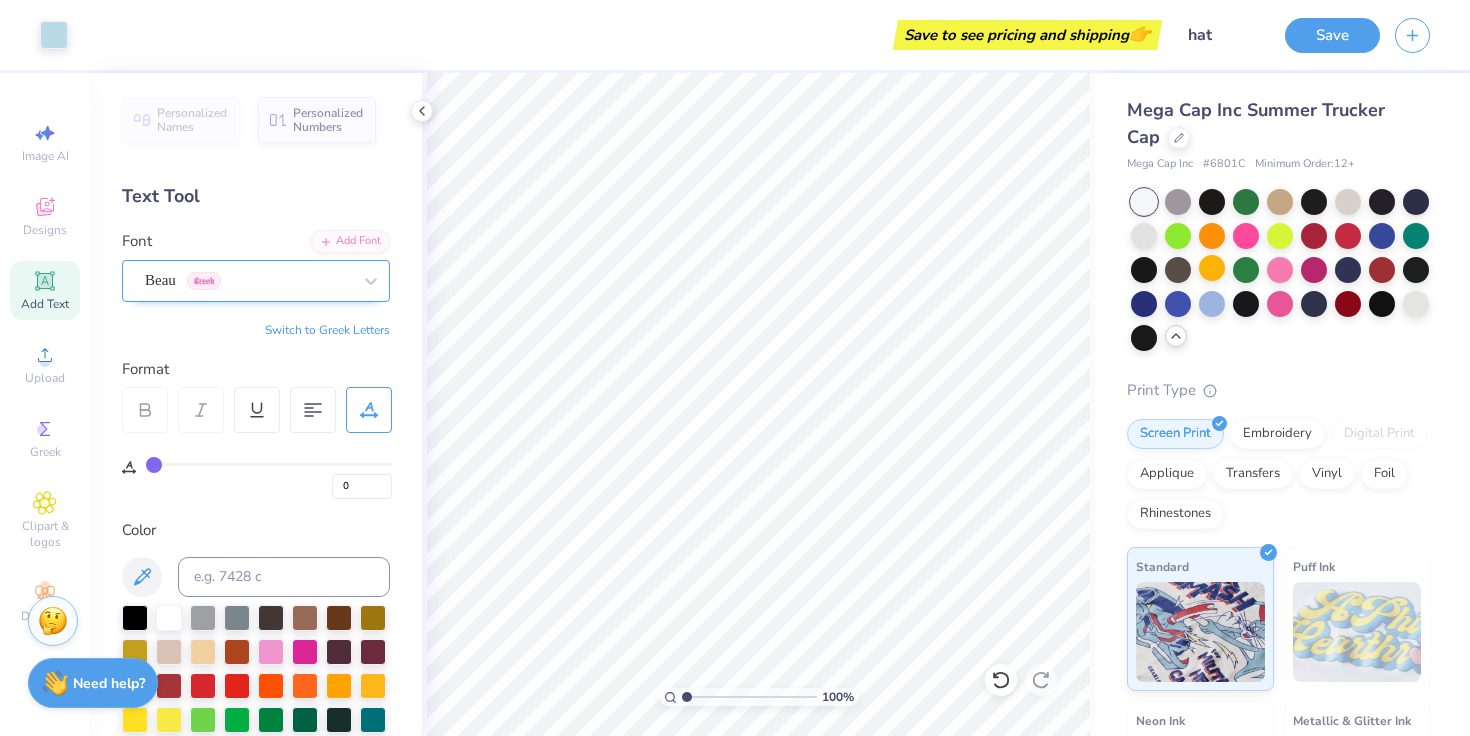 click at bounding box center [248, 280] 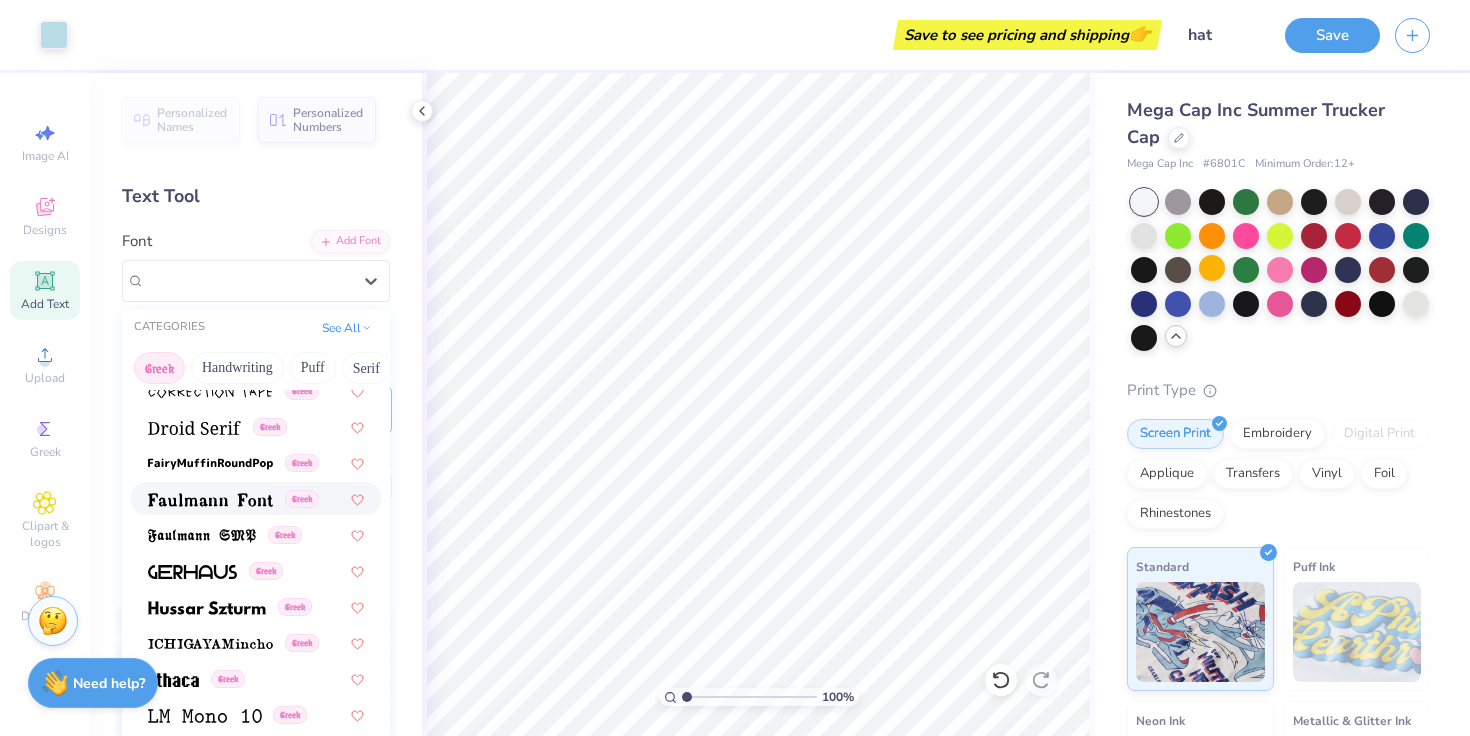 scroll, scrollTop: 604, scrollLeft: 0, axis: vertical 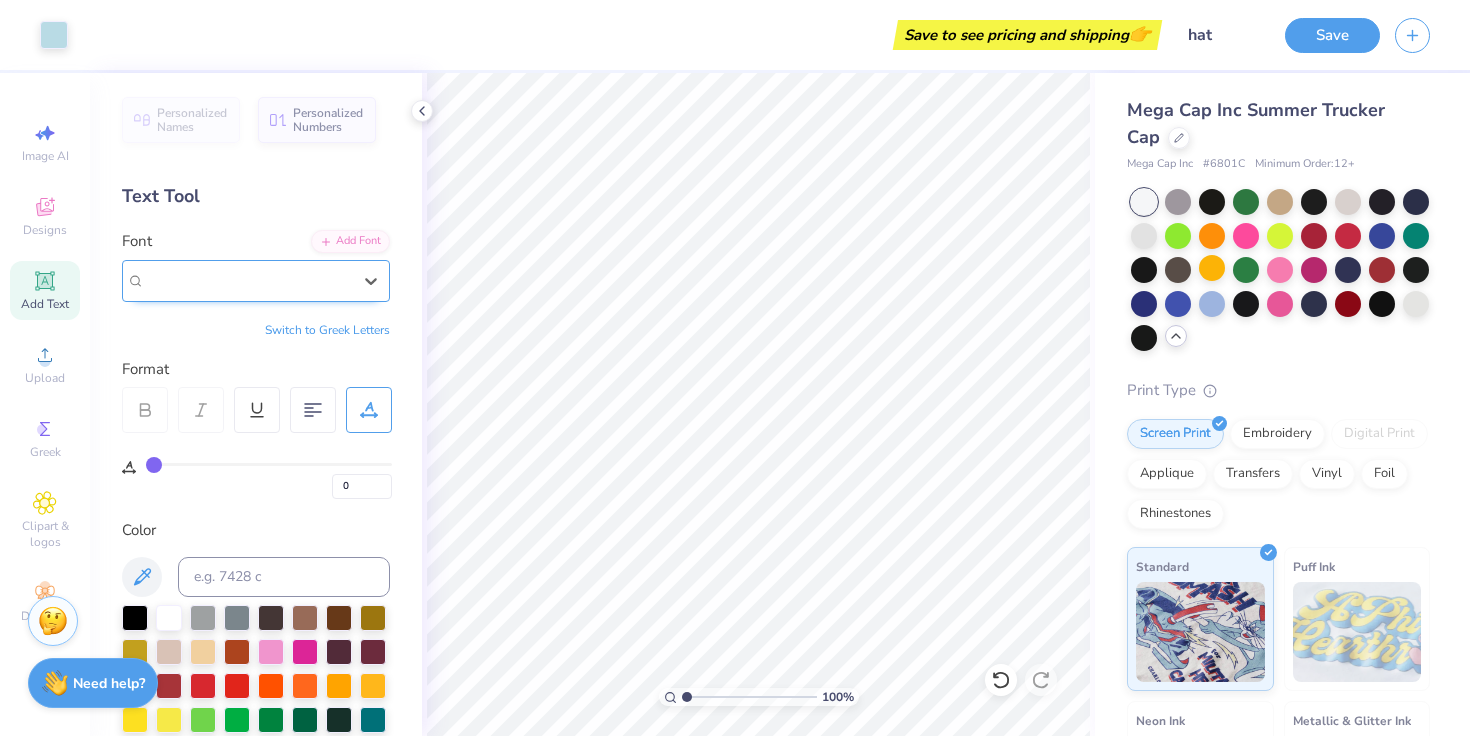 click on "Beau Greek" at bounding box center (248, 280) 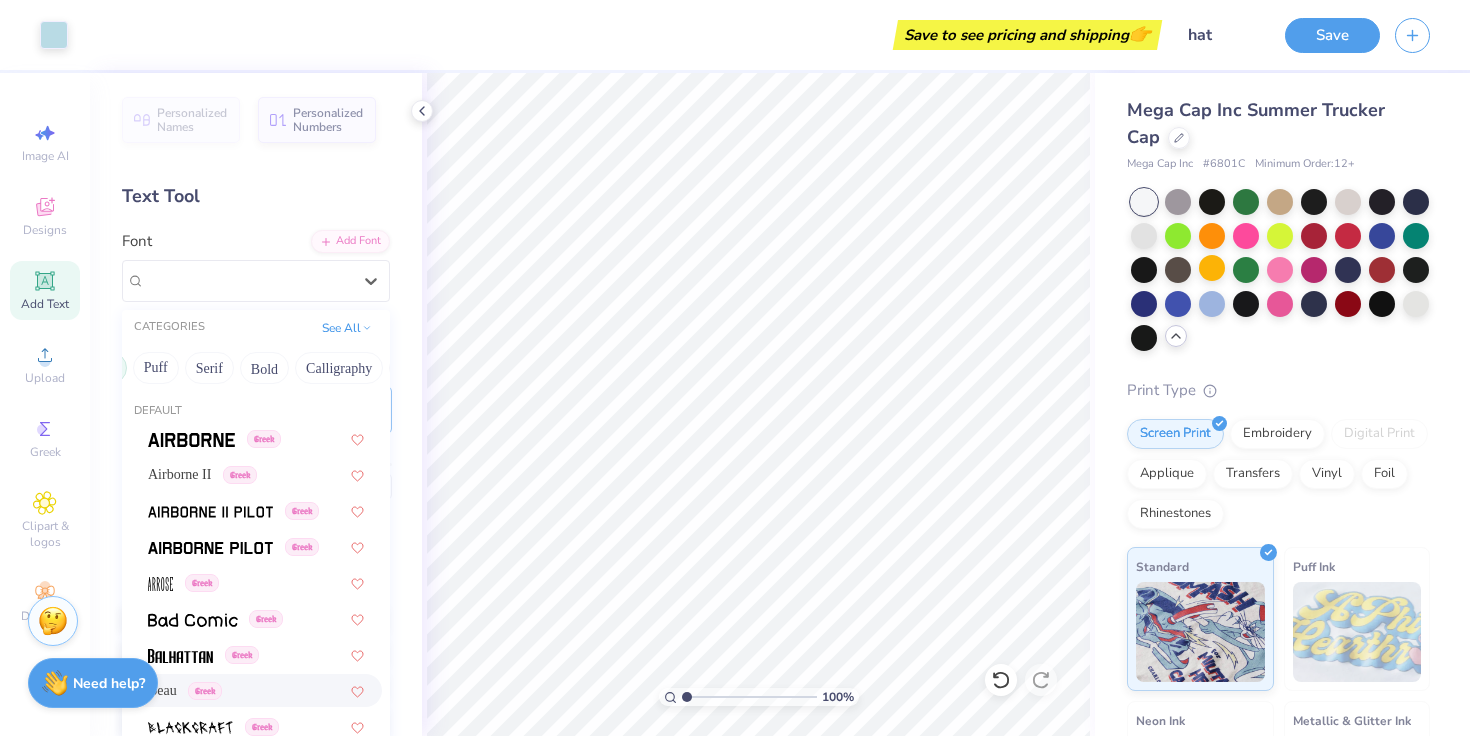 scroll, scrollTop: 0, scrollLeft: 187, axis: horizontal 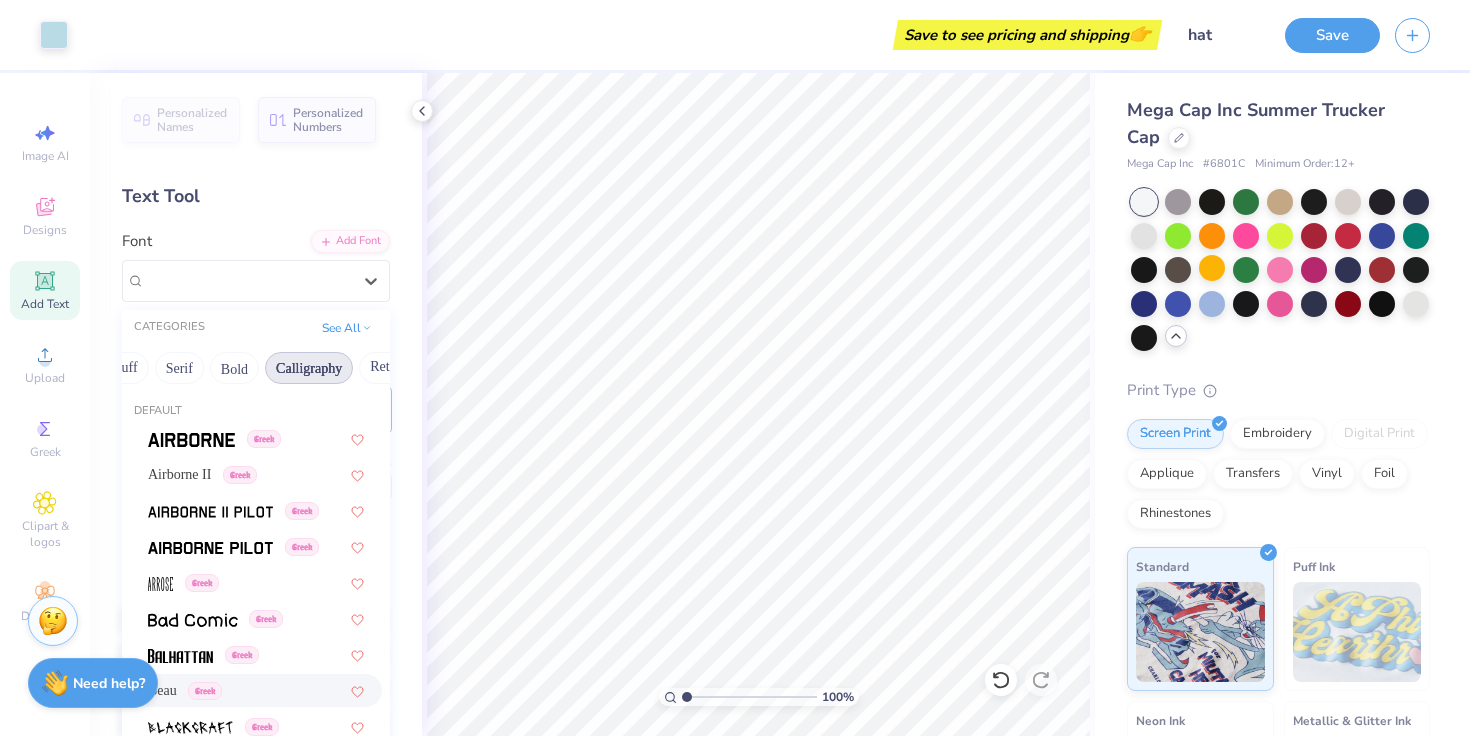 click on "Calligraphy" at bounding box center [309, 368] 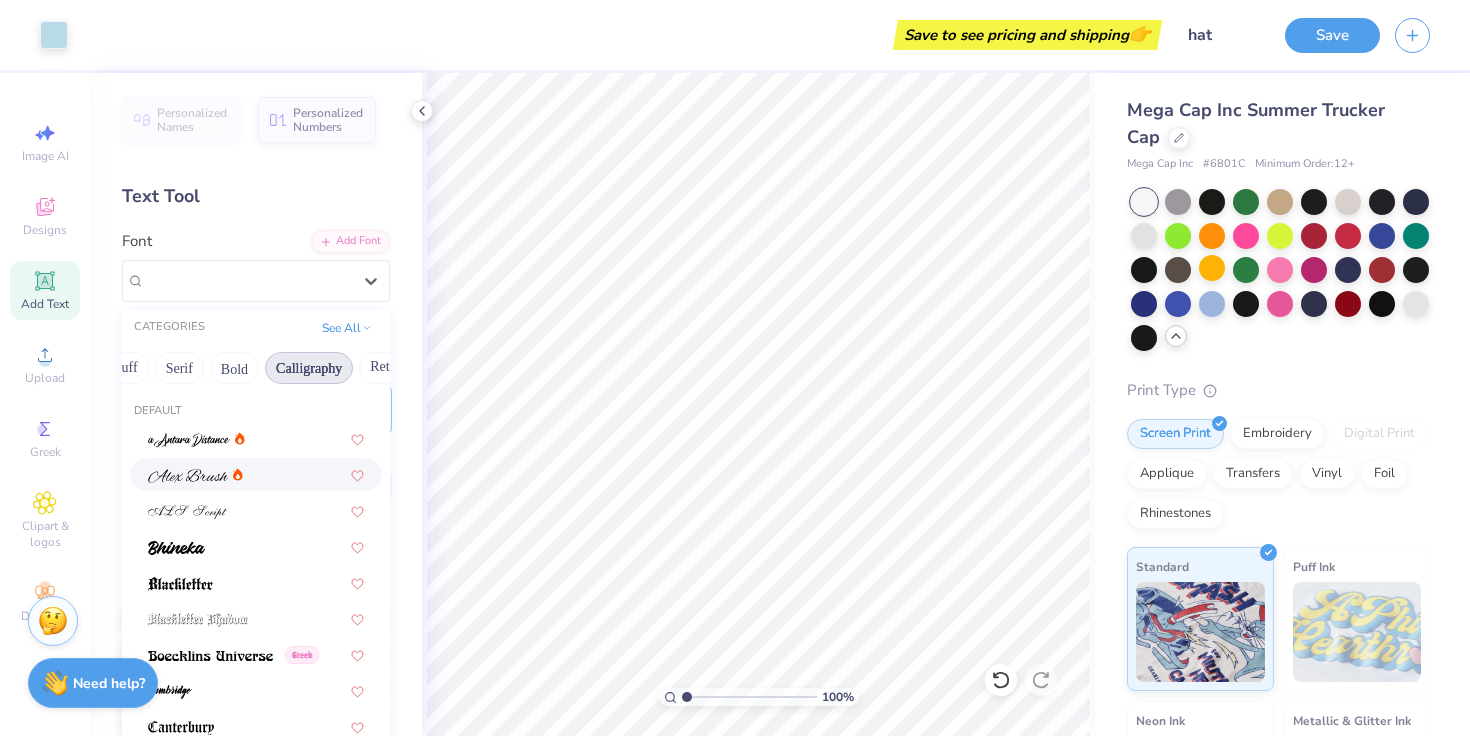 click at bounding box center (256, 474) 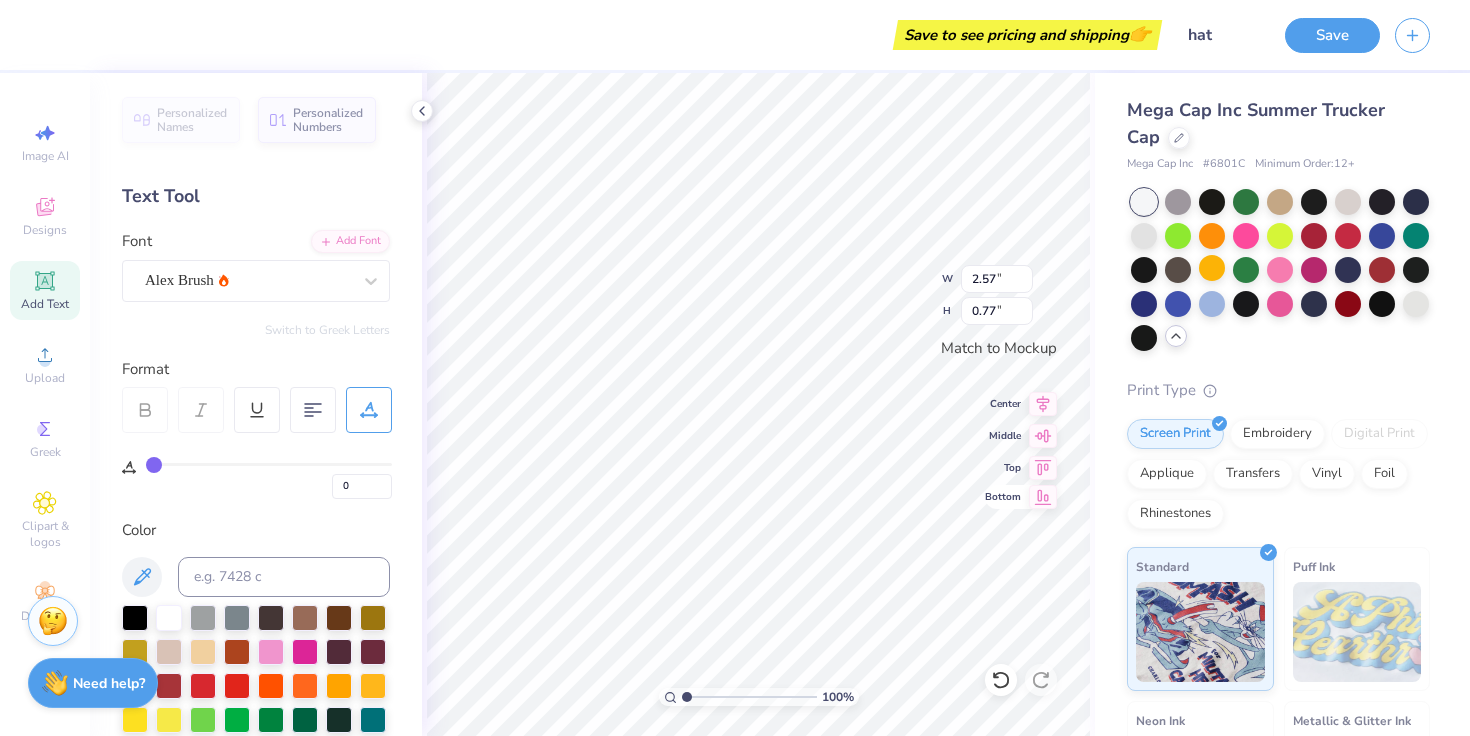 click 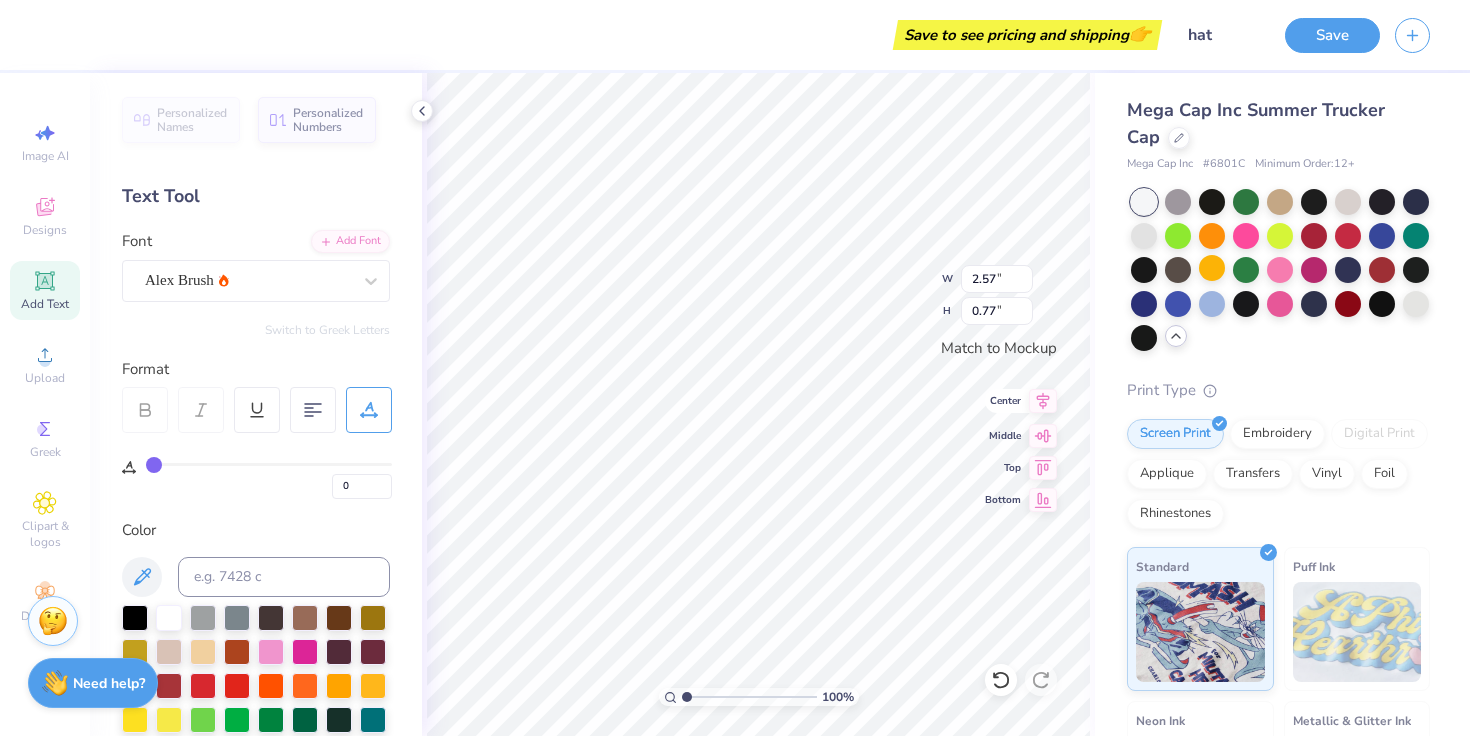 click 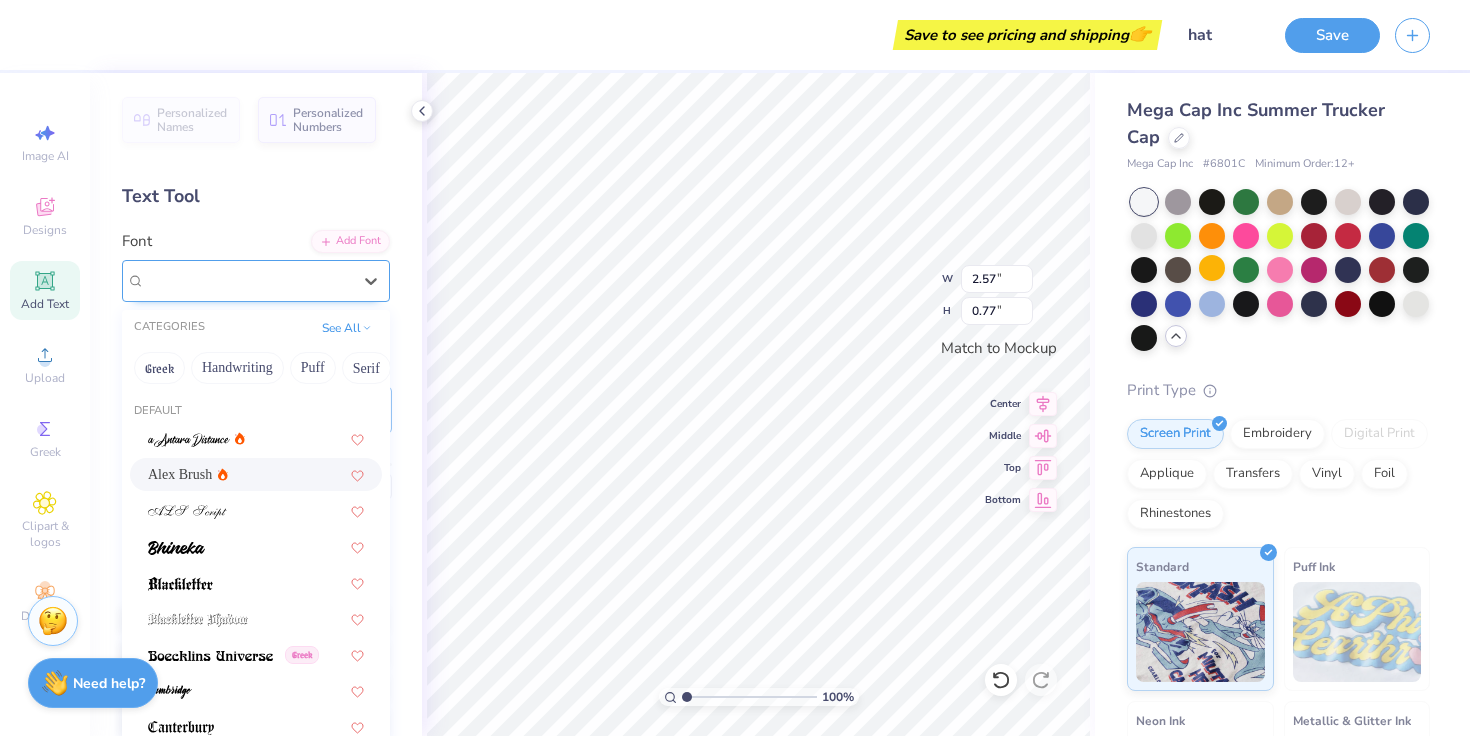 click on "Alex Brush" at bounding box center [248, 280] 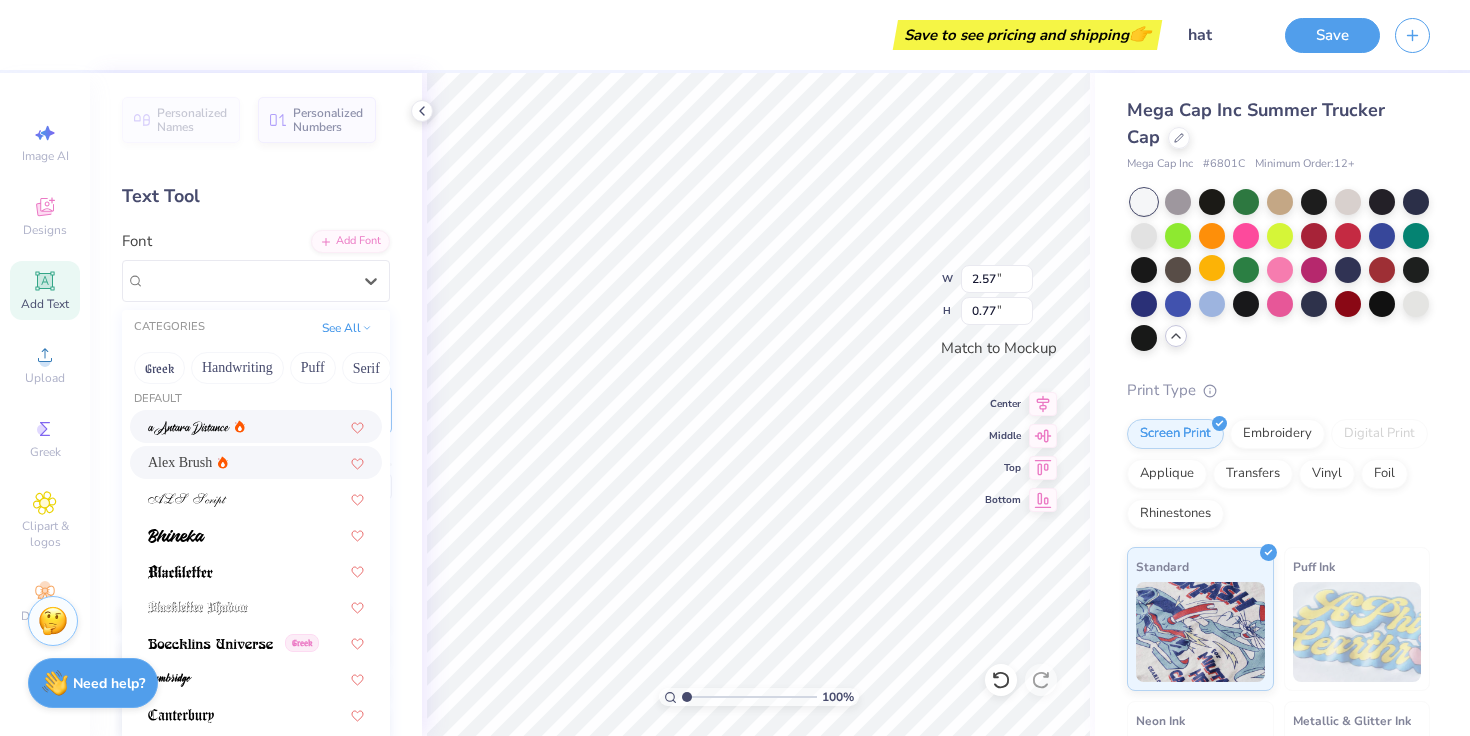 scroll, scrollTop: 17, scrollLeft: 0, axis: vertical 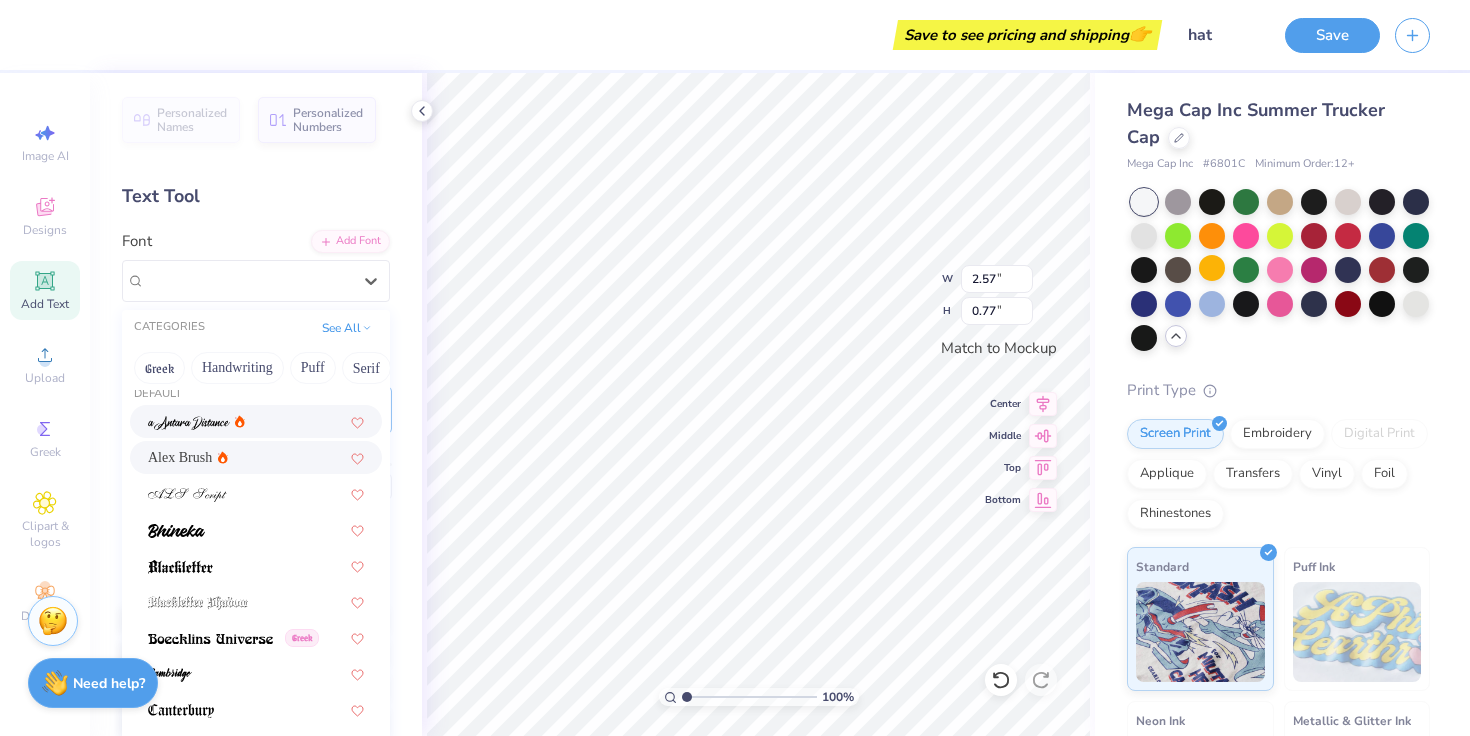 click at bounding box center [256, 421] 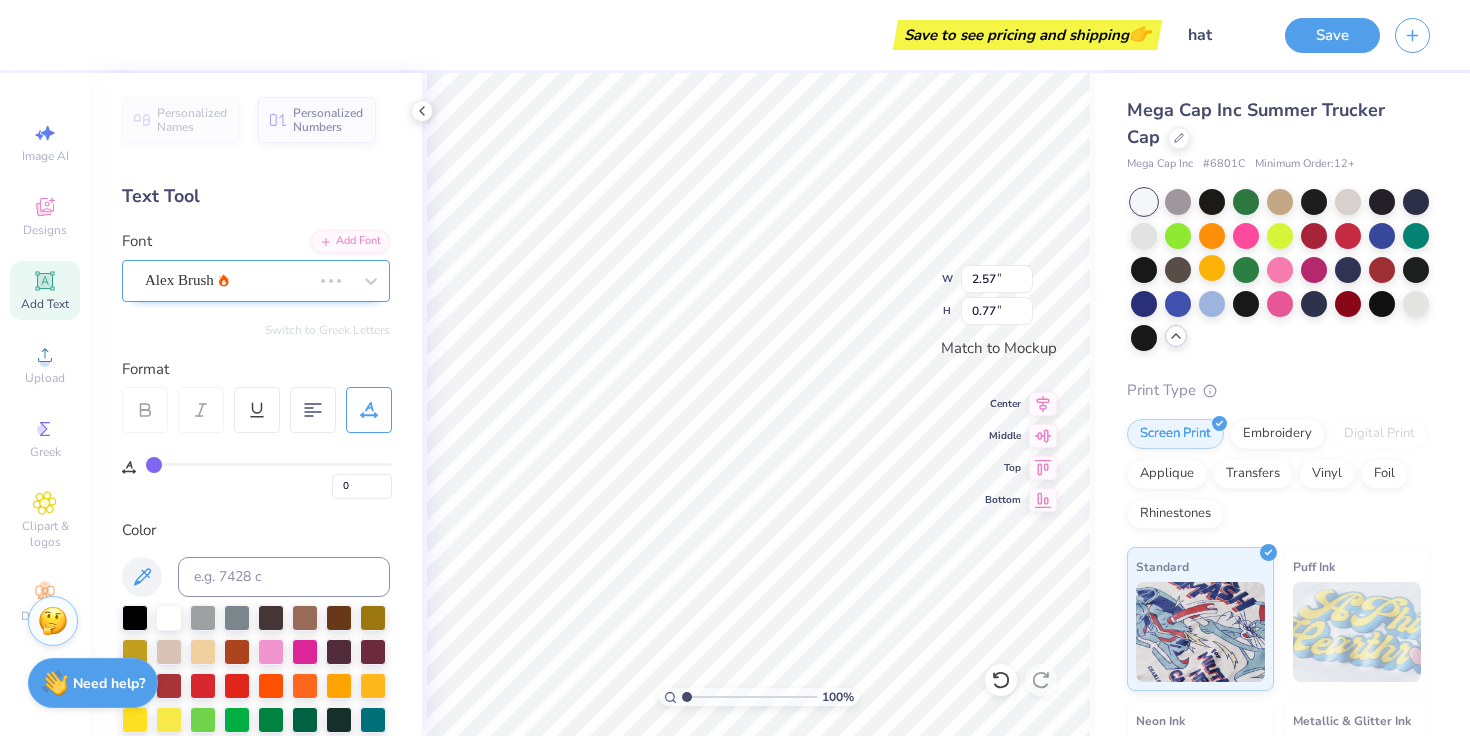 click on "Alex Brush" at bounding box center [228, 280] 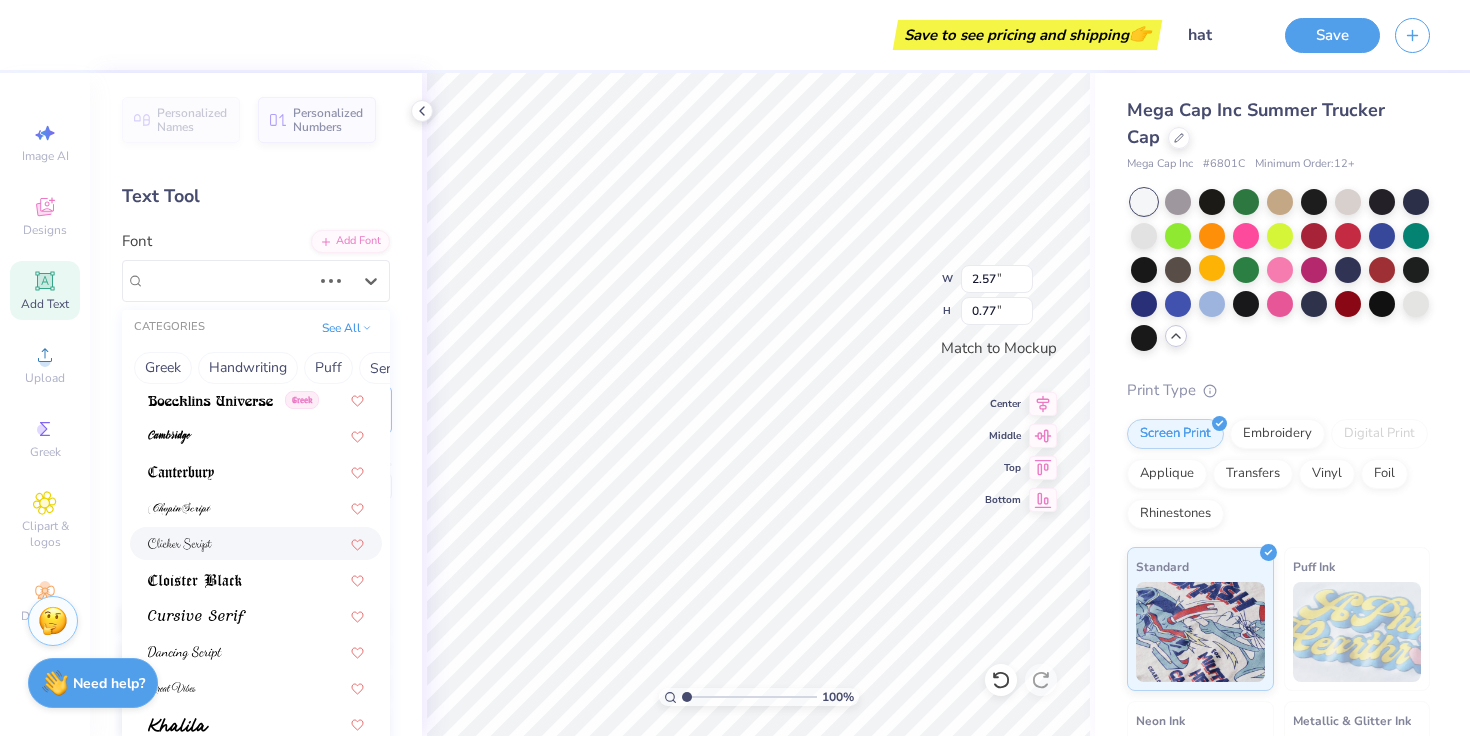 scroll, scrollTop: 264, scrollLeft: 0, axis: vertical 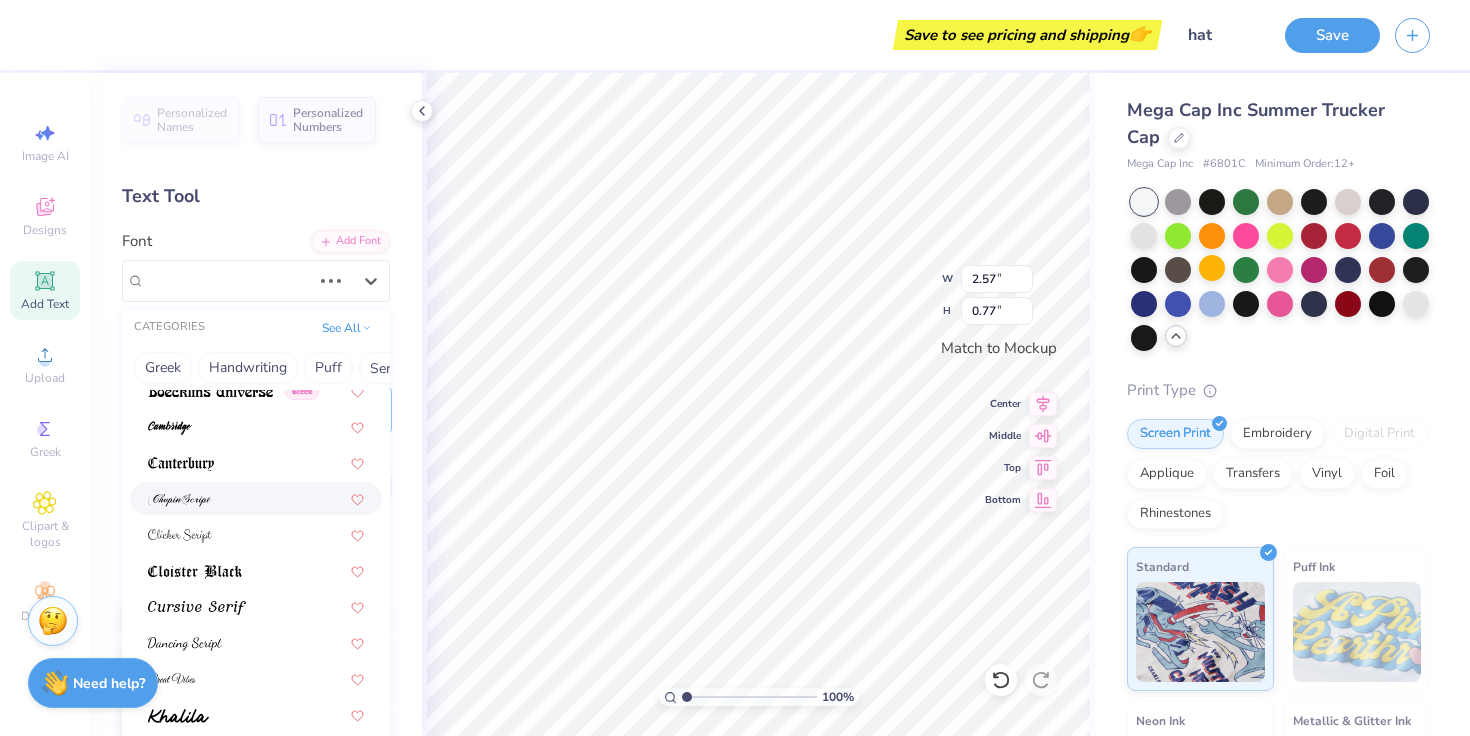 click at bounding box center [256, 498] 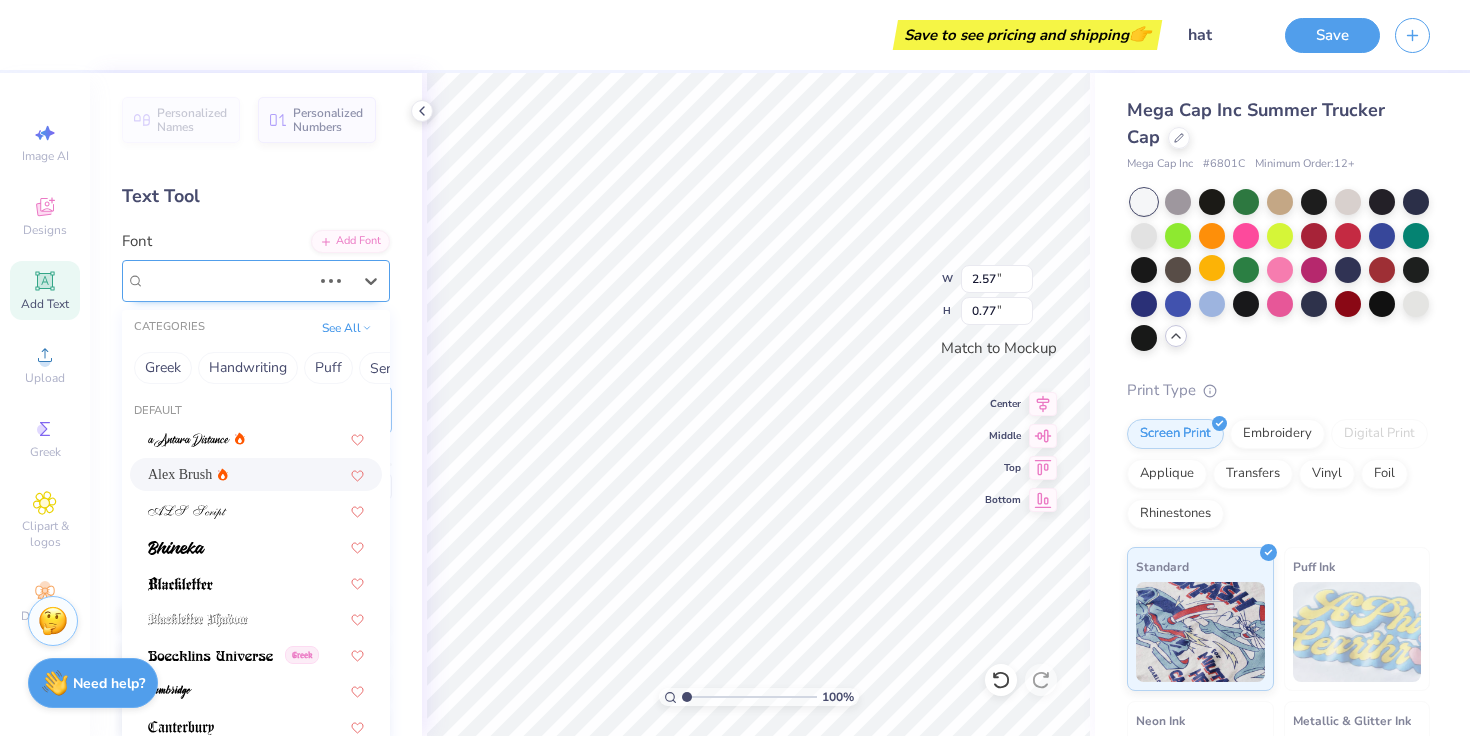 click at bounding box center (351, 281) 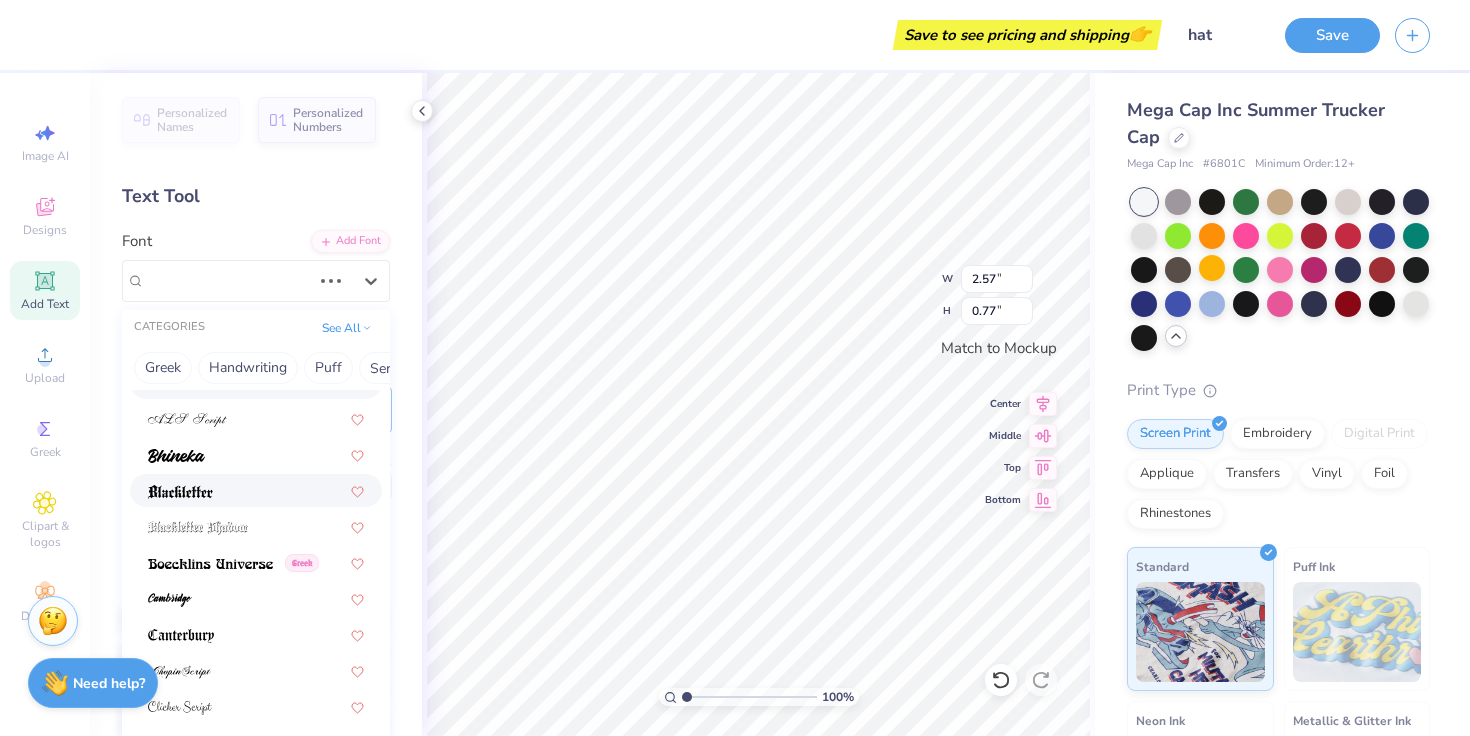 scroll, scrollTop: 121, scrollLeft: 0, axis: vertical 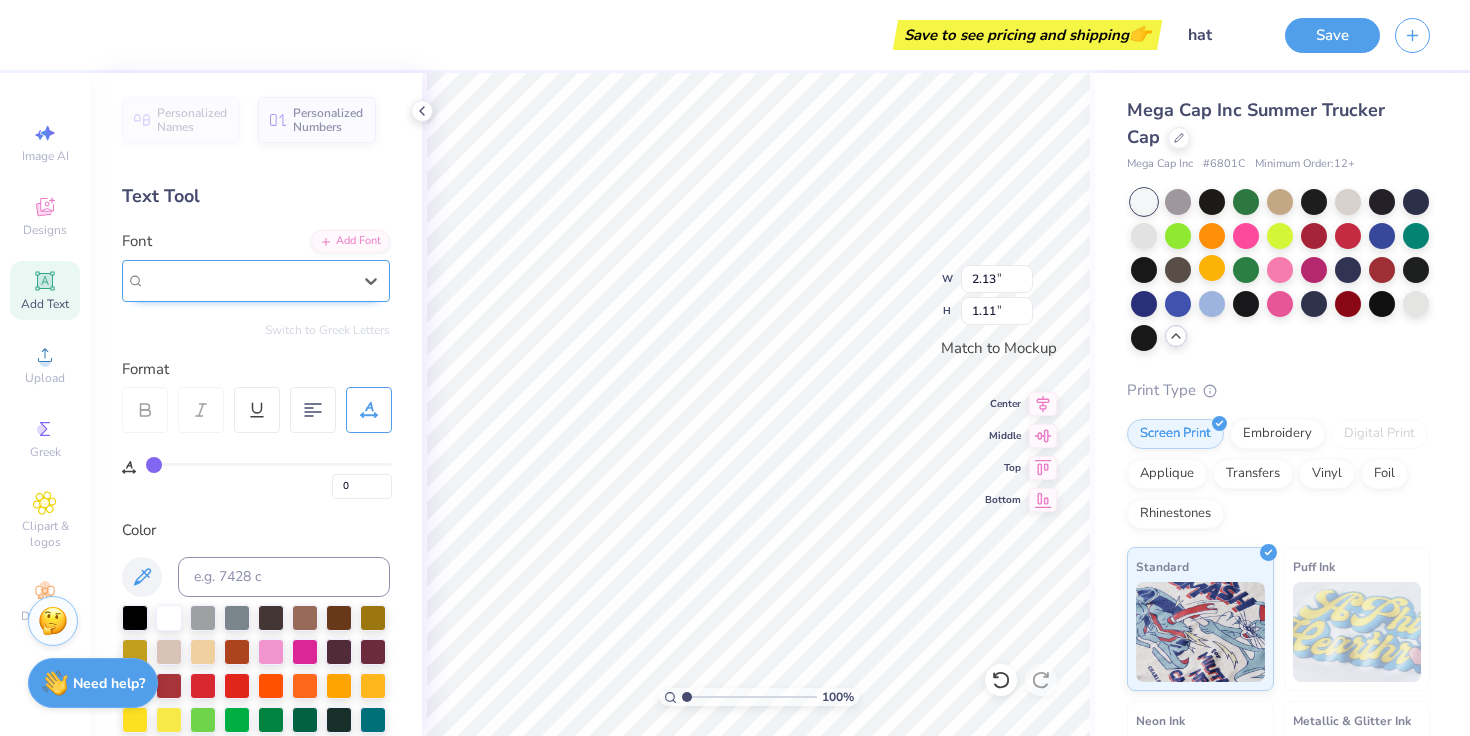 click at bounding box center (248, 280) 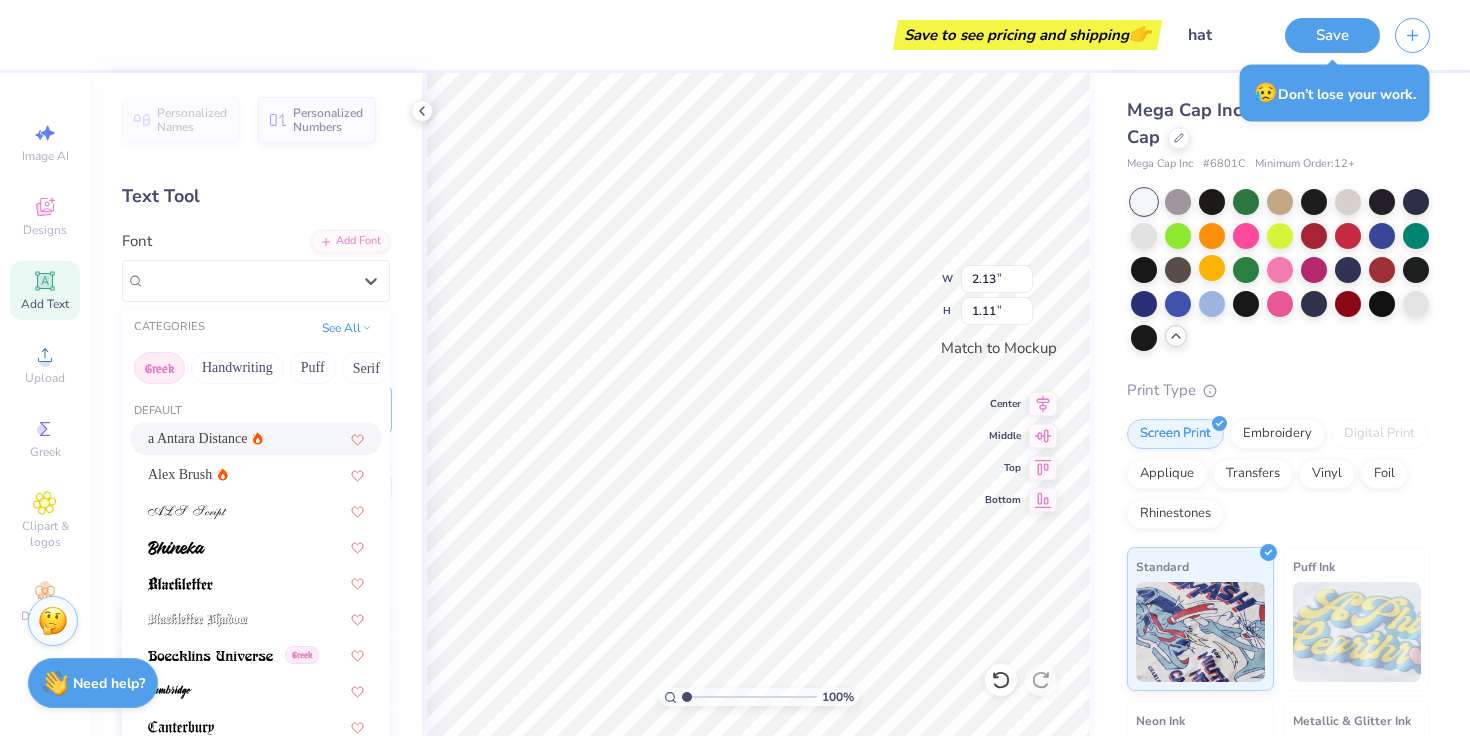 click on "Greek" at bounding box center [159, 368] 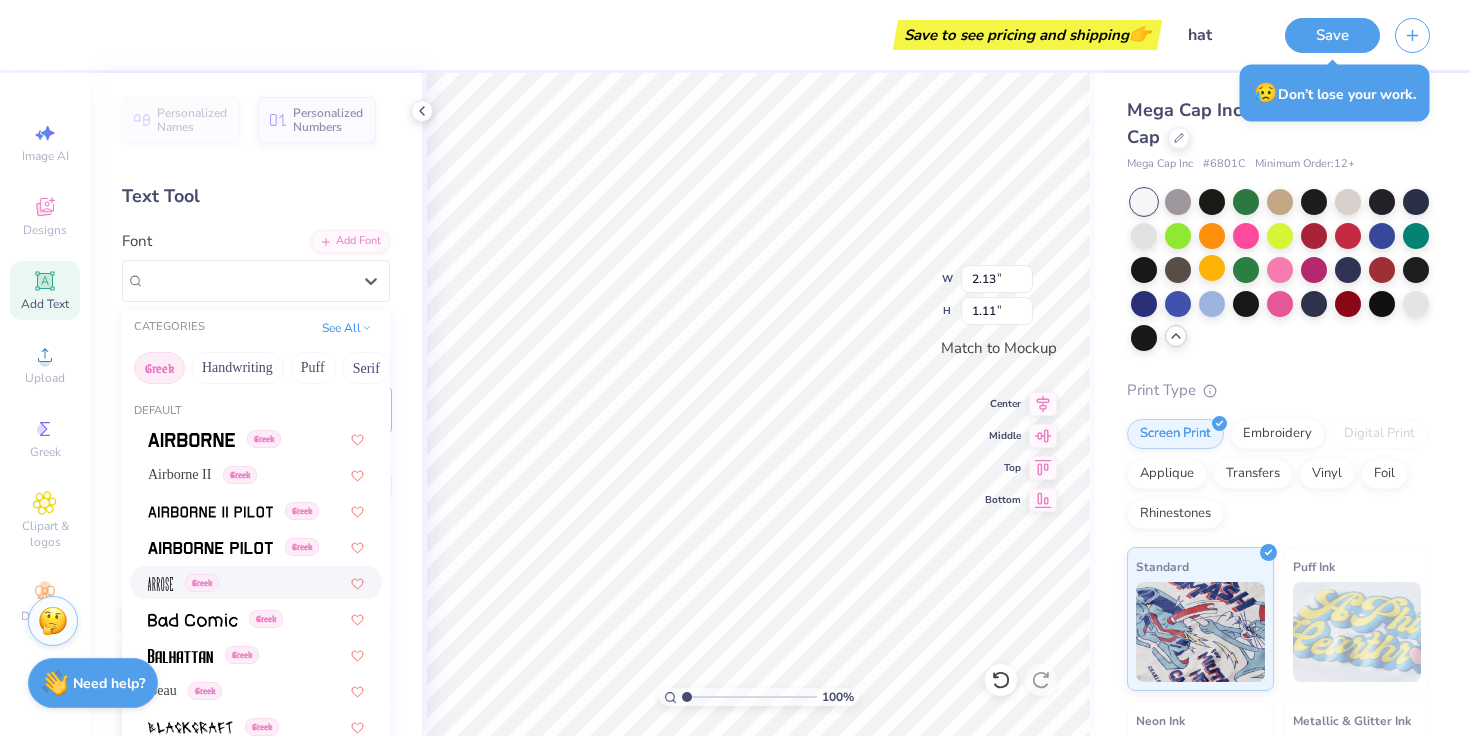 scroll, scrollTop: 87, scrollLeft: 0, axis: vertical 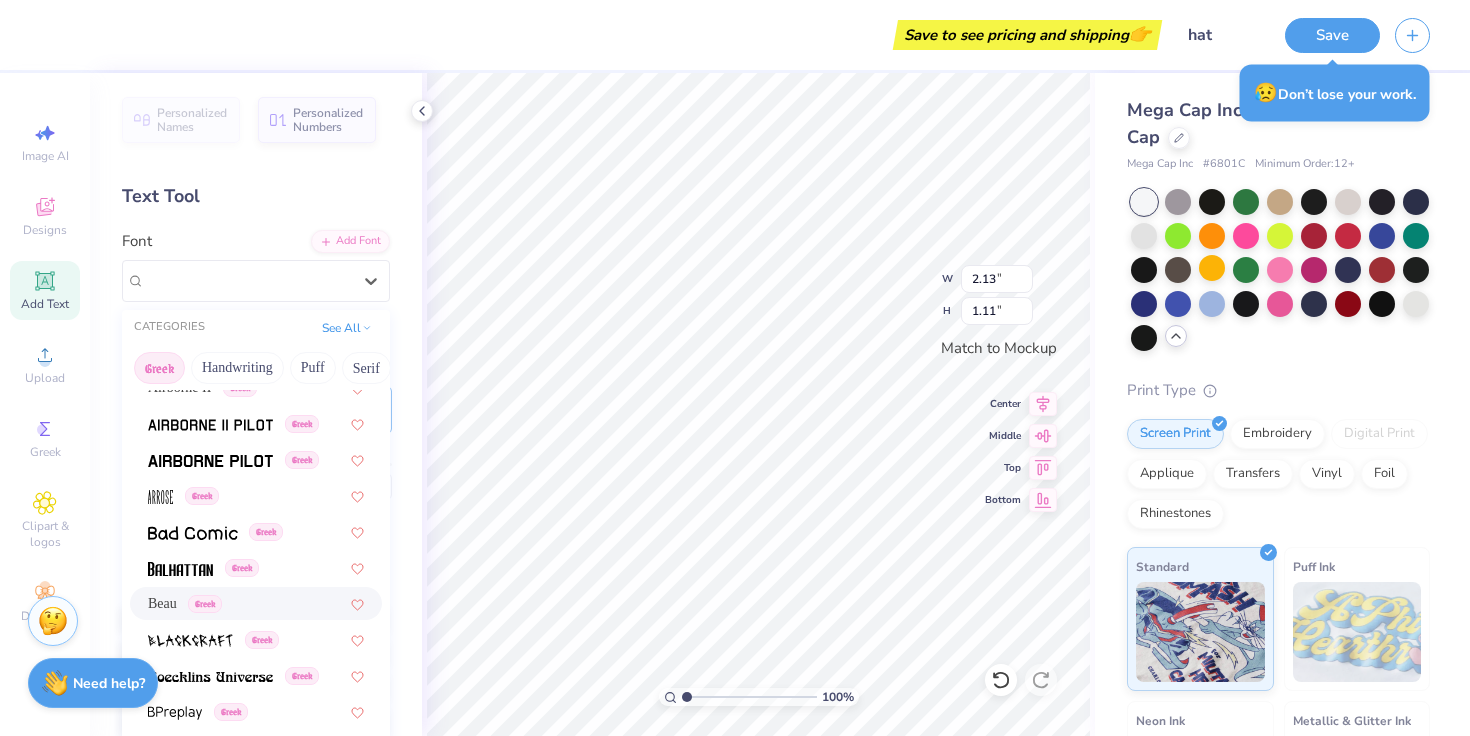 click on "Beau" at bounding box center [162, 603] 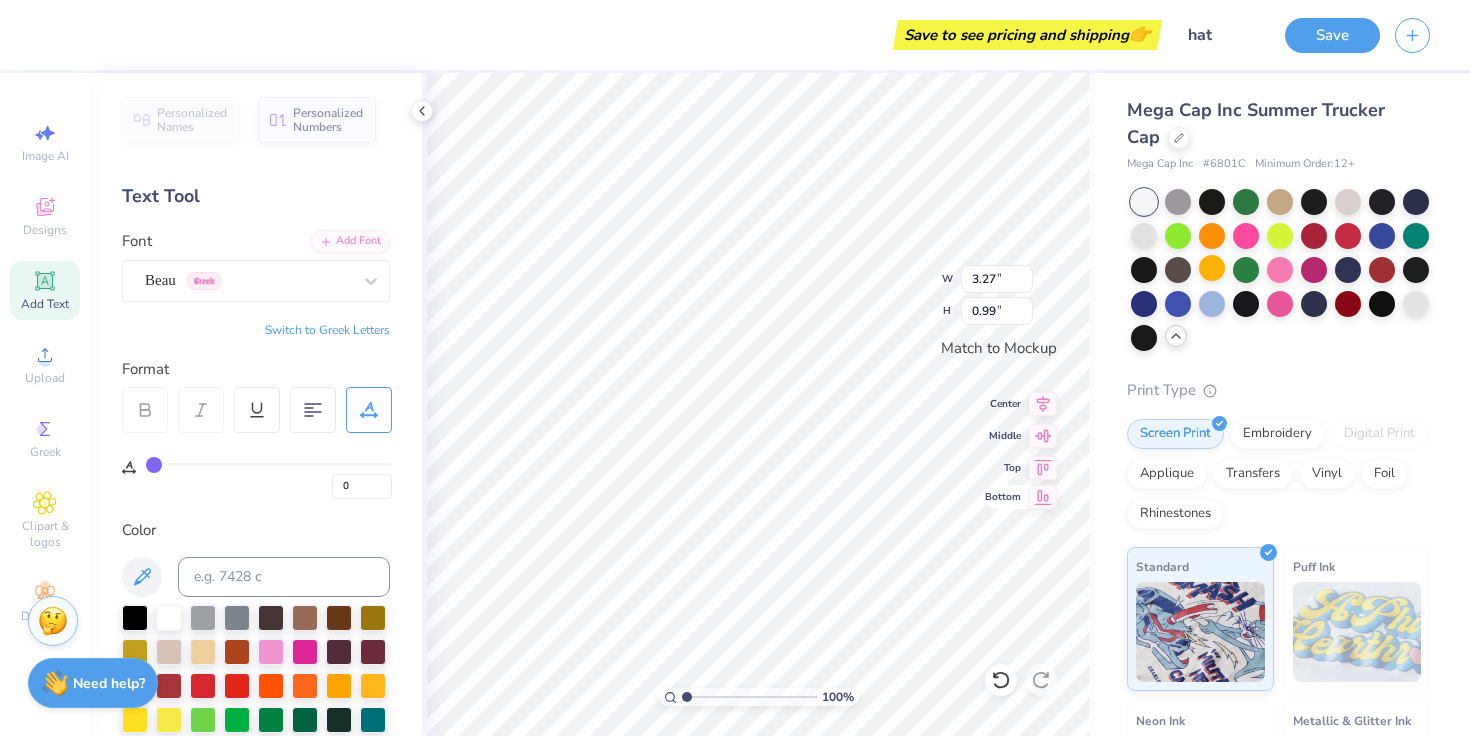 click 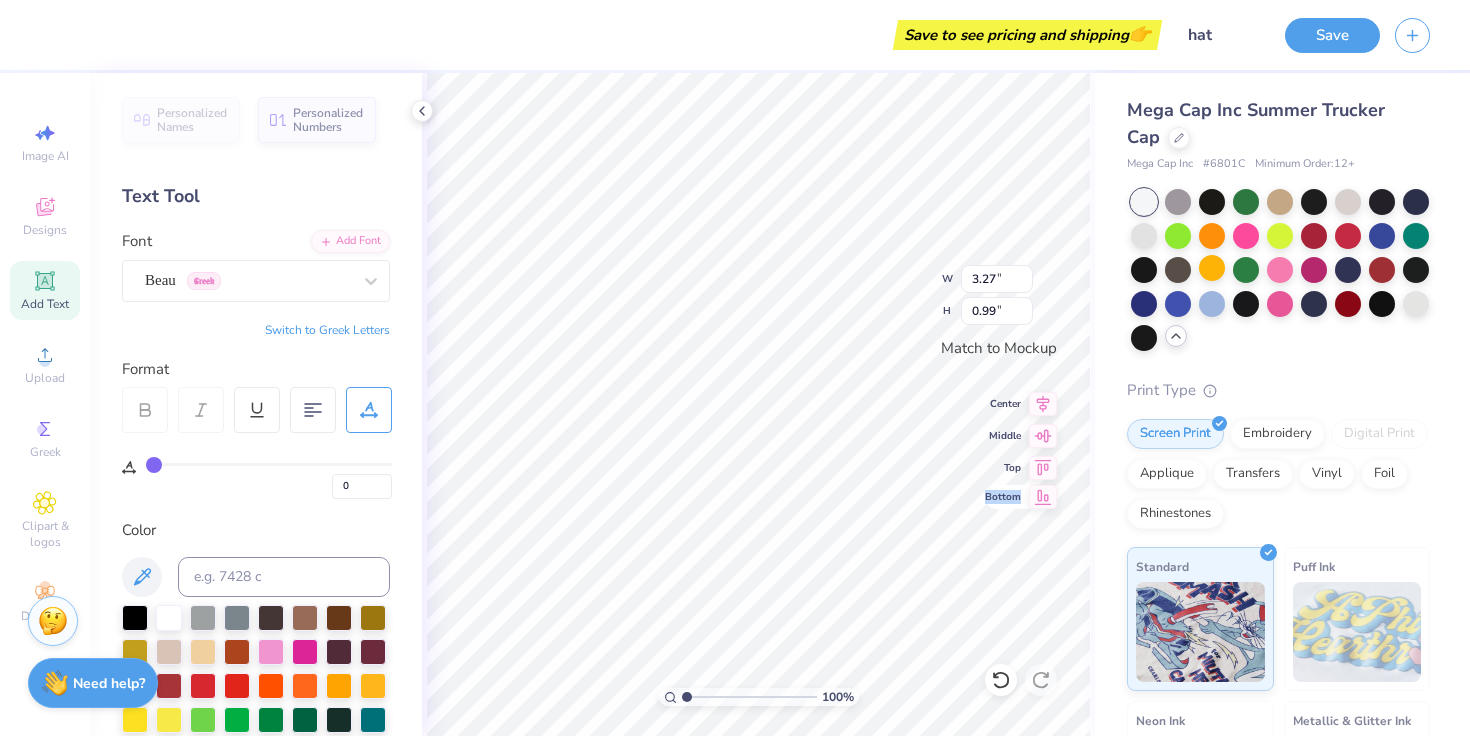 click 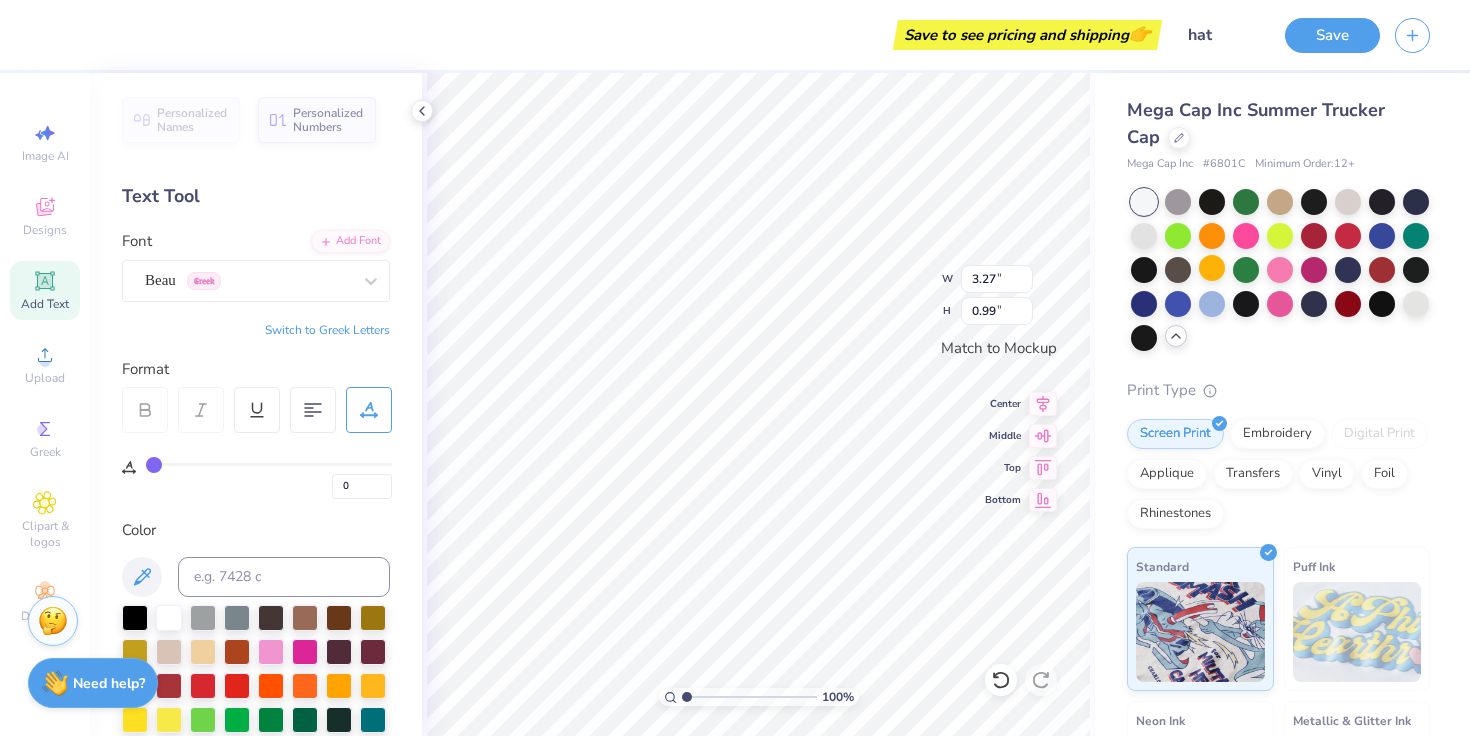 click on "Personalized Names Personalized Numbers Text Tool  Add Font Font Beau Greek Switch to Greek Letters Format 0 Color Styles Text Shape Direction Horizontal Vertical Bend 0.29" at bounding box center [256, 404] 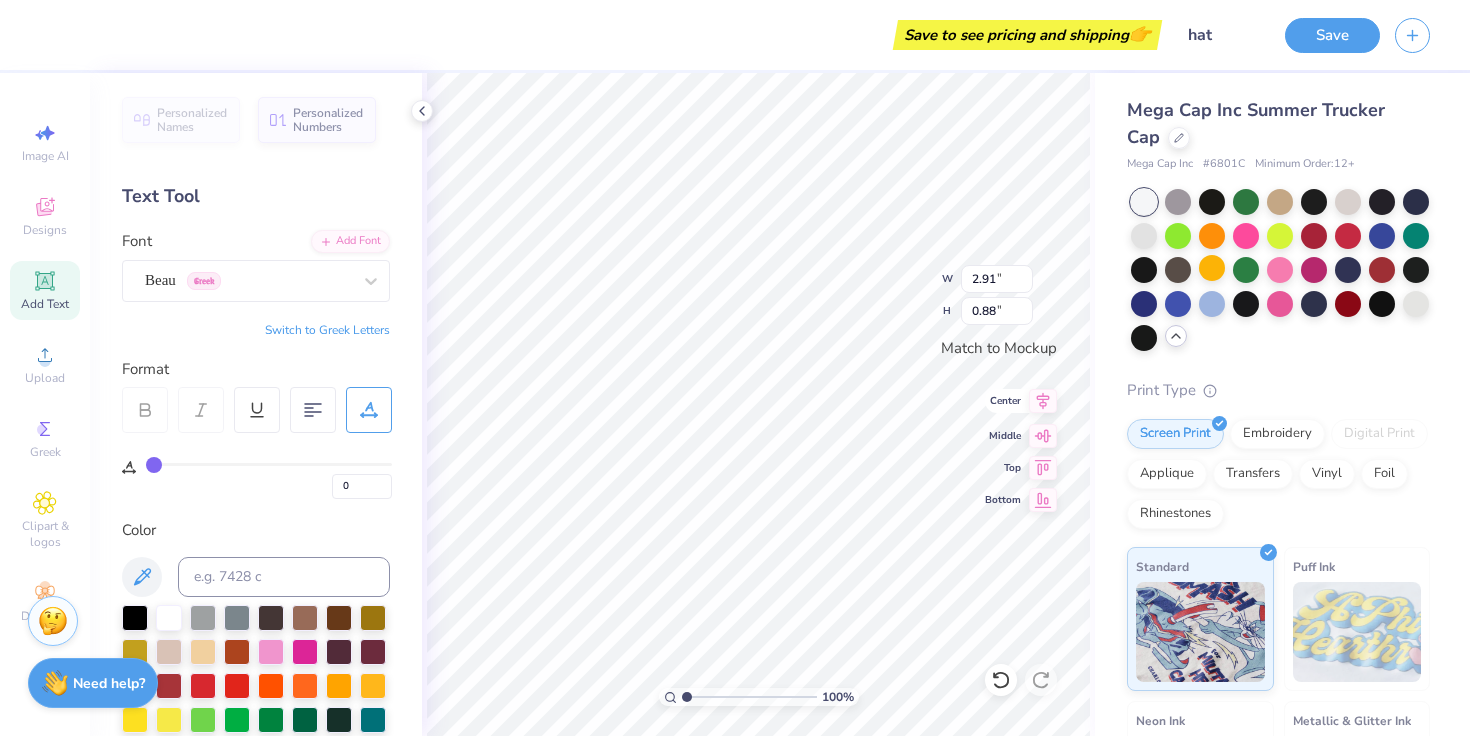 click on "Center" at bounding box center (1021, 401) 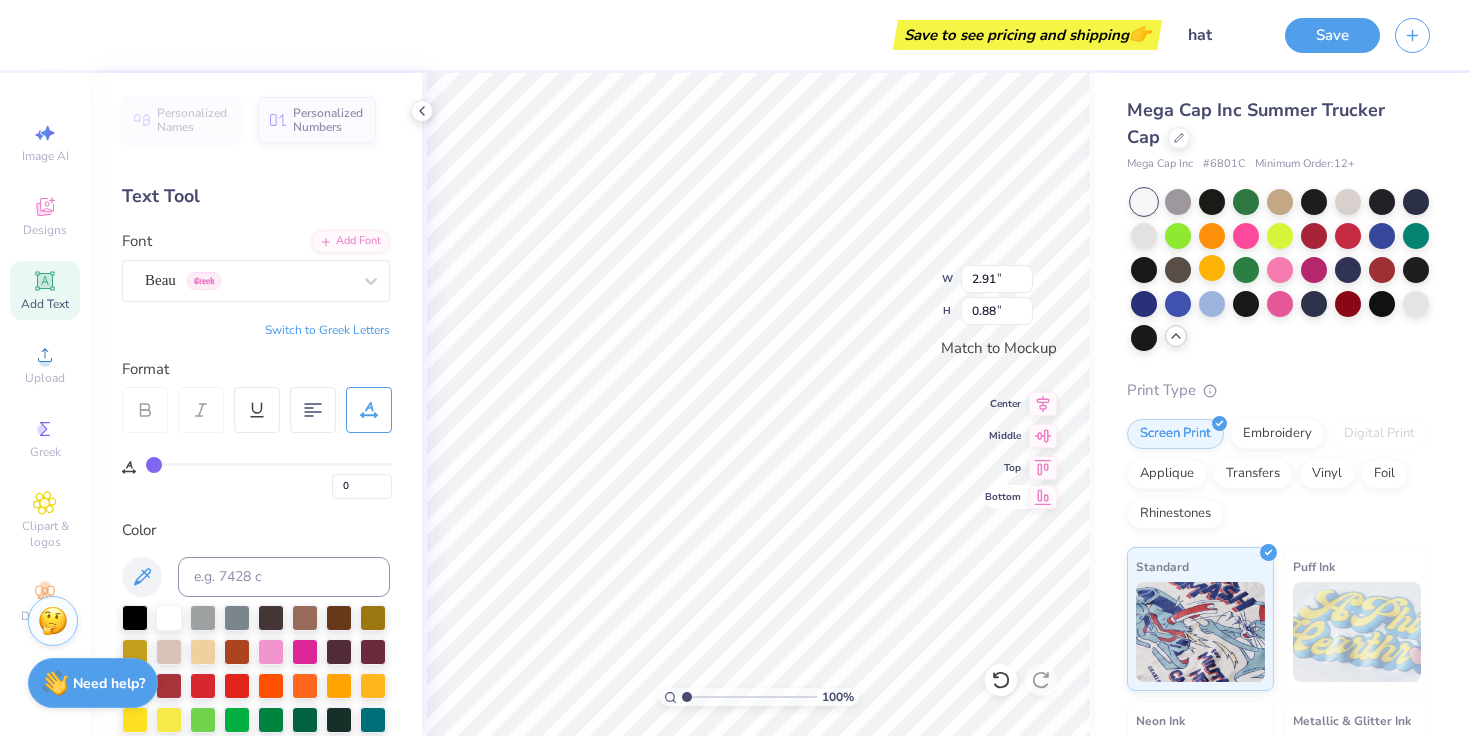 click 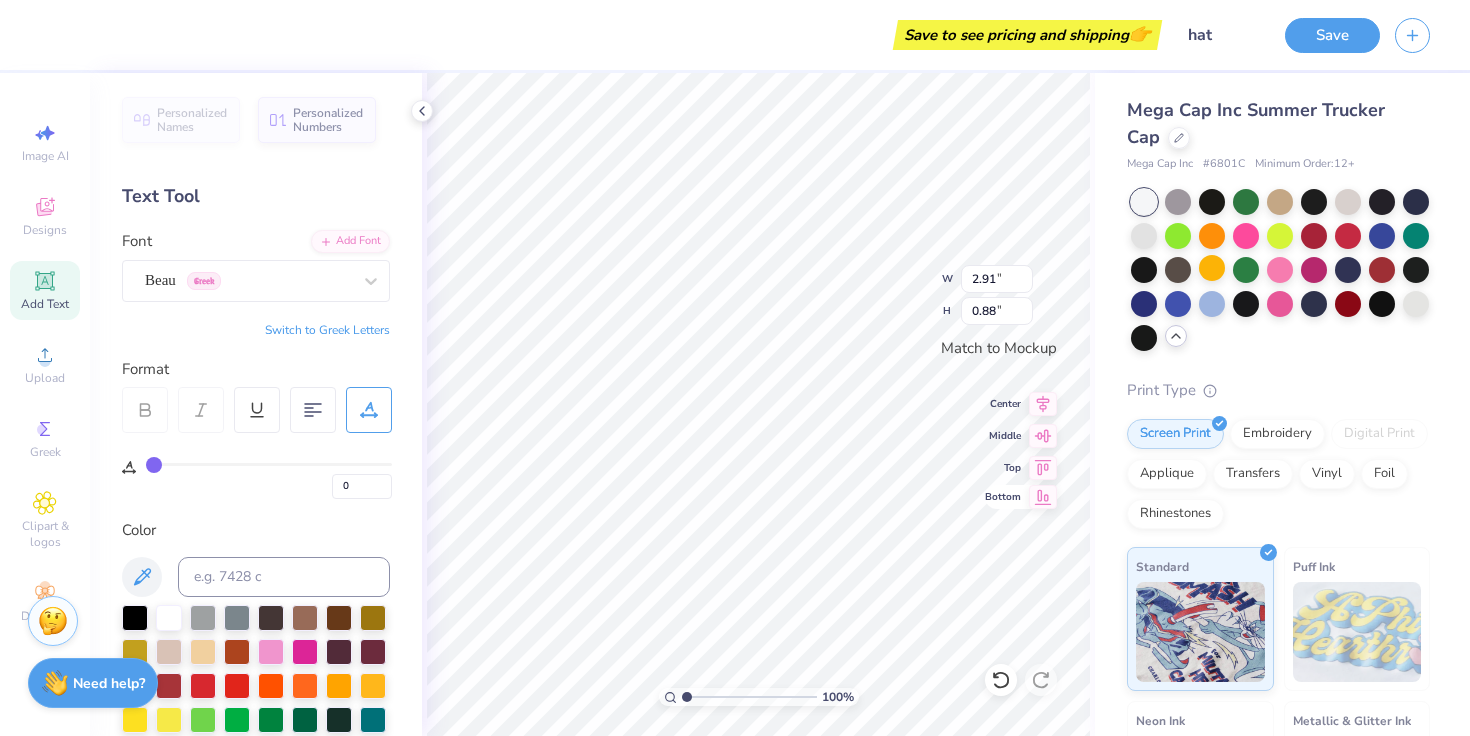 click 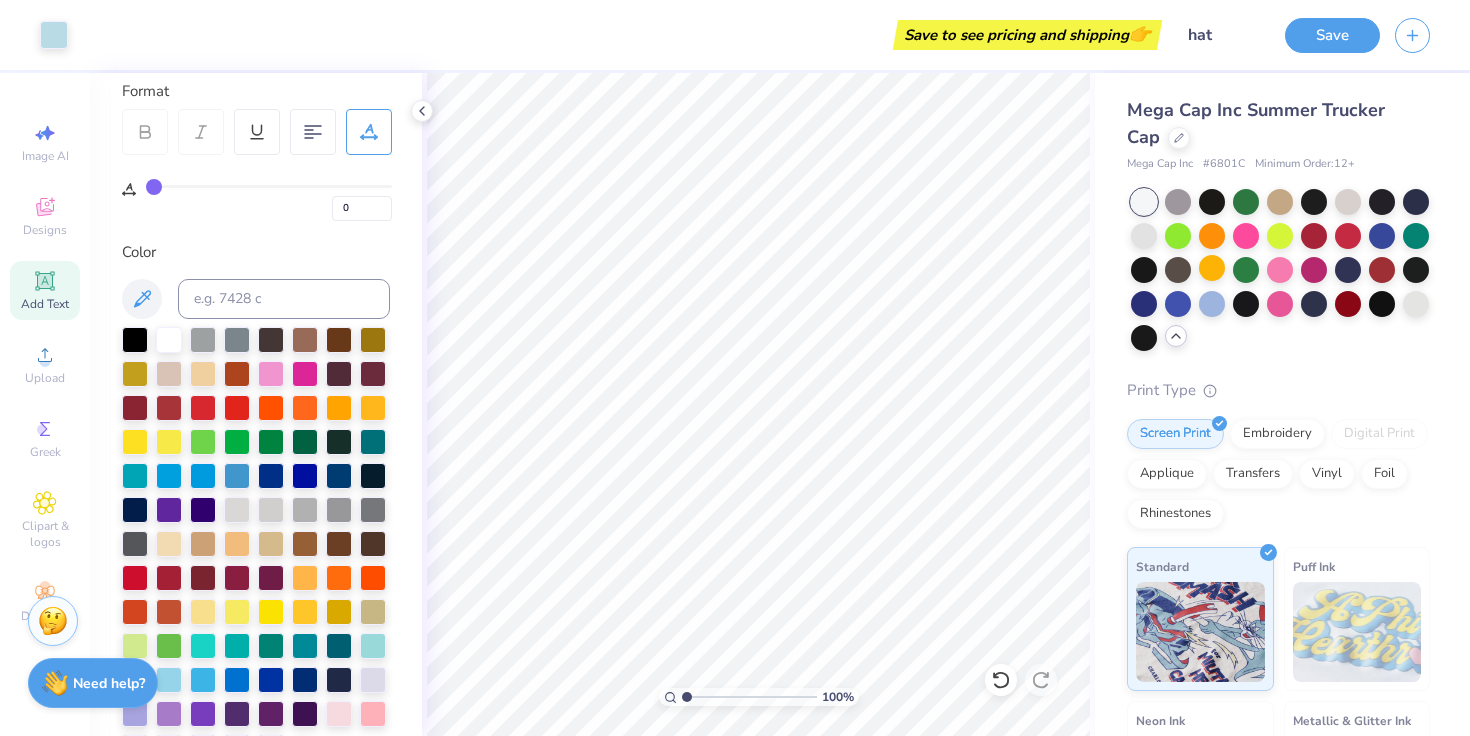 scroll, scrollTop: 309, scrollLeft: 0, axis: vertical 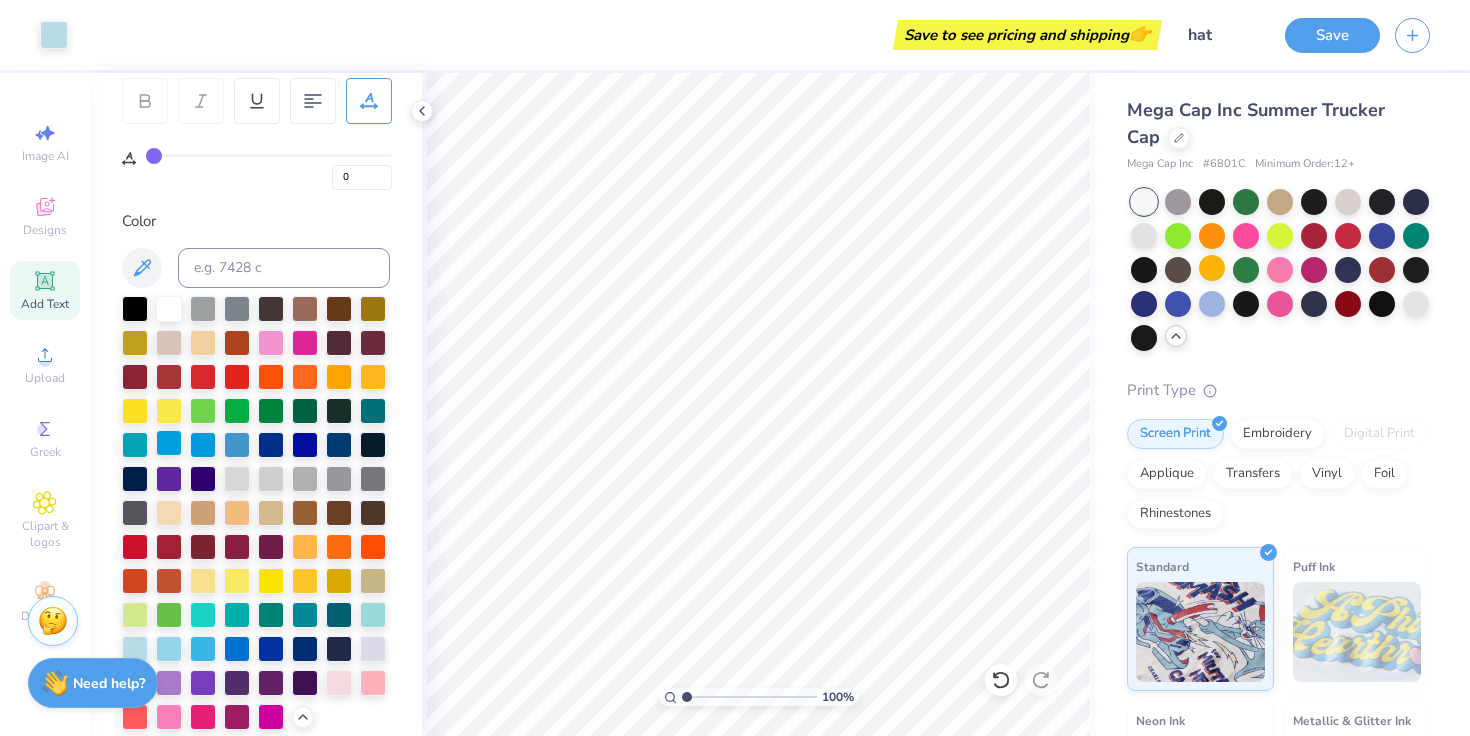 click at bounding box center [169, 443] 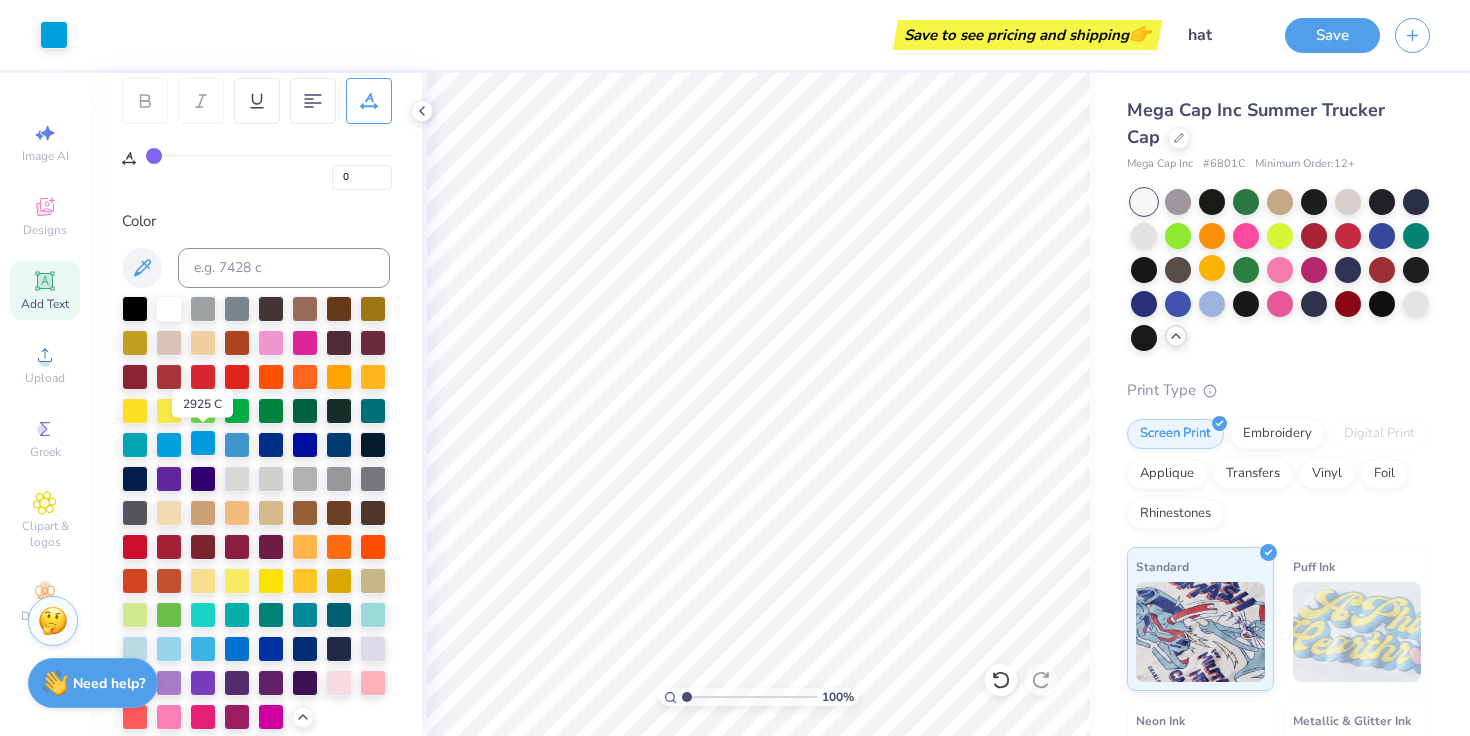 click at bounding box center (203, 443) 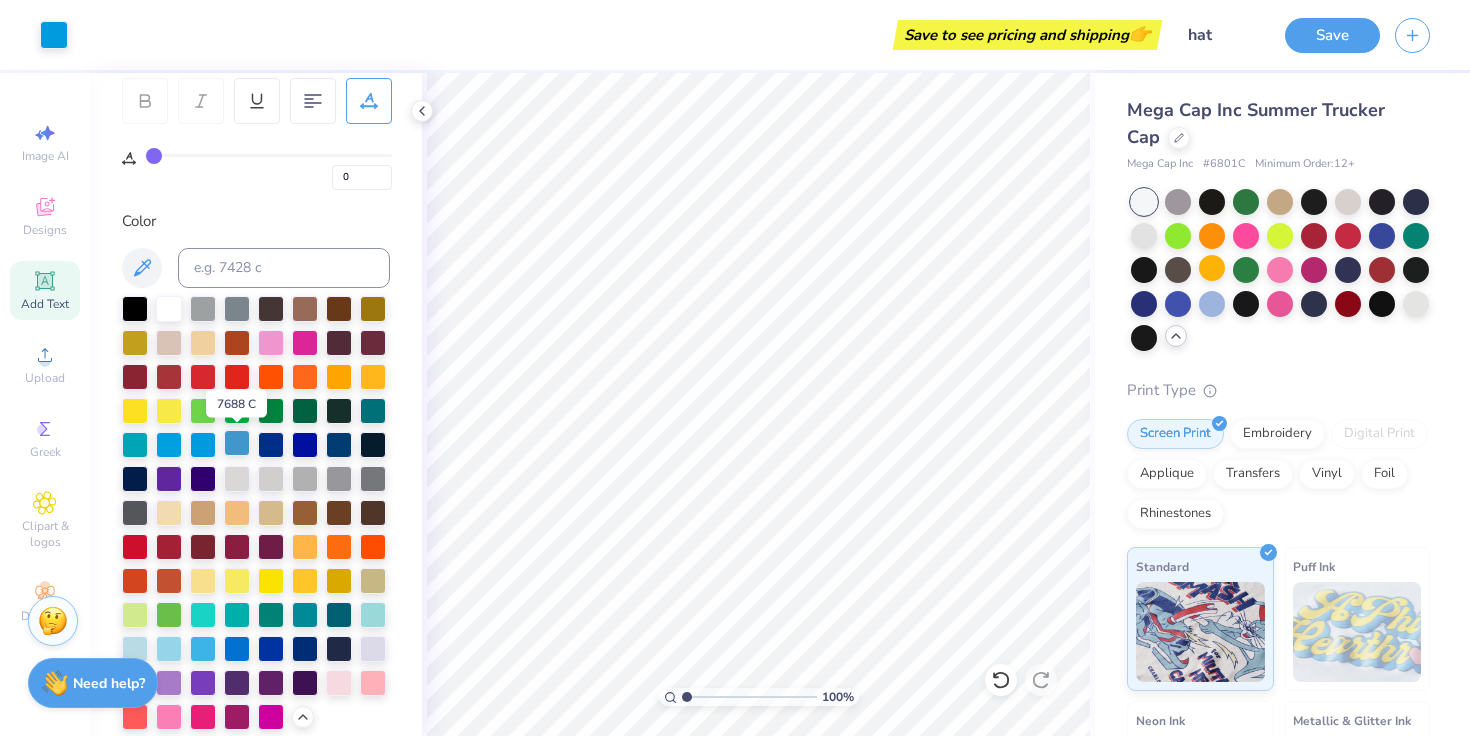 click at bounding box center (237, 443) 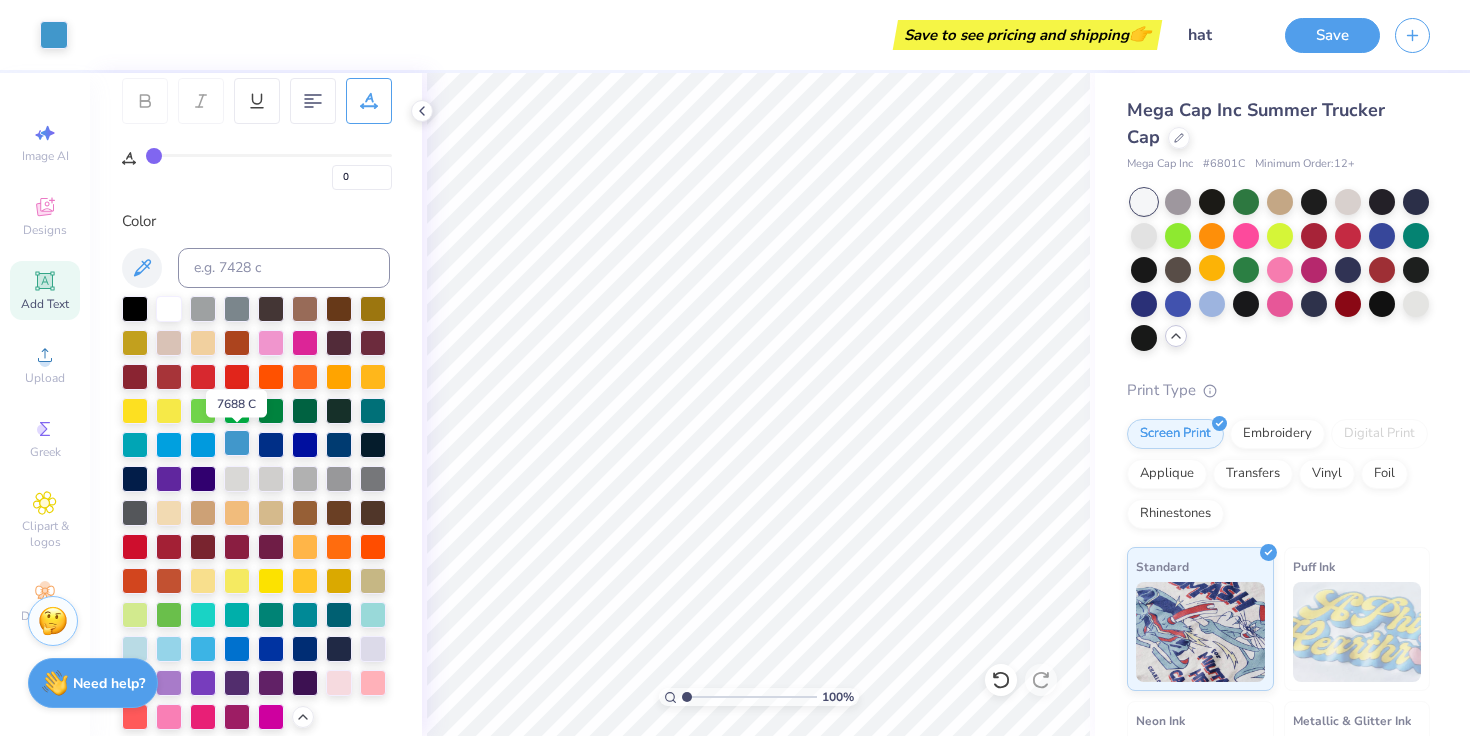 click at bounding box center [237, 443] 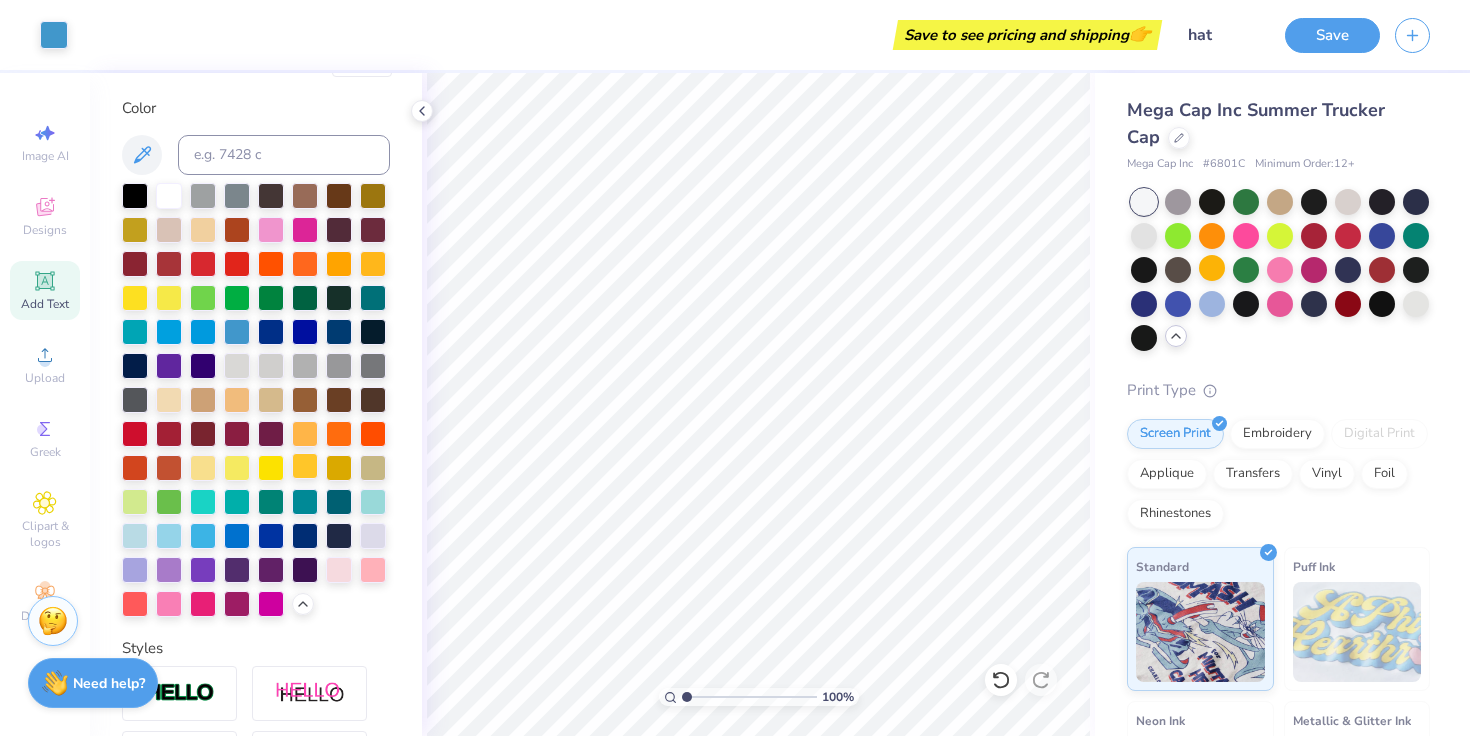 scroll, scrollTop: 440, scrollLeft: 0, axis: vertical 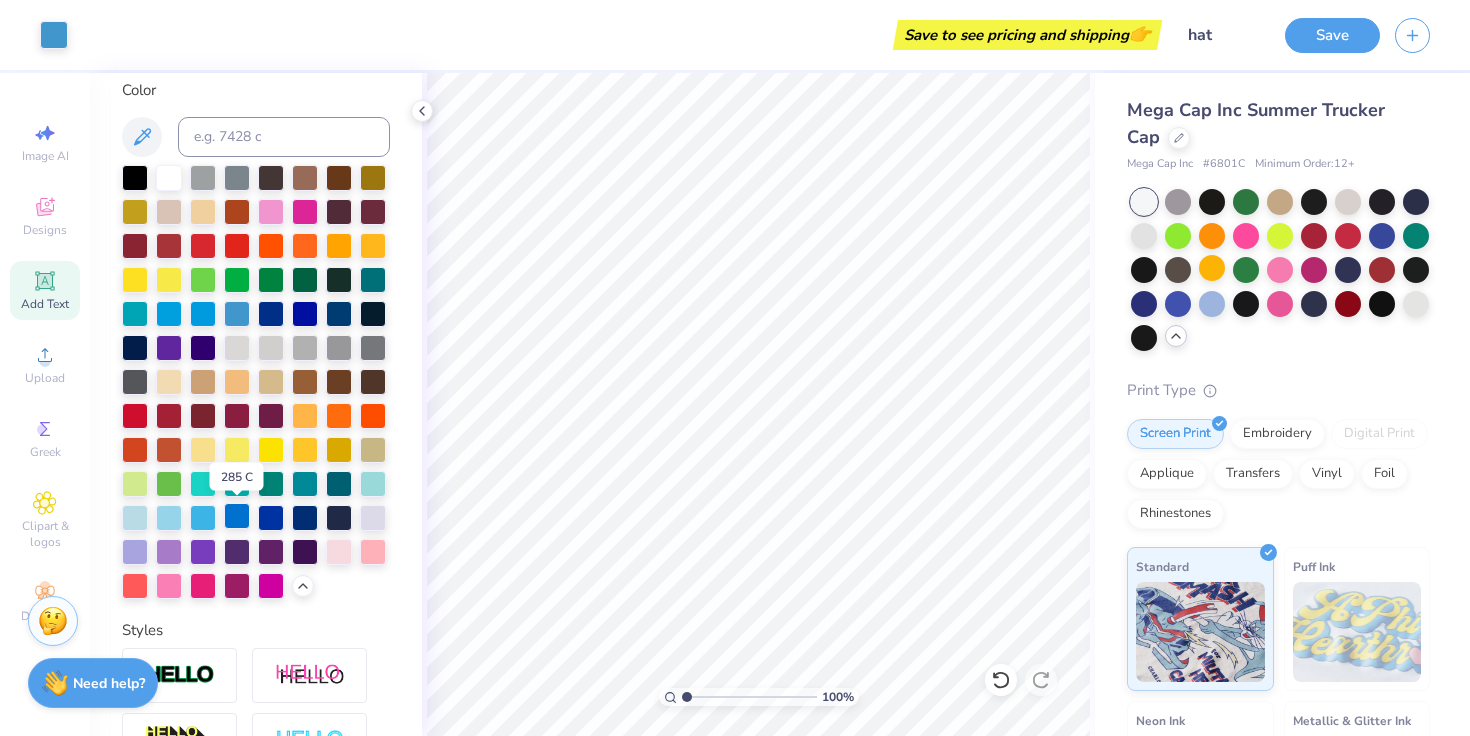 click at bounding box center (237, 516) 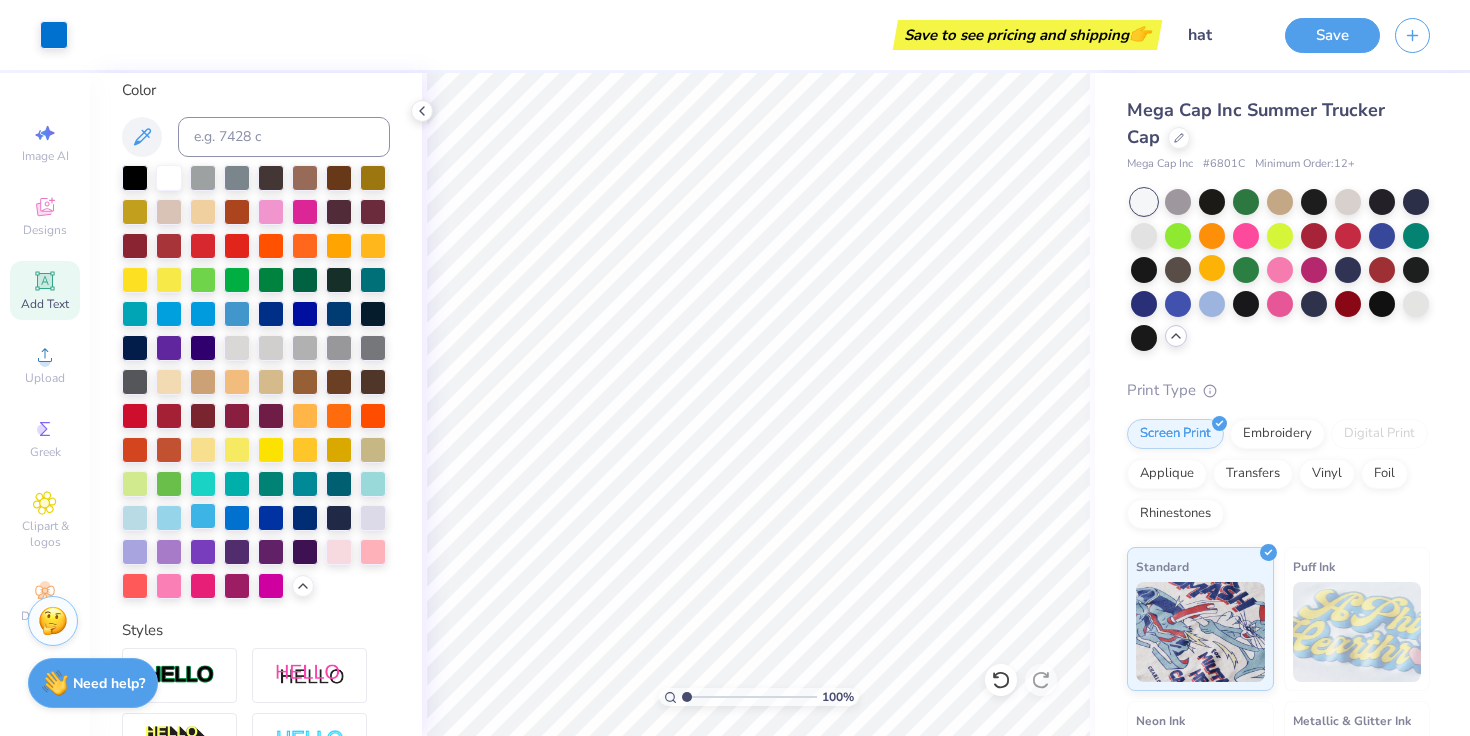 click at bounding box center [203, 516] 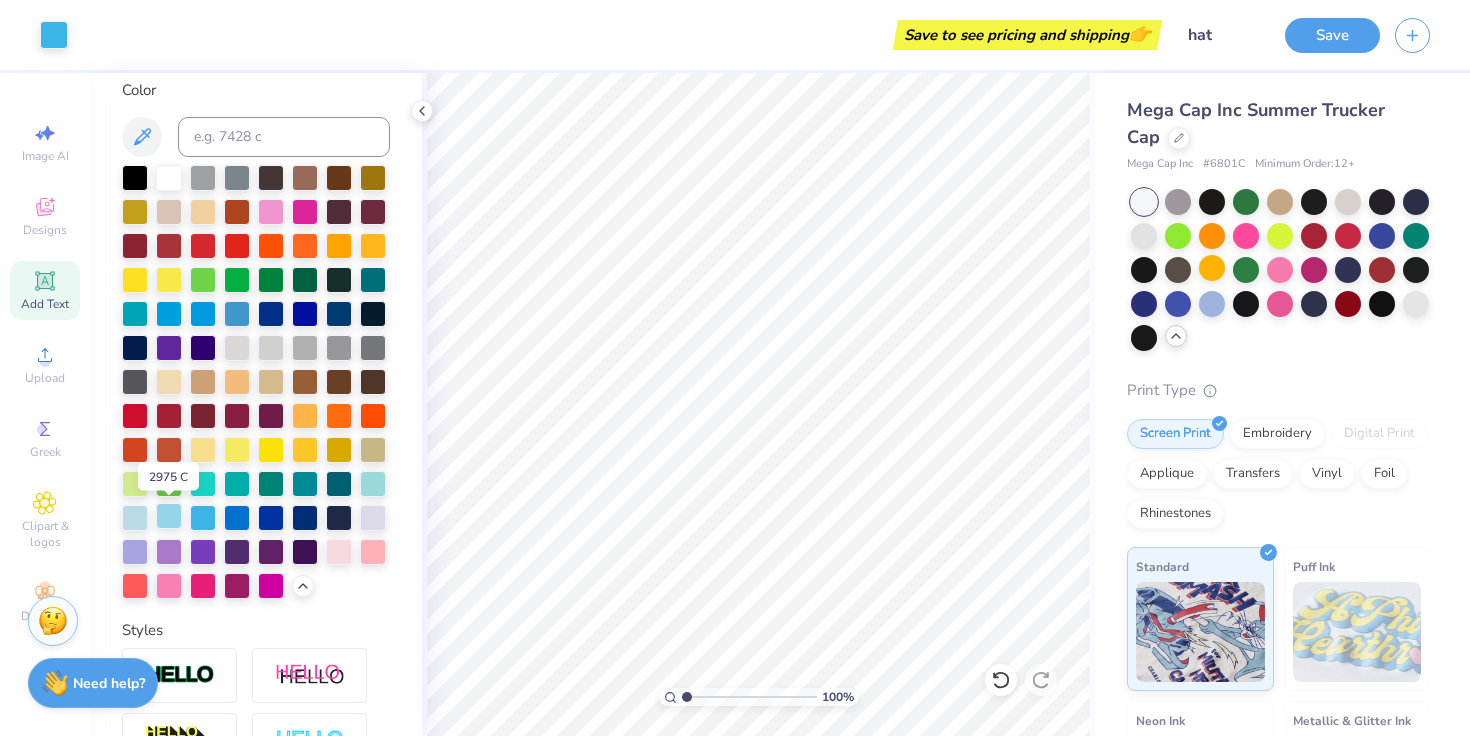 click at bounding box center (169, 516) 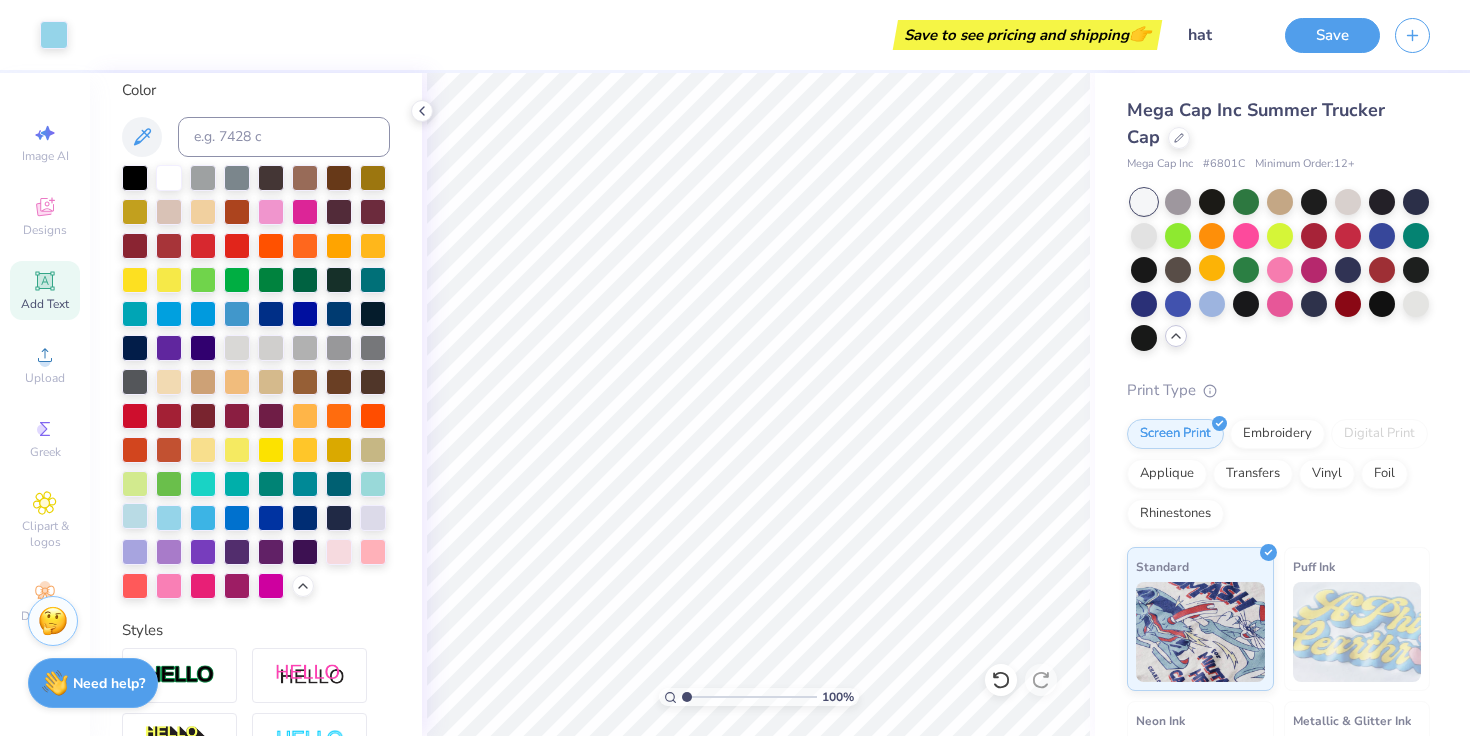 click at bounding box center (135, 516) 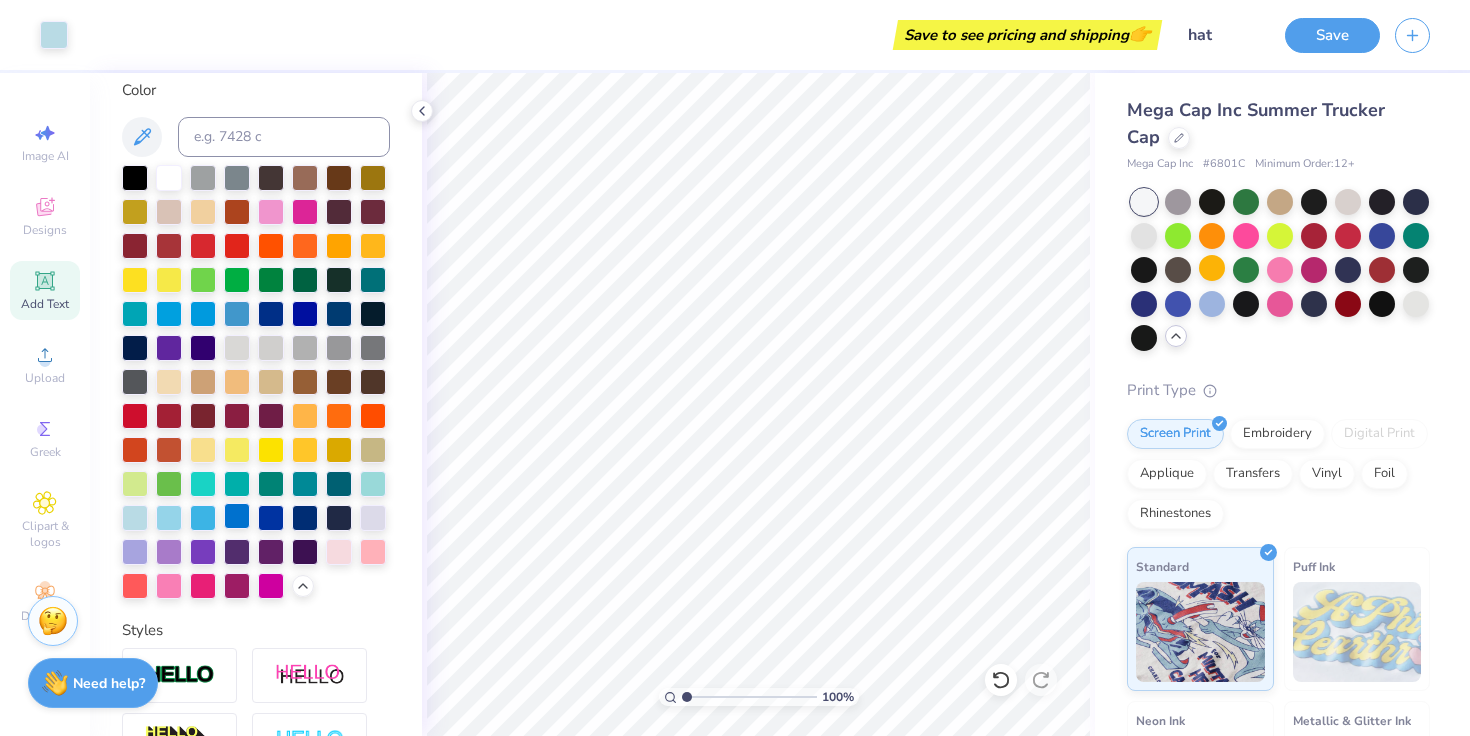click at bounding box center (237, 516) 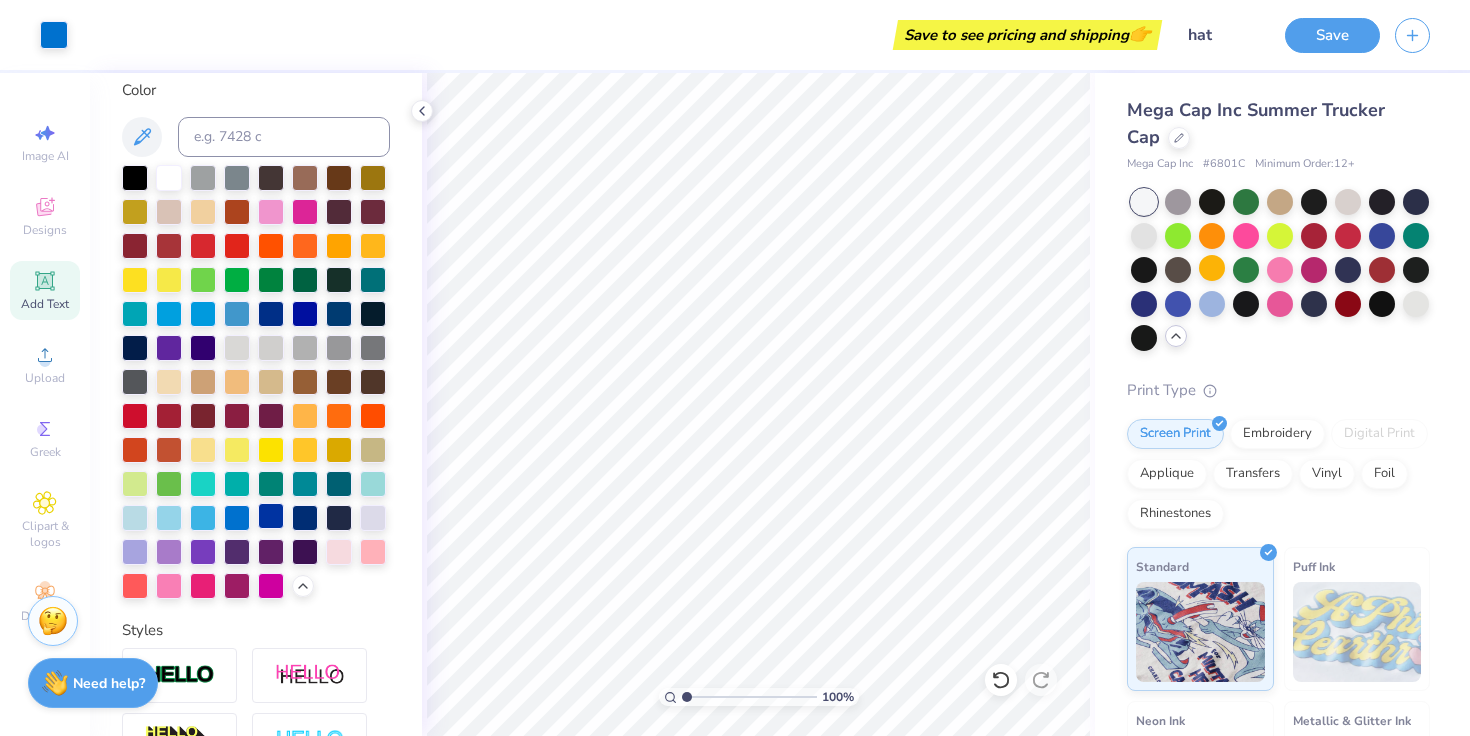 click at bounding box center [271, 516] 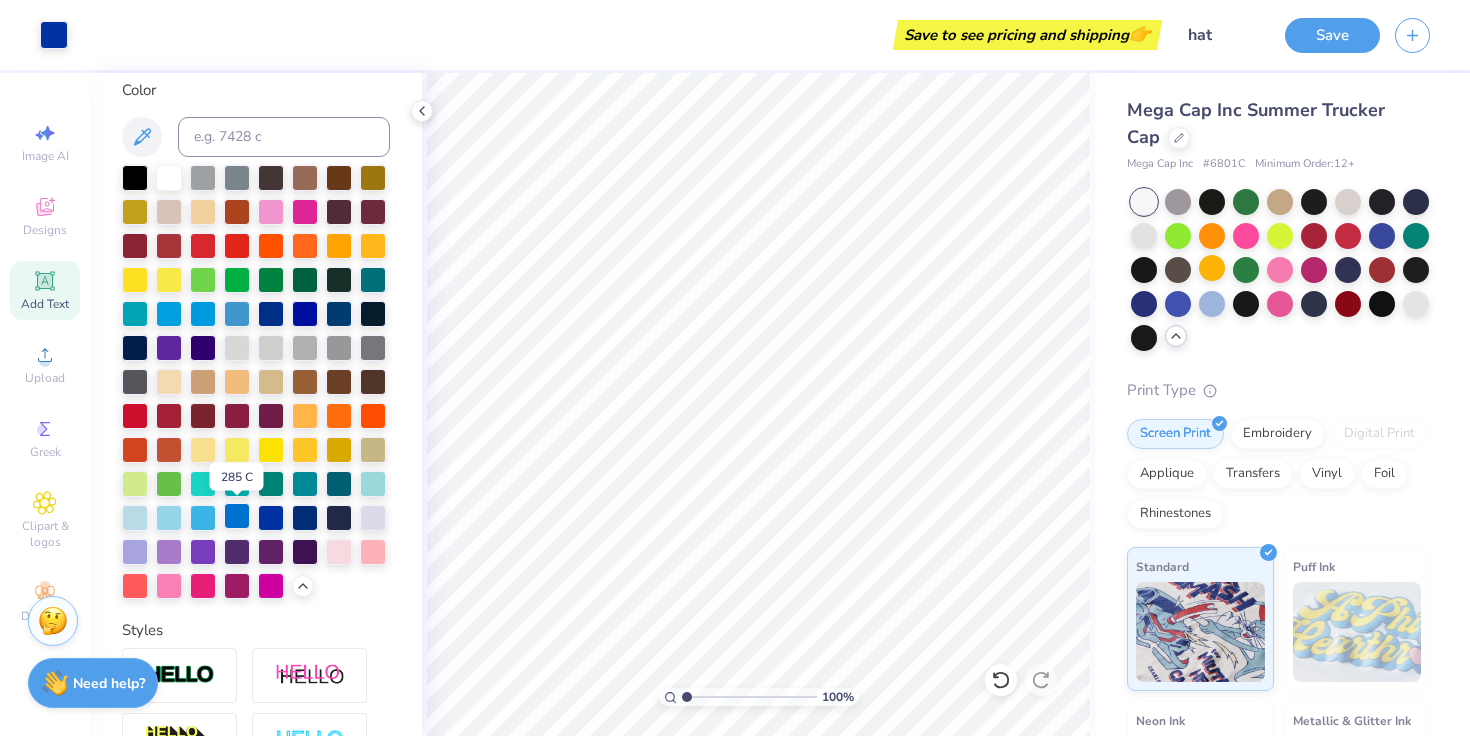 click at bounding box center [237, 516] 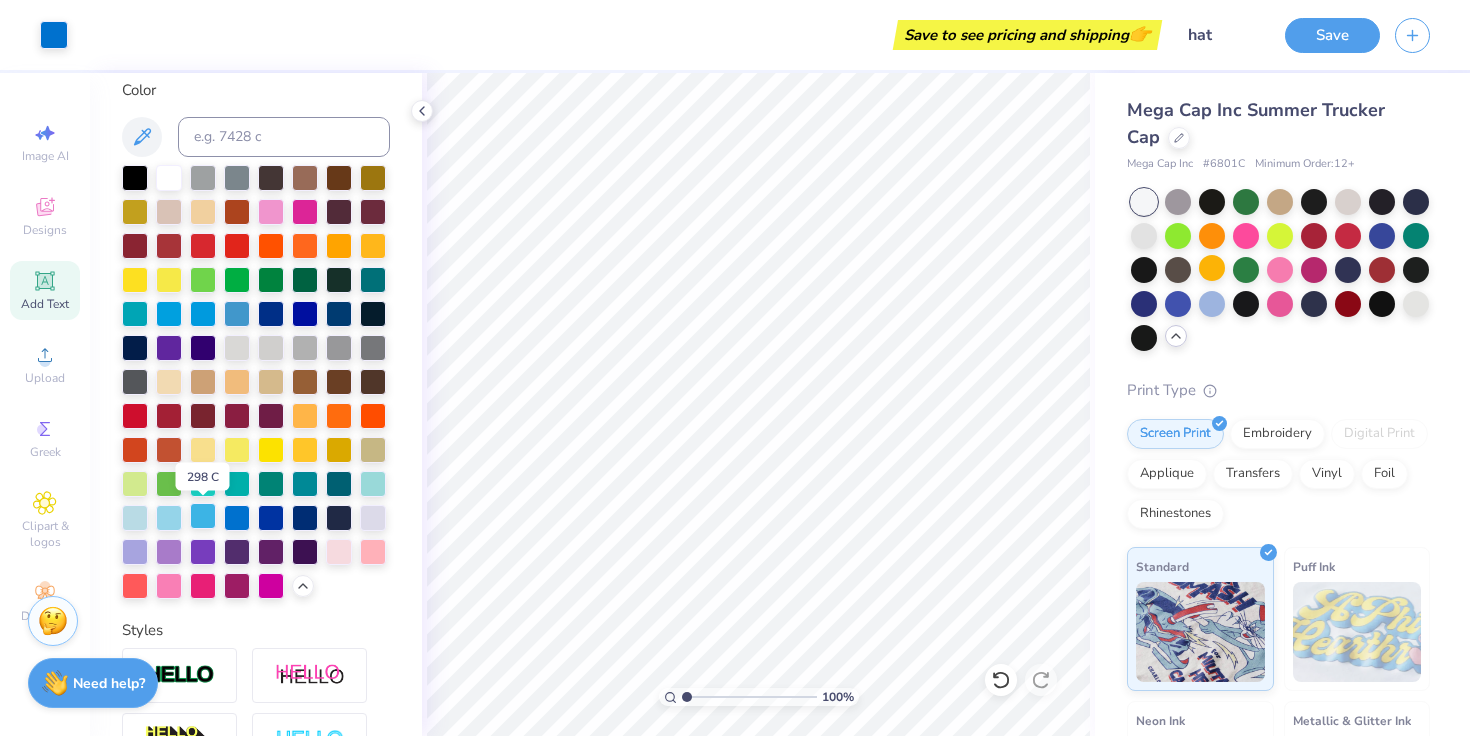 click at bounding box center (203, 516) 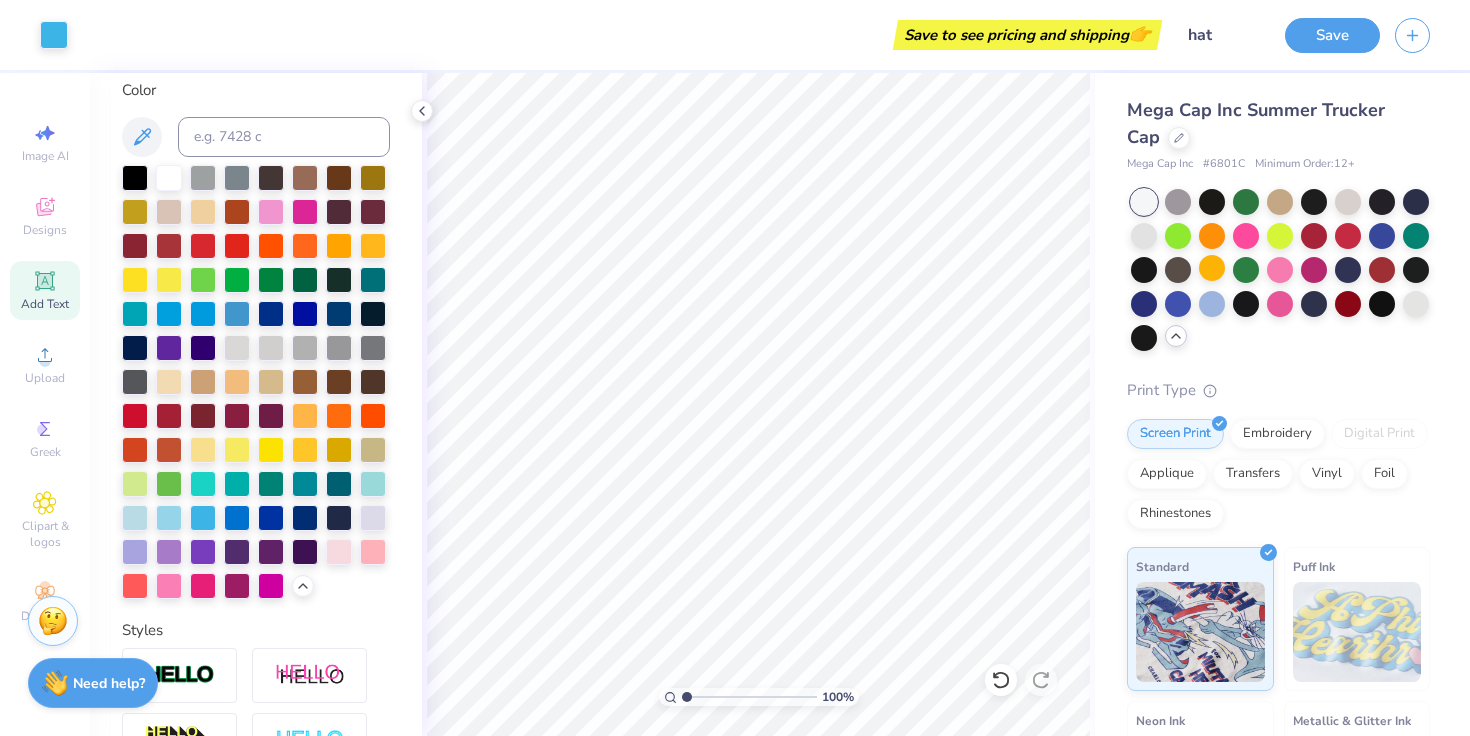click at bounding box center [256, 382] 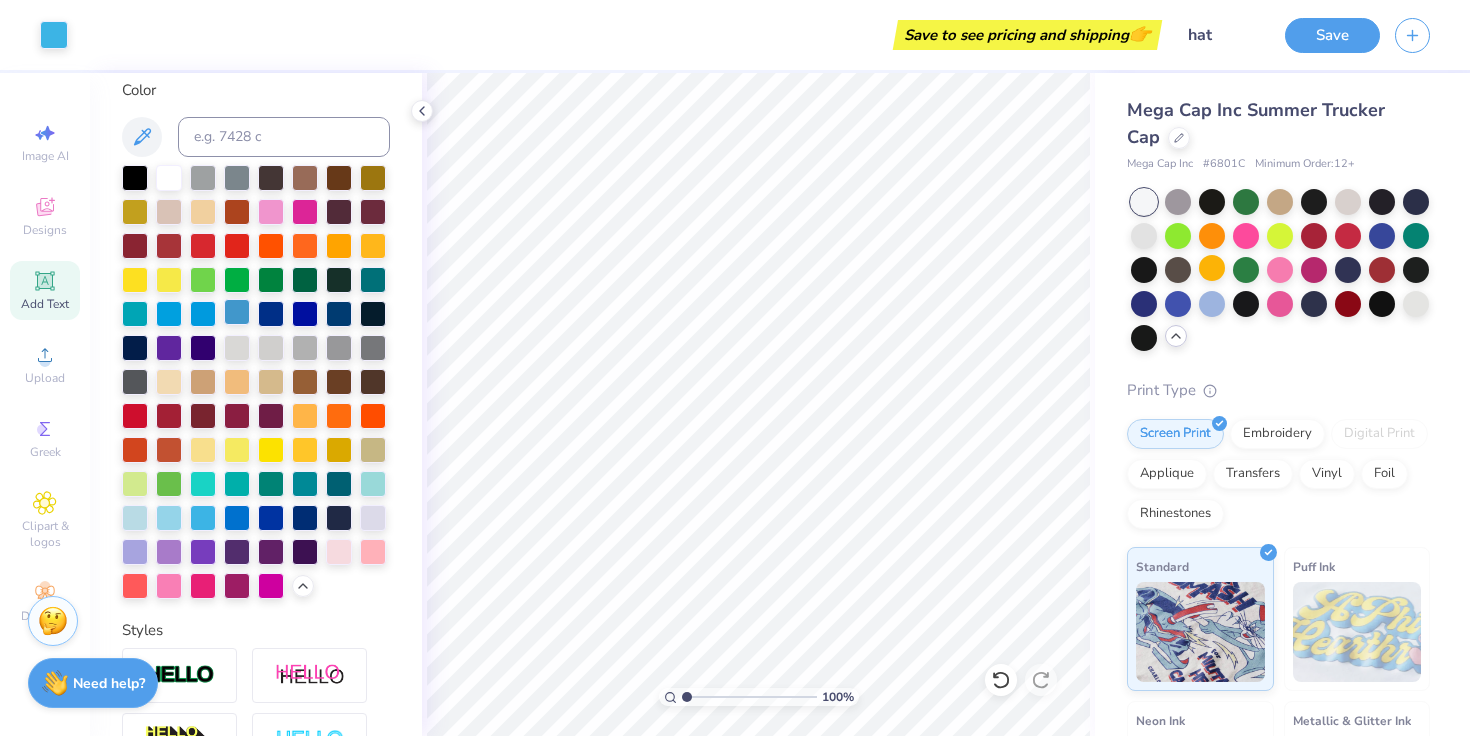 click at bounding box center [237, 312] 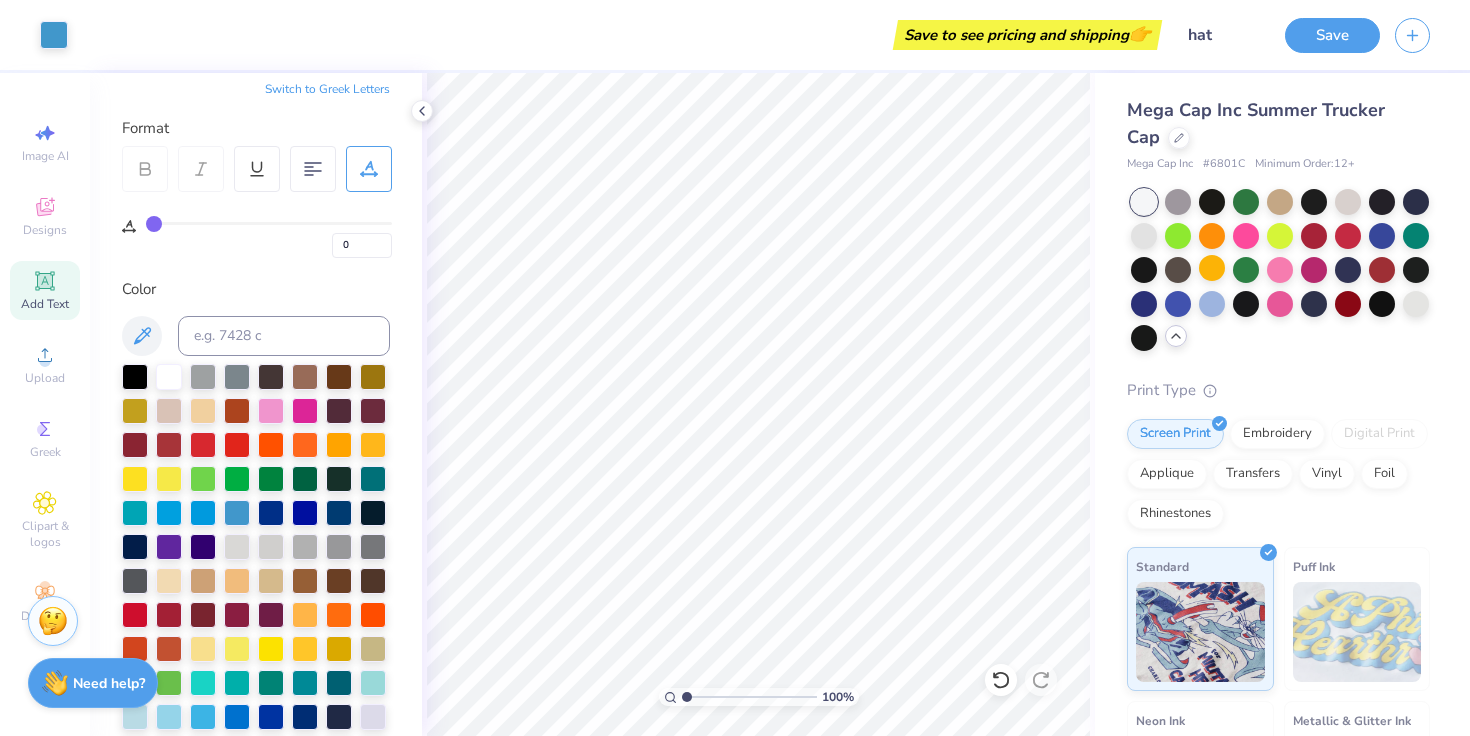 scroll, scrollTop: 243, scrollLeft: 0, axis: vertical 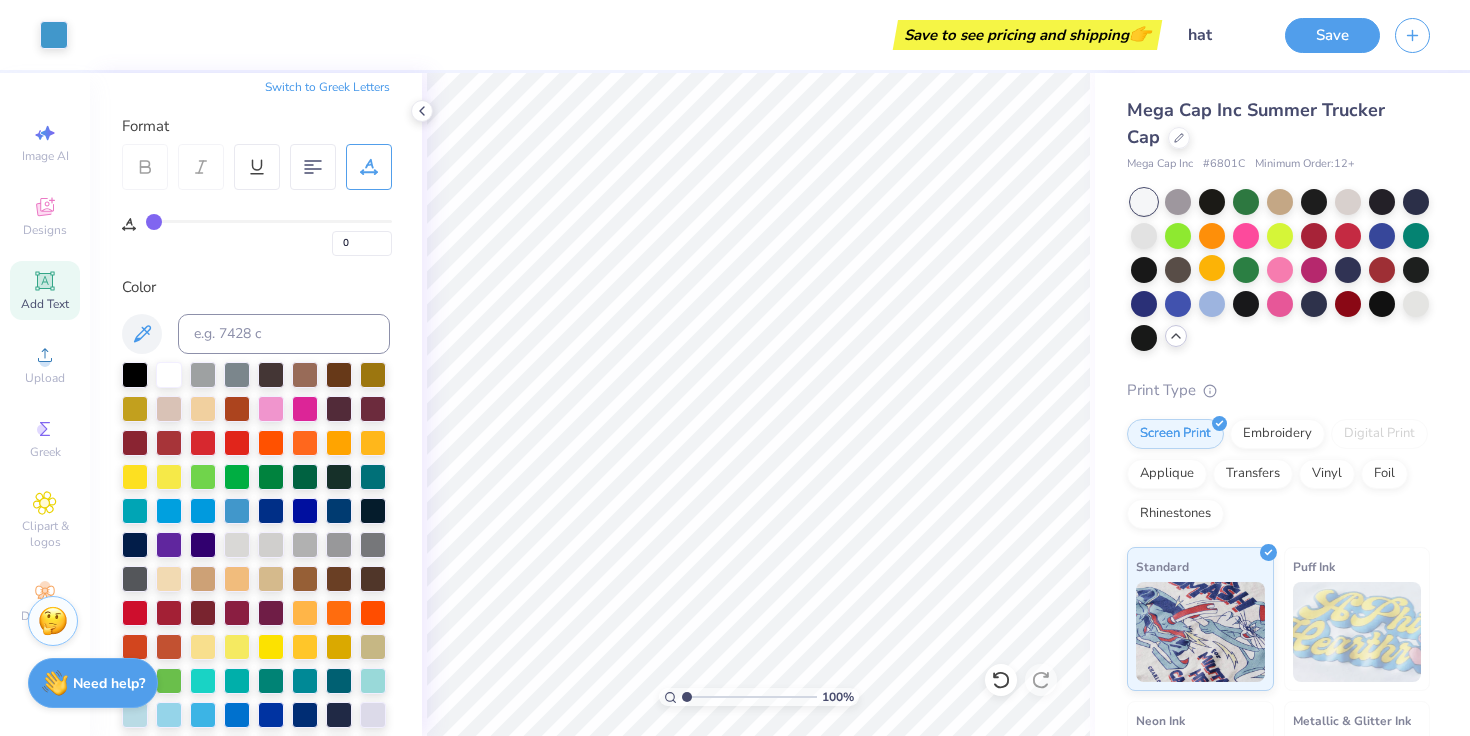 click on "100  %" at bounding box center (758, 404) 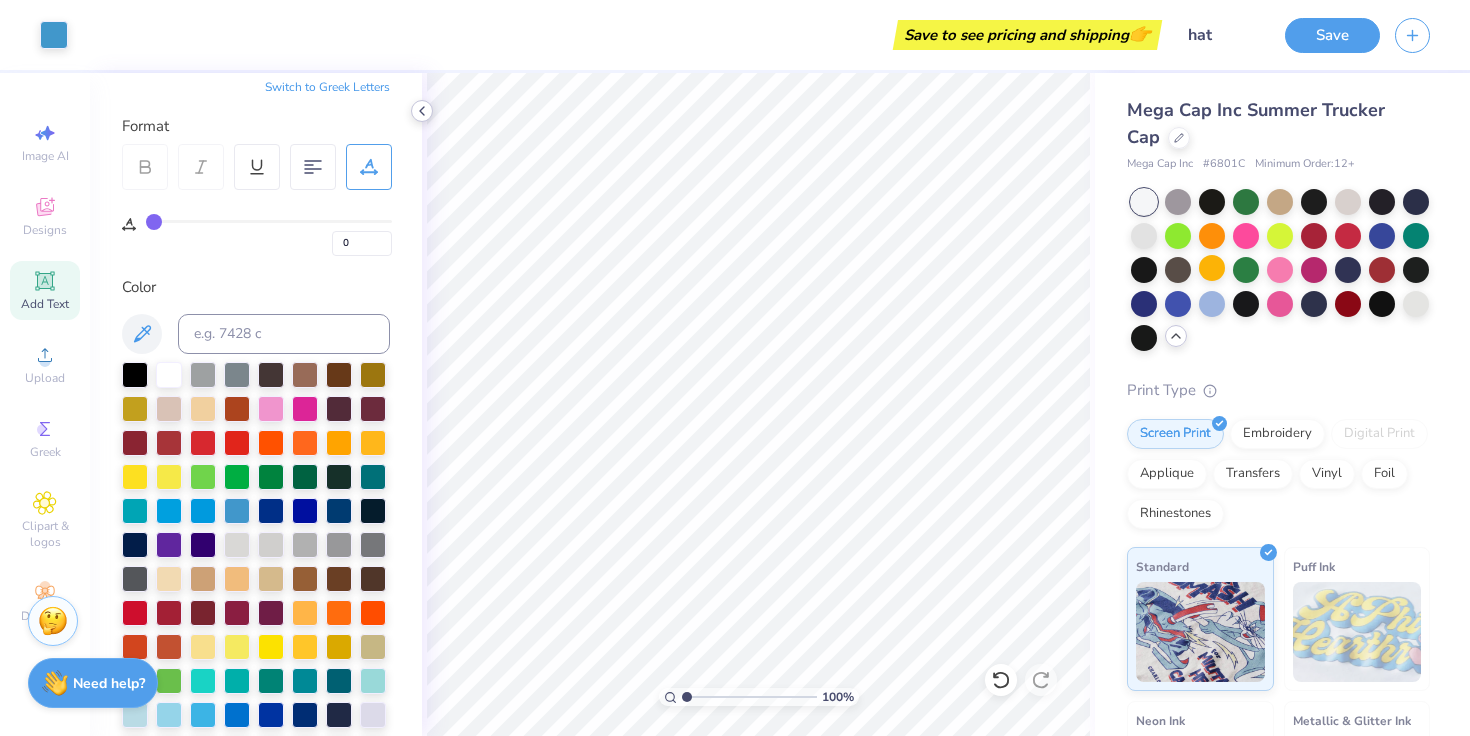 click 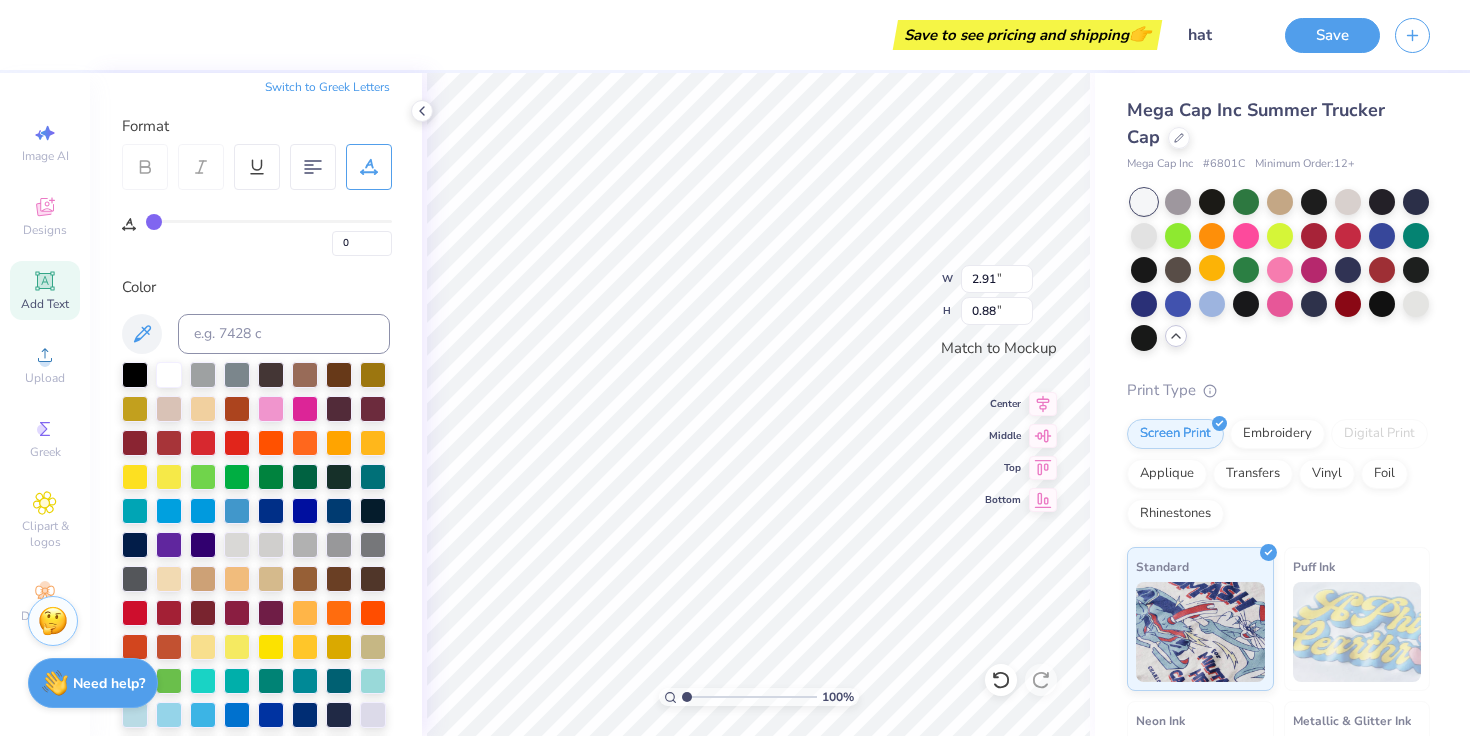 scroll, scrollTop: 0, scrollLeft: 0, axis: both 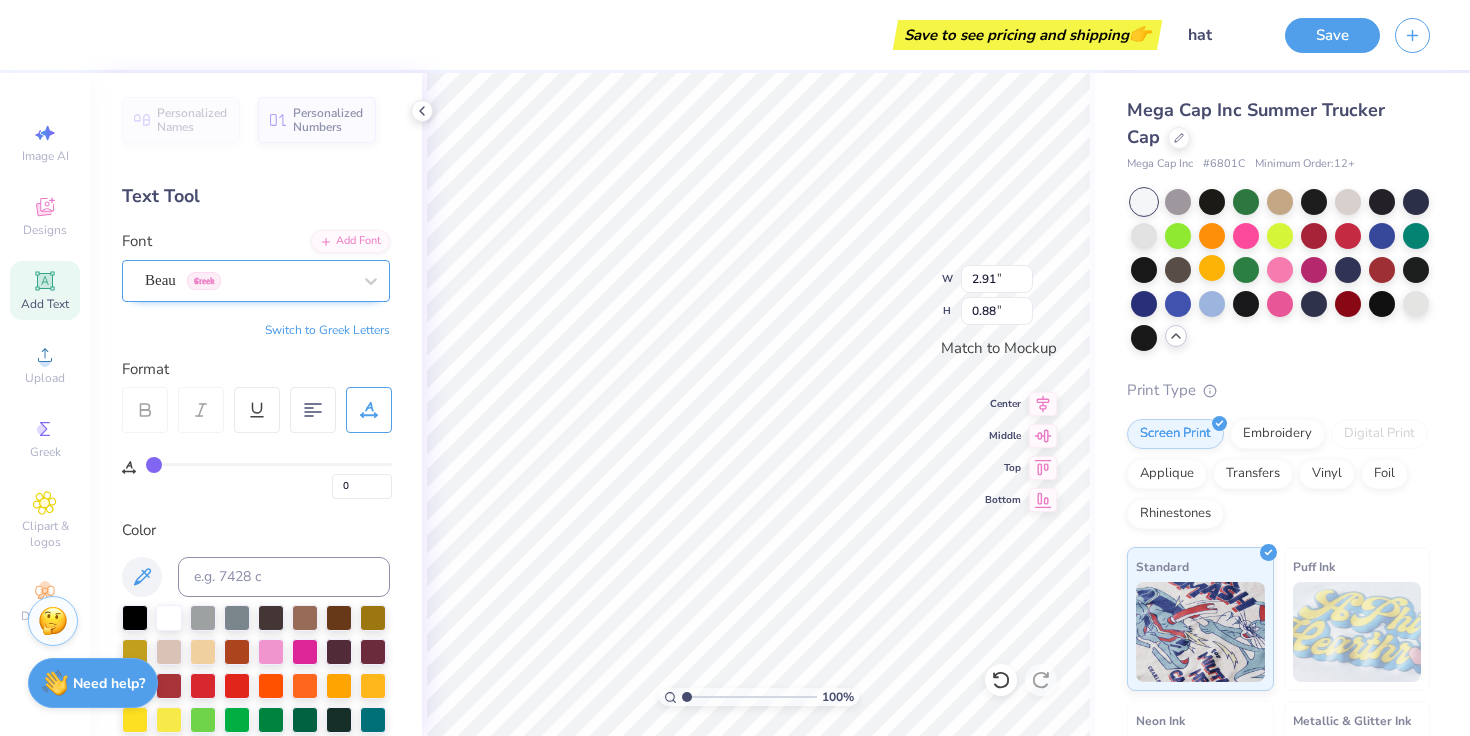 click on "Beau Greek" at bounding box center (248, 280) 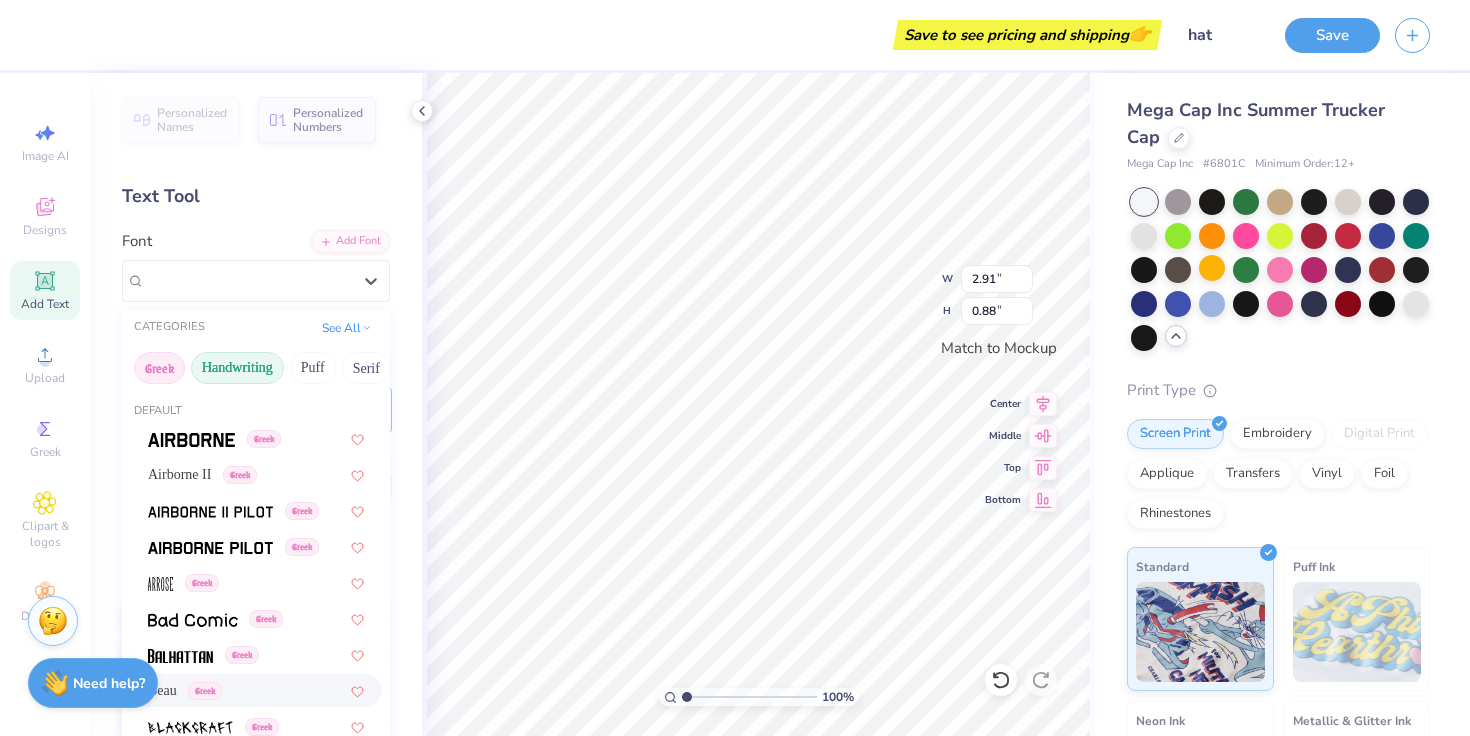 click on "Handwriting" at bounding box center (237, 368) 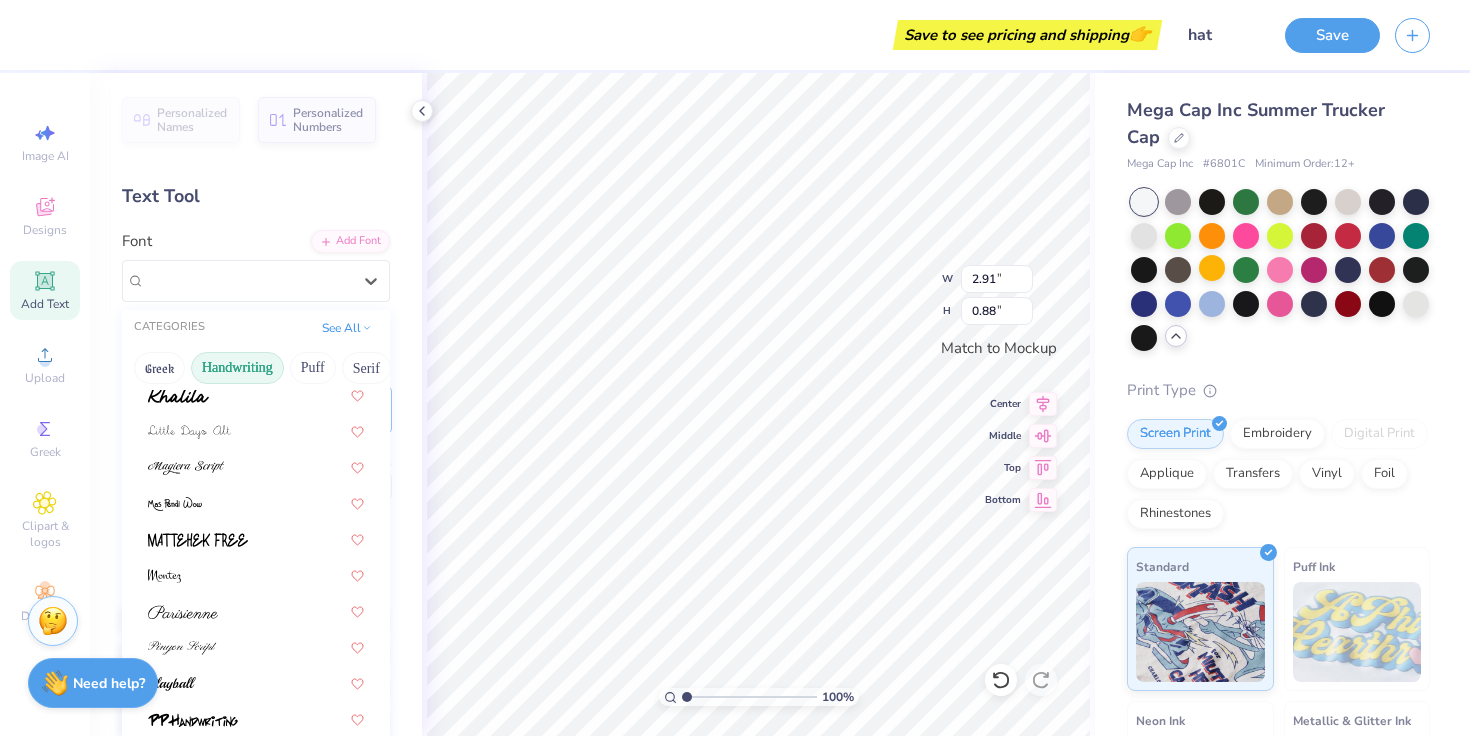 scroll, scrollTop: 454, scrollLeft: 0, axis: vertical 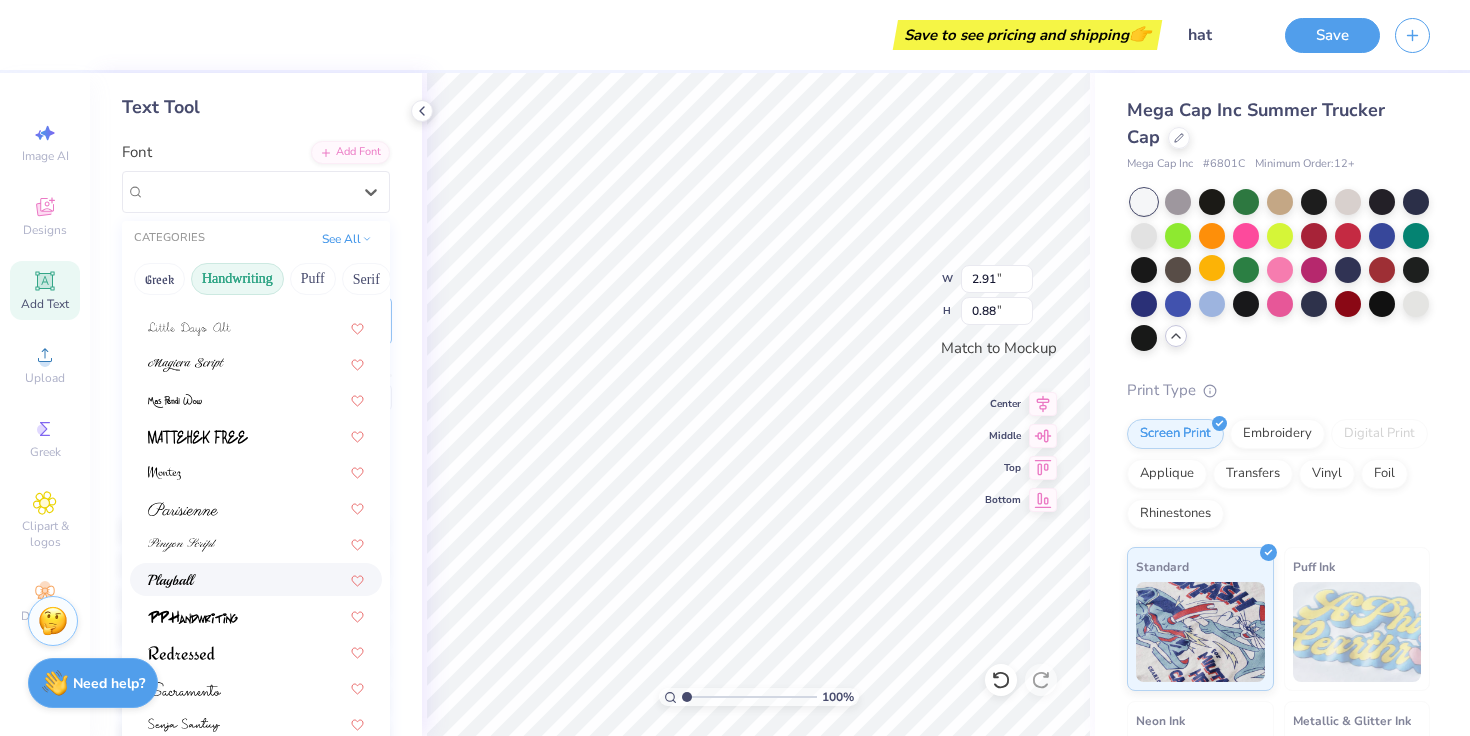click at bounding box center (256, 579) 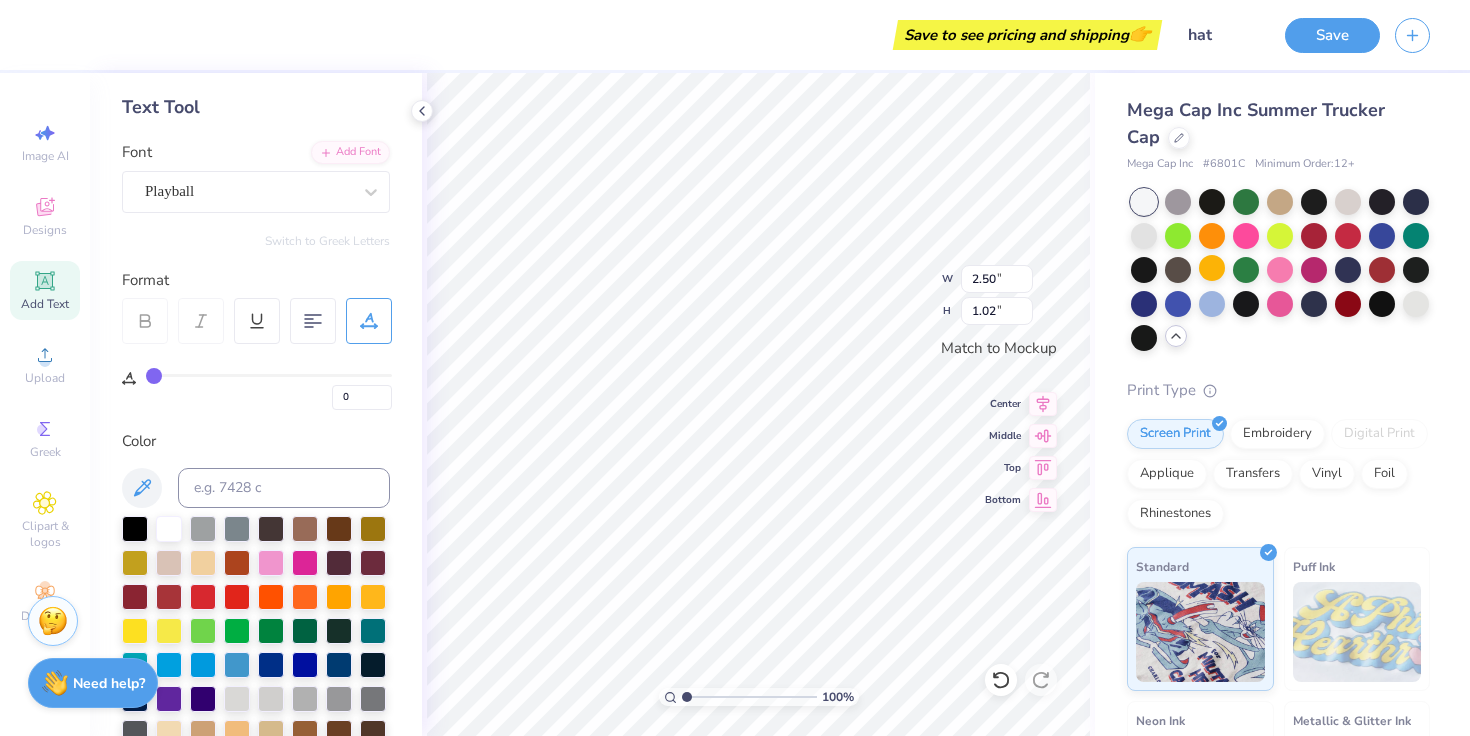 click on "Font Playball" at bounding box center [256, 177] 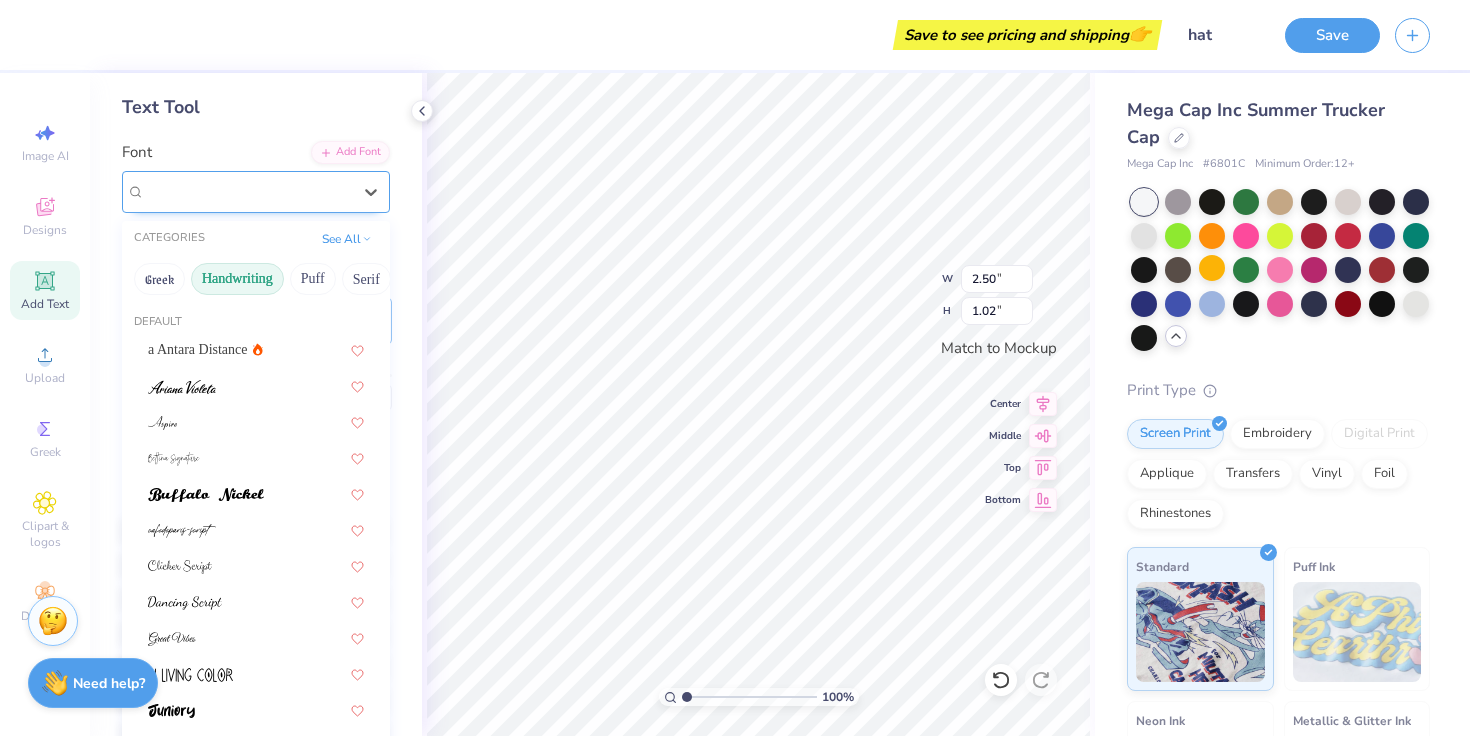 click on "Playball" at bounding box center [248, 191] 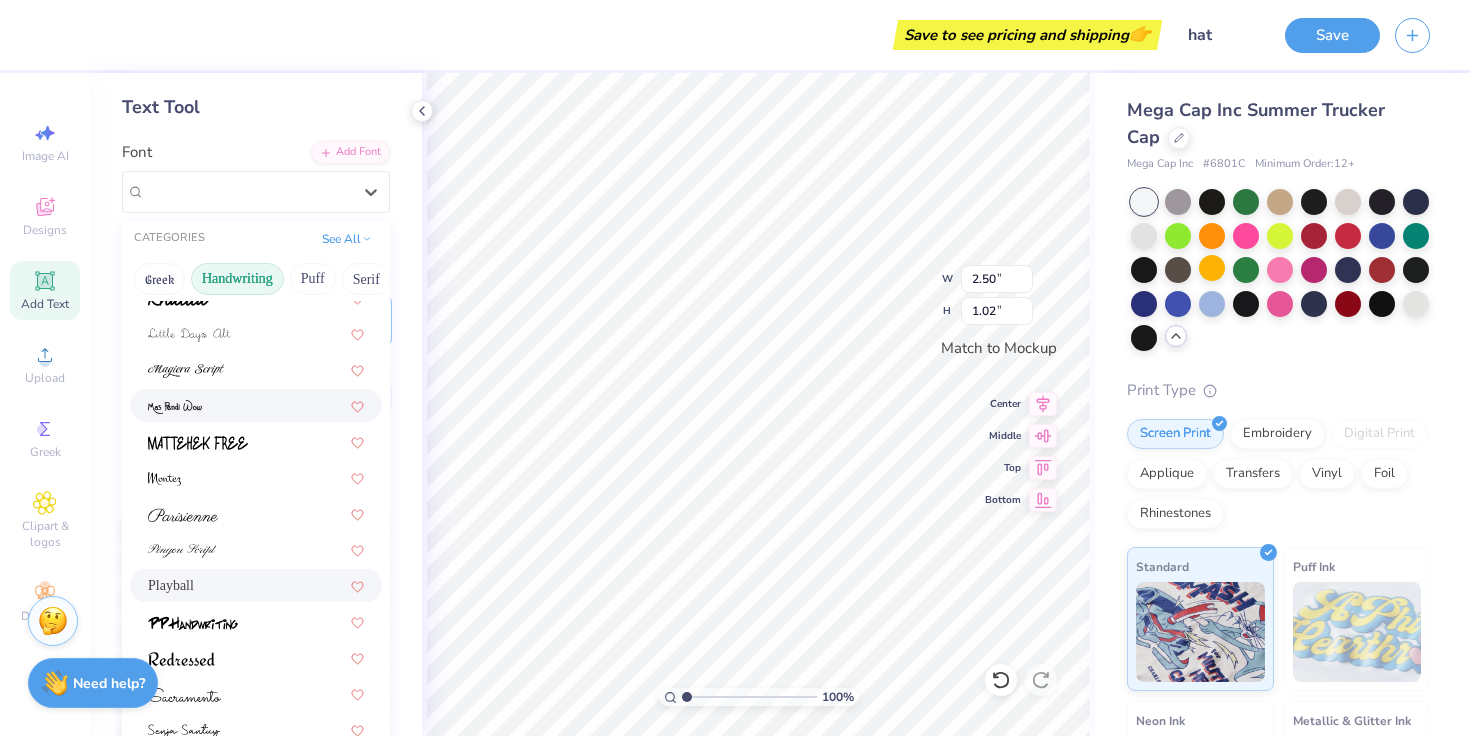 scroll, scrollTop: 454, scrollLeft: 0, axis: vertical 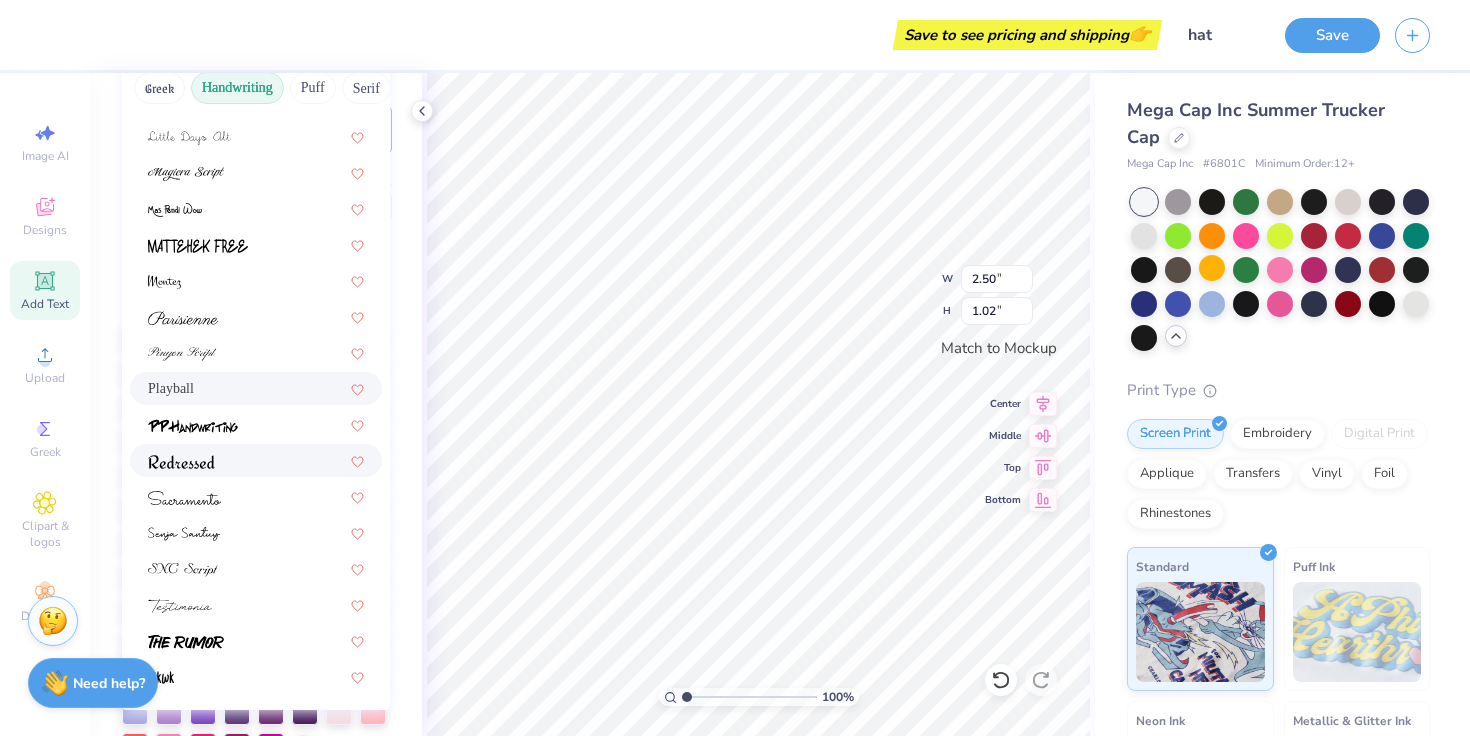 click at bounding box center (256, 460) 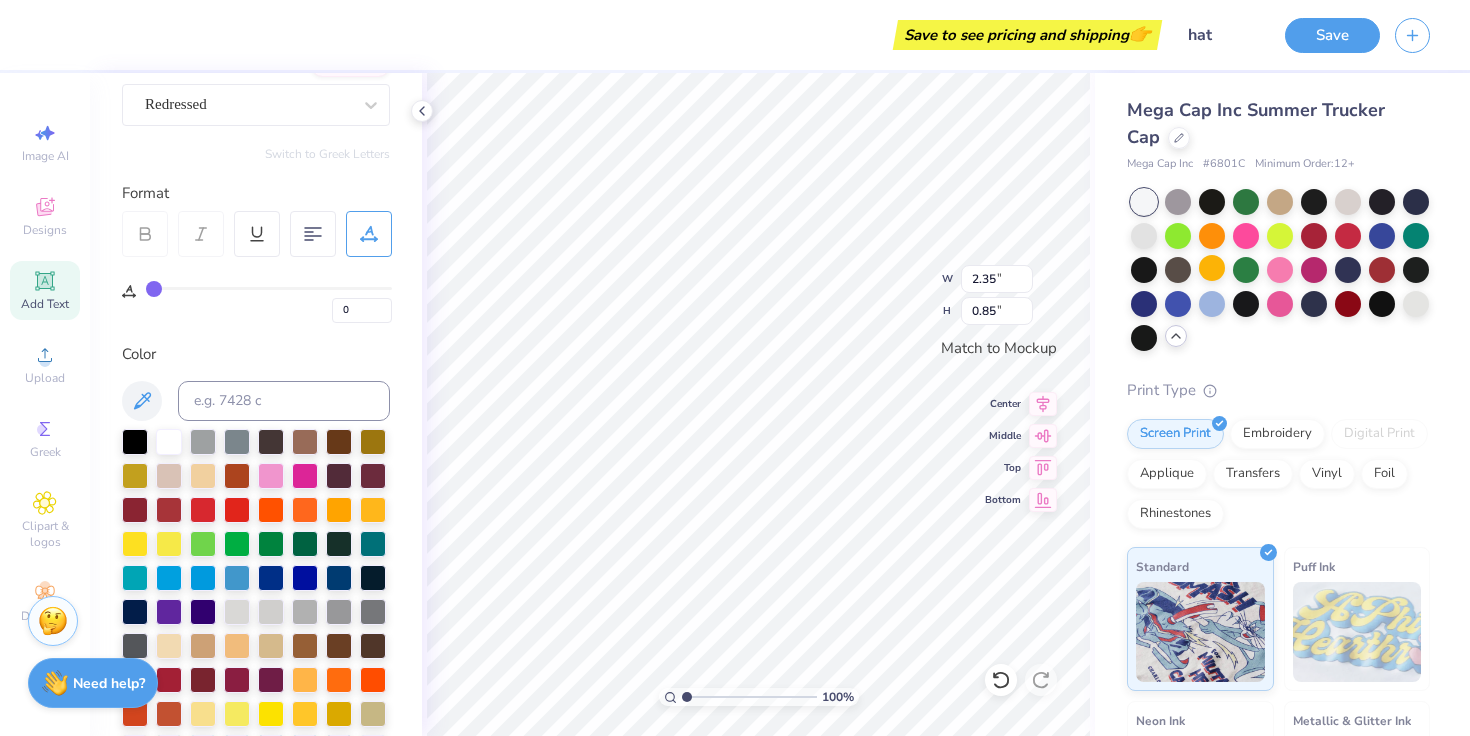 scroll, scrollTop: 0, scrollLeft: 0, axis: both 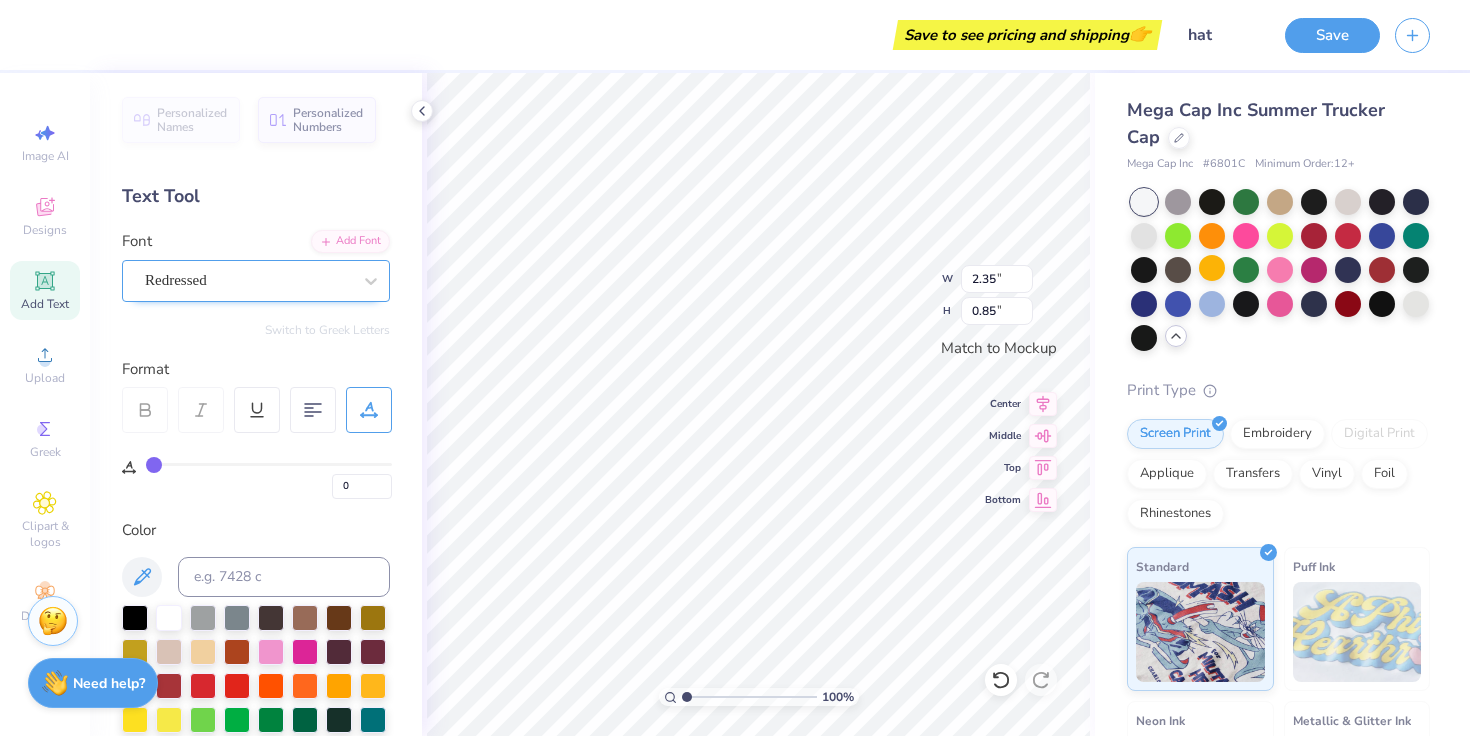 click on "Redressed" at bounding box center (248, 280) 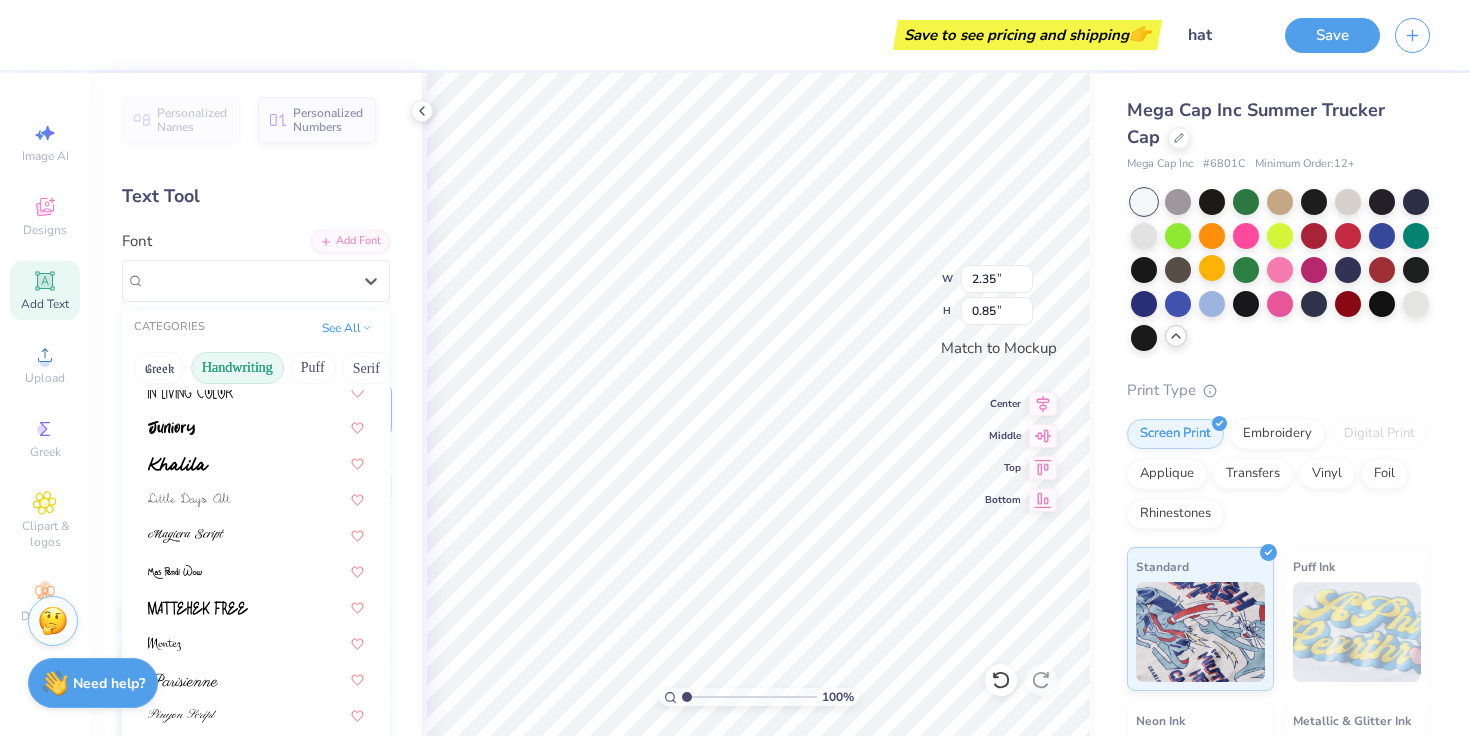 scroll, scrollTop: 454, scrollLeft: 0, axis: vertical 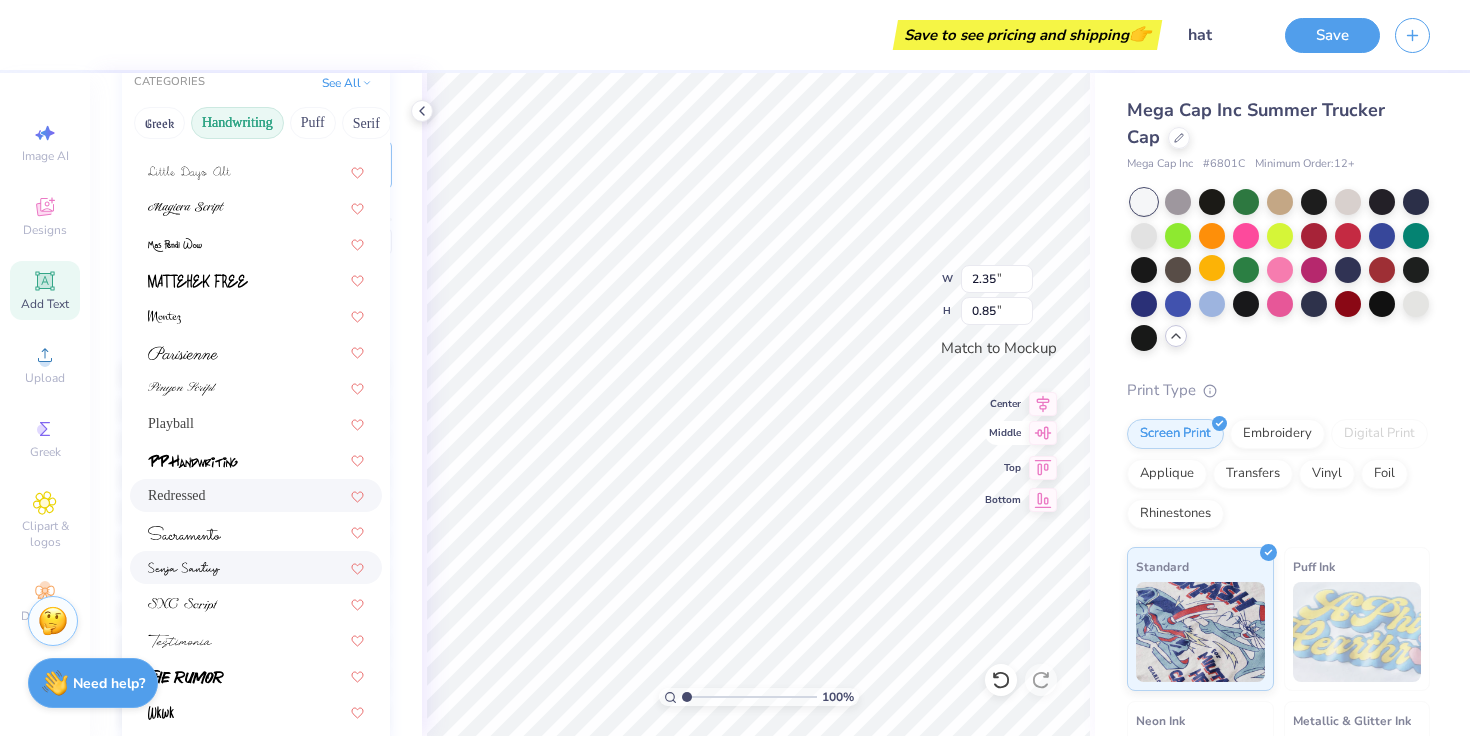 click 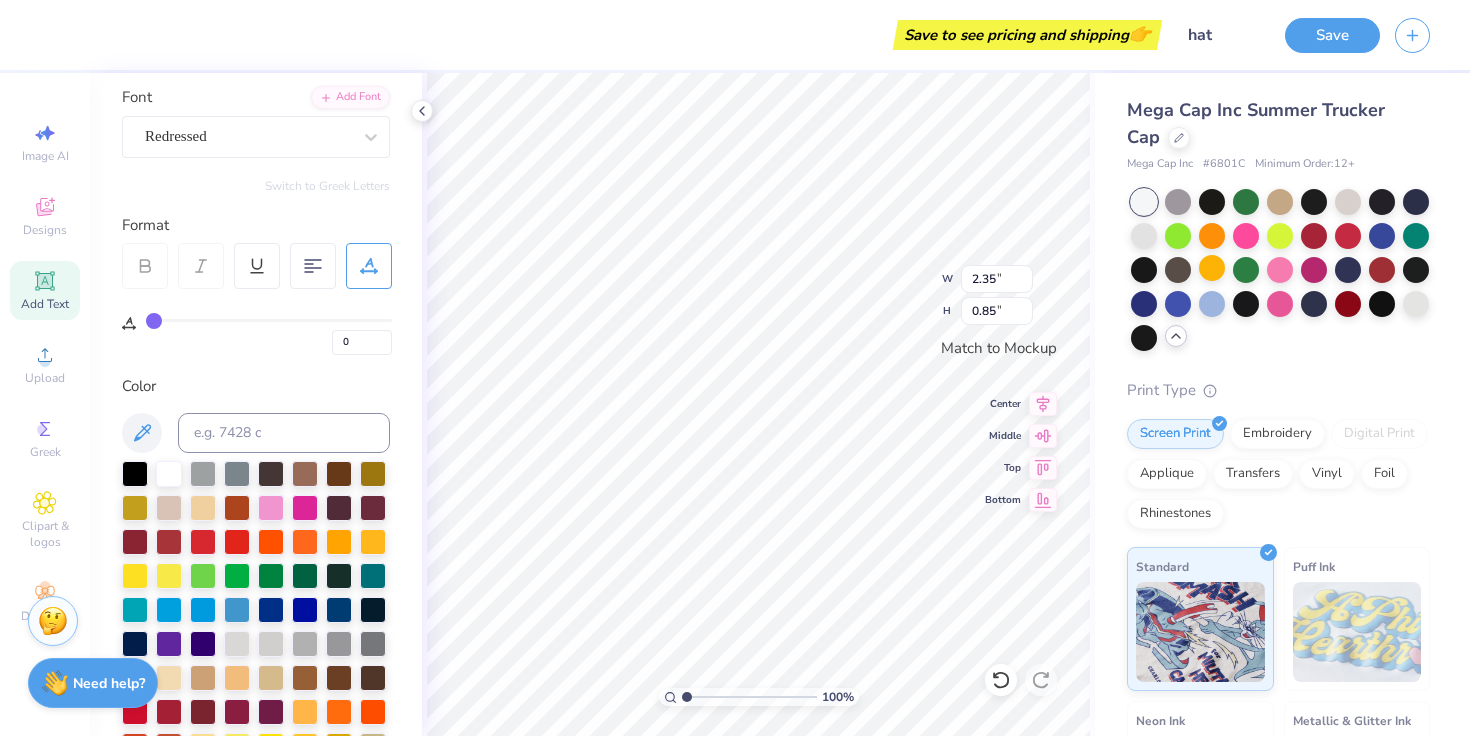 scroll, scrollTop: 0, scrollLeft: 0, axis: both 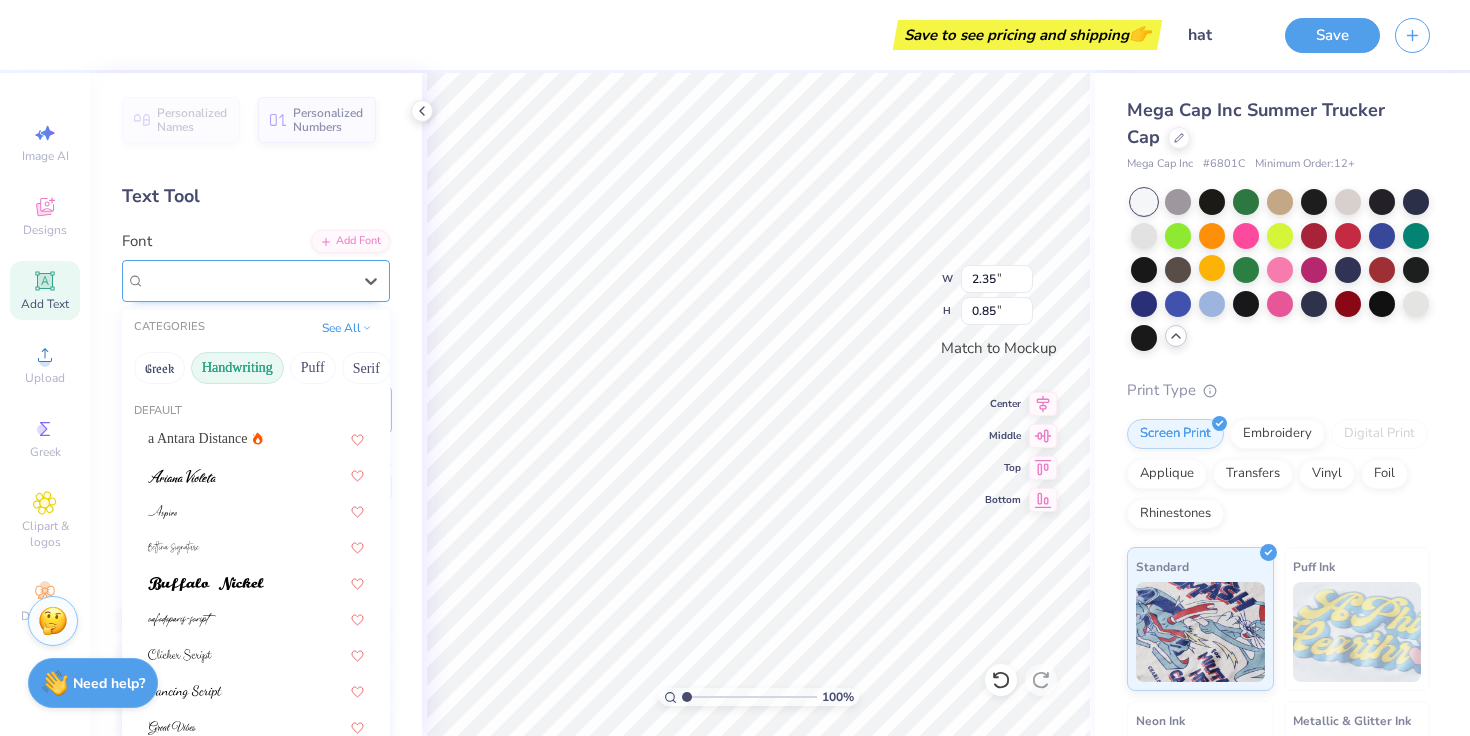 click on "Redressed" at bounding box center (248, 280) 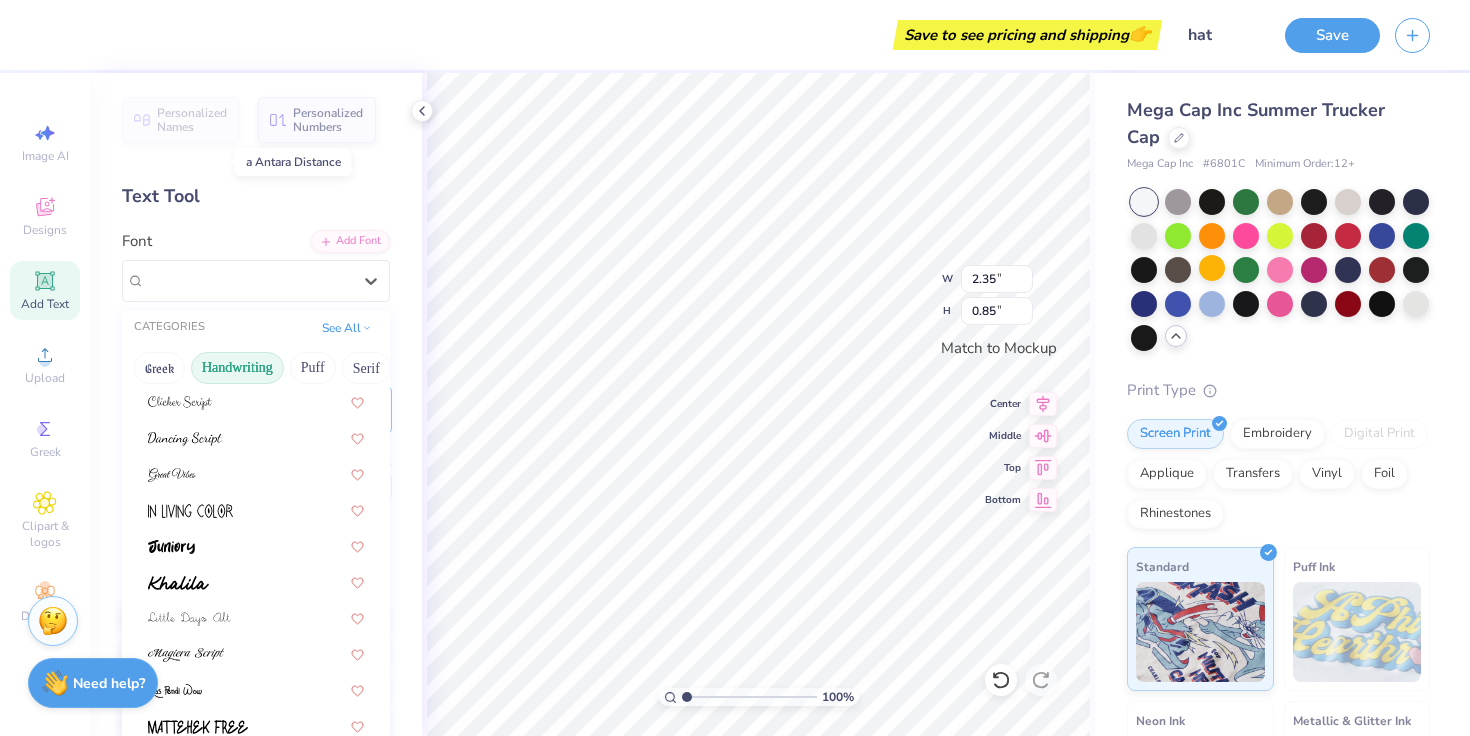 scroll, scrollTop: 454, scrollLeft: 0, axis: vertical 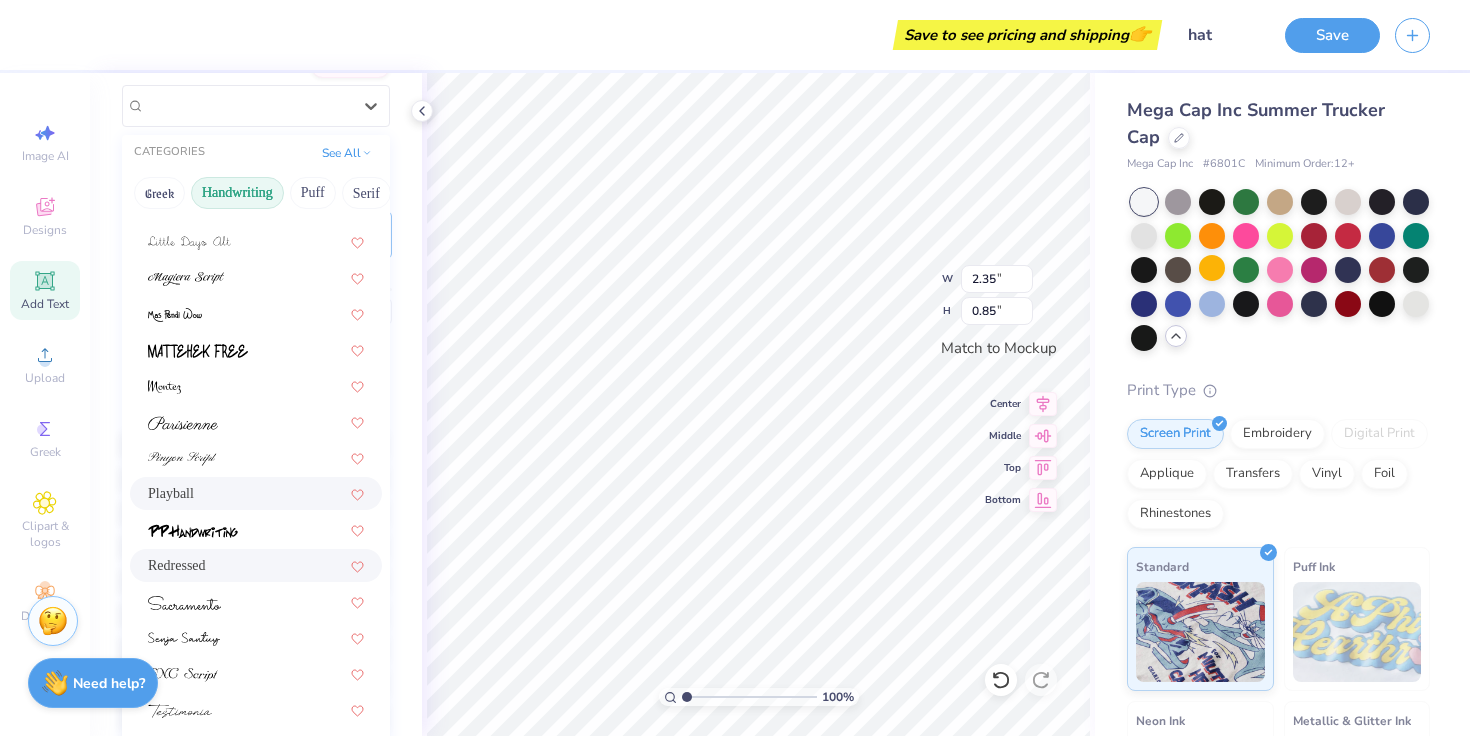 click on "Playball" at bounding box center (256, 493) 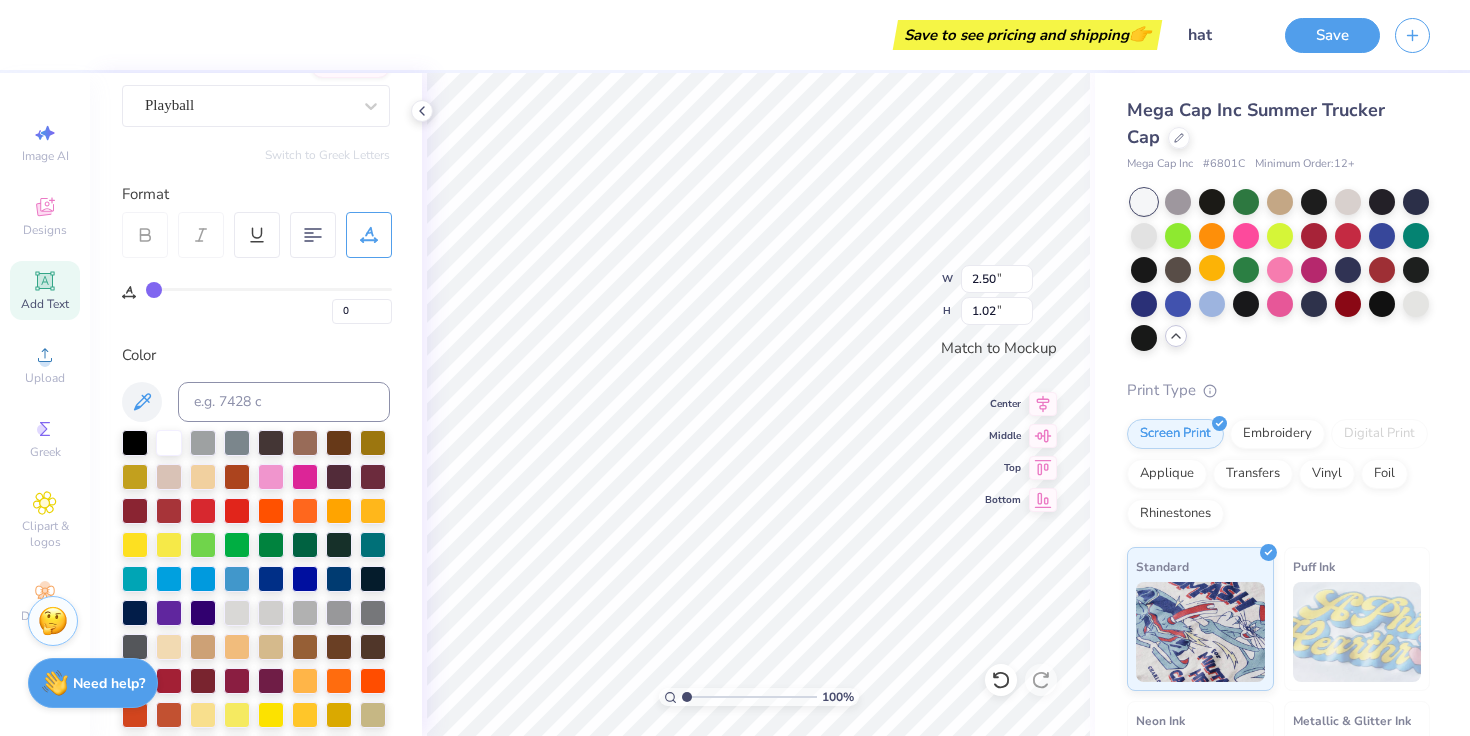 scroll, scrollTop: 26, scrollLeft: 0, axis: vertical 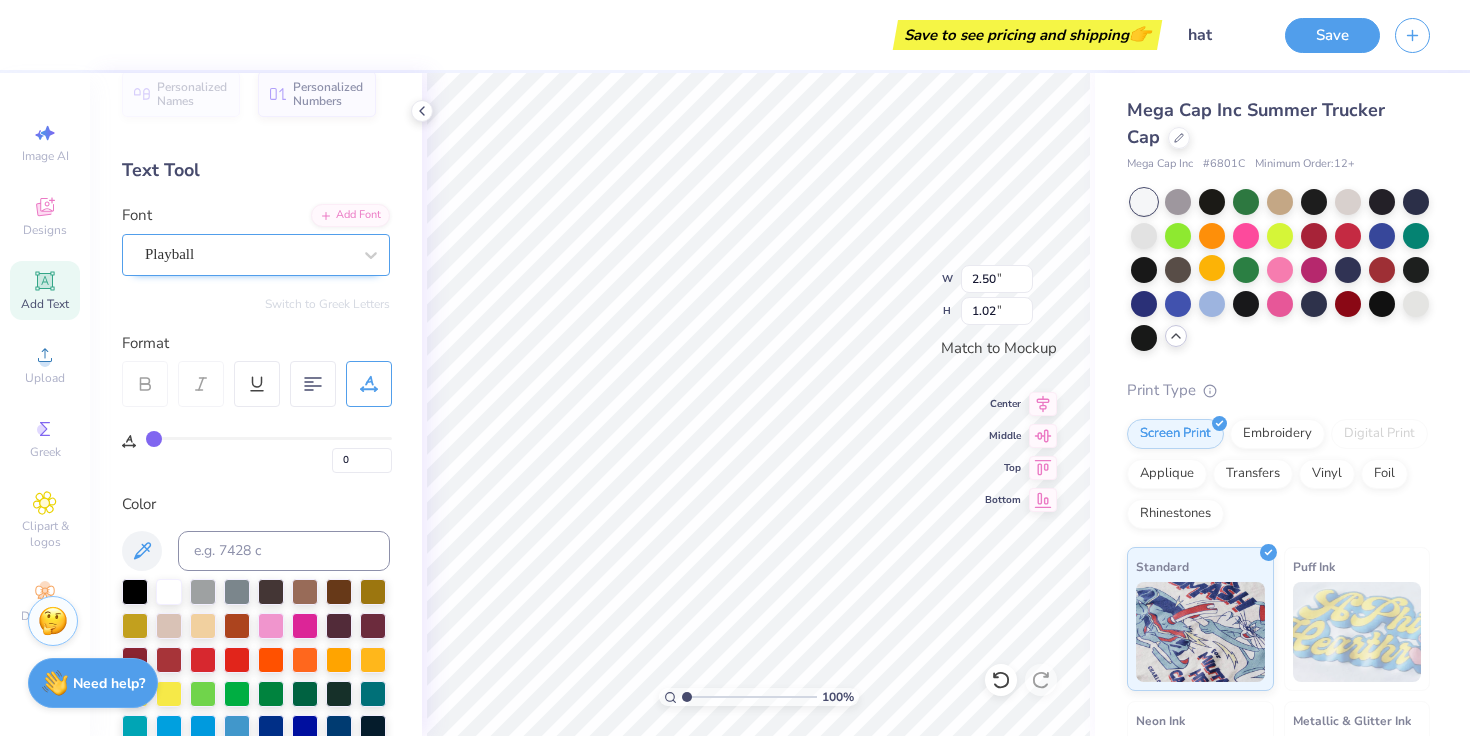 click on "Playball" at bounding box center (256, 255) 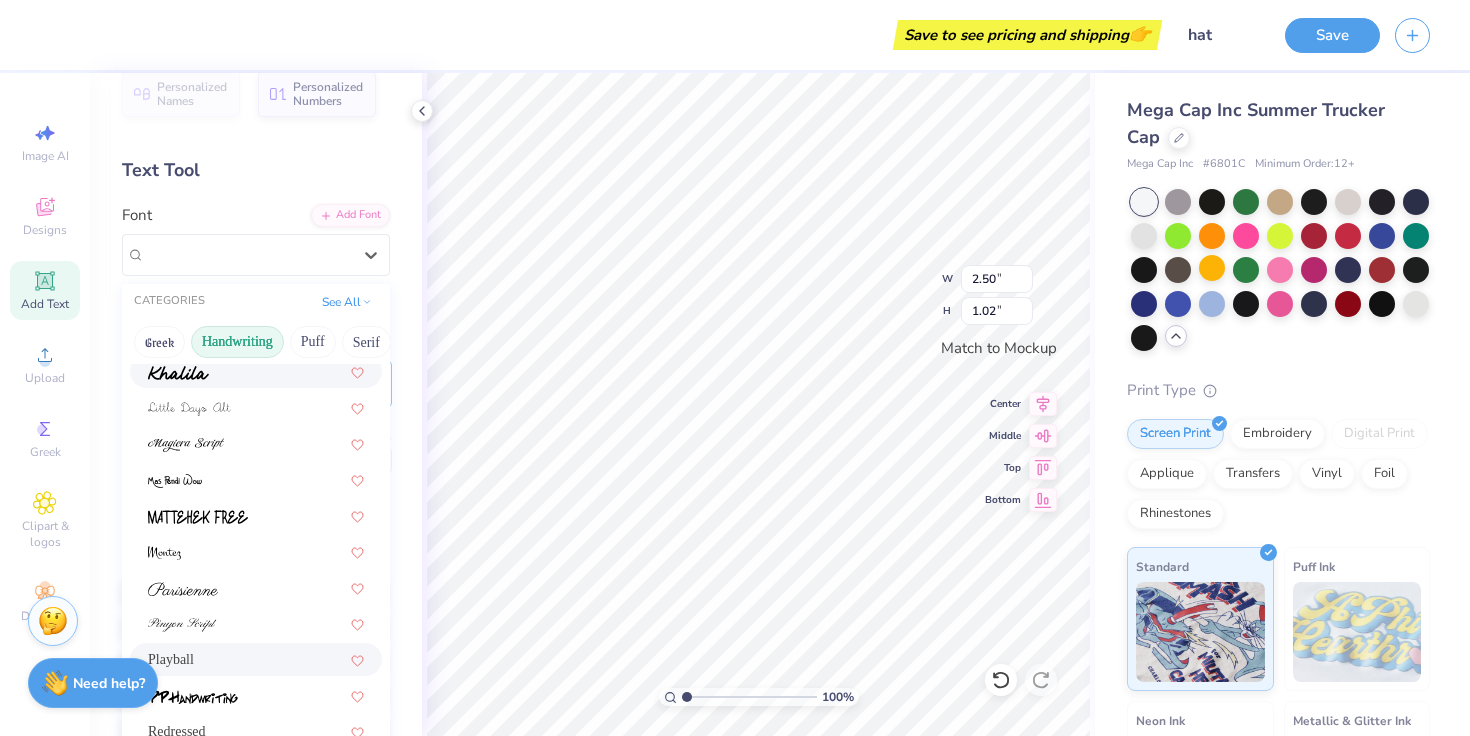scroll, scrollTop: 454, scrollLeft: 0, axis: vertical 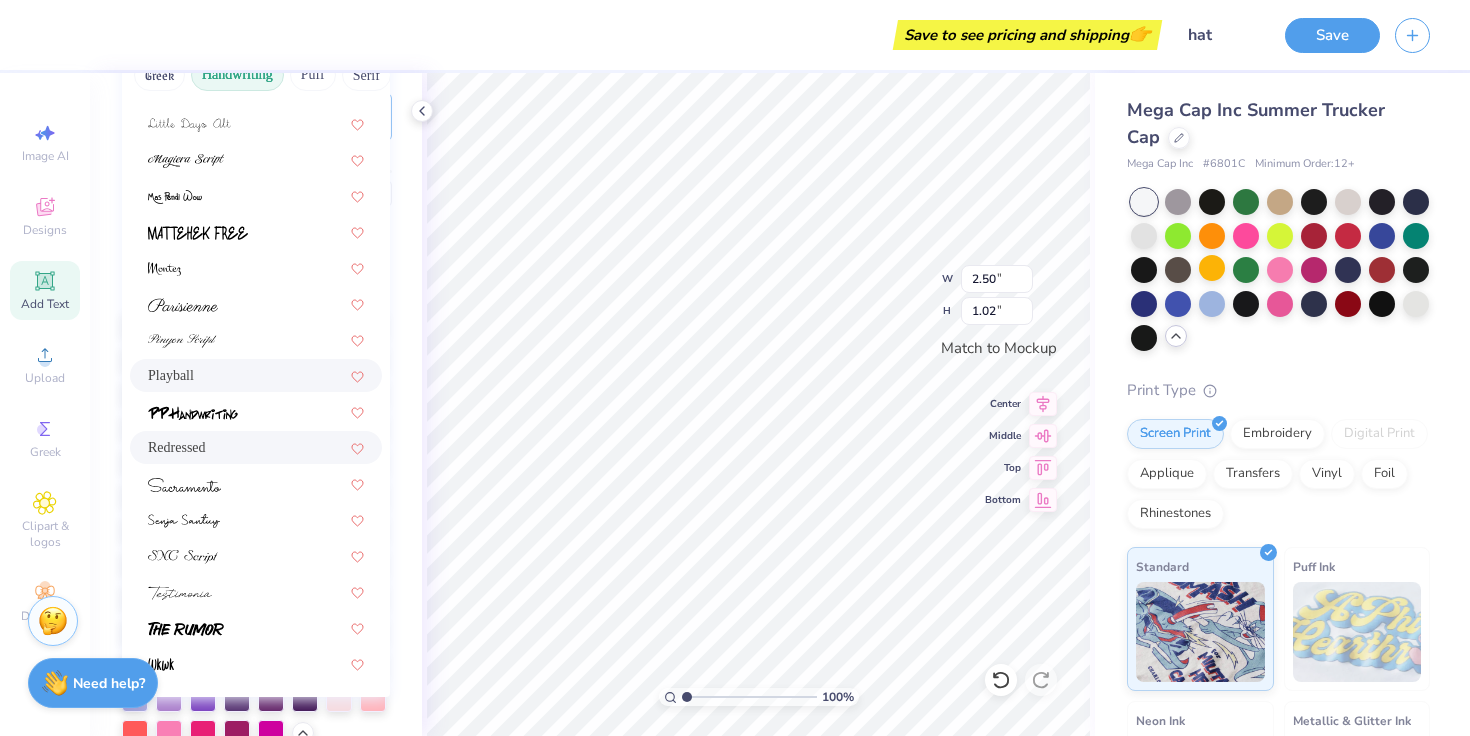 click on "Redressed" at bounding box center (256, 447) 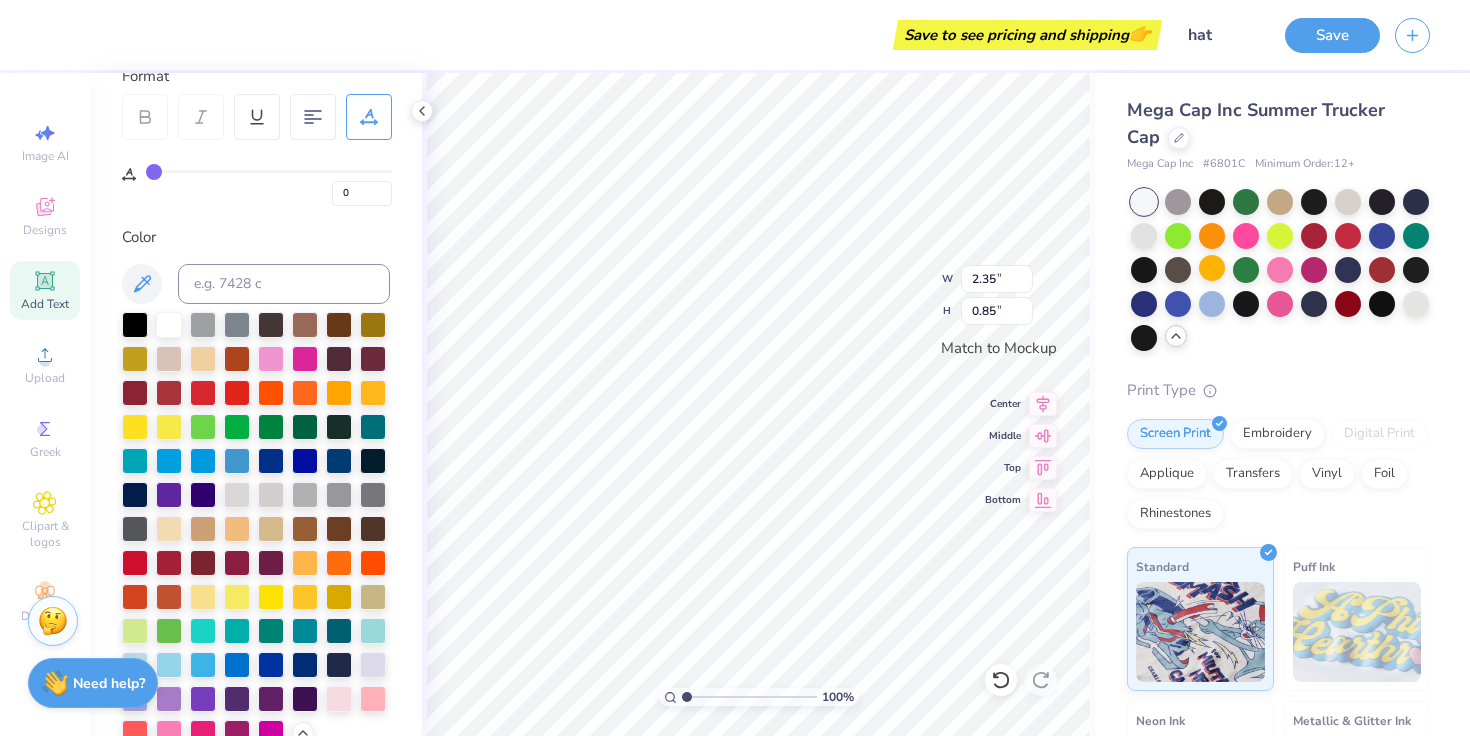 scroll, scrollTop: 0, scrollLeft: 0, axis: both 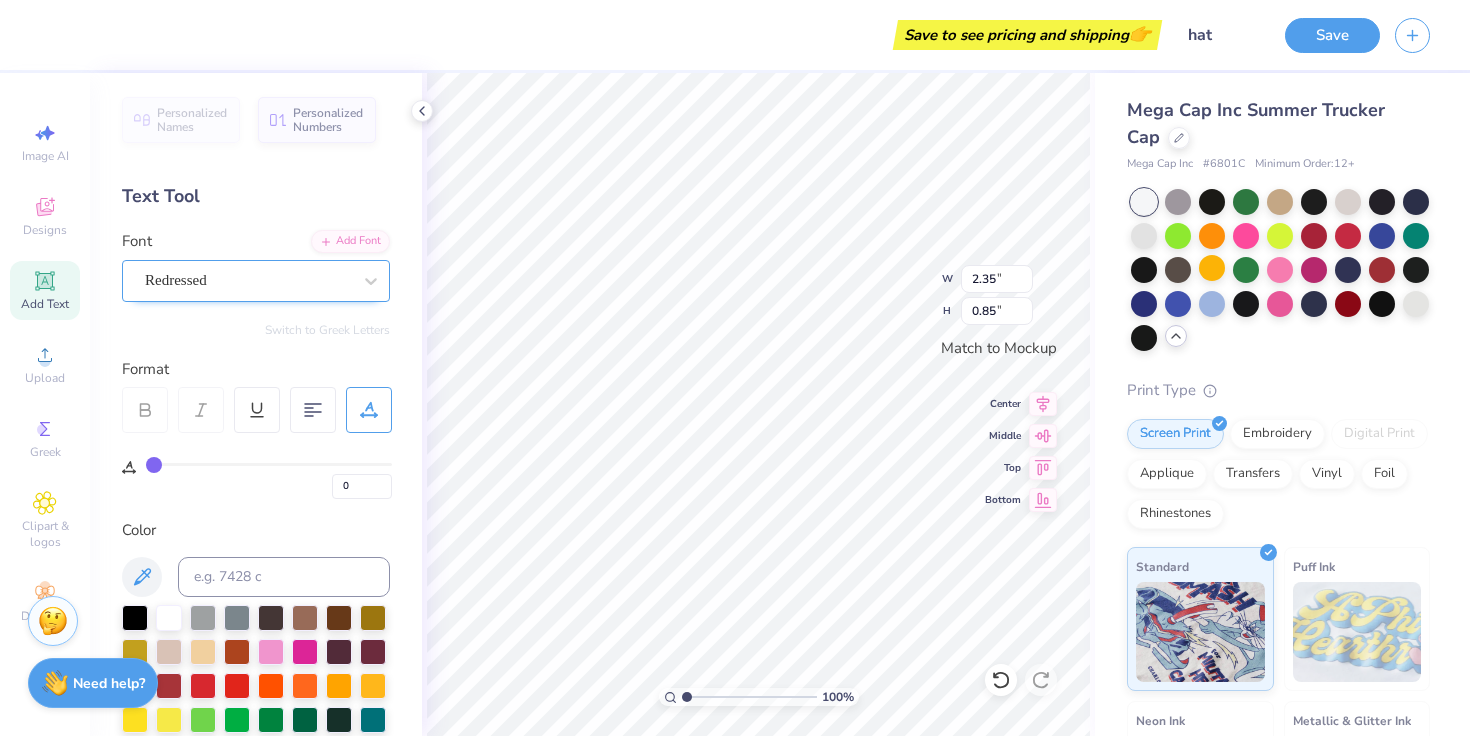 click on "Redressed" at bounding box center [248, 280] 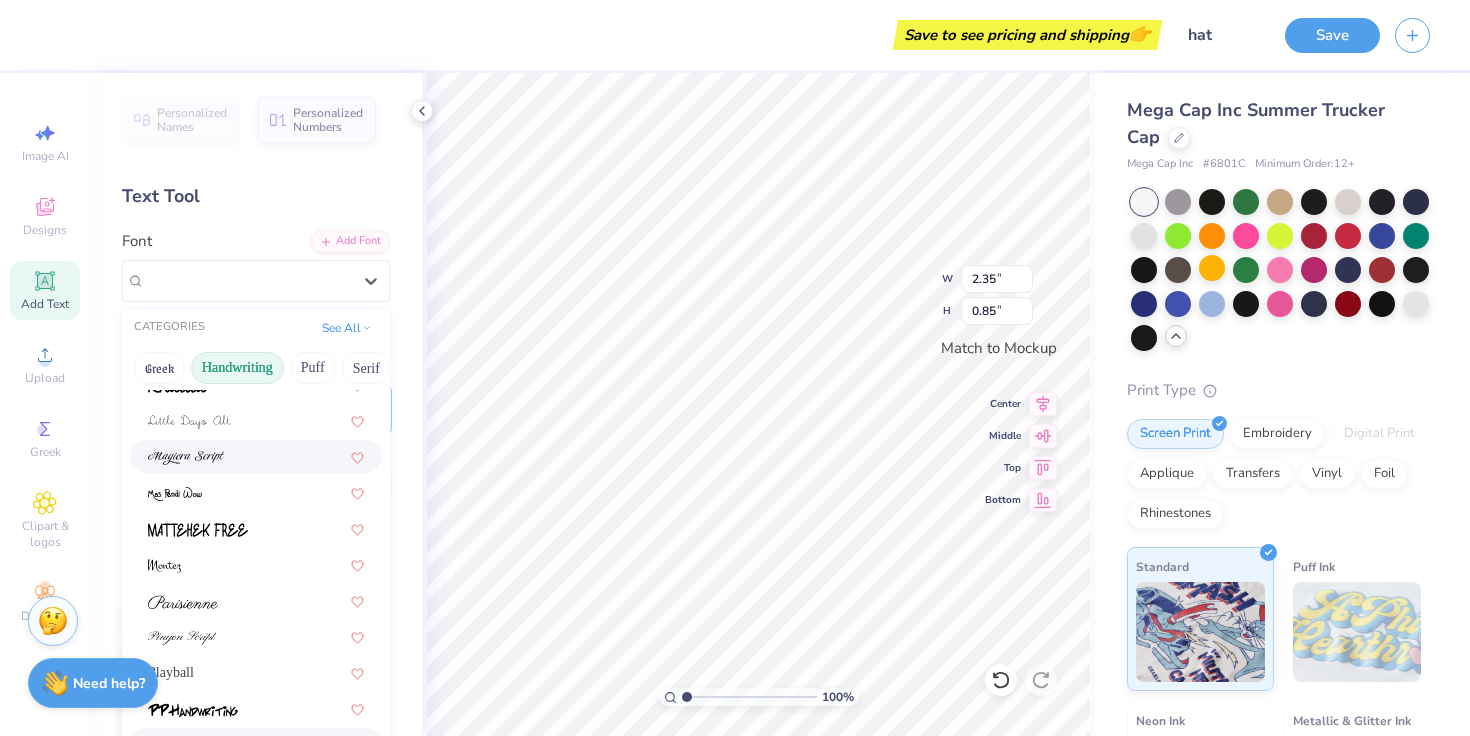 scroll, scrollTop: 454, scrollLeft: 0, axis: vertical 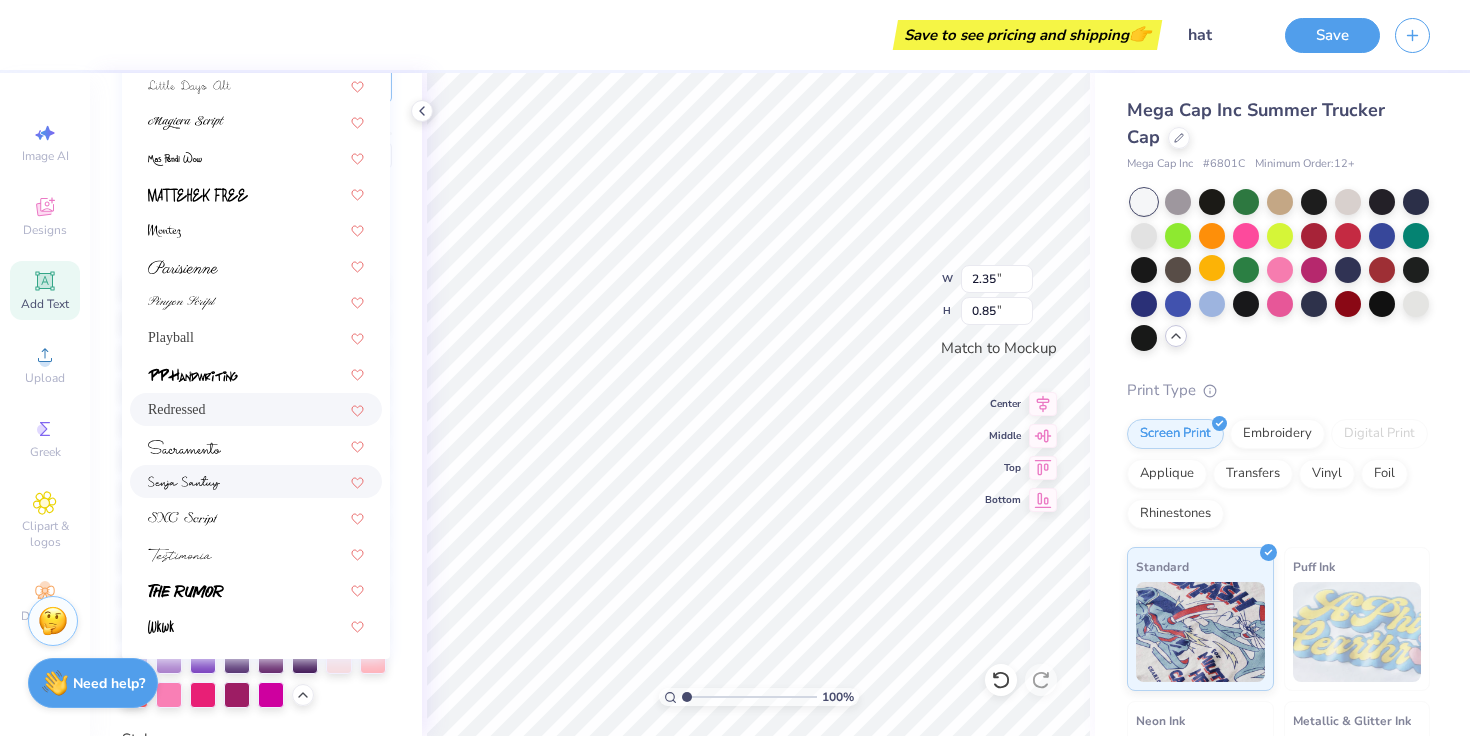 click at bounding box center [256, 481] 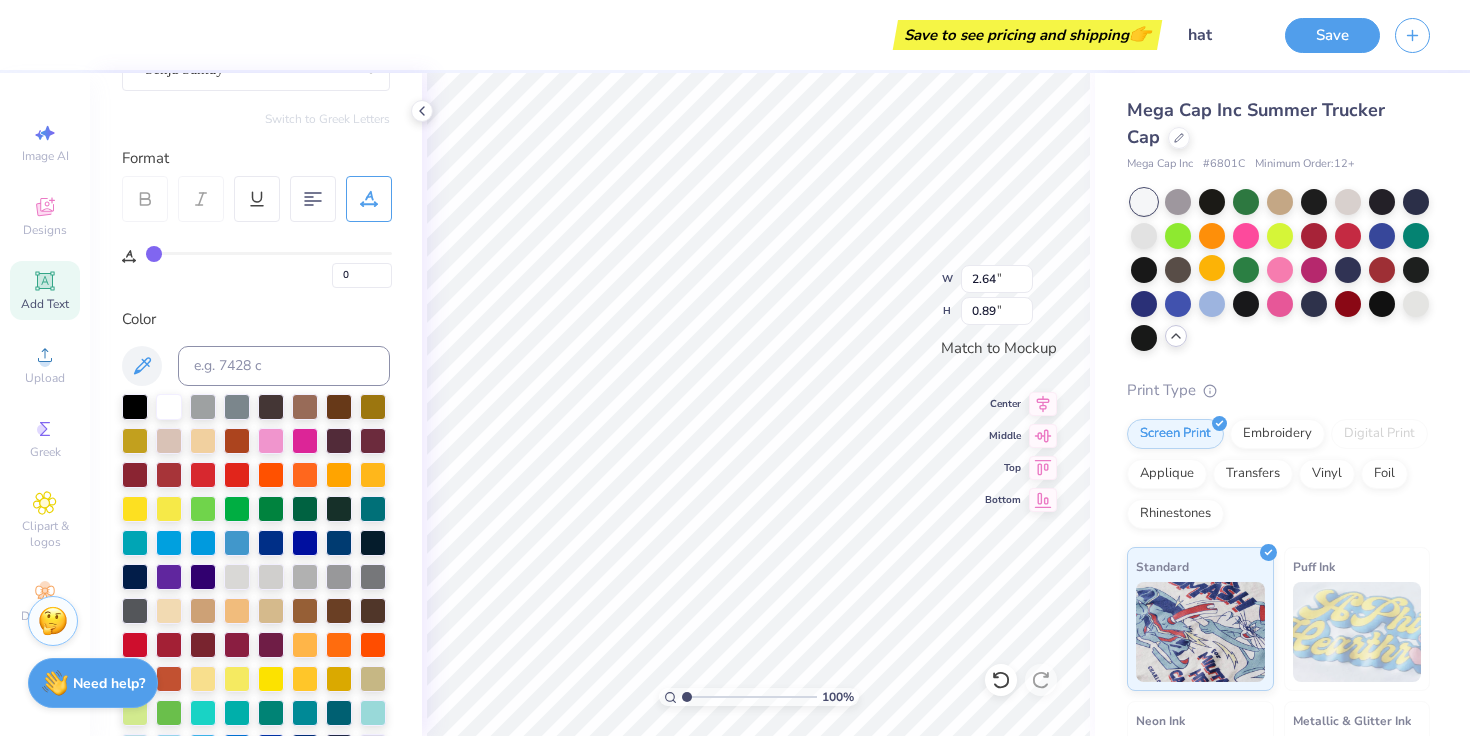 scroll, scrollTop: 182, scrollLeft: 0, axis: vertical 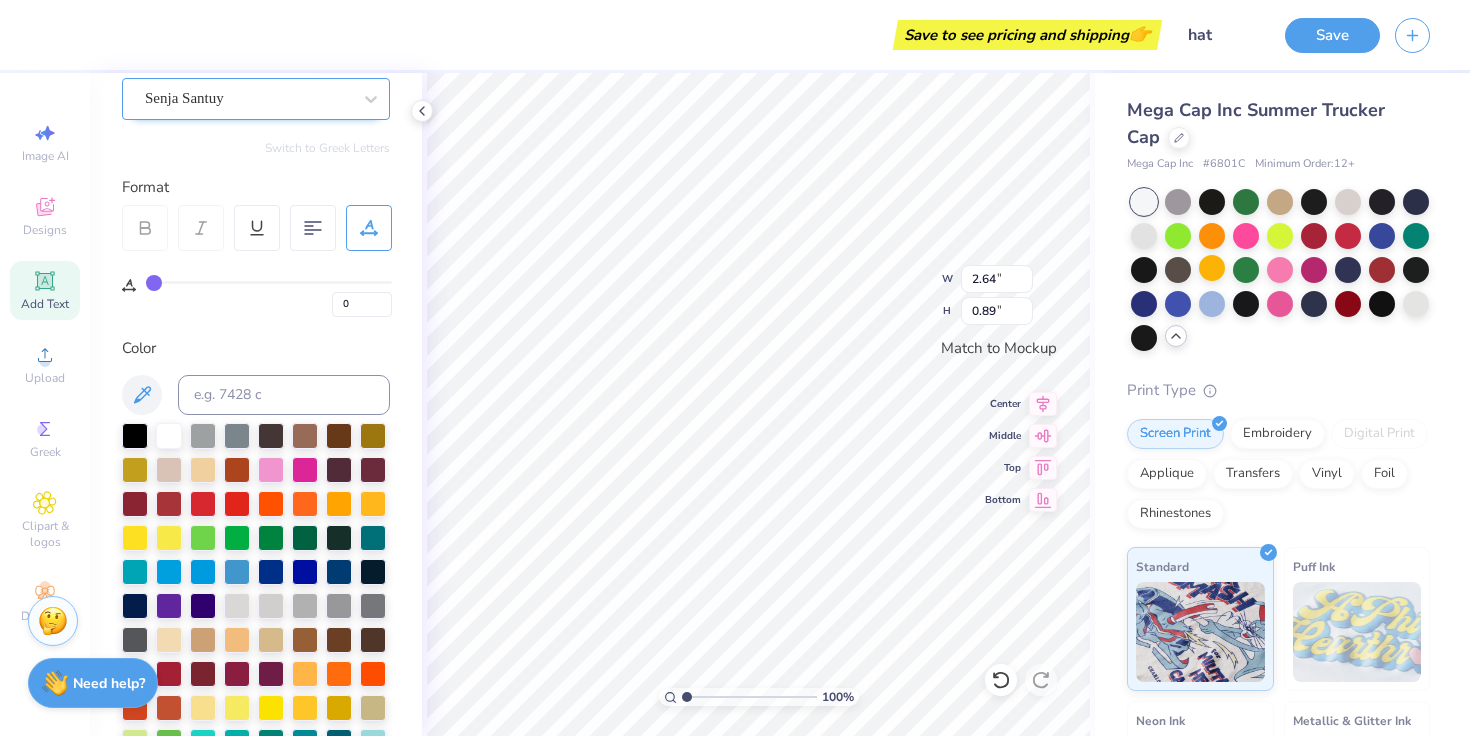click on "Senja Santuy" at bounding box center [248, 98] 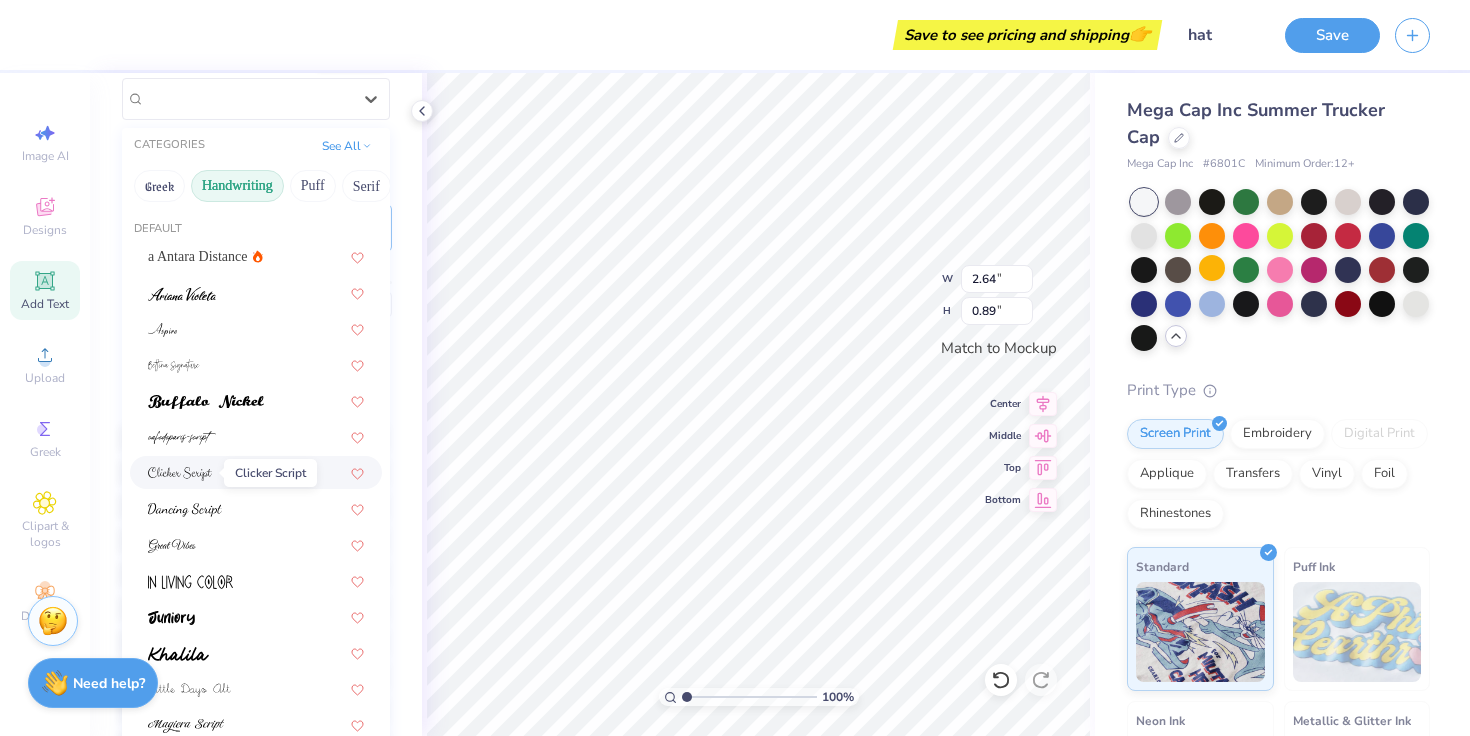 click at bounding box center (180, 474) 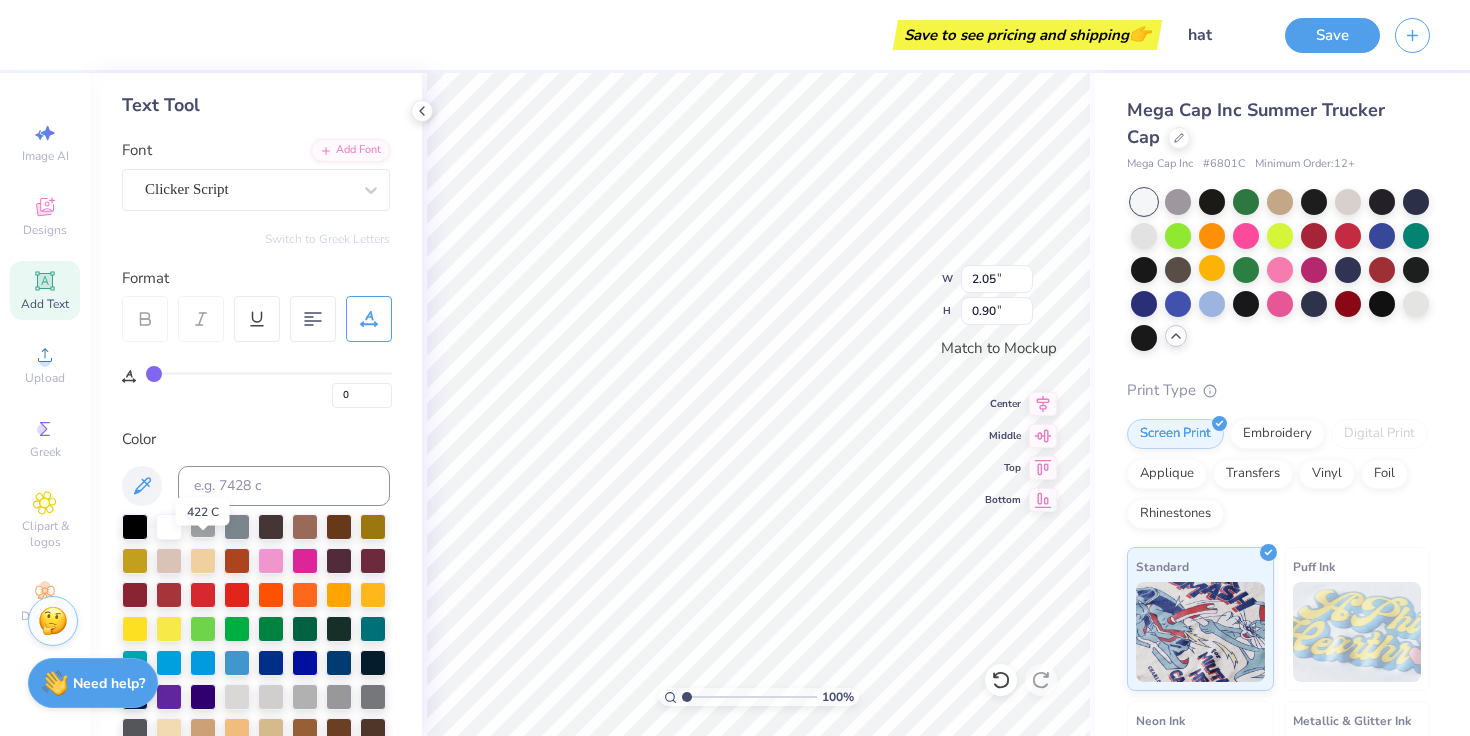 scroll, scrollTop: 41, scrollLeft: 0, axis: vertical 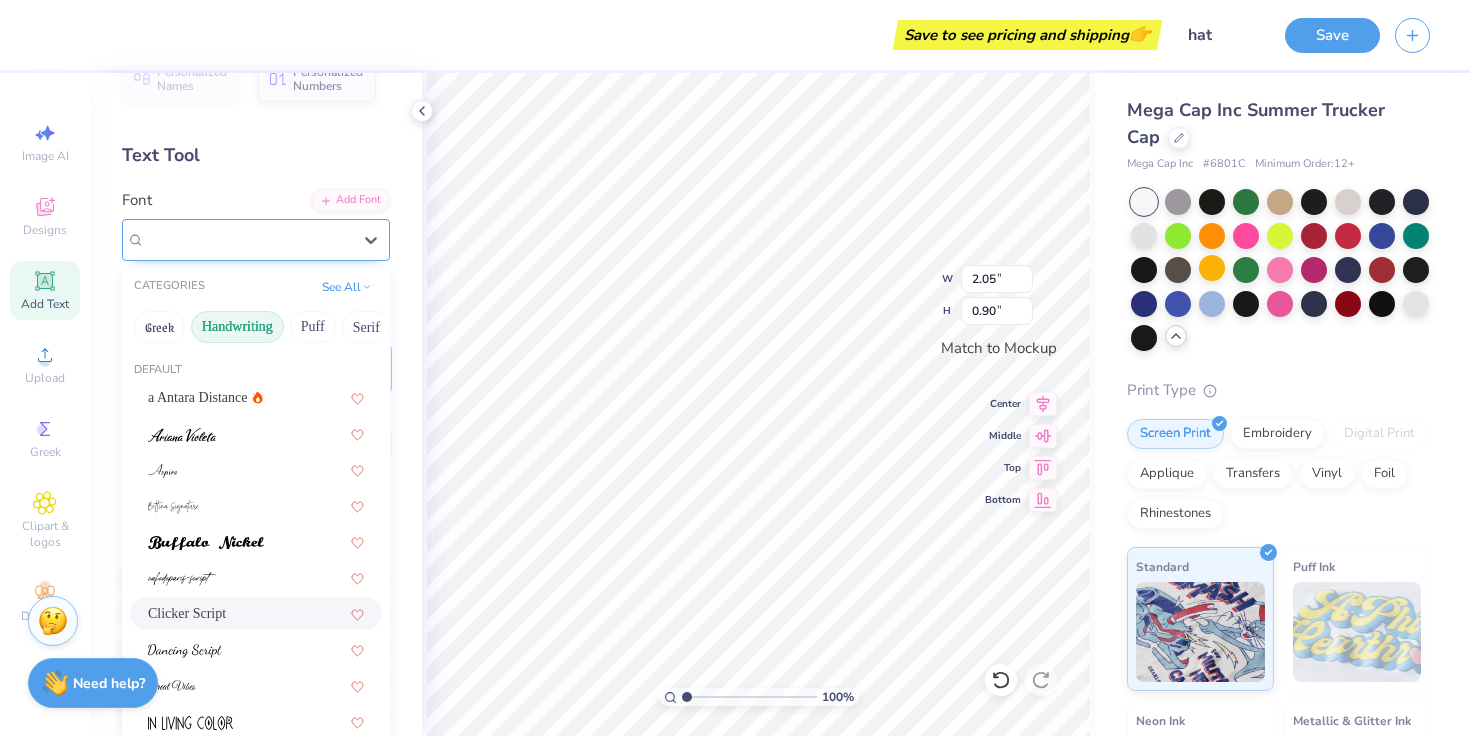 click on "Clicker Script" at bounding box center (248, 239) 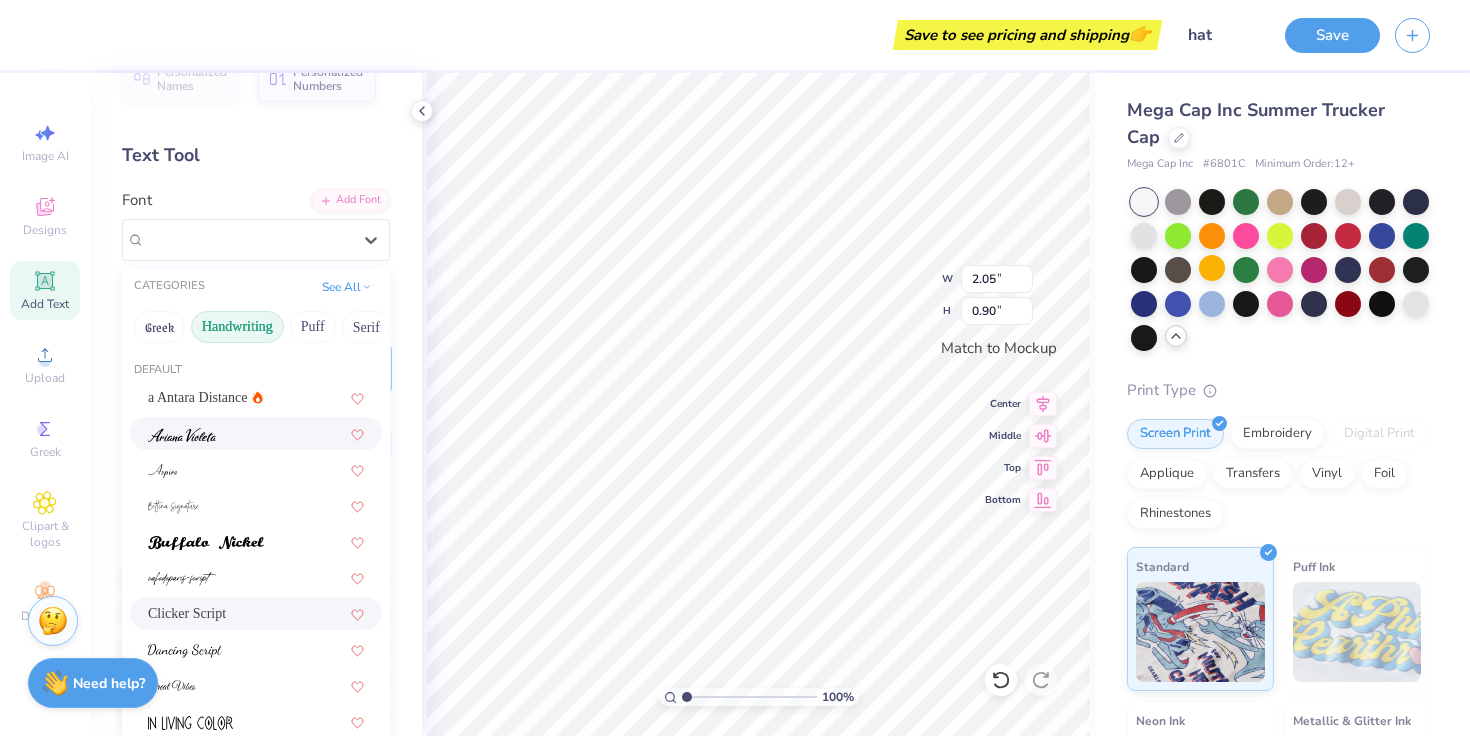 click at bounding box center (256, 433) 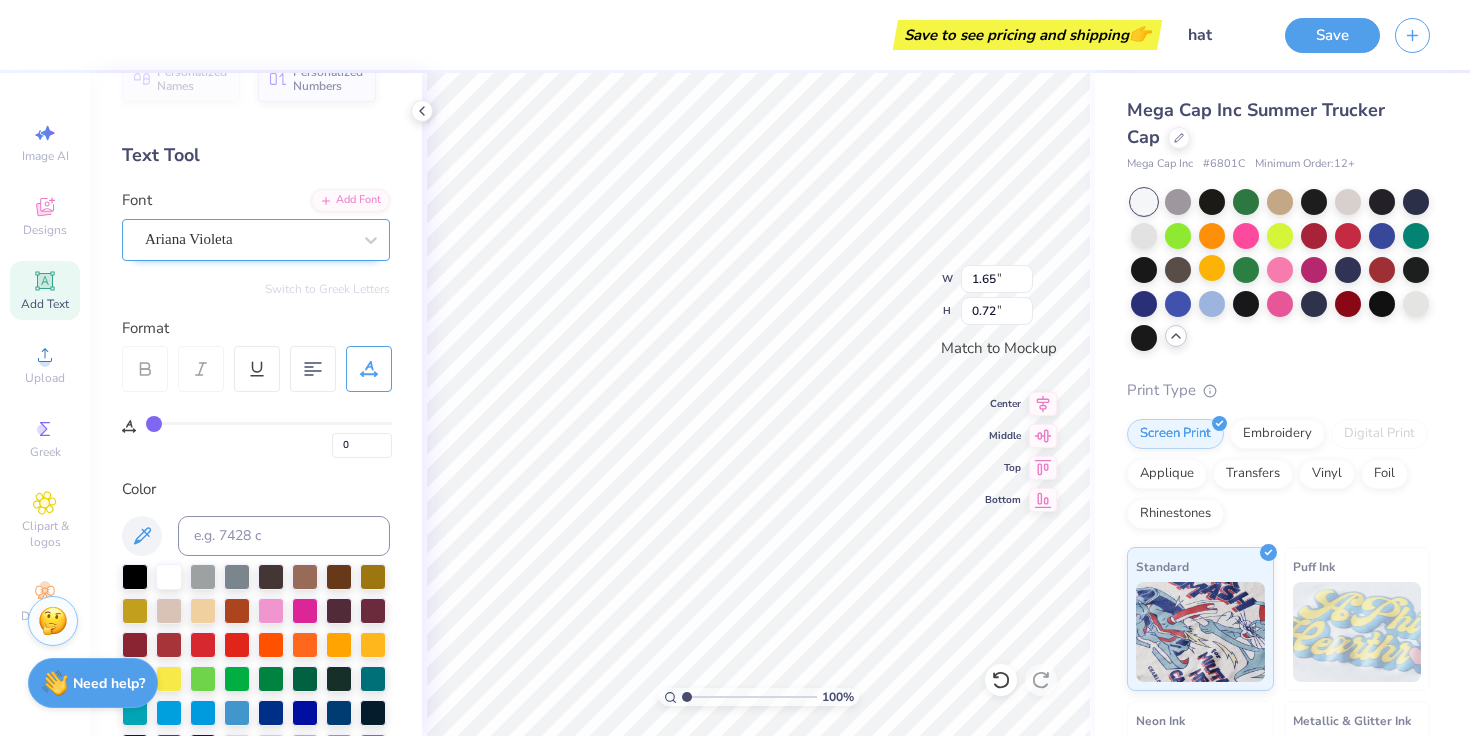 click on "Ariana Violeta" at bounding box center [248, 239] 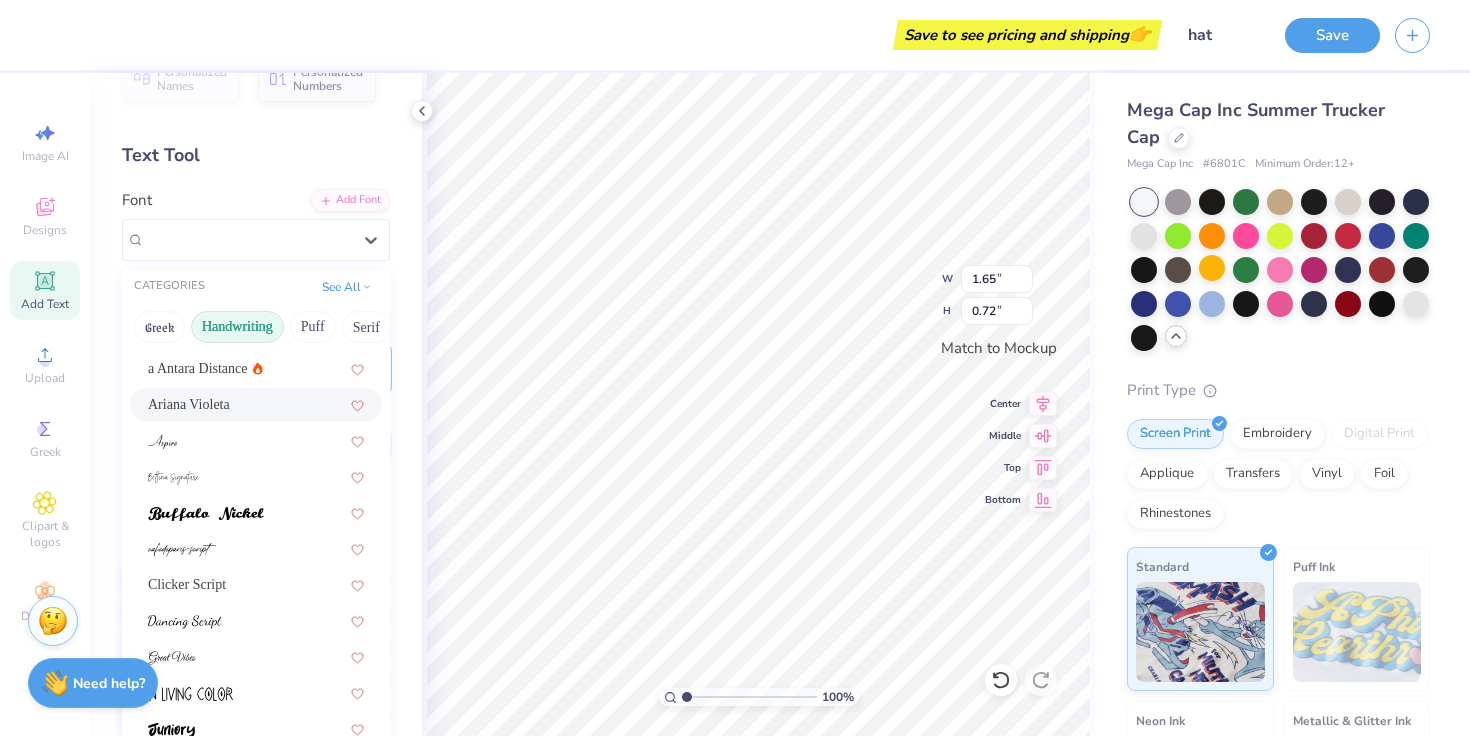 scroll, scrollTop: 30, scrollLeft: 0, axis: vertical 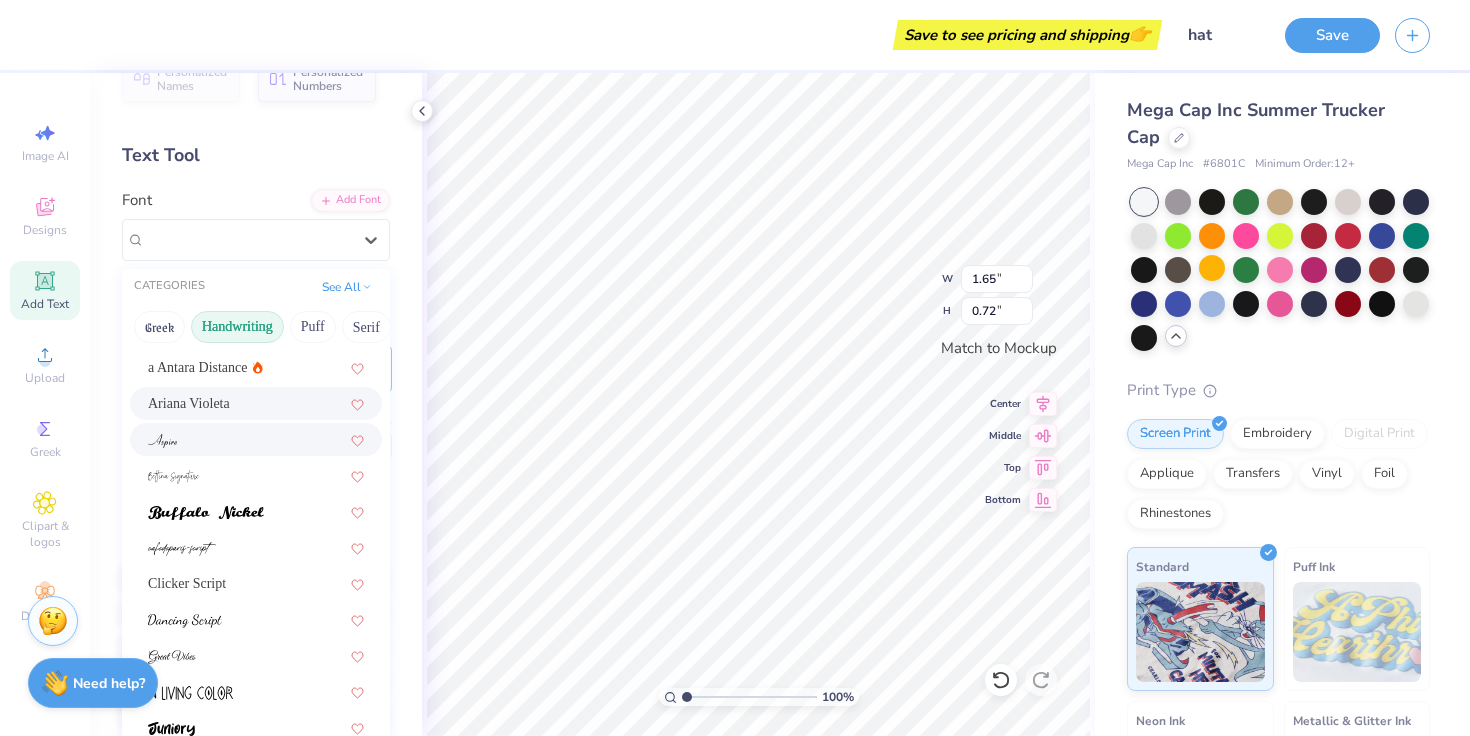 click at bounding box center [256, 439] 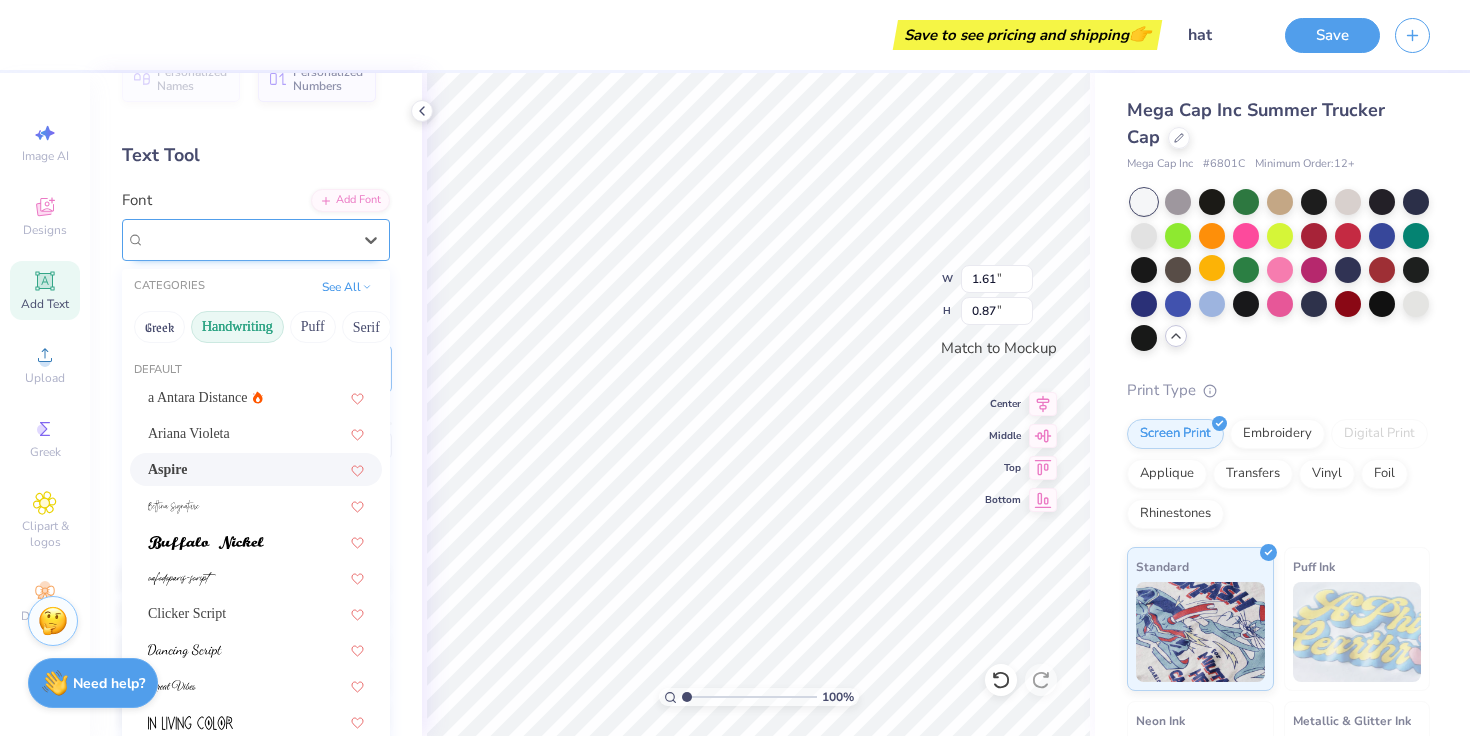 click on "Aspire" at bounding box center [248, 239] 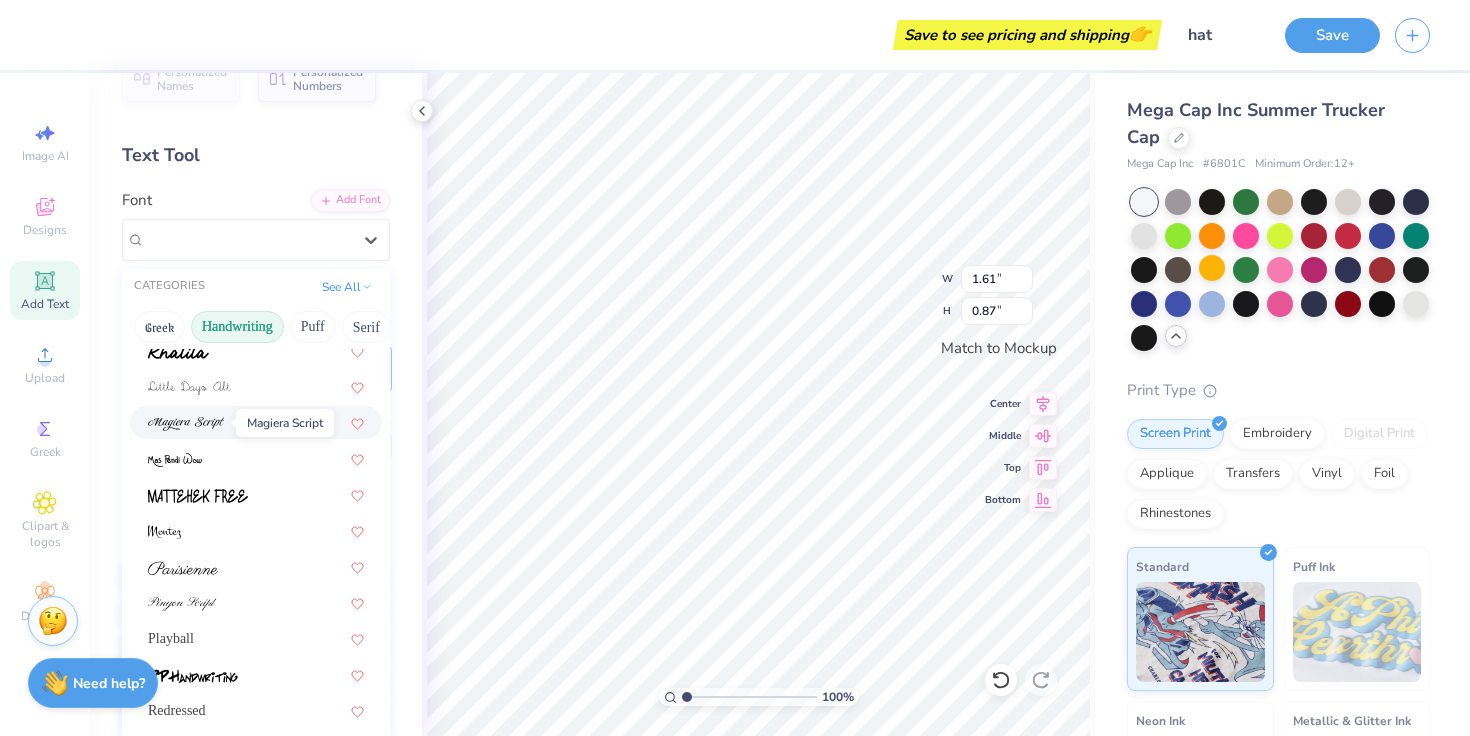 scroll, scrollTop: 445, scrollLeft: 0, axis: vertical 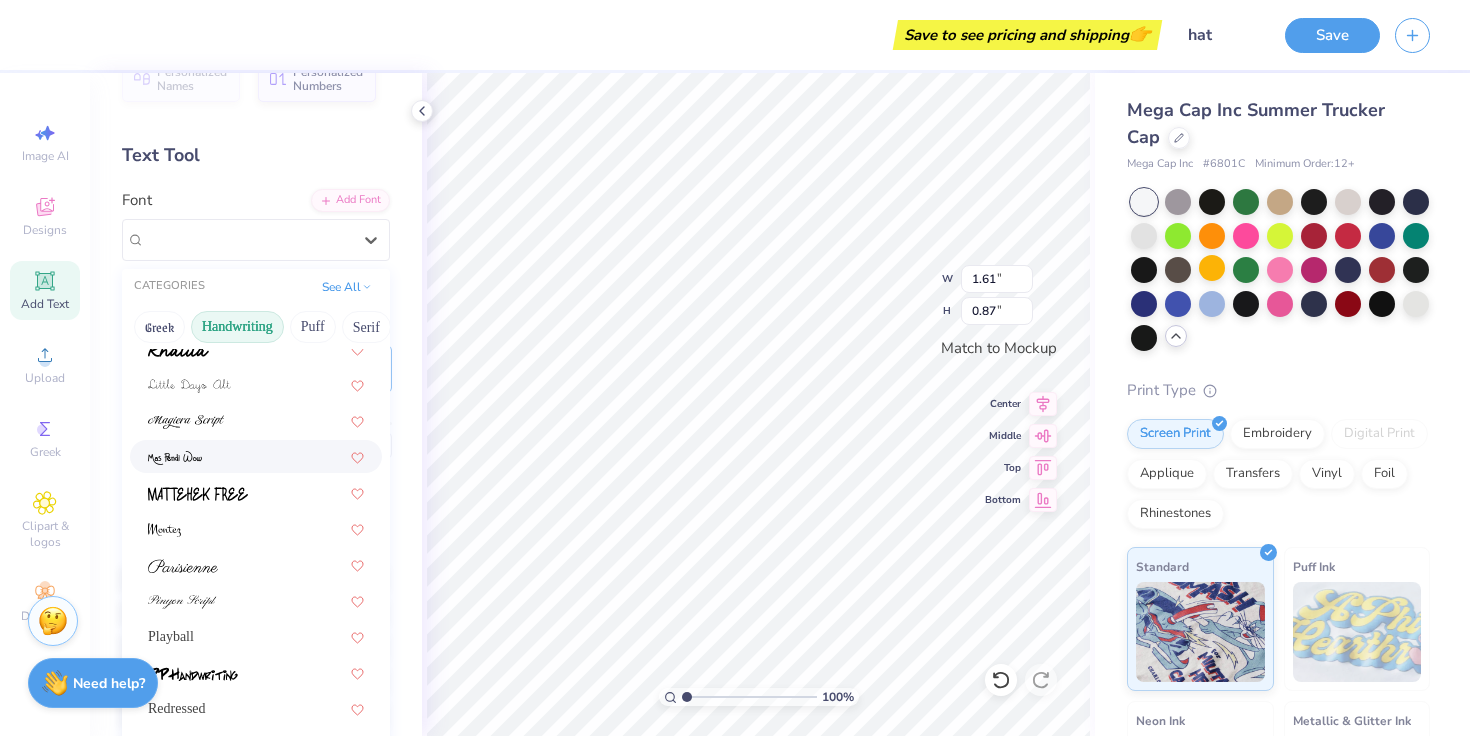 click at bounding box center (256, 456) 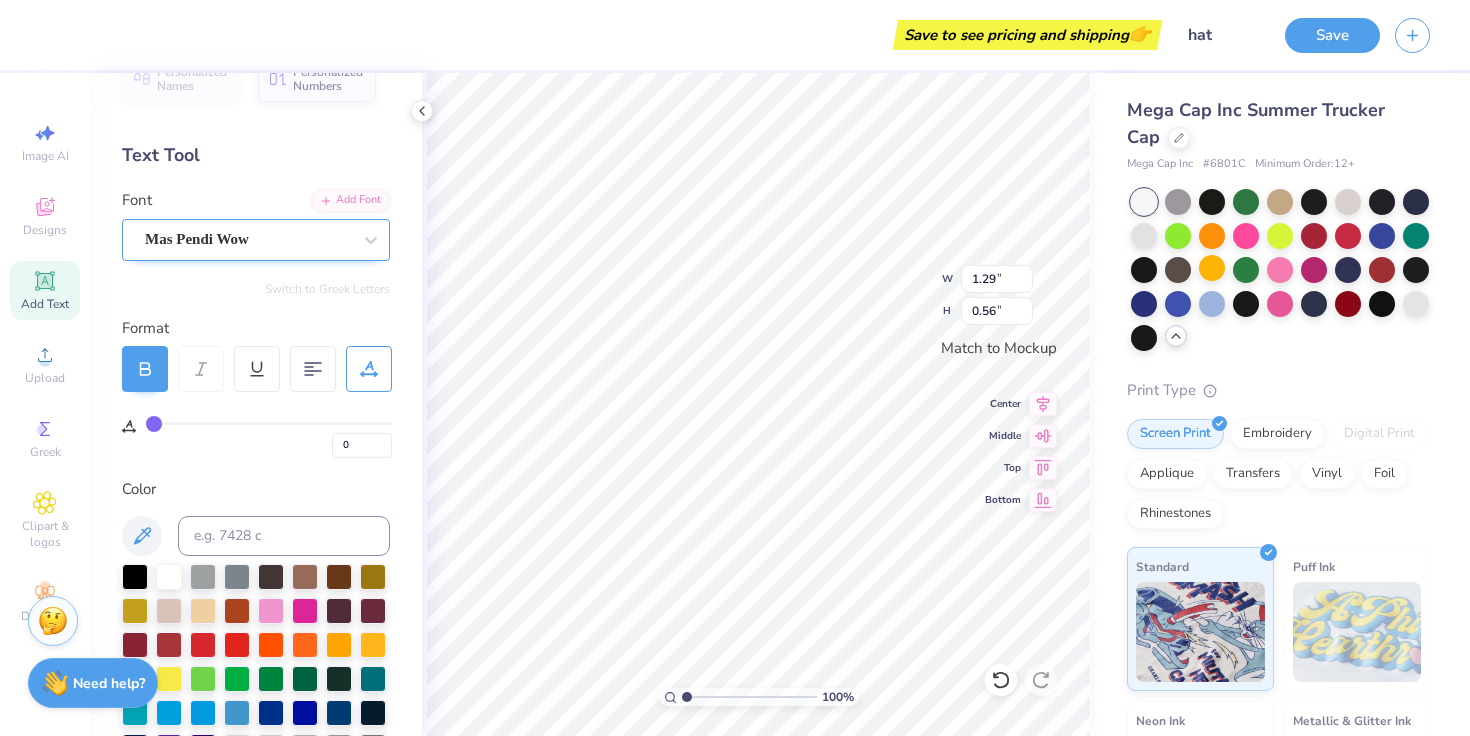click on "Mas Pendi Wow" at bounding box center [248, 239] 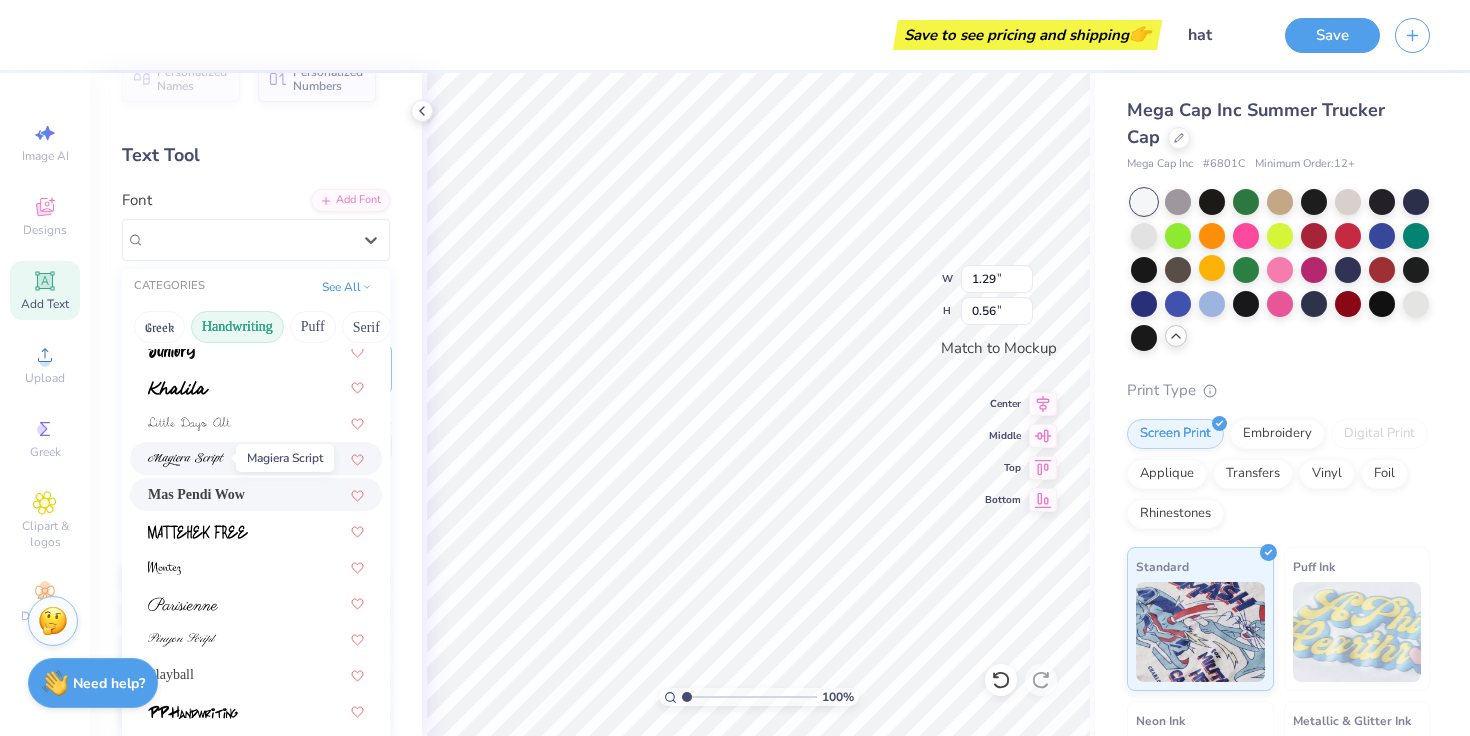 scroll, scrollTop: 408, scrollLeft: 0, axis: vertical 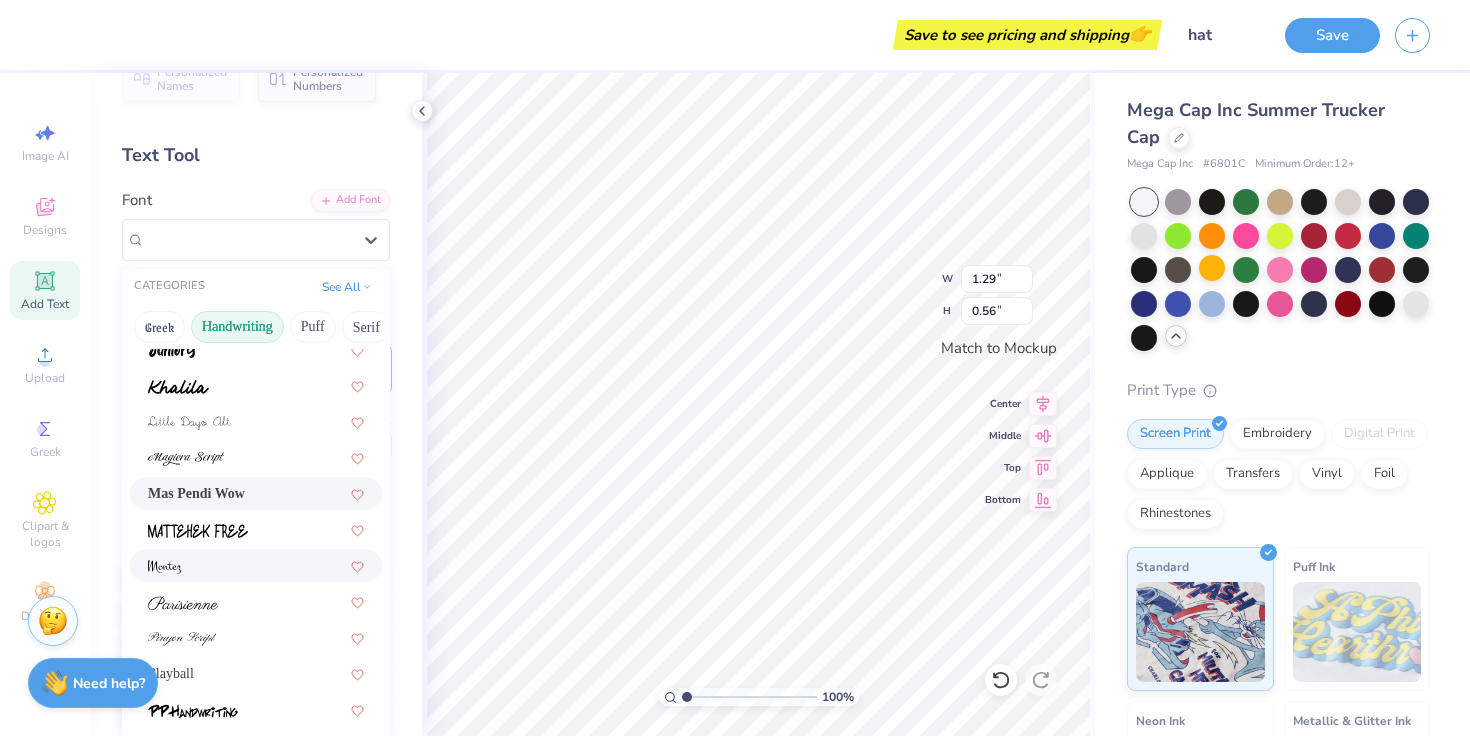 click at bounding box center [256, 565] 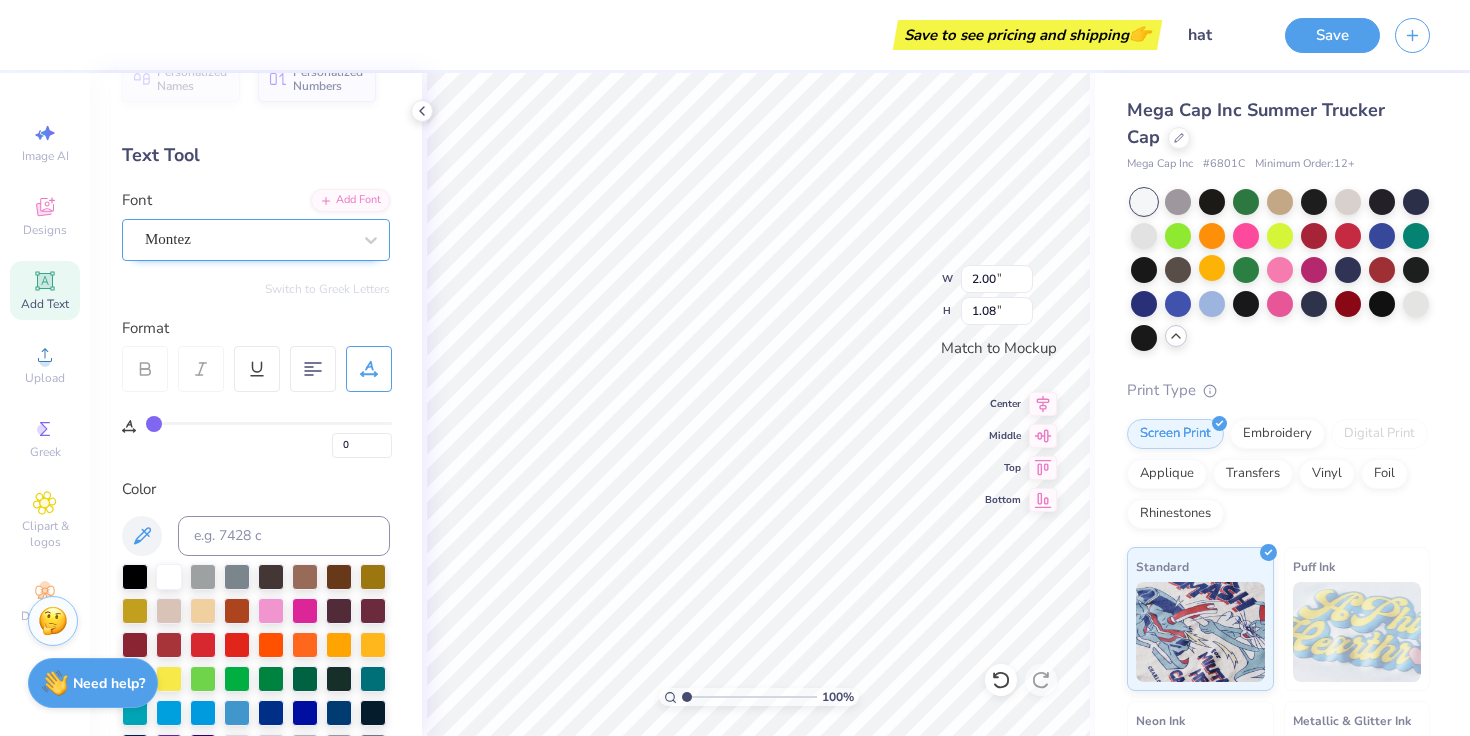 click on "Montez" at bounding box center (248, 239) 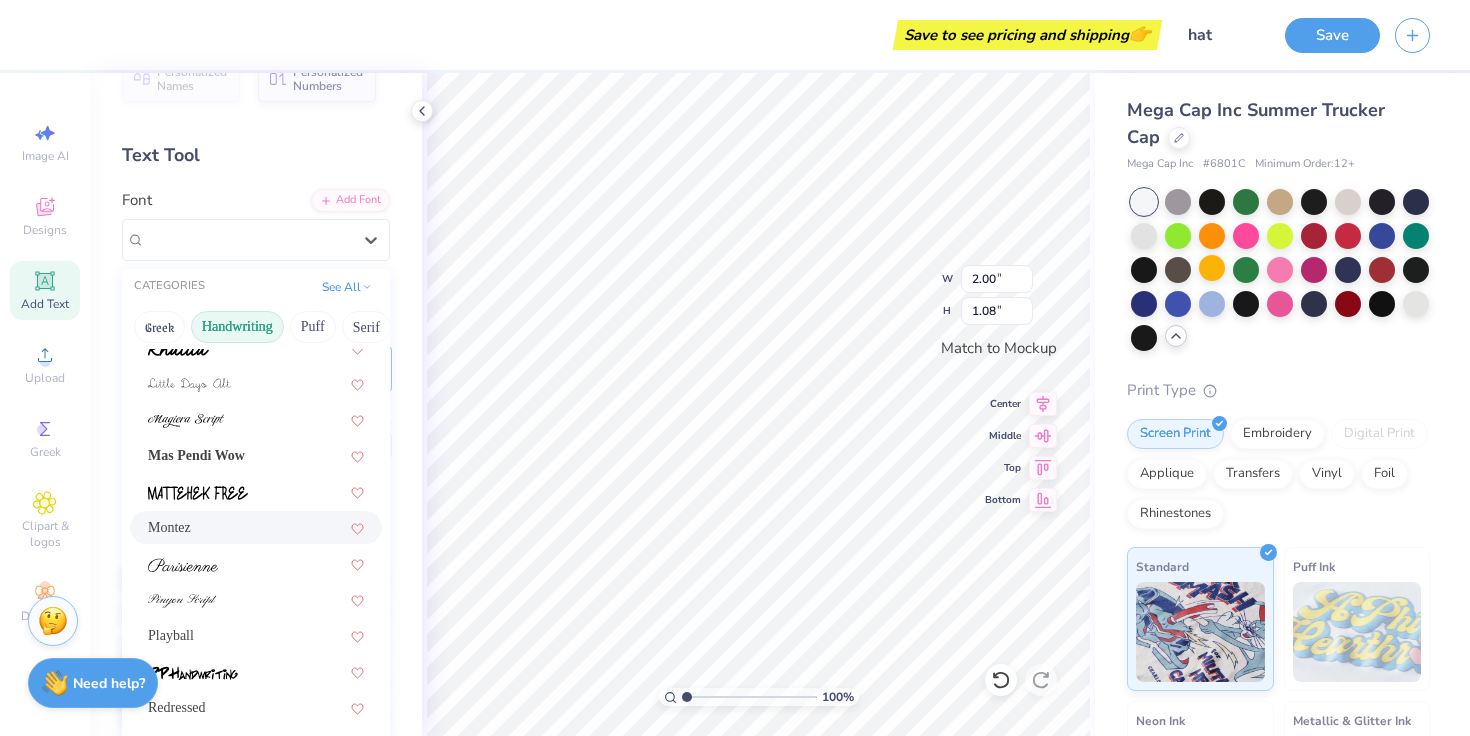 scroll, scrollTop: 454, scrollLeft: 0, axis: vertical 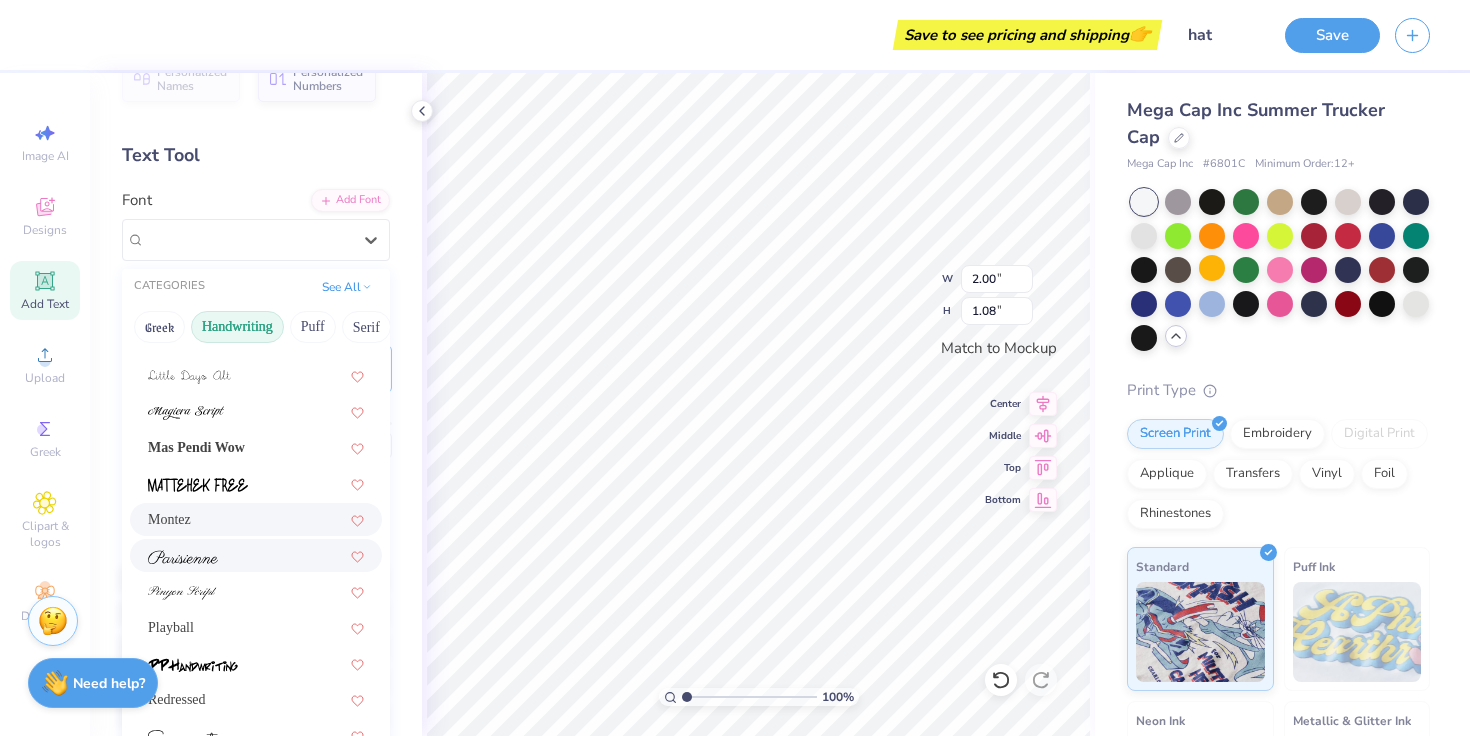 click at bounding box center [183, 557] 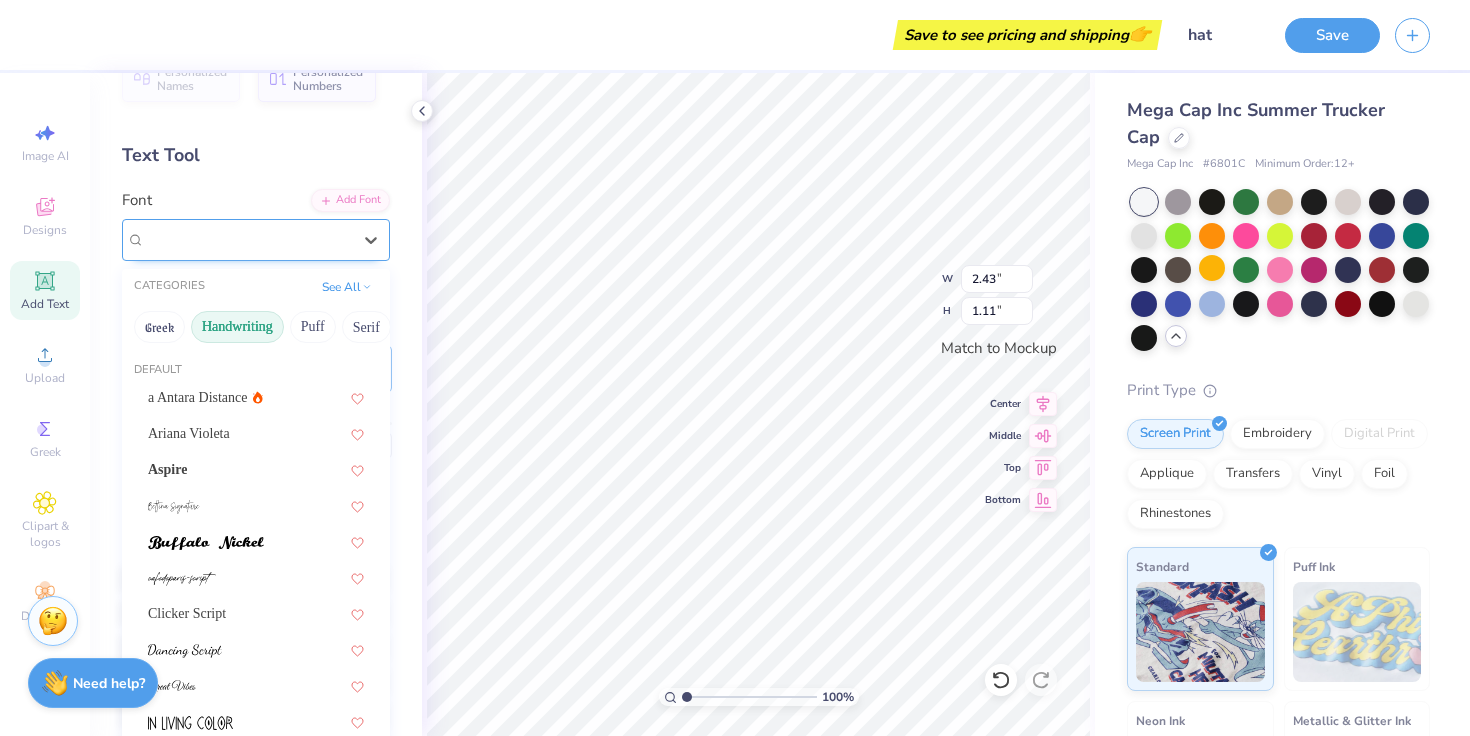 click on "Parisienne" at bounding box center (248, 239) 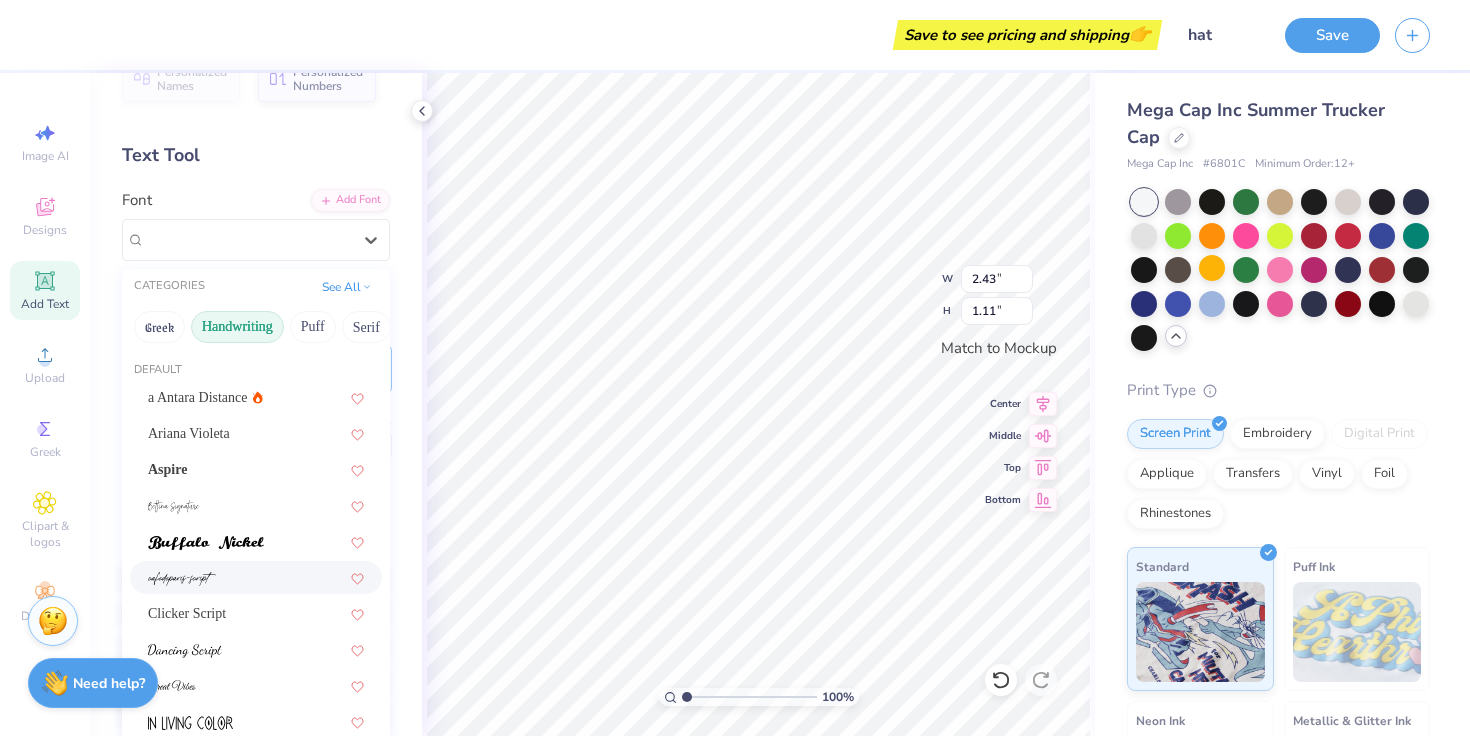scroll, scrollTop: 0, scrollLeft: 0, axis: both 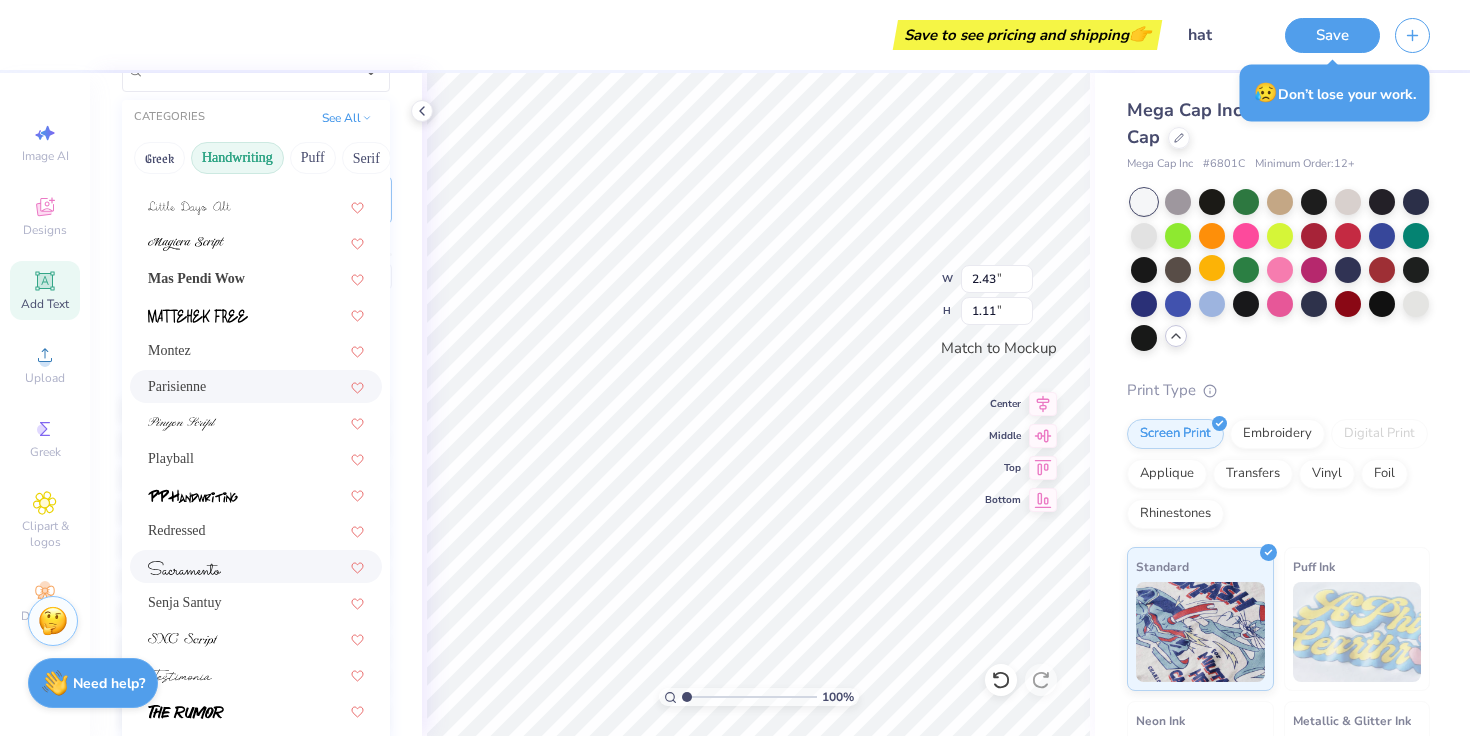 click at bounding box center (184, 568) 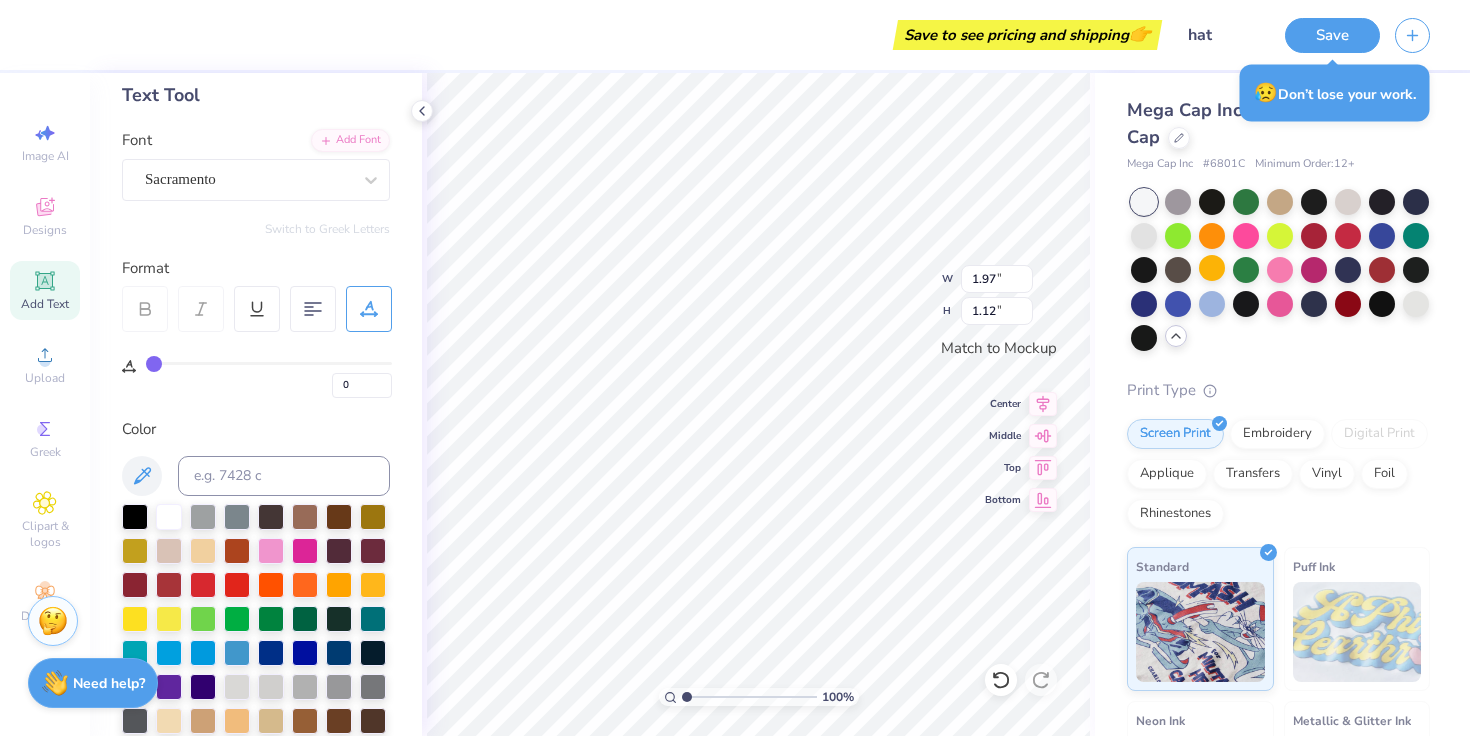 scroll, scrollTop: 0, scrollLeft: 0, axis: both 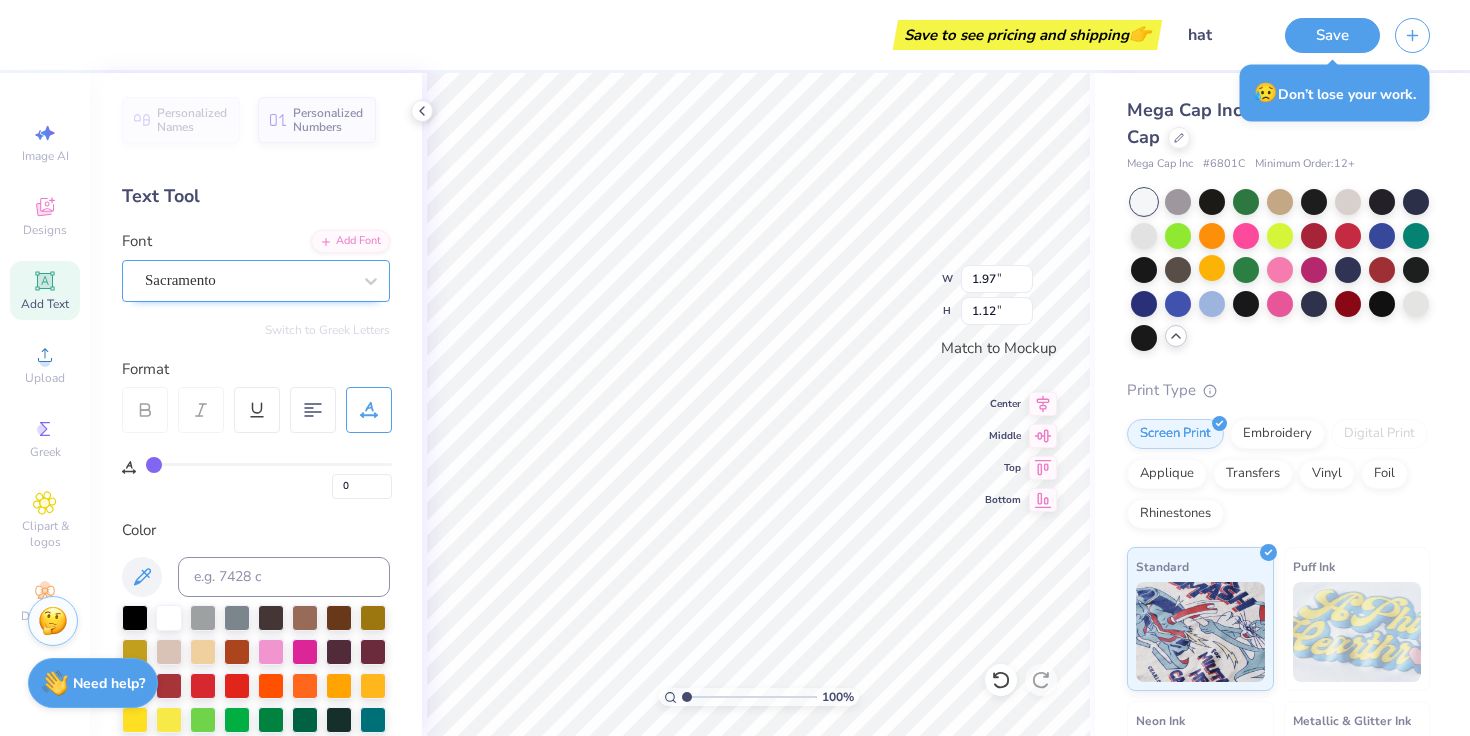 click on "Sacramento" at bounding box center (248, 280) 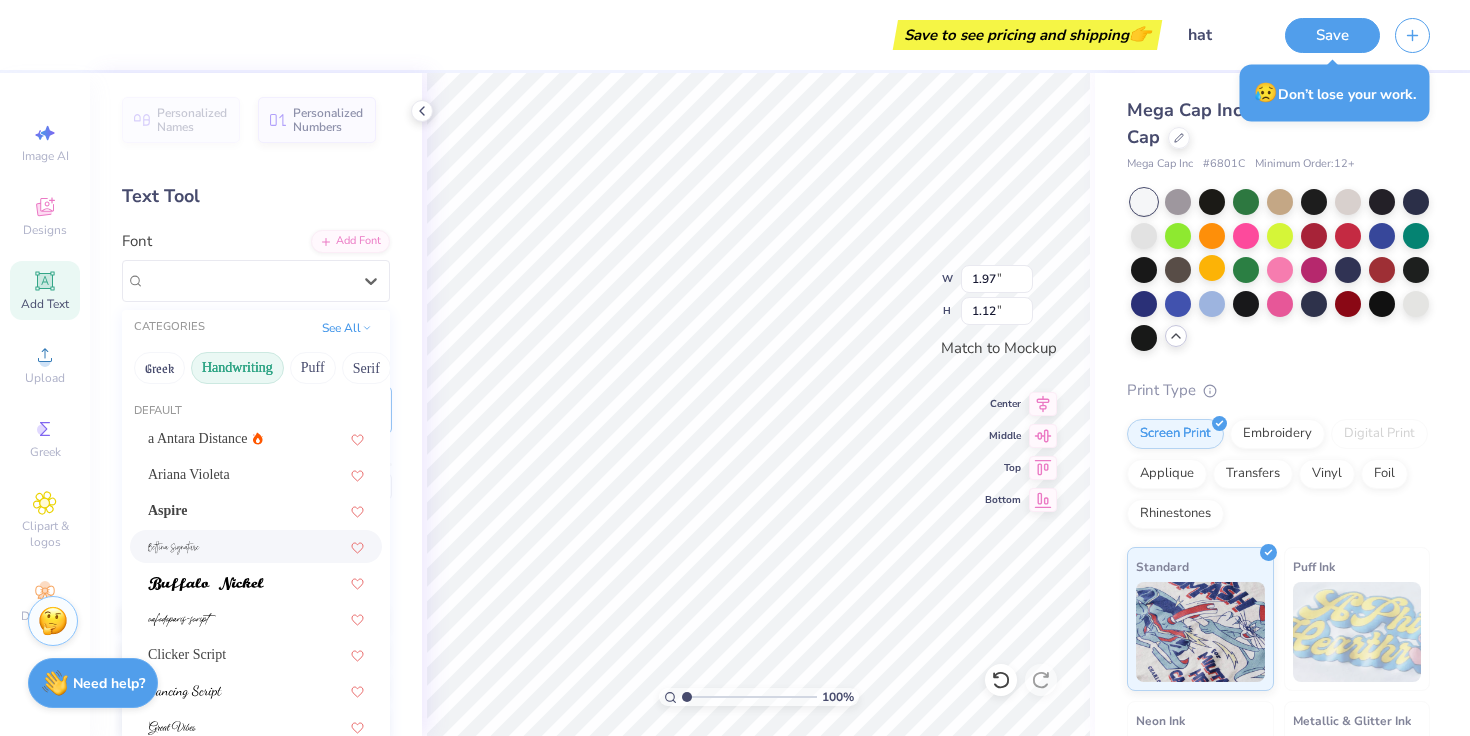 scroll, scrollTop: 454, scrollLeft: 0, axis: vertical 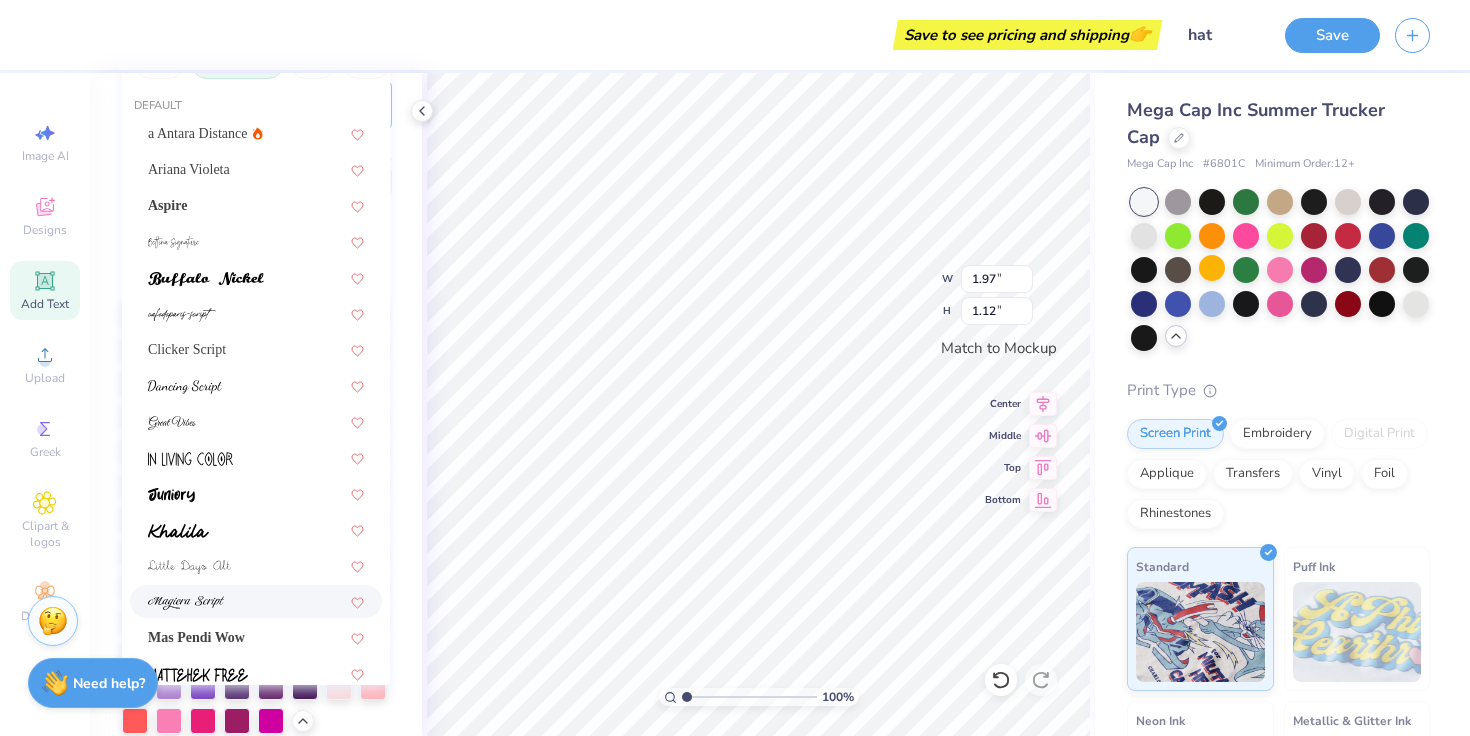 click at bounding box center (186, 603) 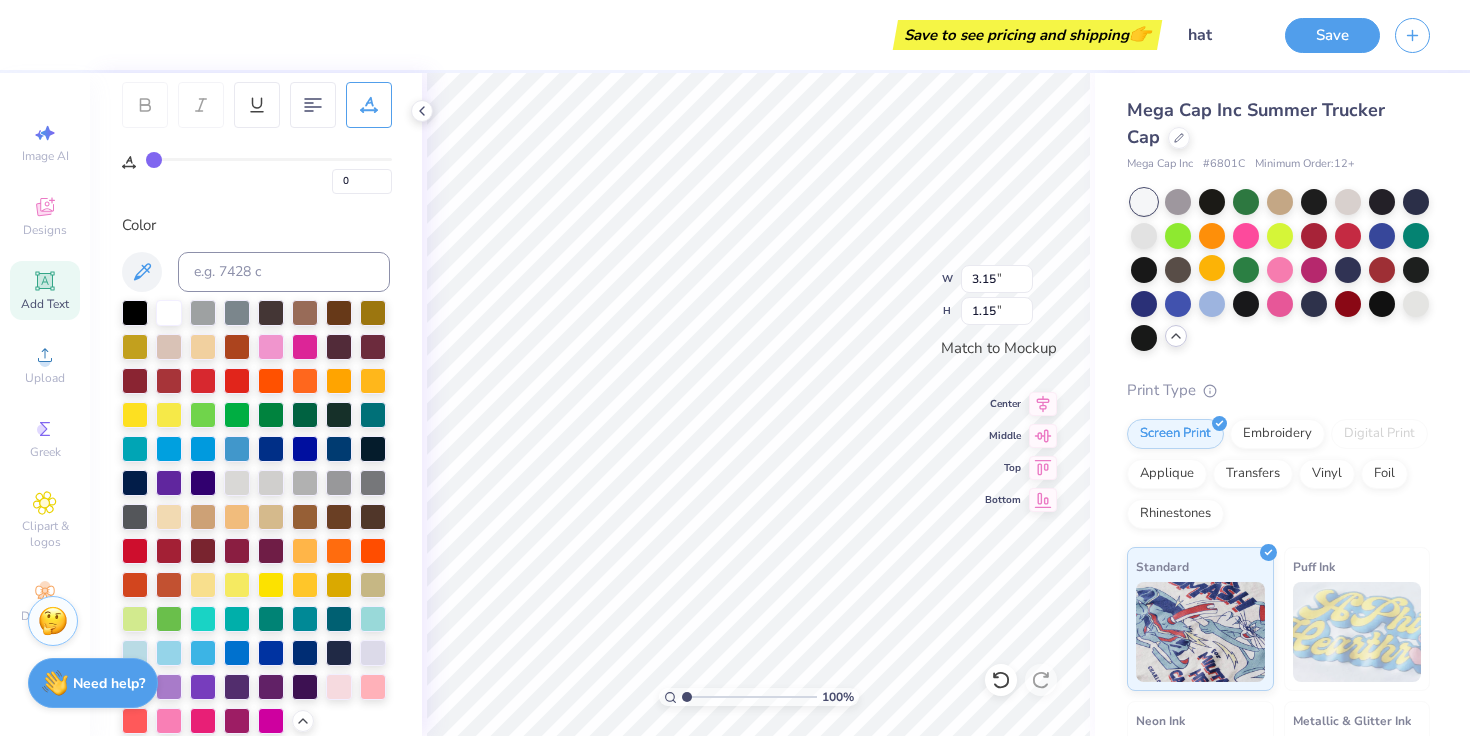 click on "Personalized Names Personalized Numbers Text Tool  Add Font Font Magiera Script Switch to Greek Letters Format 0 Color Styles Text Shape Direction Horizontal Vertical Bend 0.29" at bounding box center [256, 404] 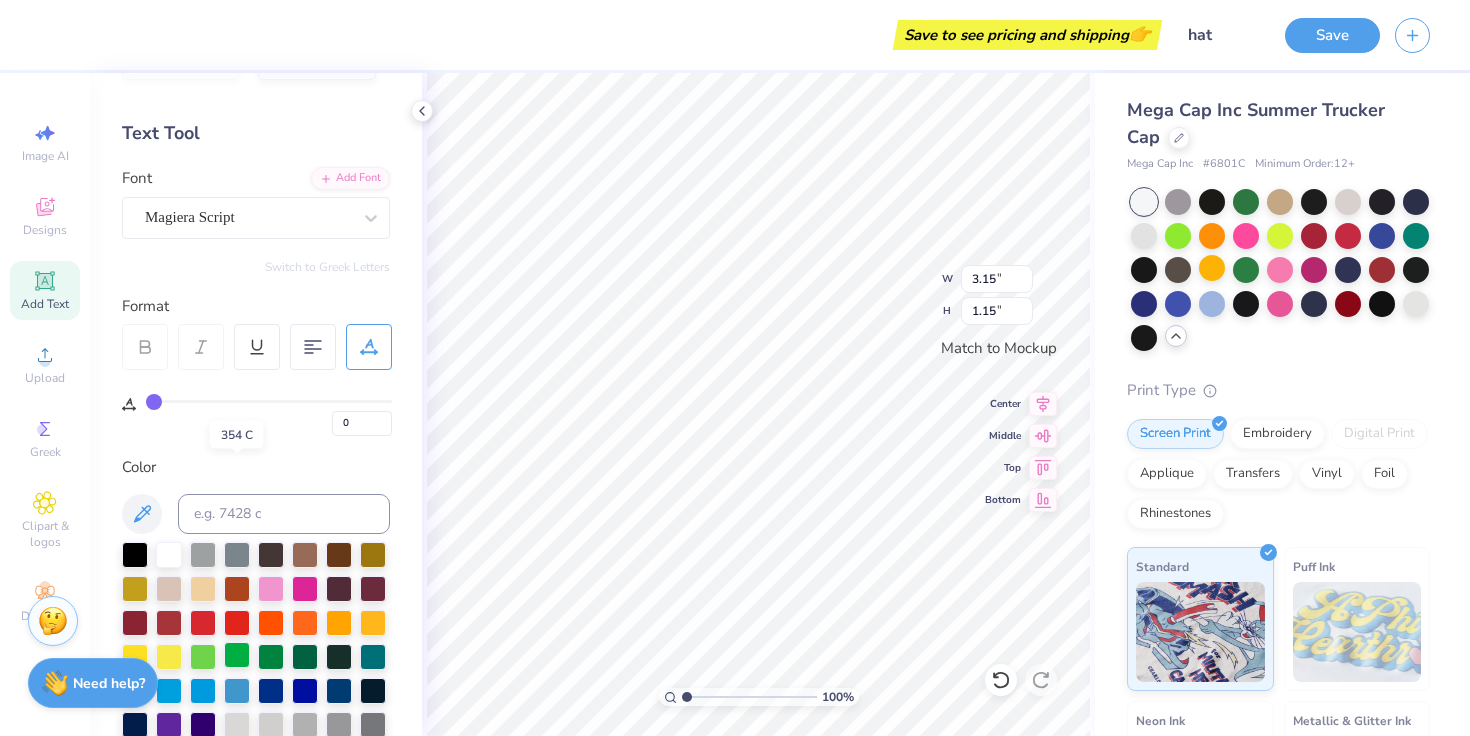scroll, scrollTop: 0, scrollLeft: 0, axis: both 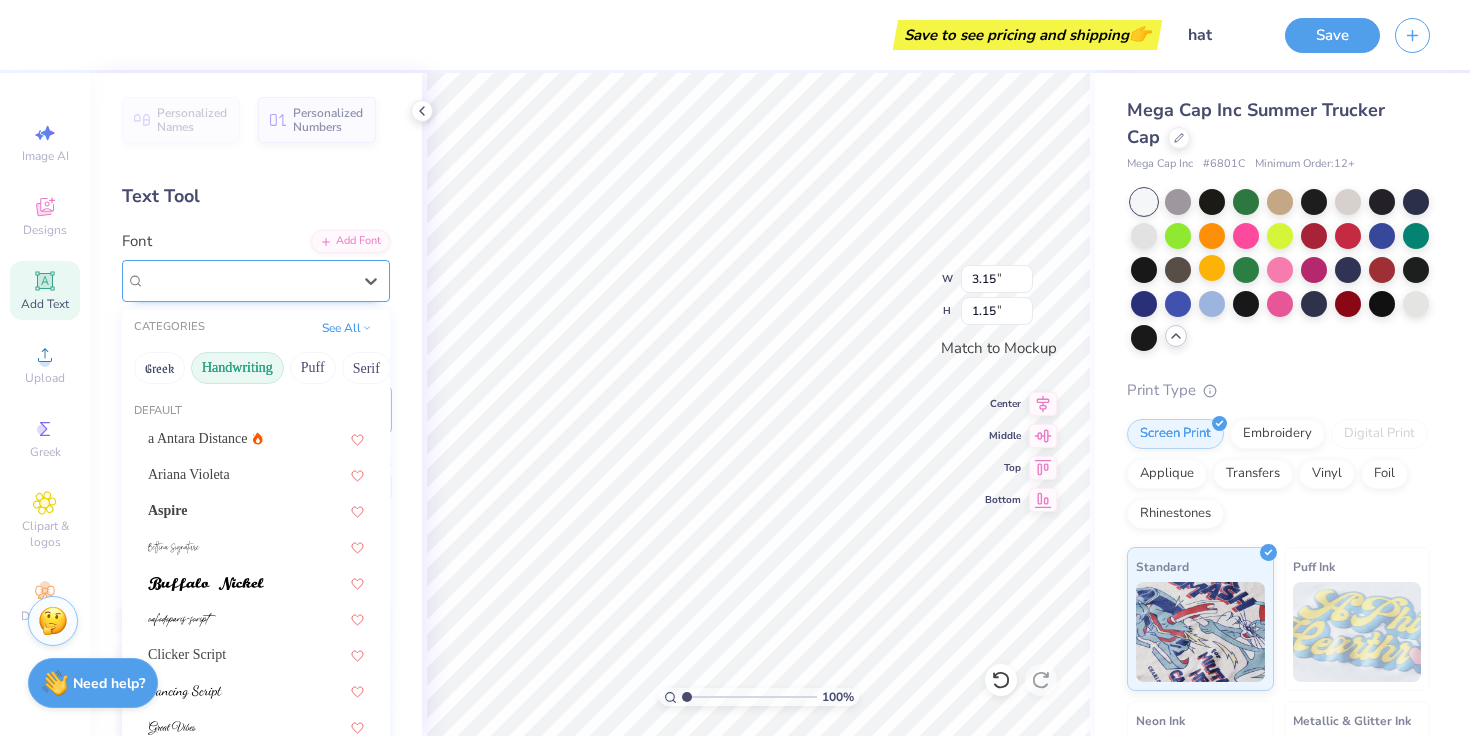 click on "Magiera Script" at bounding box center (248, 280) 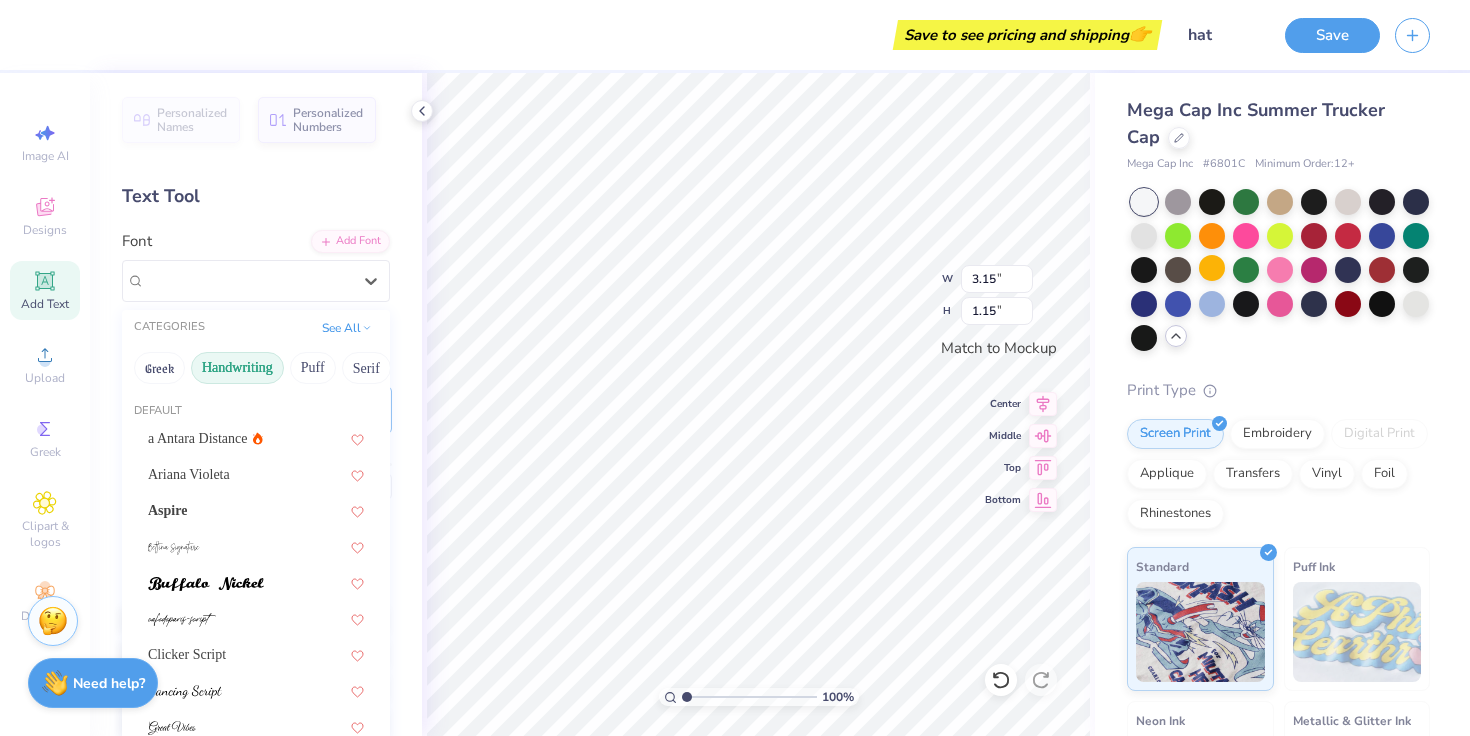 scroll, scrollTop: 0, scrollLeft: 0, axis: both 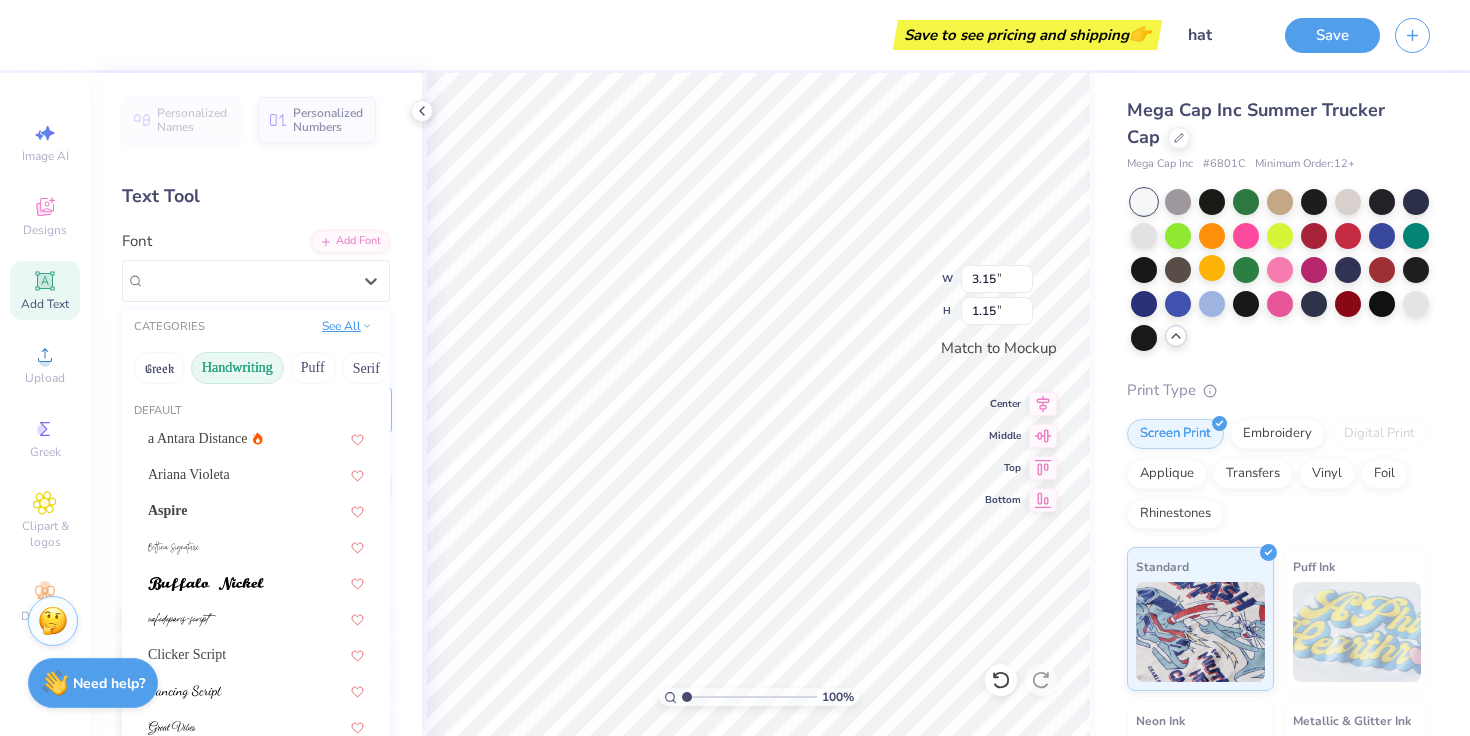 click on "See All" at bounding box center (347, 326) 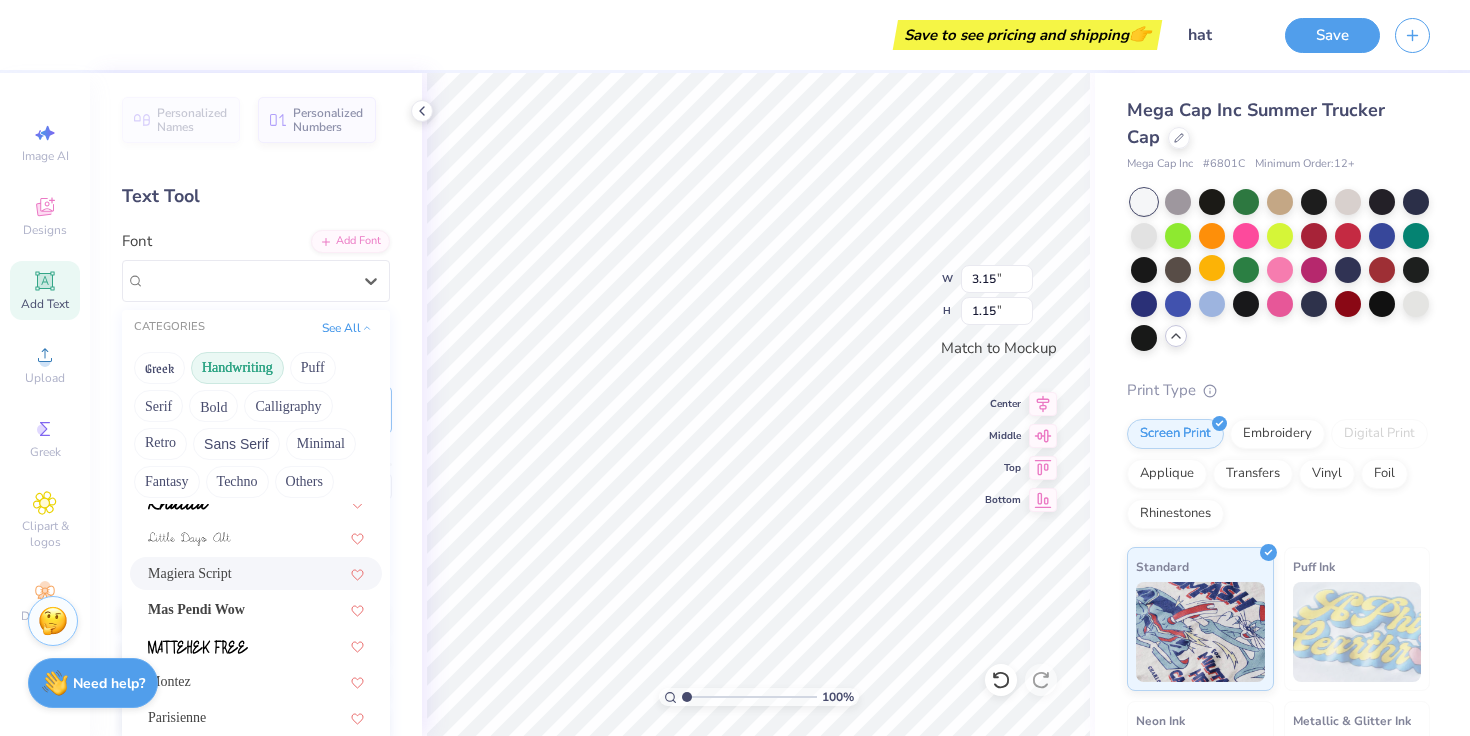 scroll, scrollTop: 454, scrollLeft: 0, axis: vertical 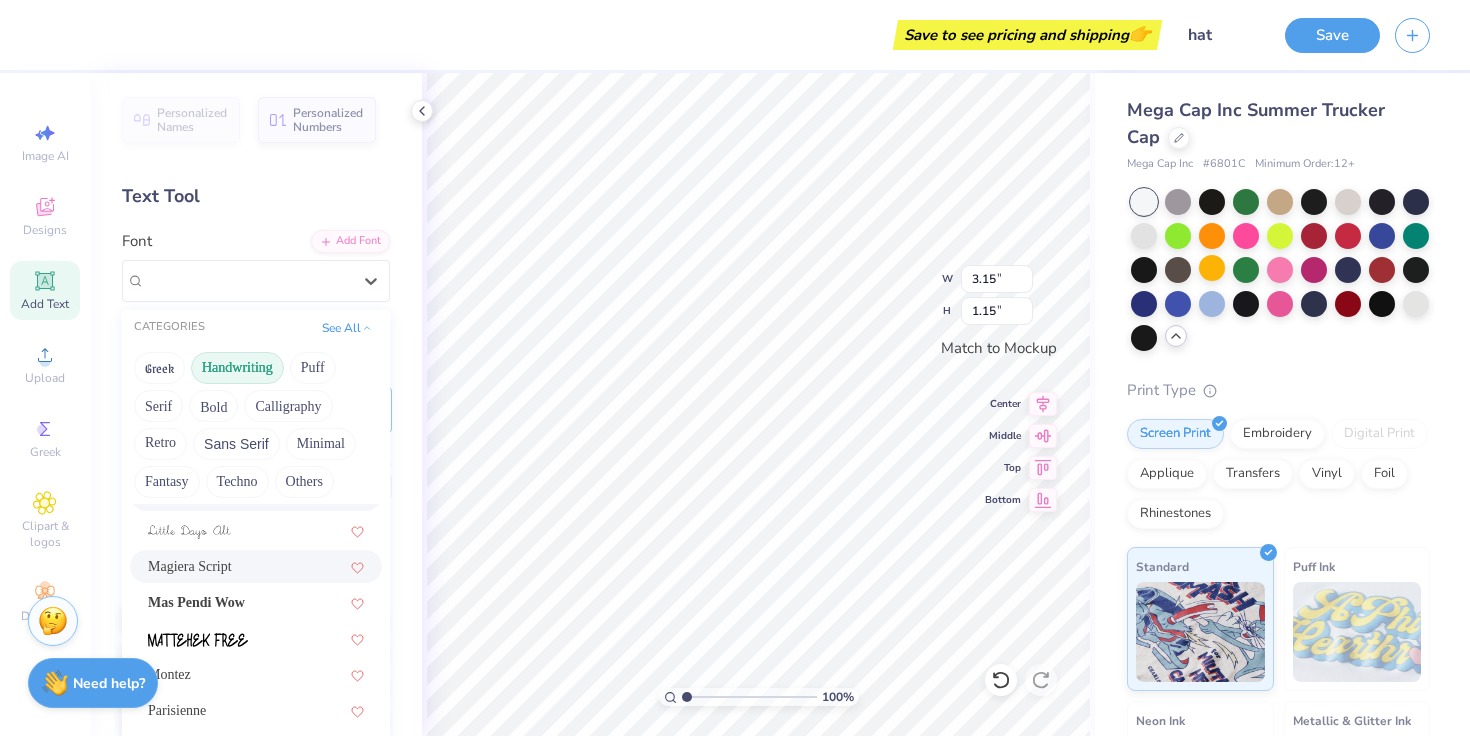 click on "Handwriting" at bounding box center [237, 368] 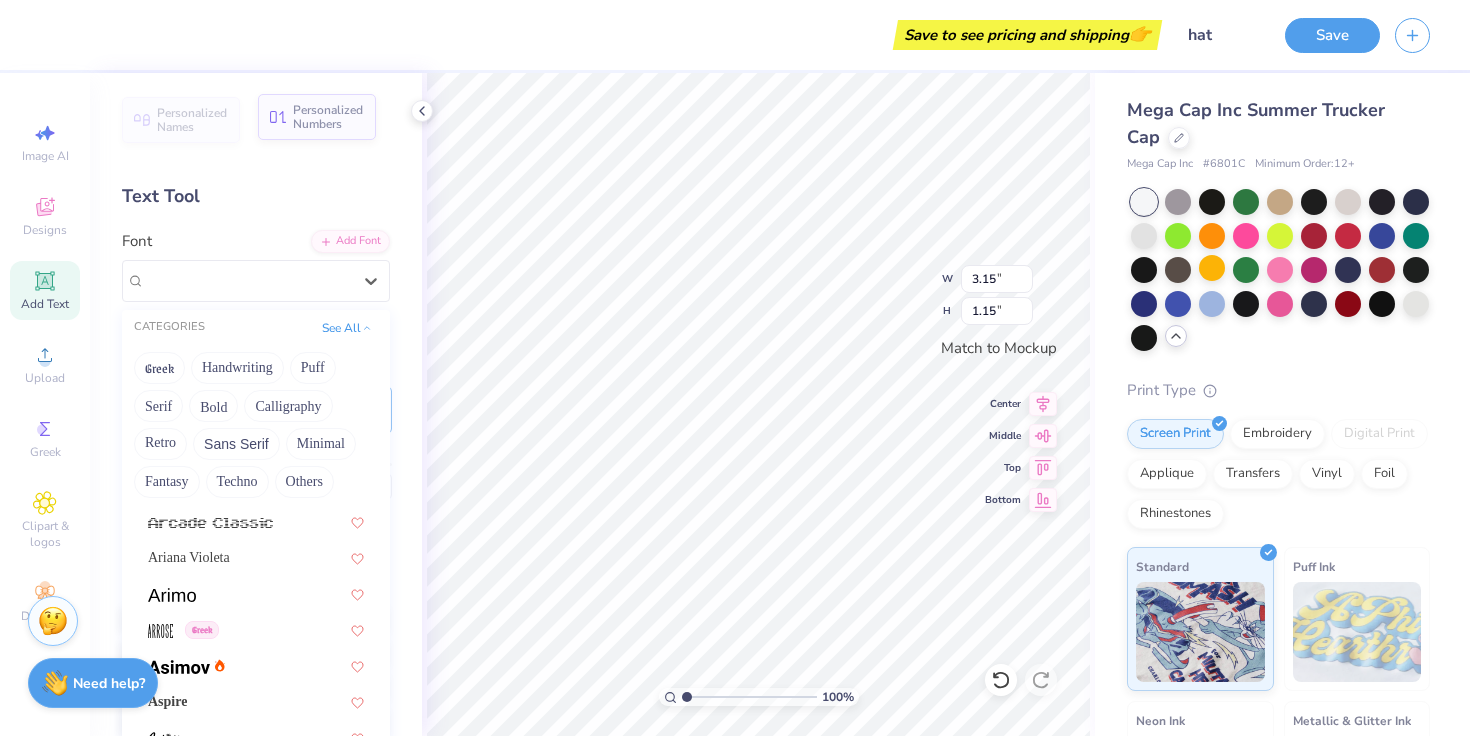 scroll, scrollTop: 614, scrollLeft: 0, axis: vertical 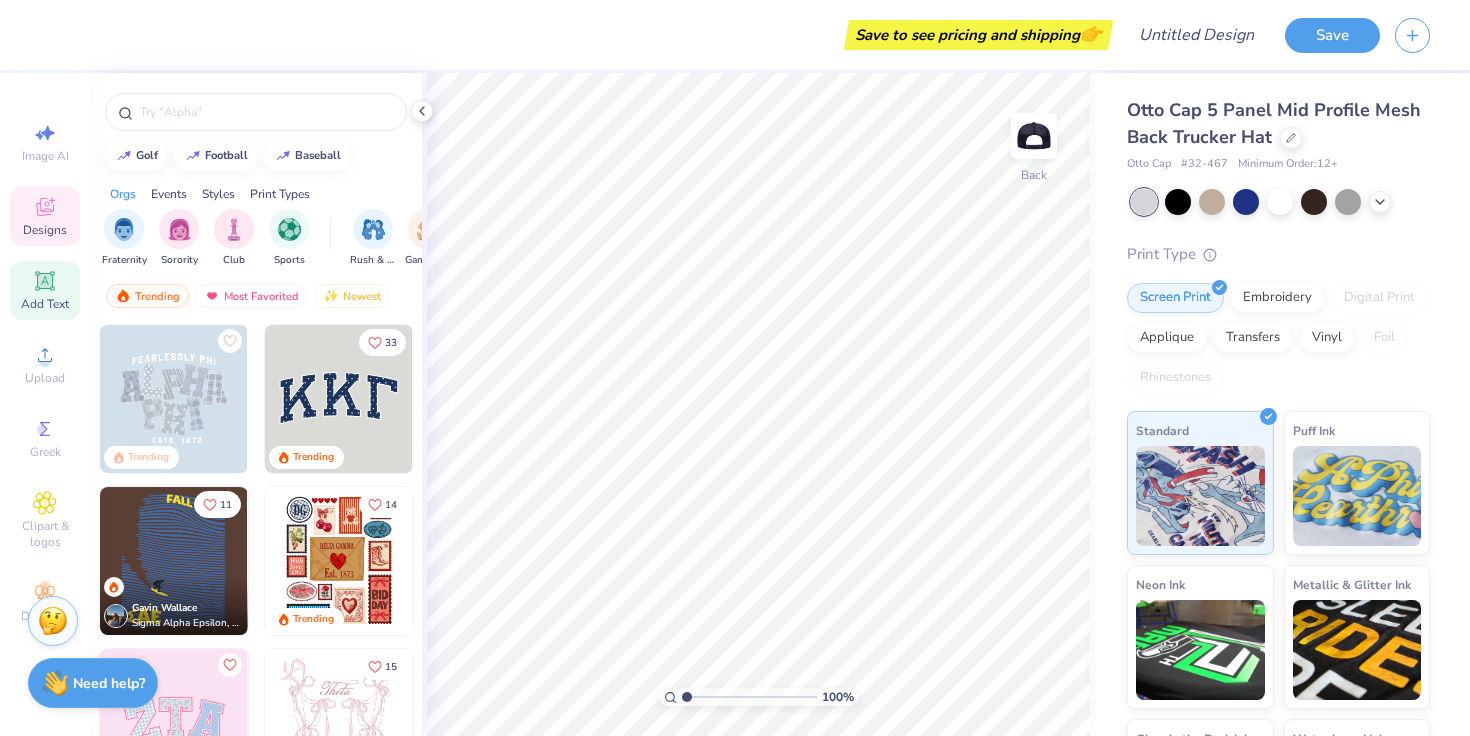 click on "Add Text" at bounding box center (45, 304) 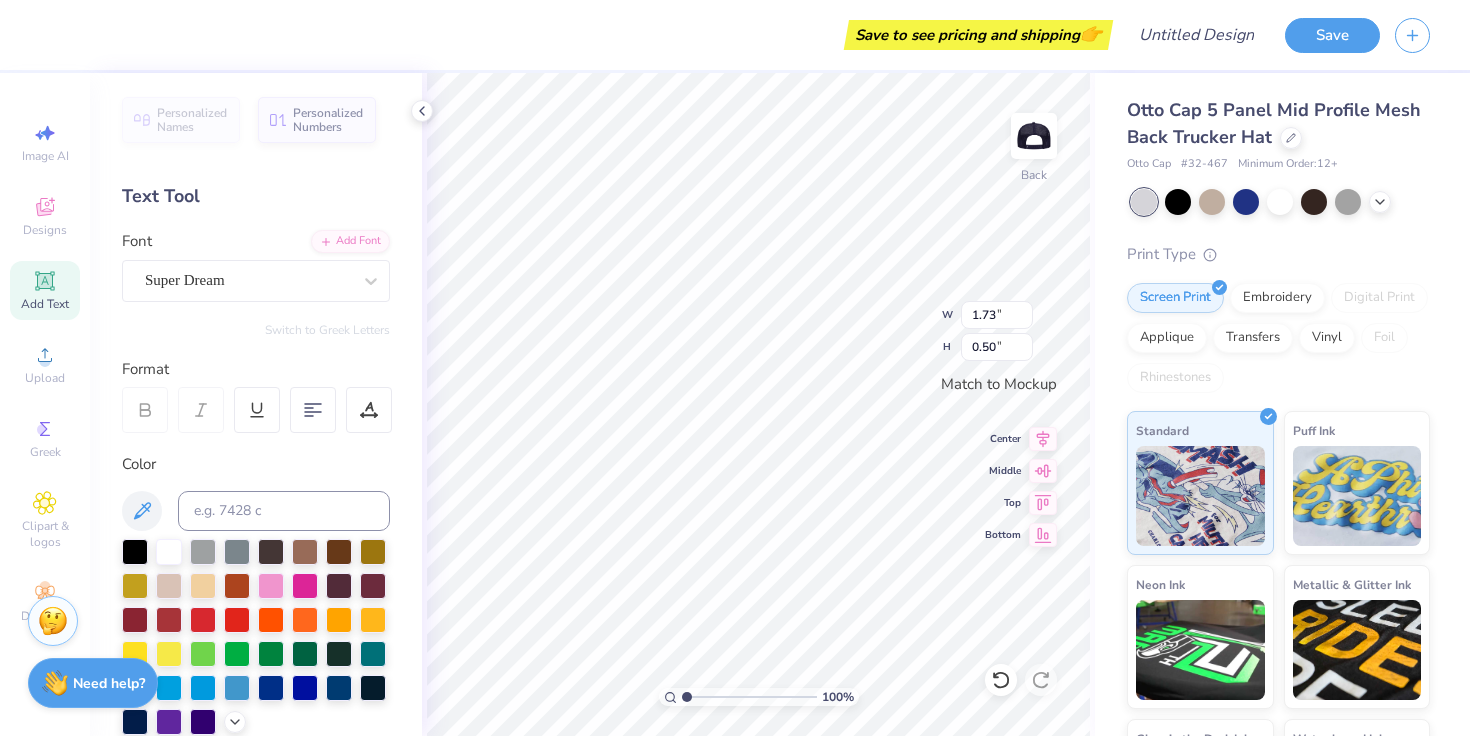 scroll, scrollTop: 0, scrollLeft: 0, axis: both 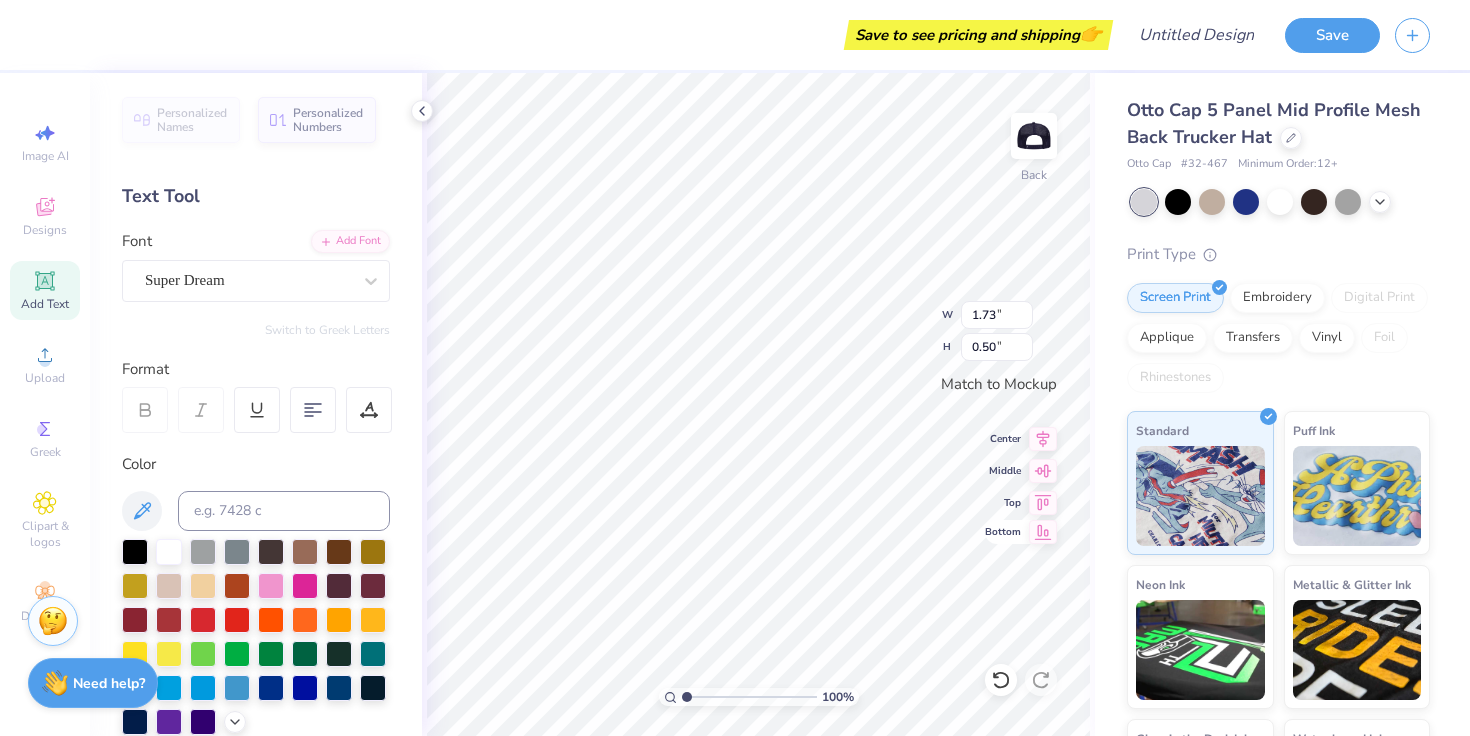 type on "kappa" 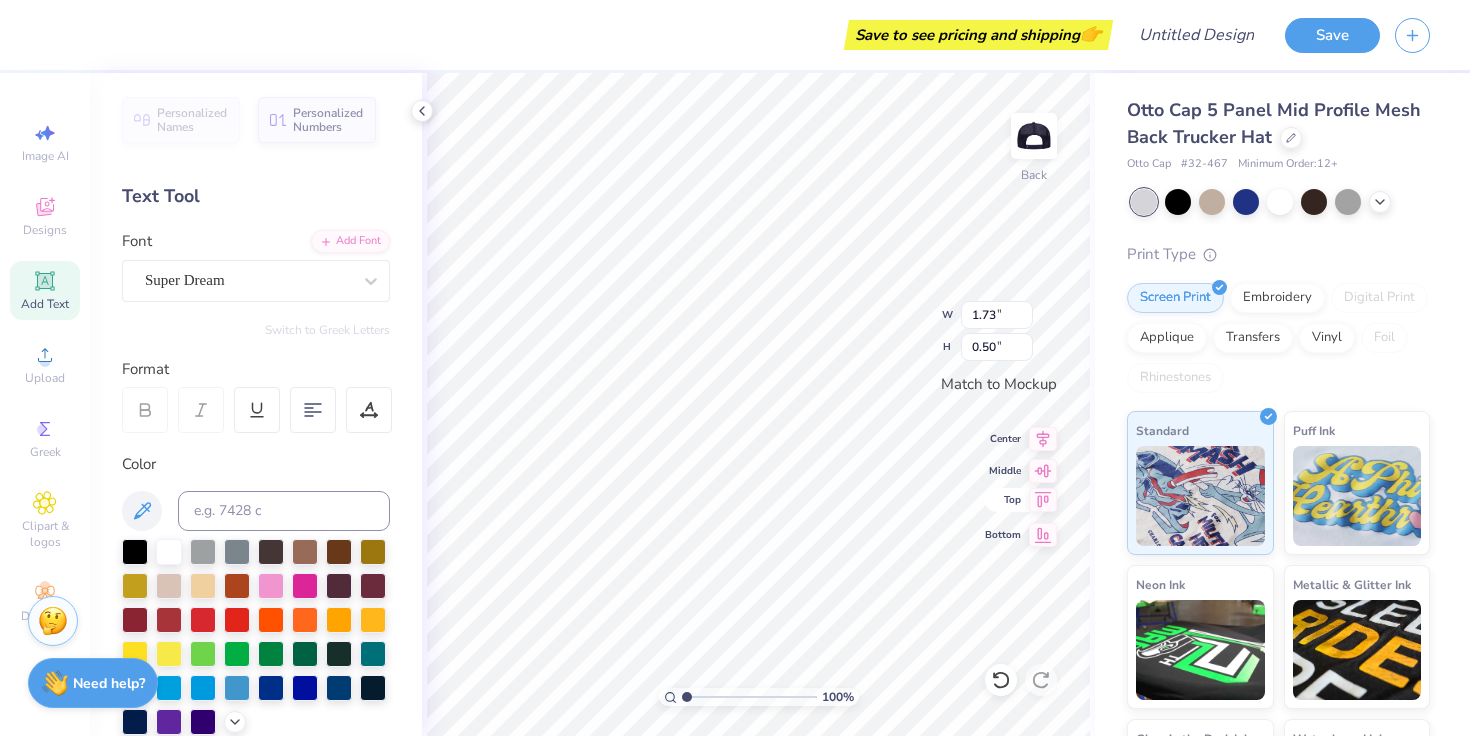 type on "1.92" 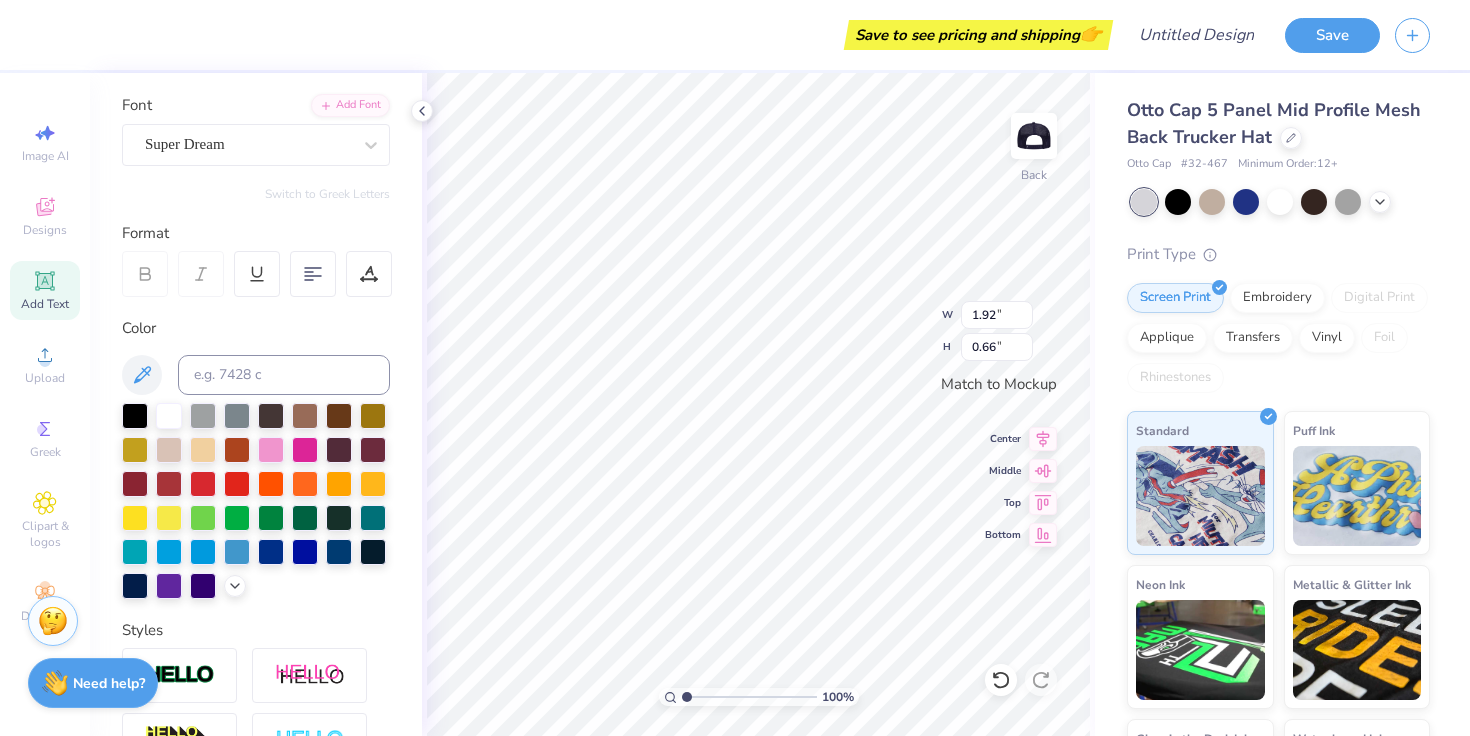 scroll, scrollTop: 138, scrollLeft: 0, axis: vertical 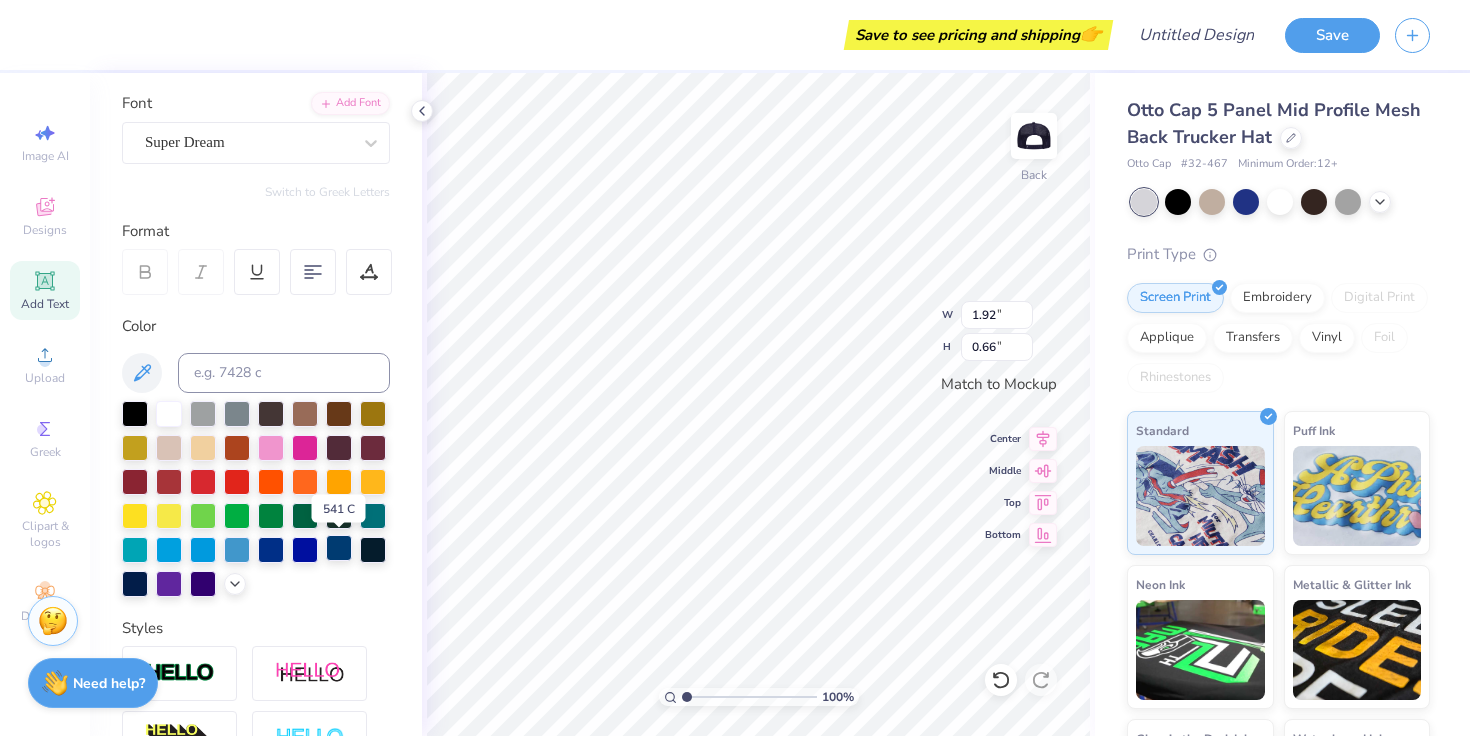 click at bounding box center (339, 548) 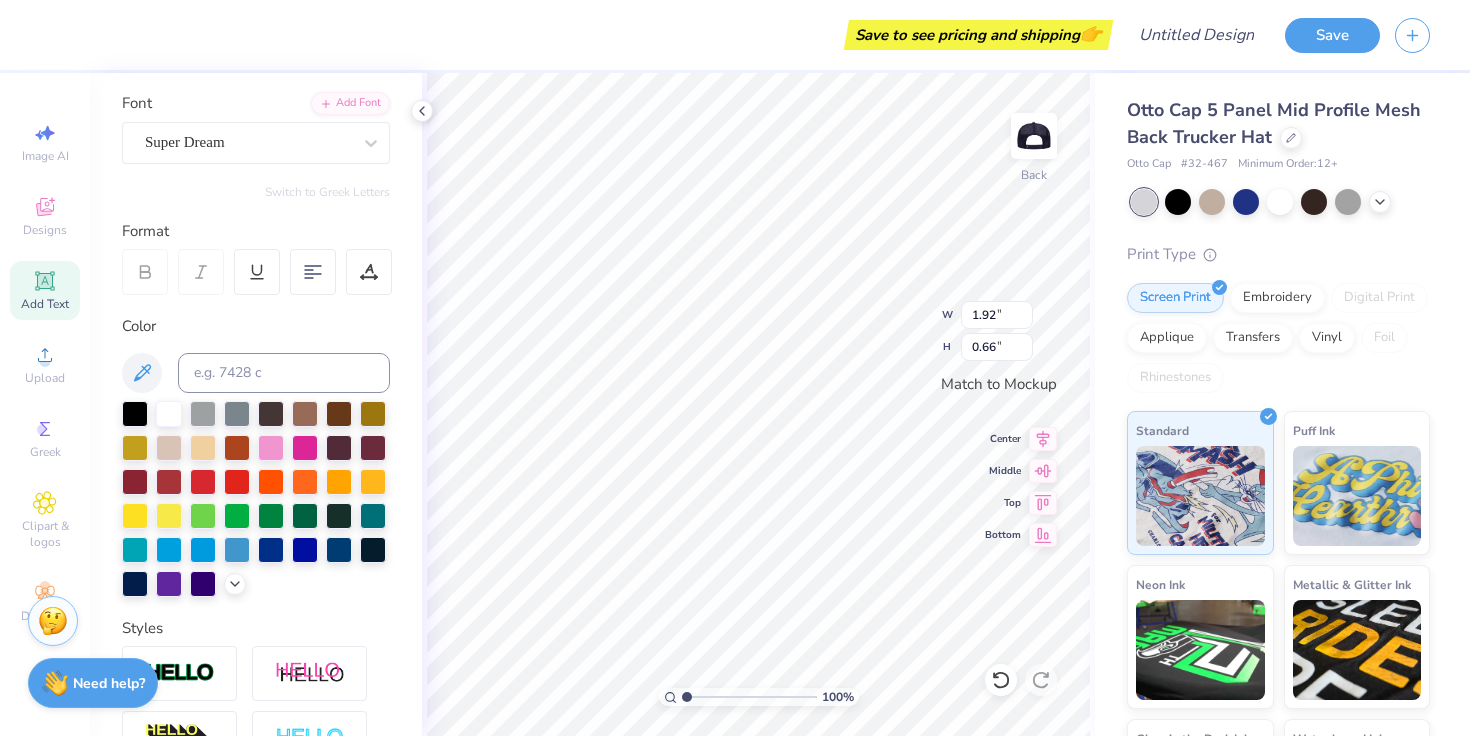 click on "Font Super Dream" at bounding box center (256, 128) 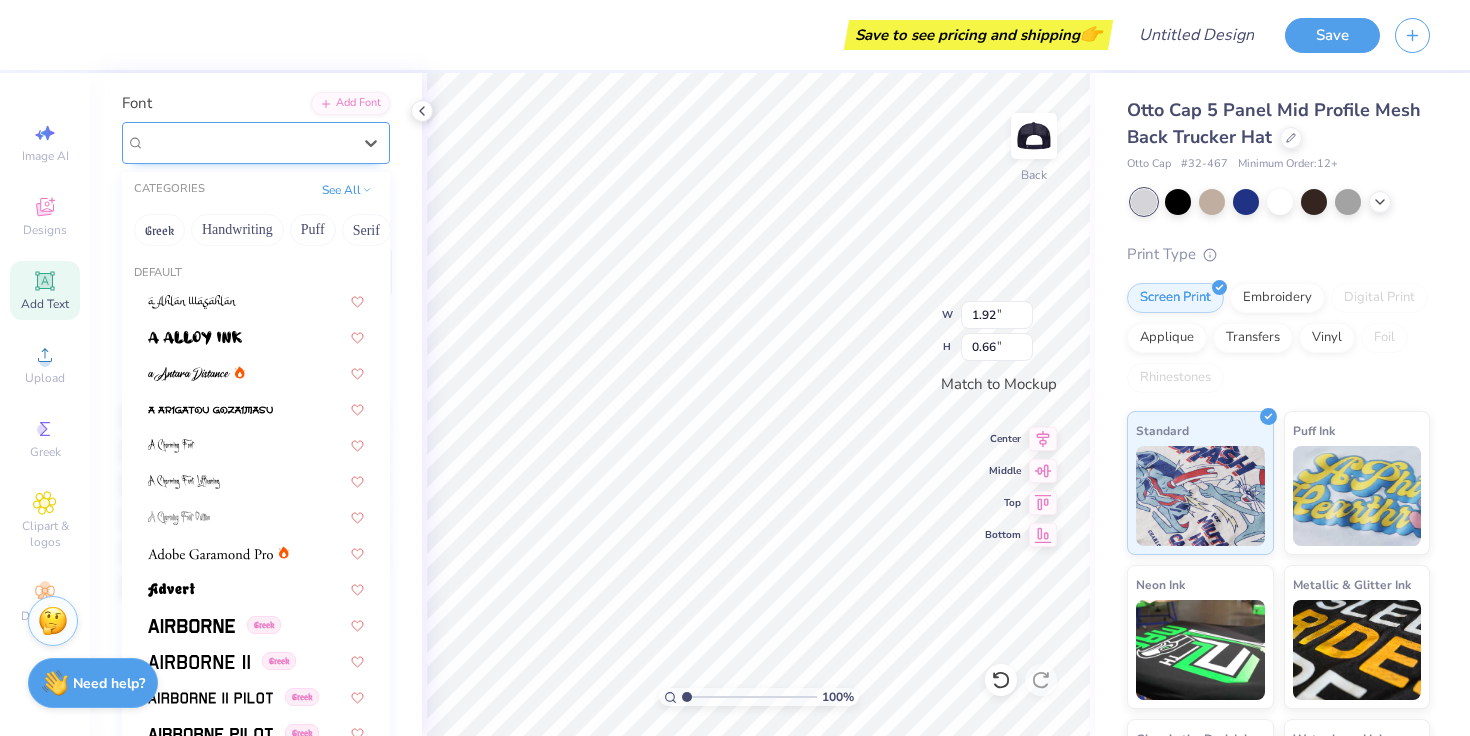click at bounding box center (248, 142) 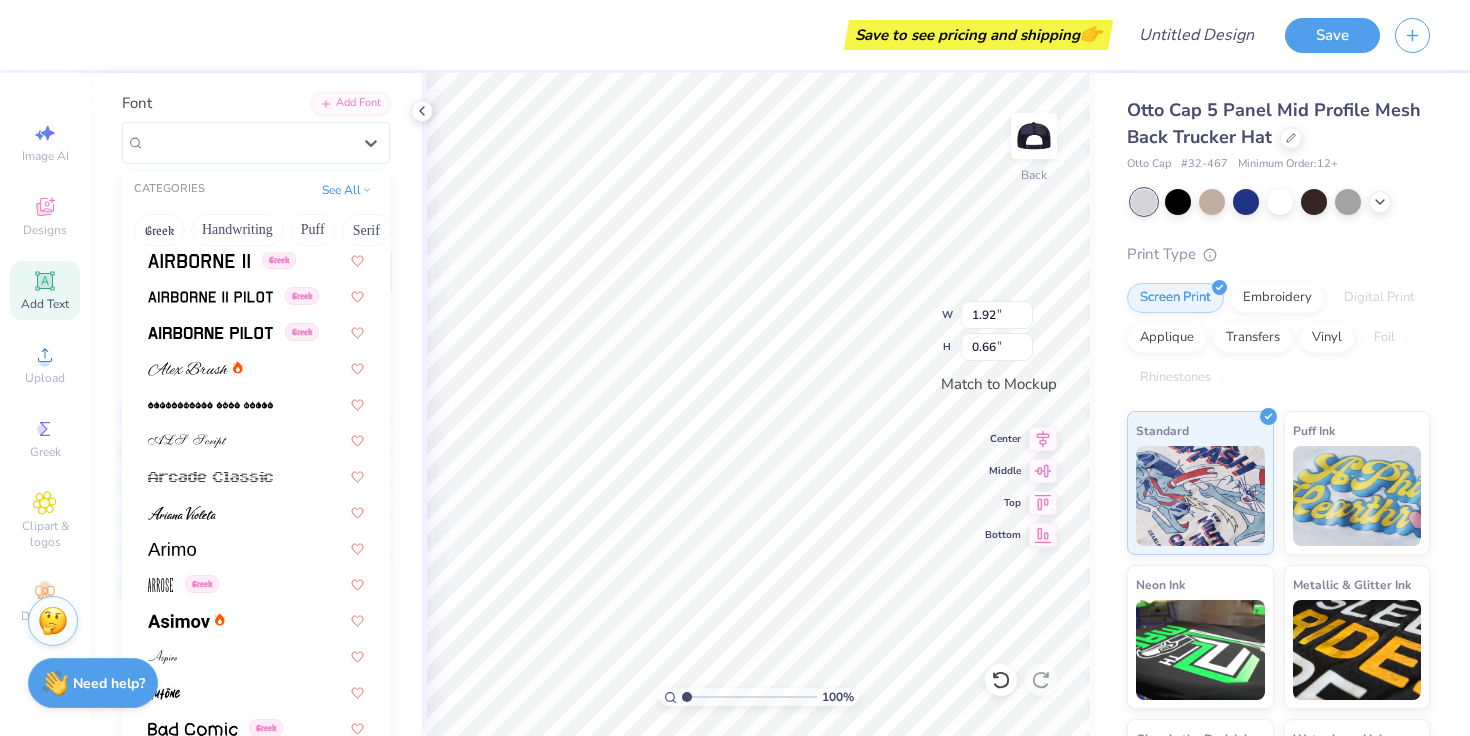 scroll, scrollTop: 439, scrollLeft: 0, axis: vertical 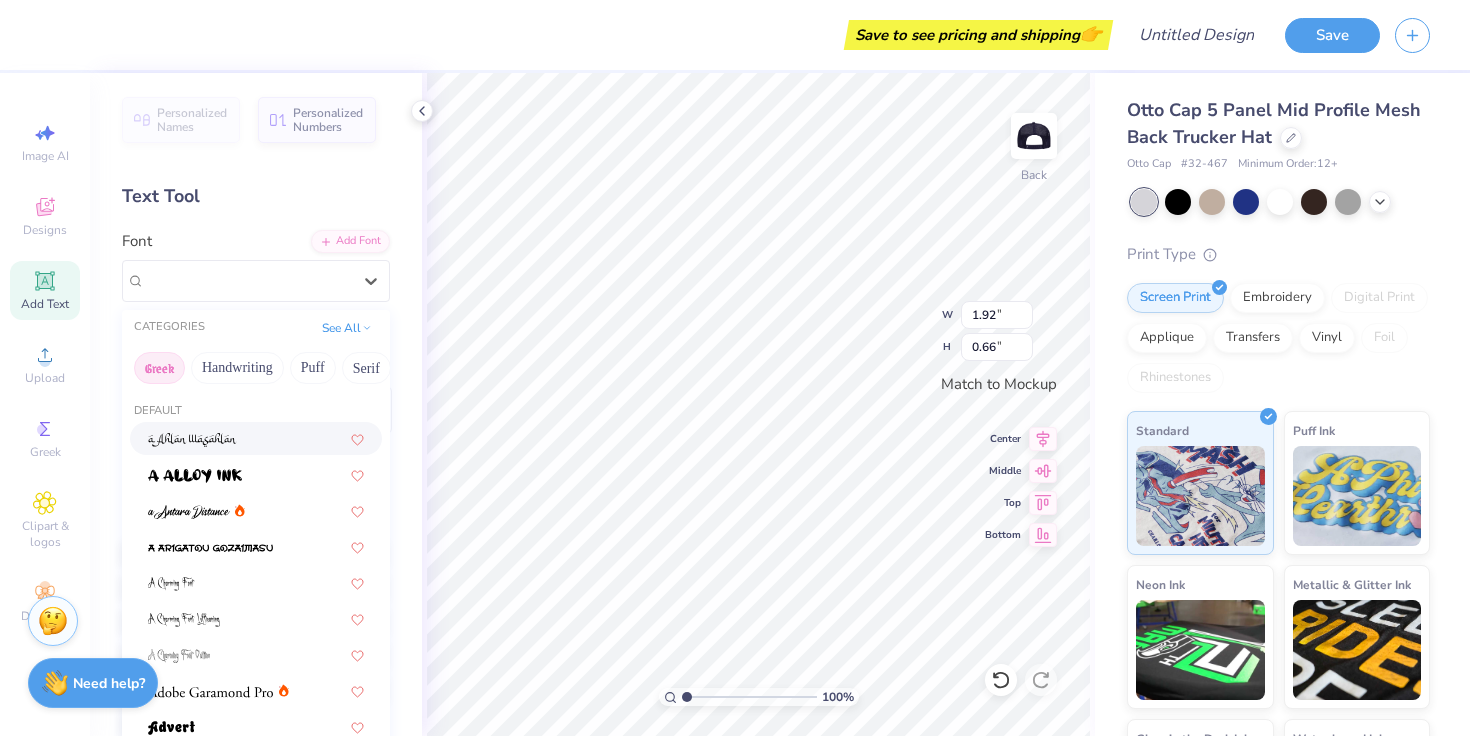 click on "Greek" at bounding box center (159, 368) 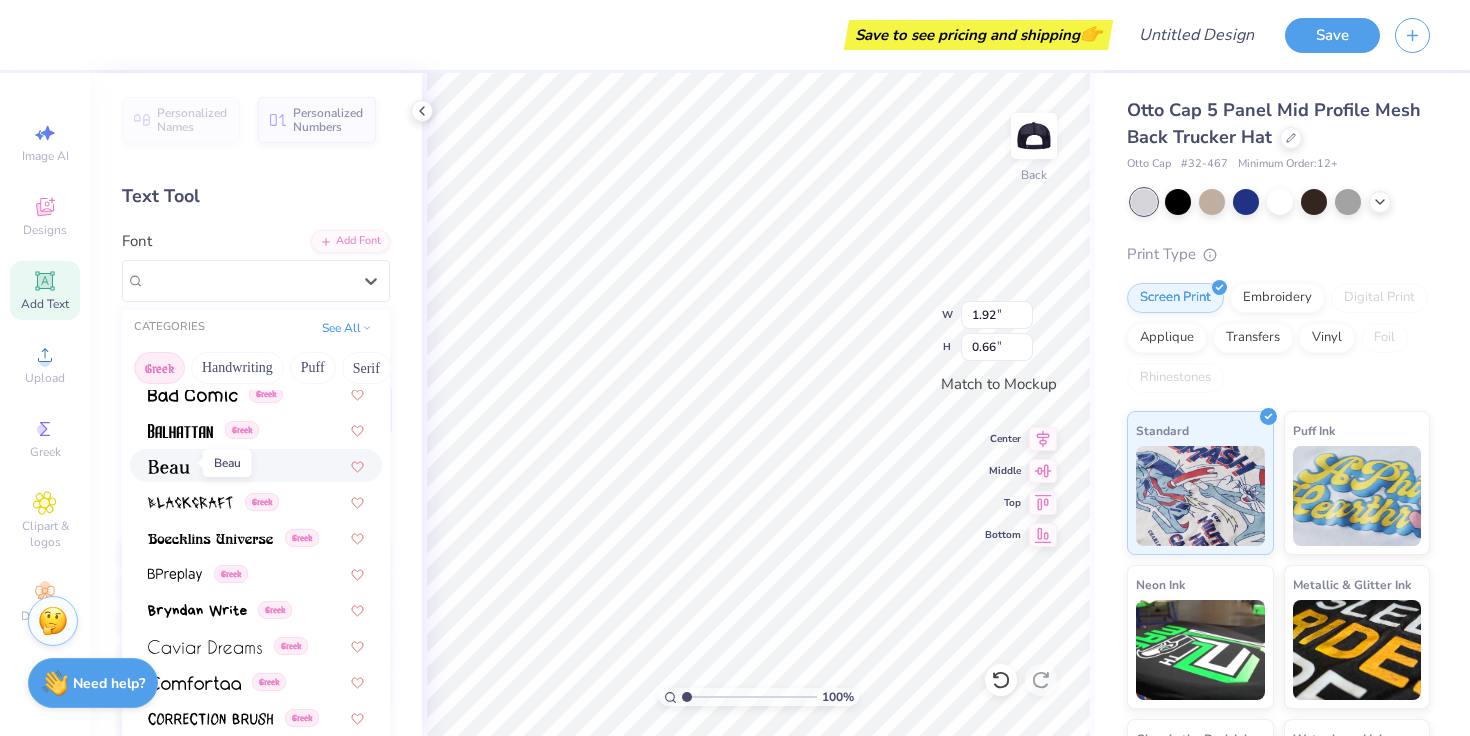 scroll, scrollTop: 228, scrollLeft: 0, axis: vertical 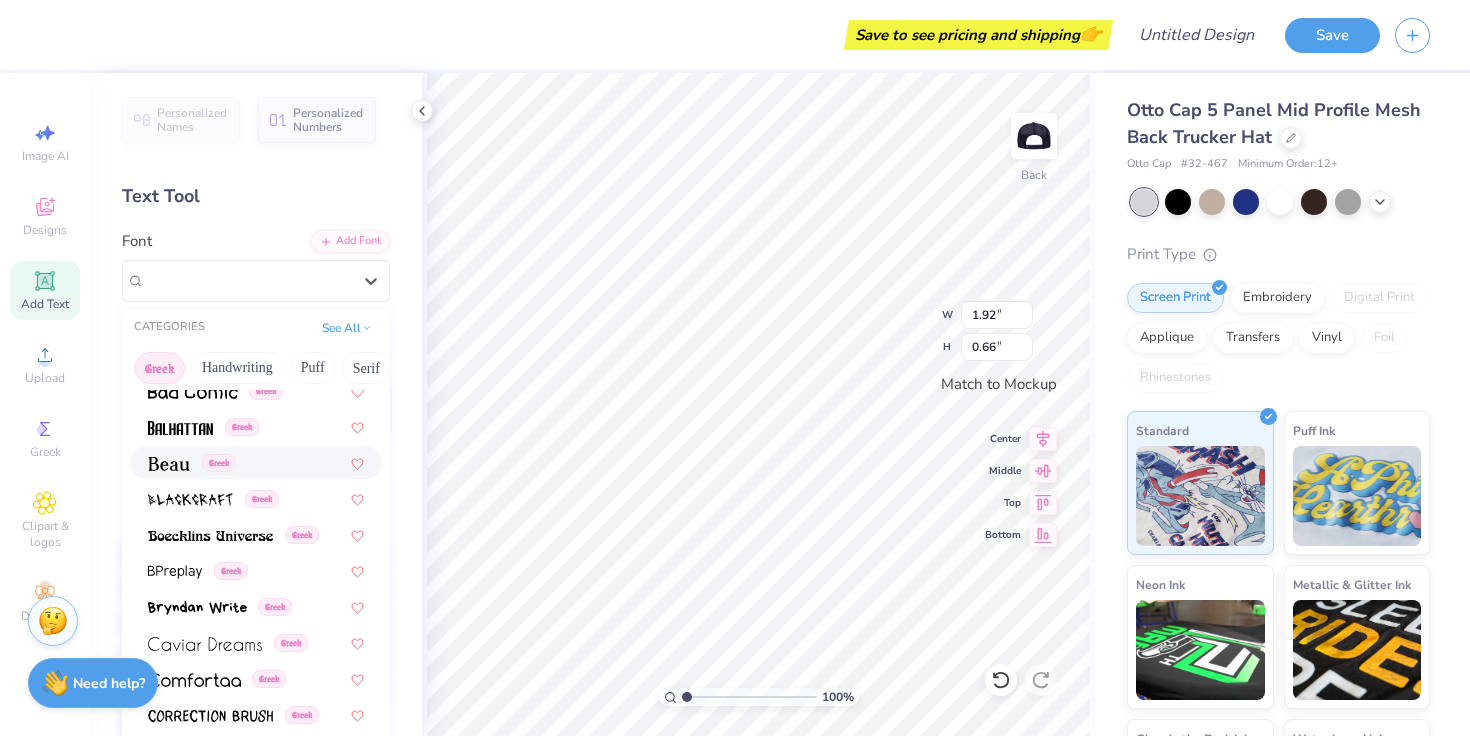 click at bounding box center [169, 462] 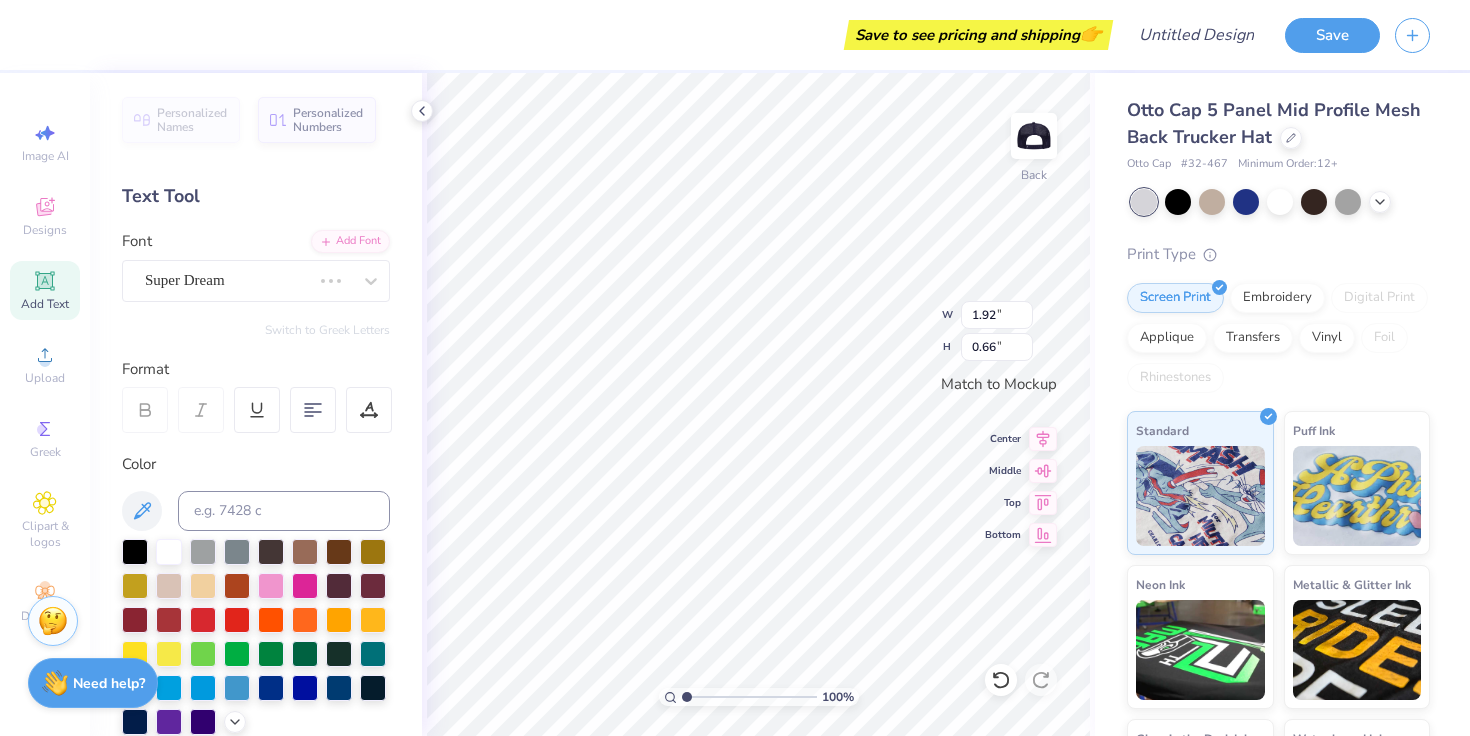 type on "1.87" 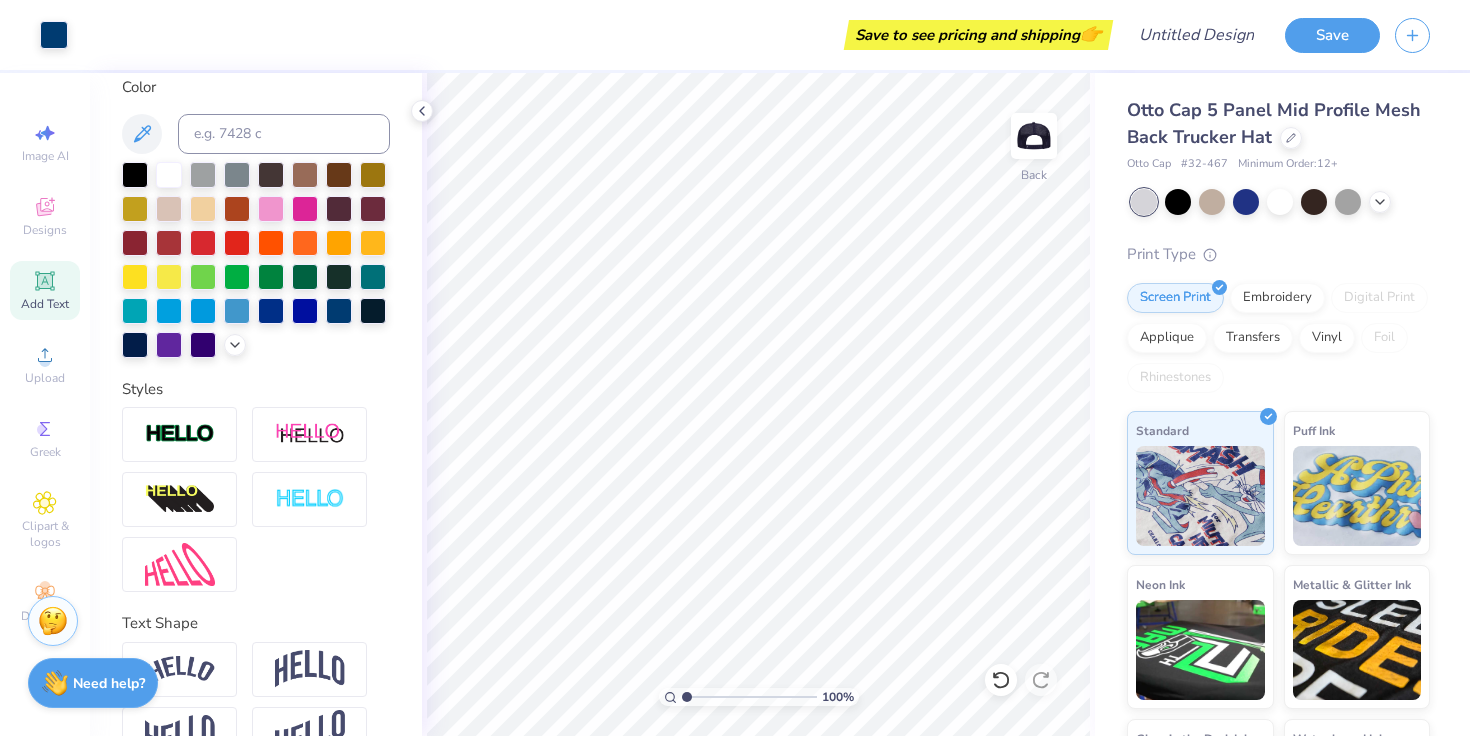 scroll, scrollTop: 426, scrollLeft: 0, axis: vertical 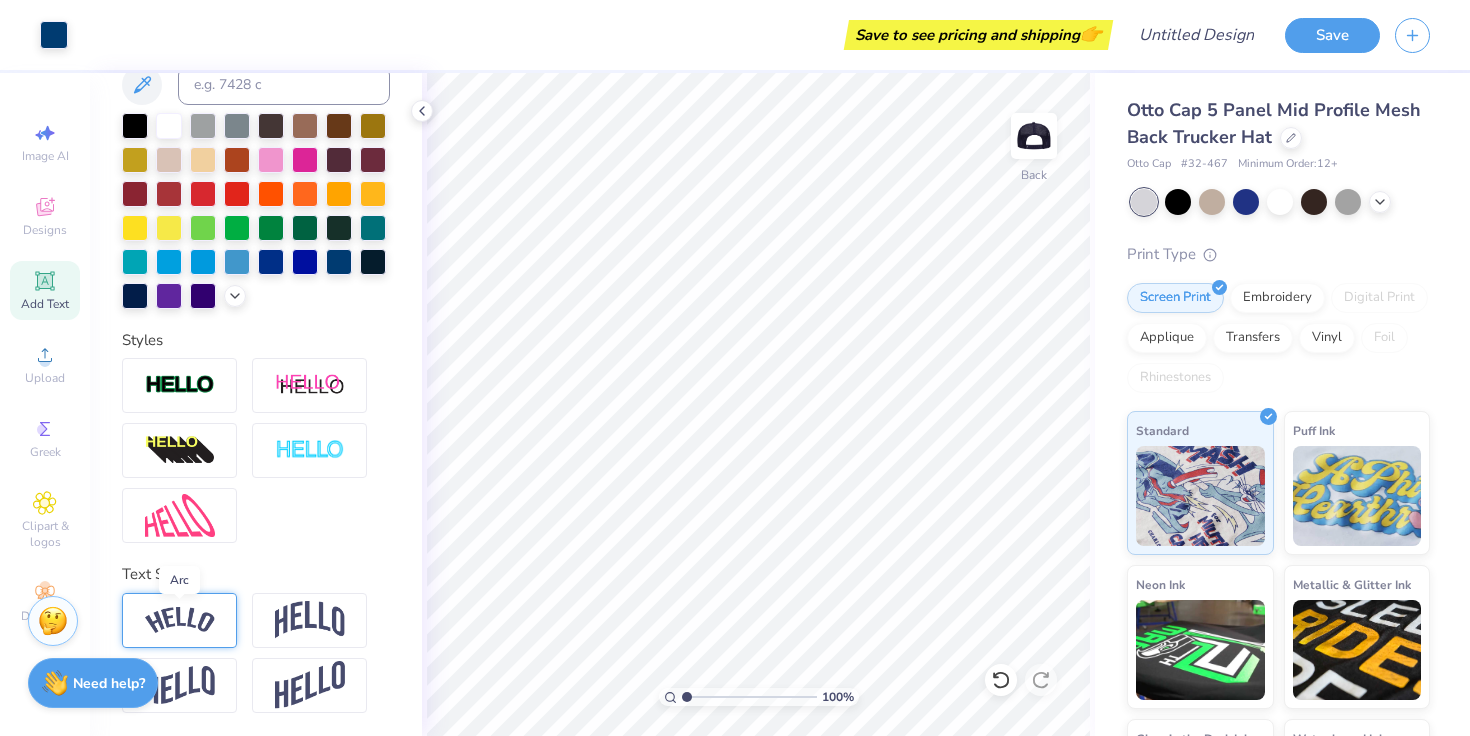 click at bounding box center [180, 620] 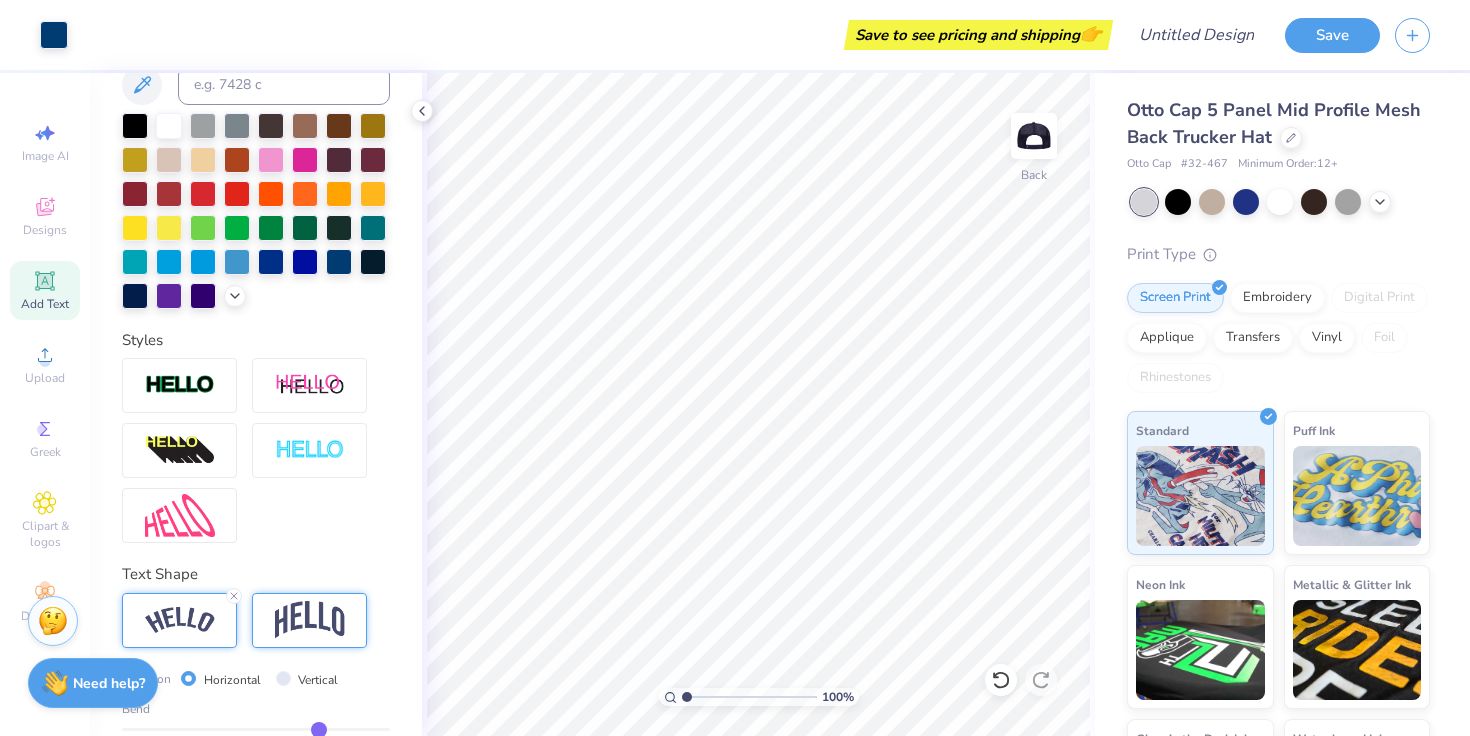click at bounding box center (310, 620) 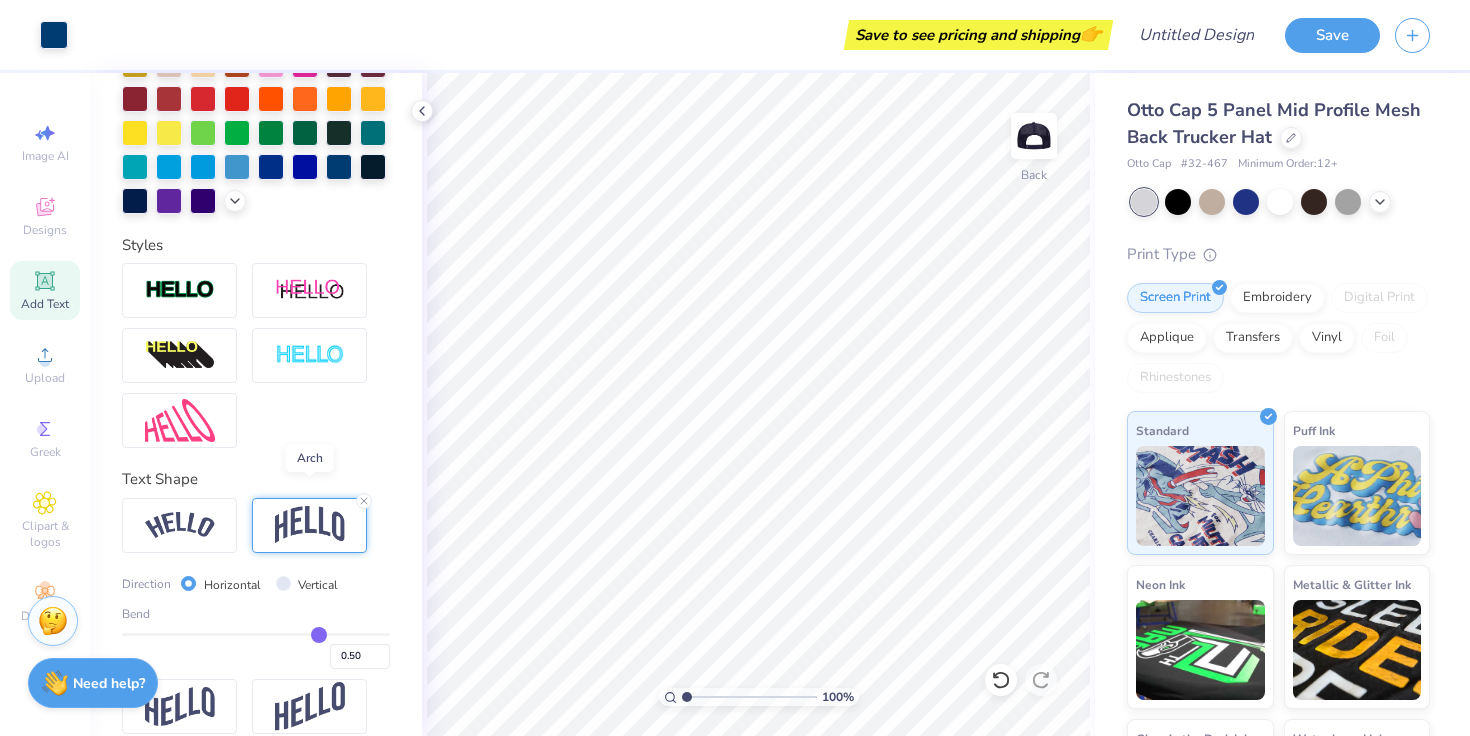 scroll, scrollTop: 543, scrollLeft: 0, axis: vertical 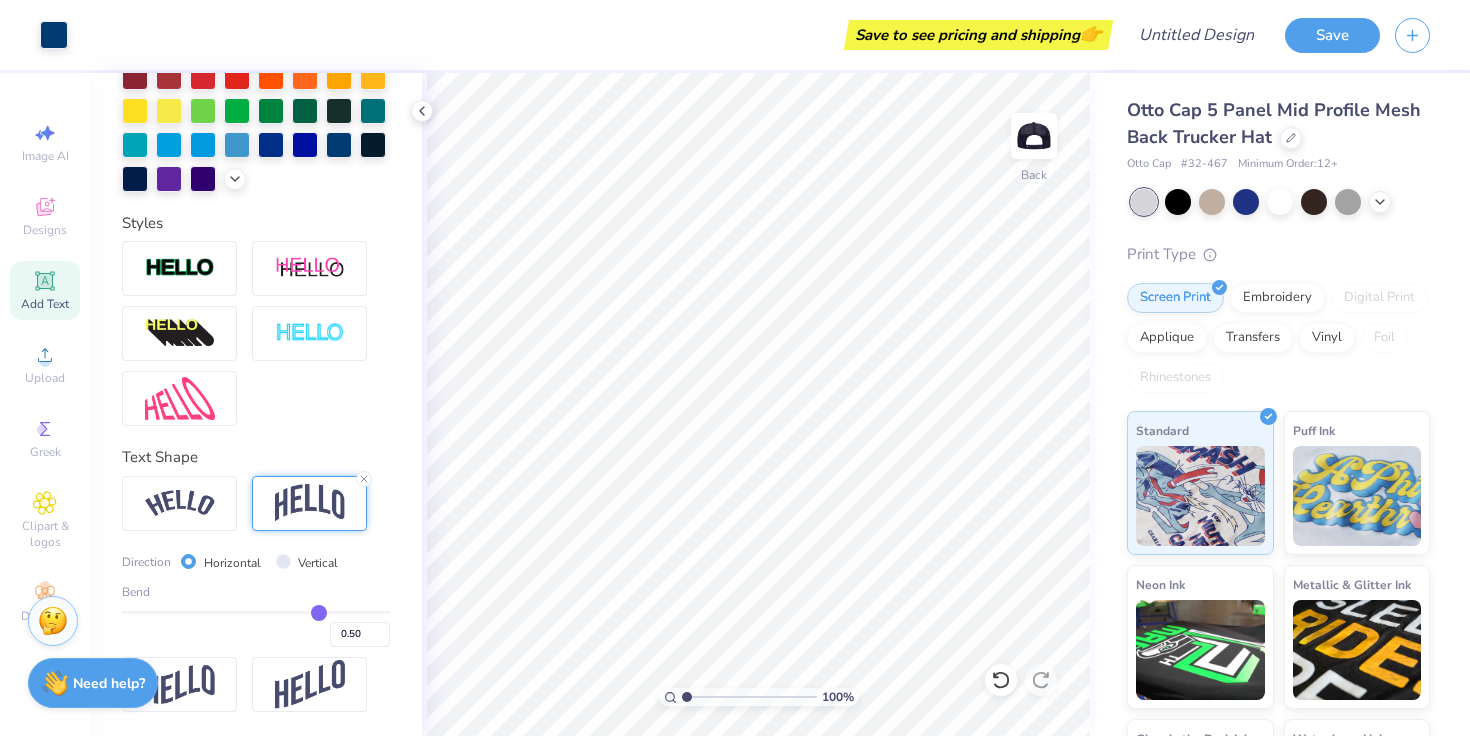click on "Personalized Names Personalized Numbers Text Tool  Add Font Font Beau Greek Switch to Greek Letters Format Color Styles Text Shape Direction Horizontal Vertical Bend 0.50" at bounding box center (256, 404) 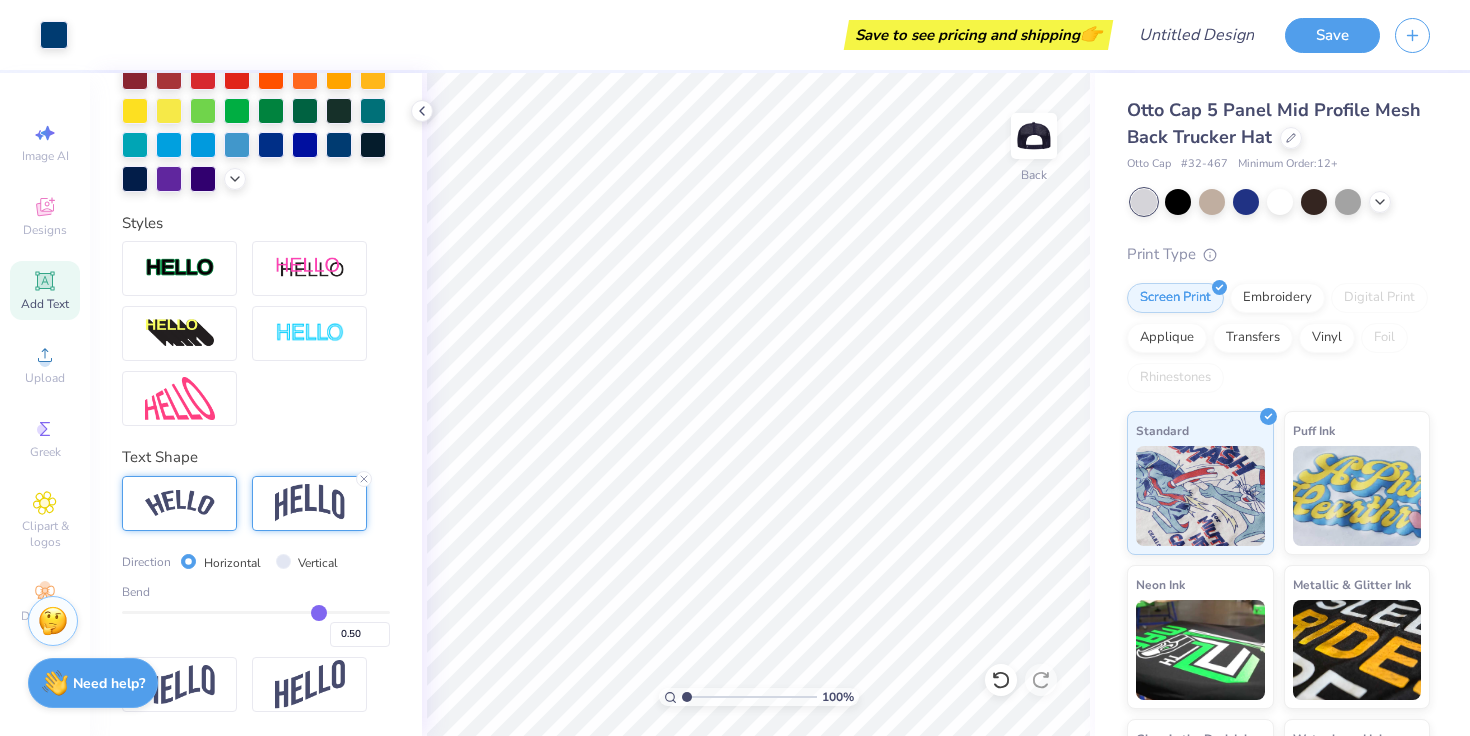 click at bounding box center [180, 503] 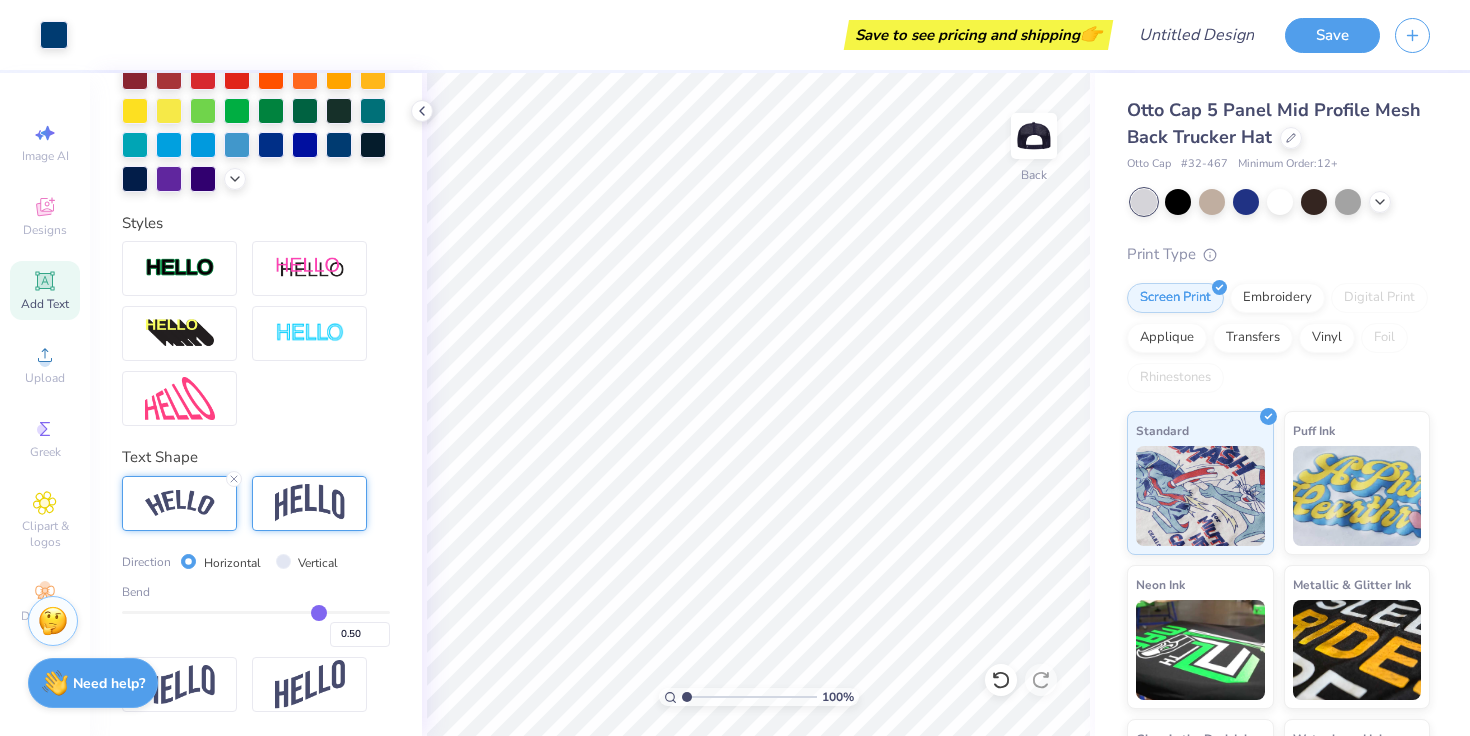 click at bounding box center [309, 503] 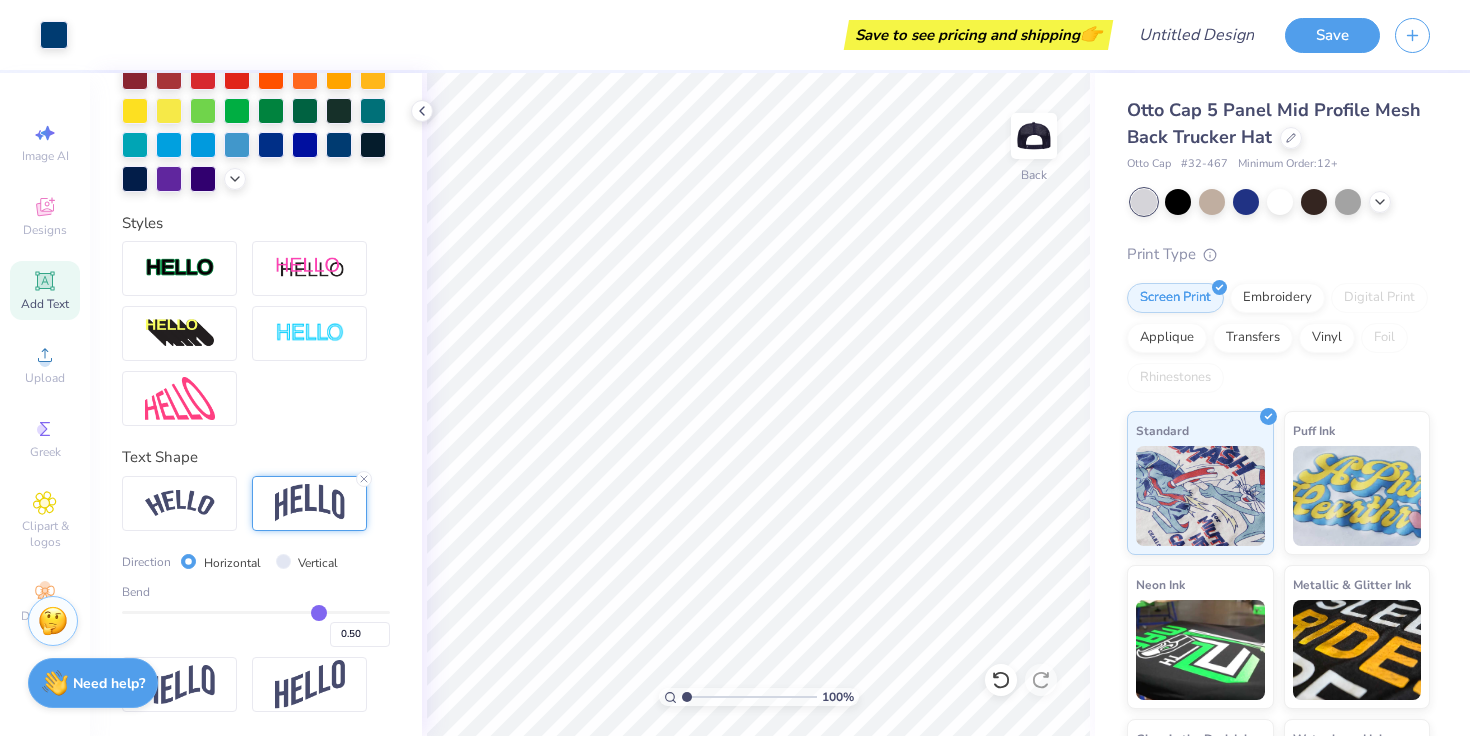 type on "0.28" 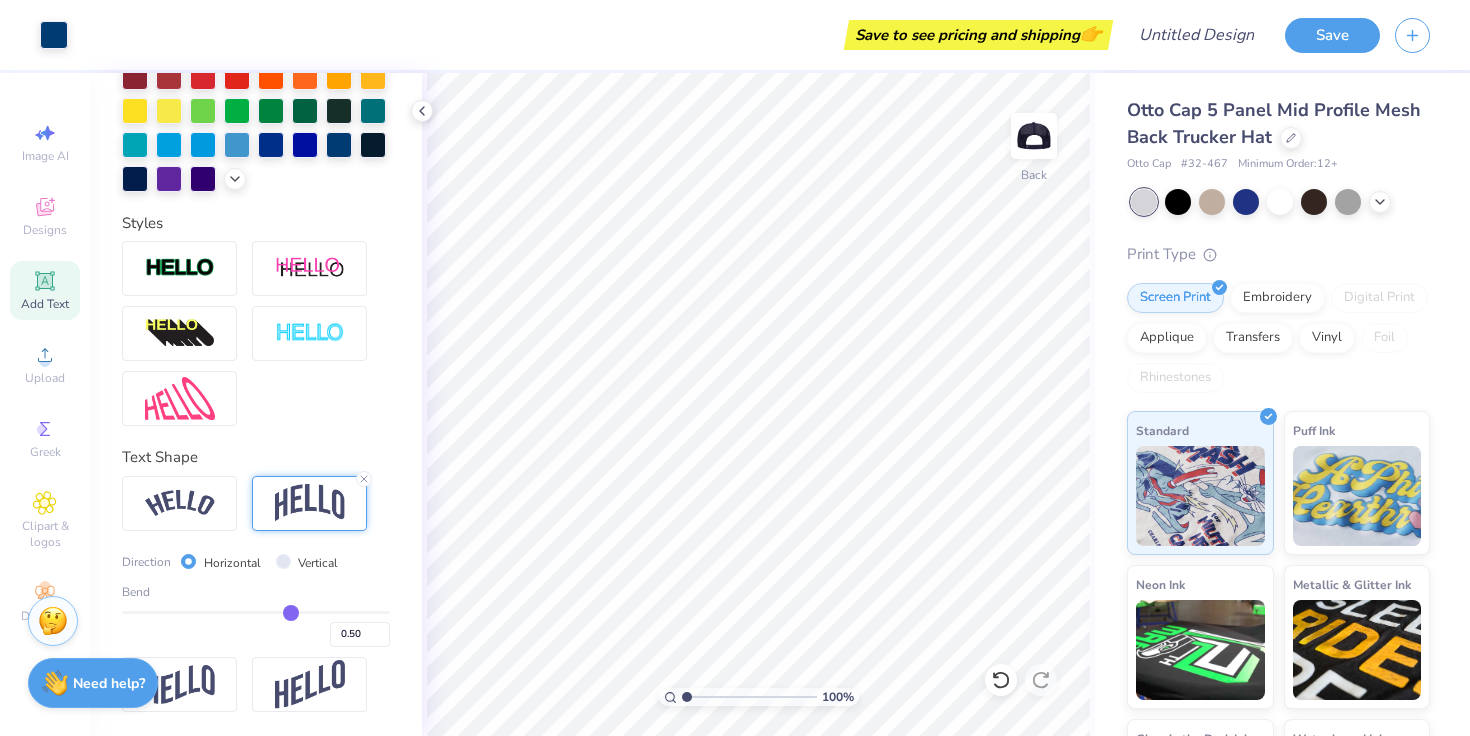 type on "0.28" 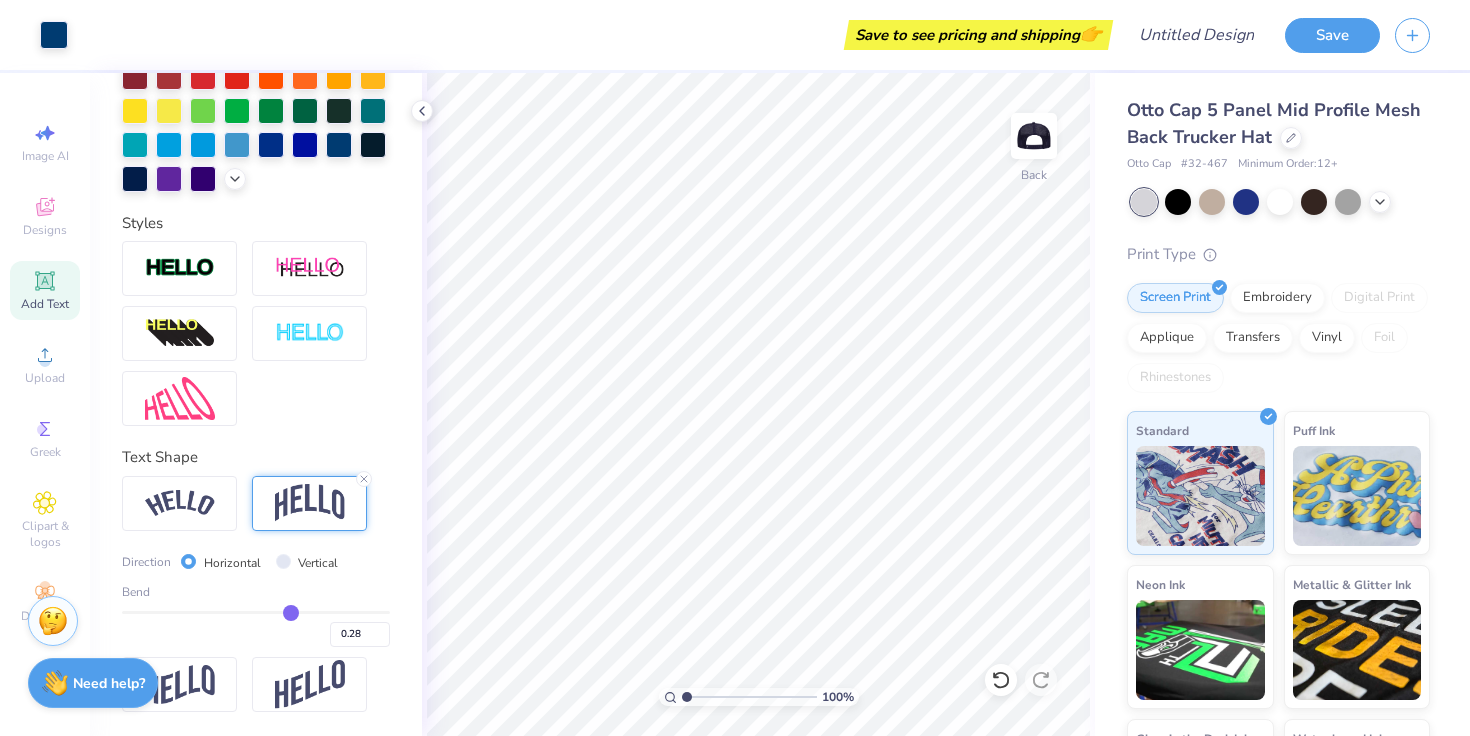 type on "0.28" 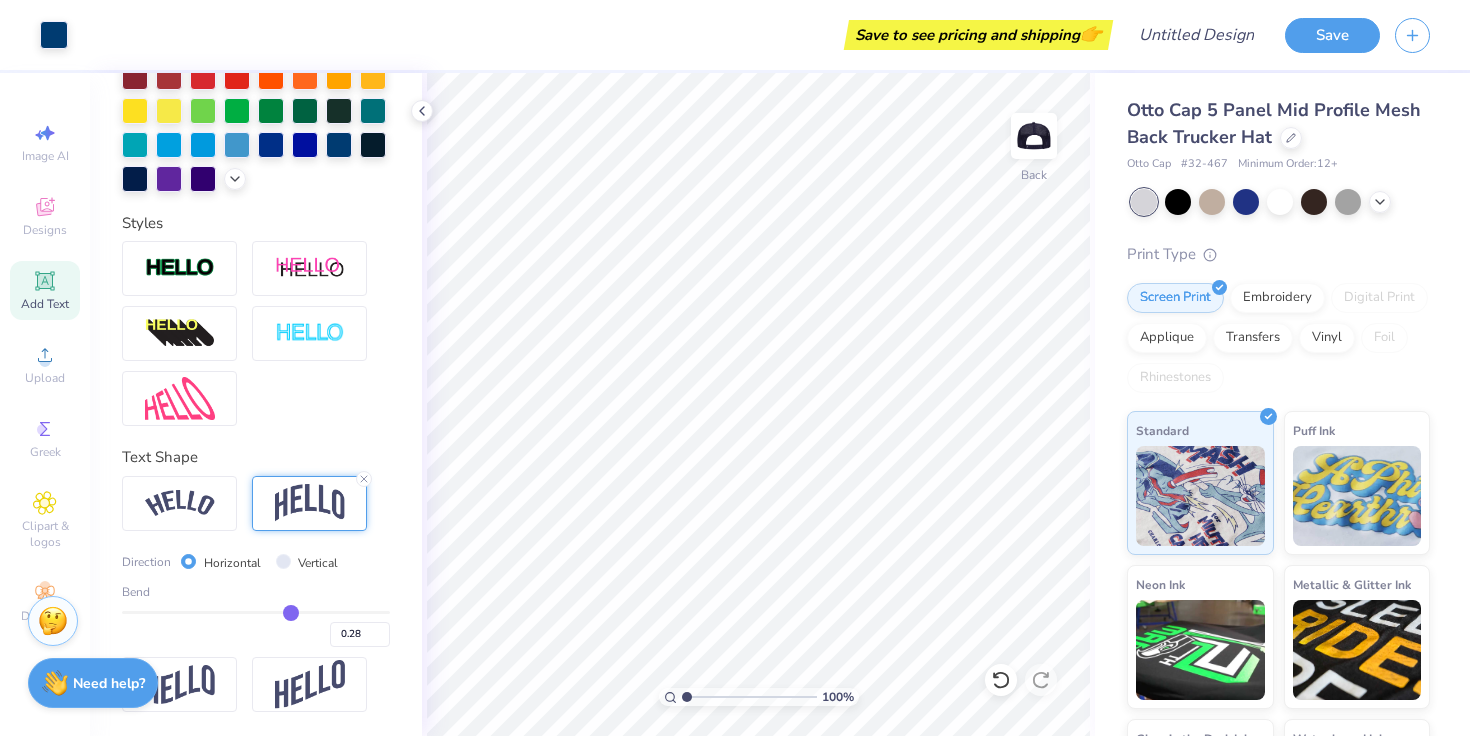 scroll, scrollTop: 0, scrollLeft: 0, axis: both 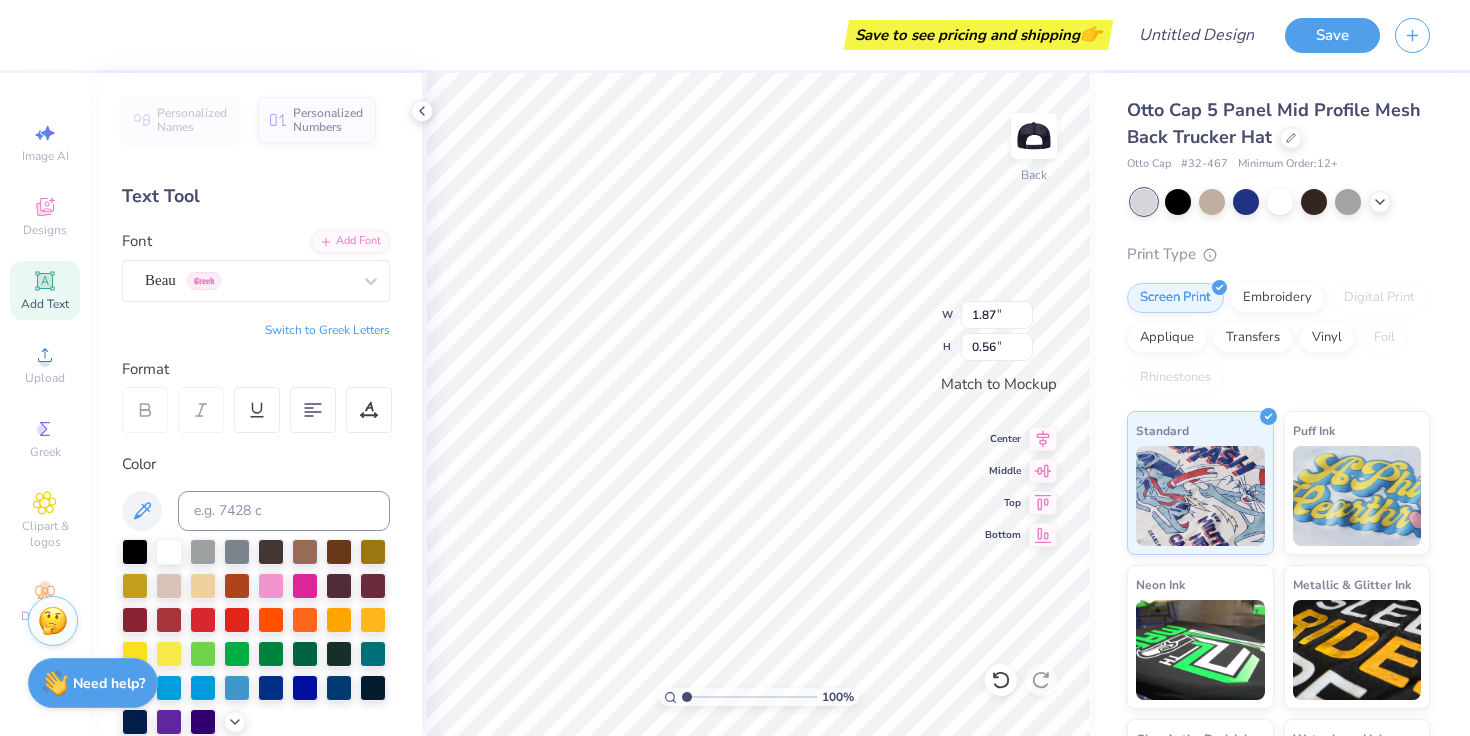 type on "2.17" 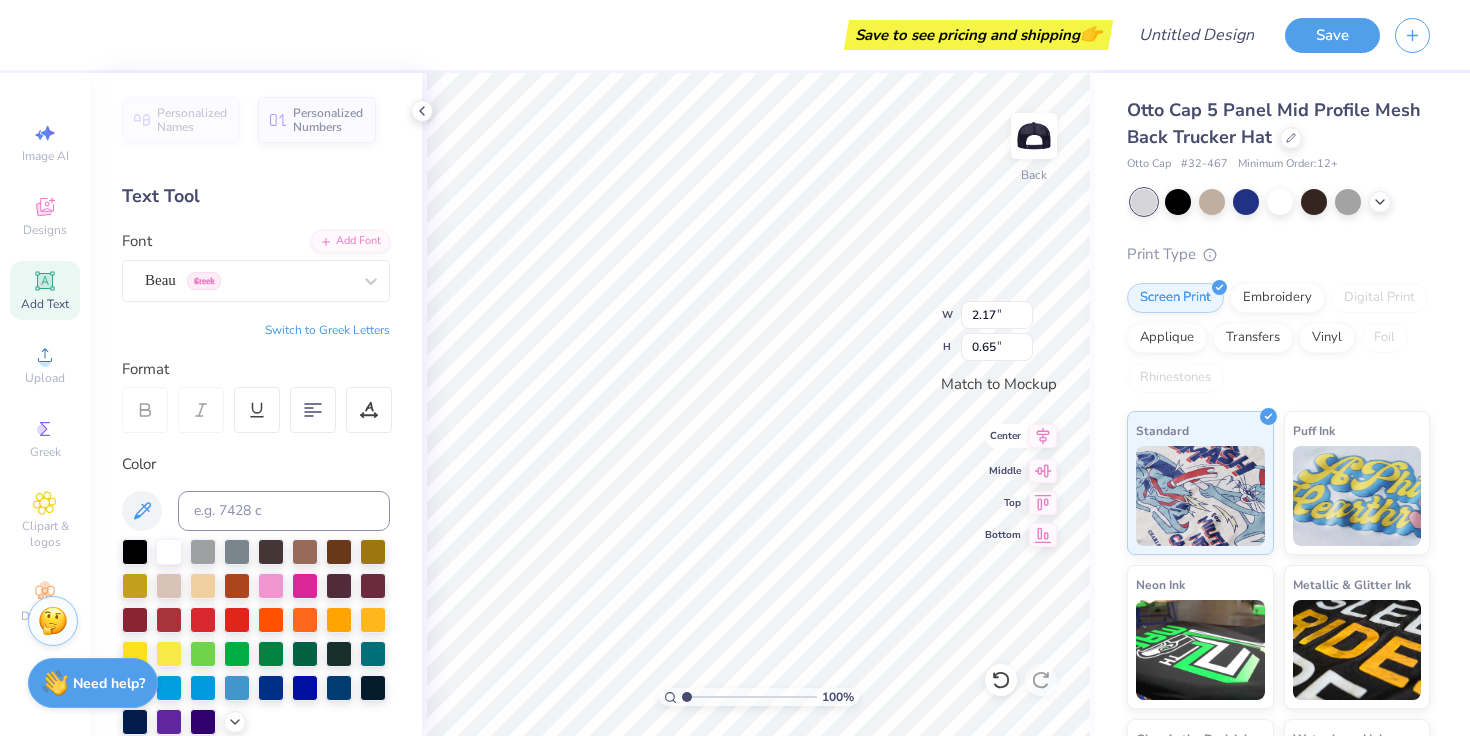 click 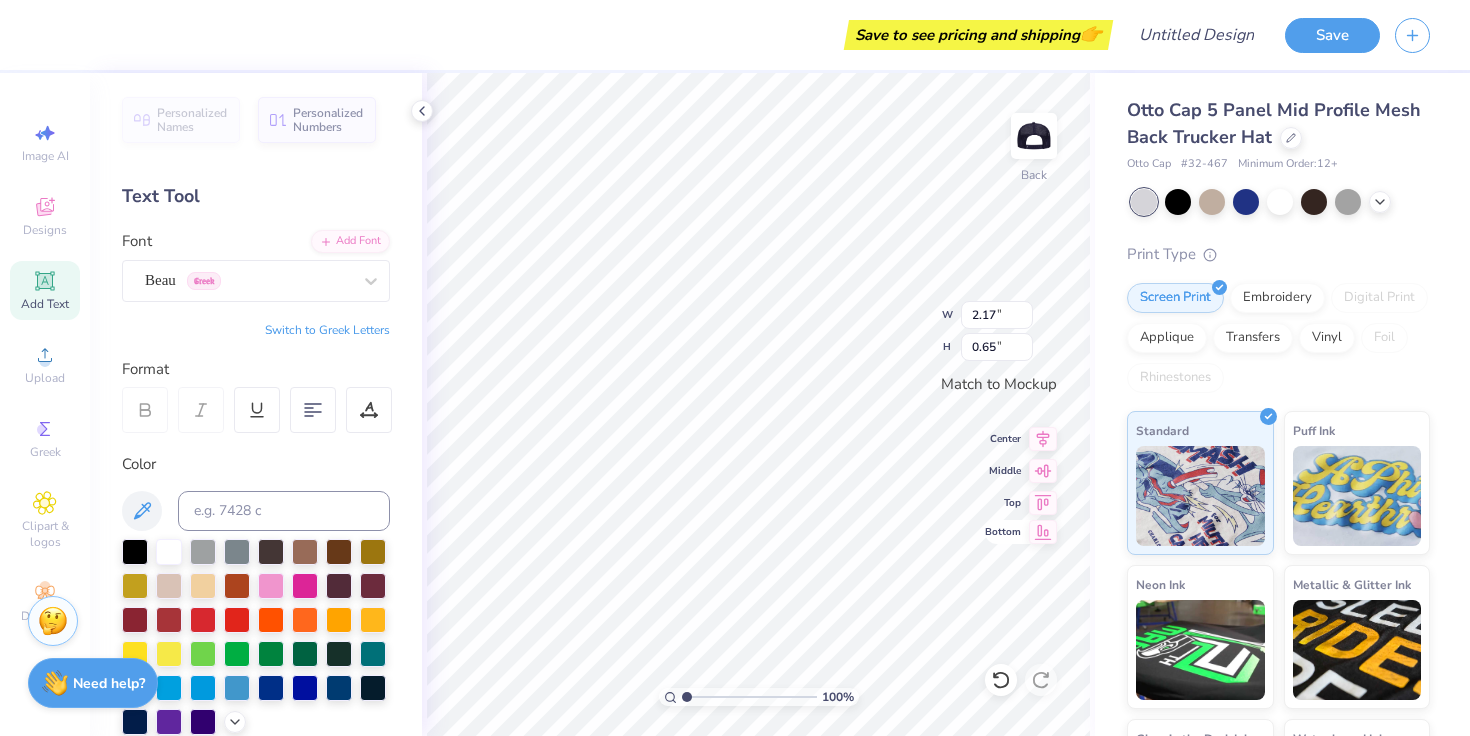 click 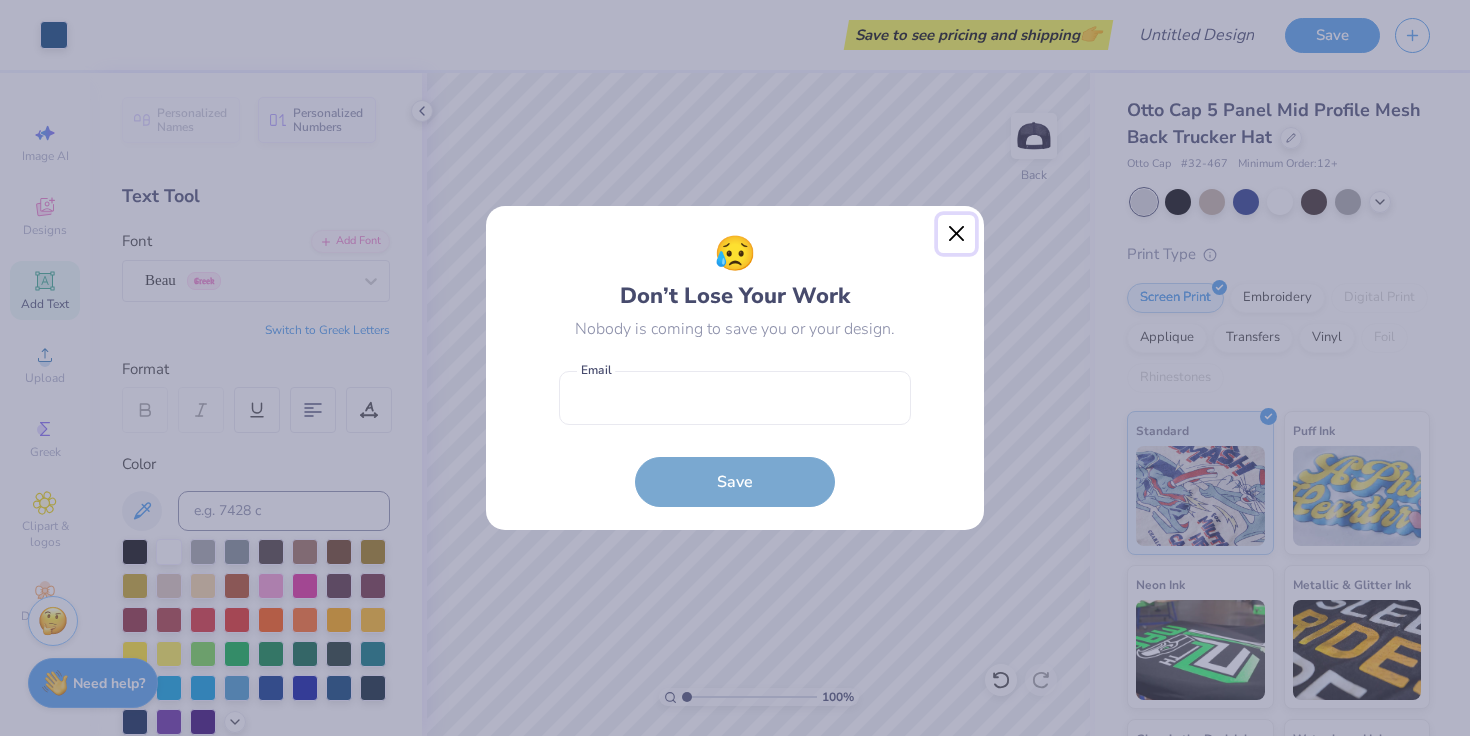 click at bounding box center (957, 234) 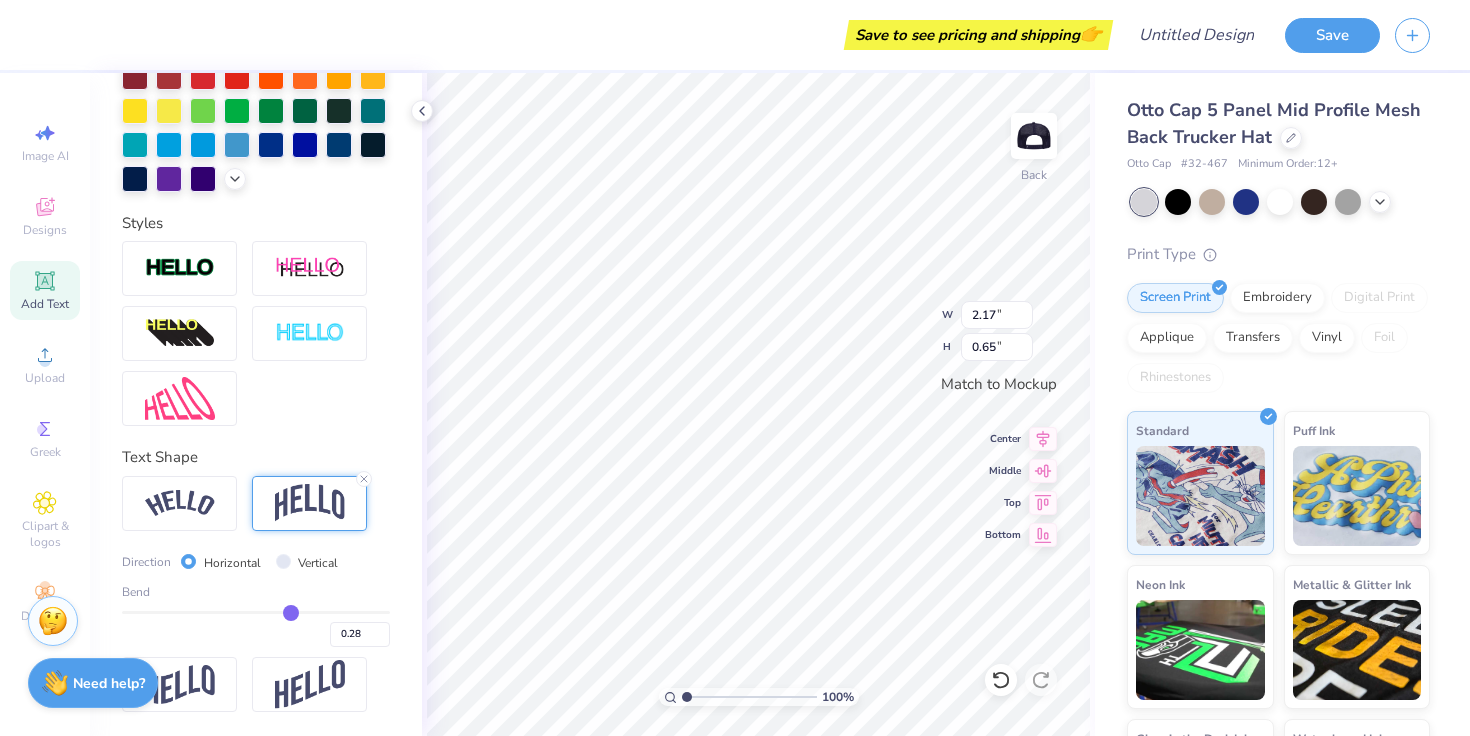 click at bounding box center [309, 503] 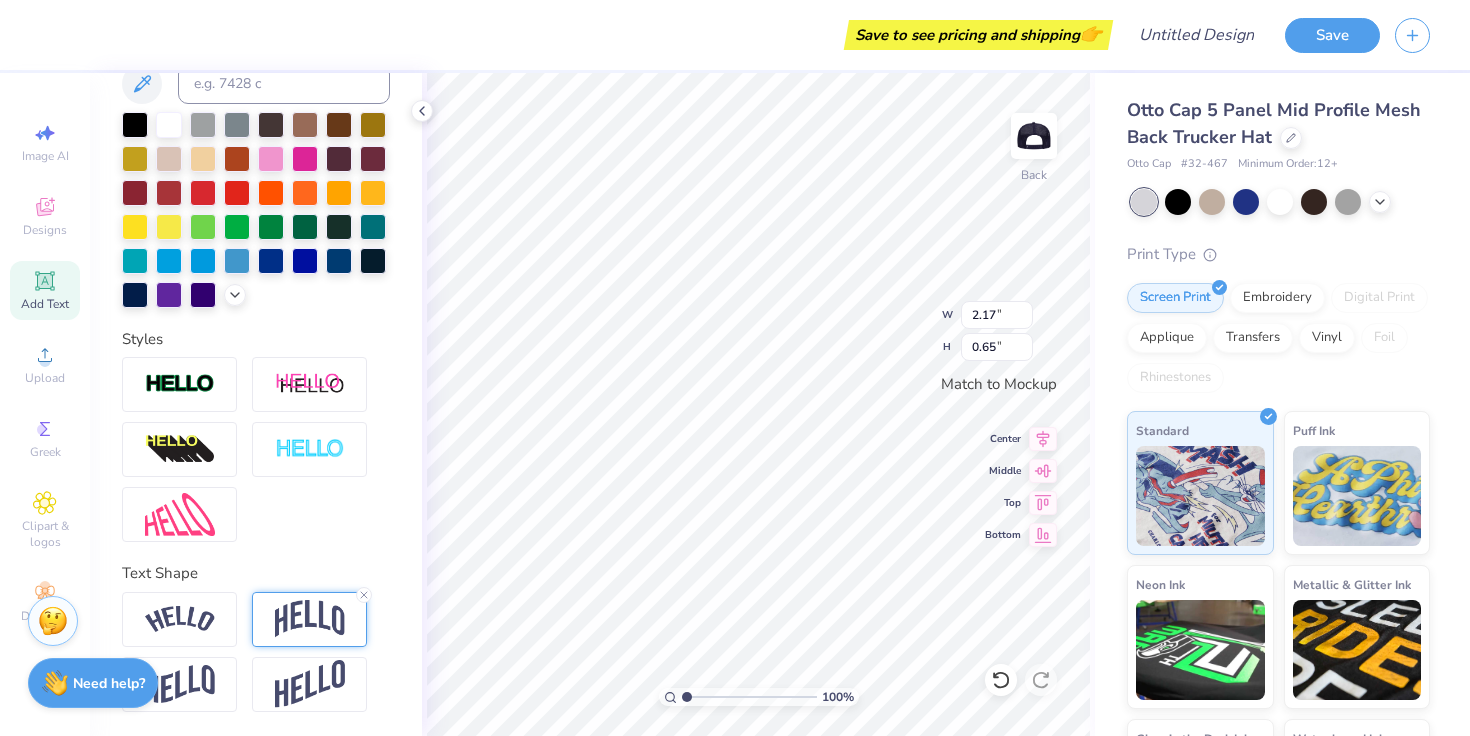 scroll, scrollTop: 426, scrollLeft: 0, axis: vertical 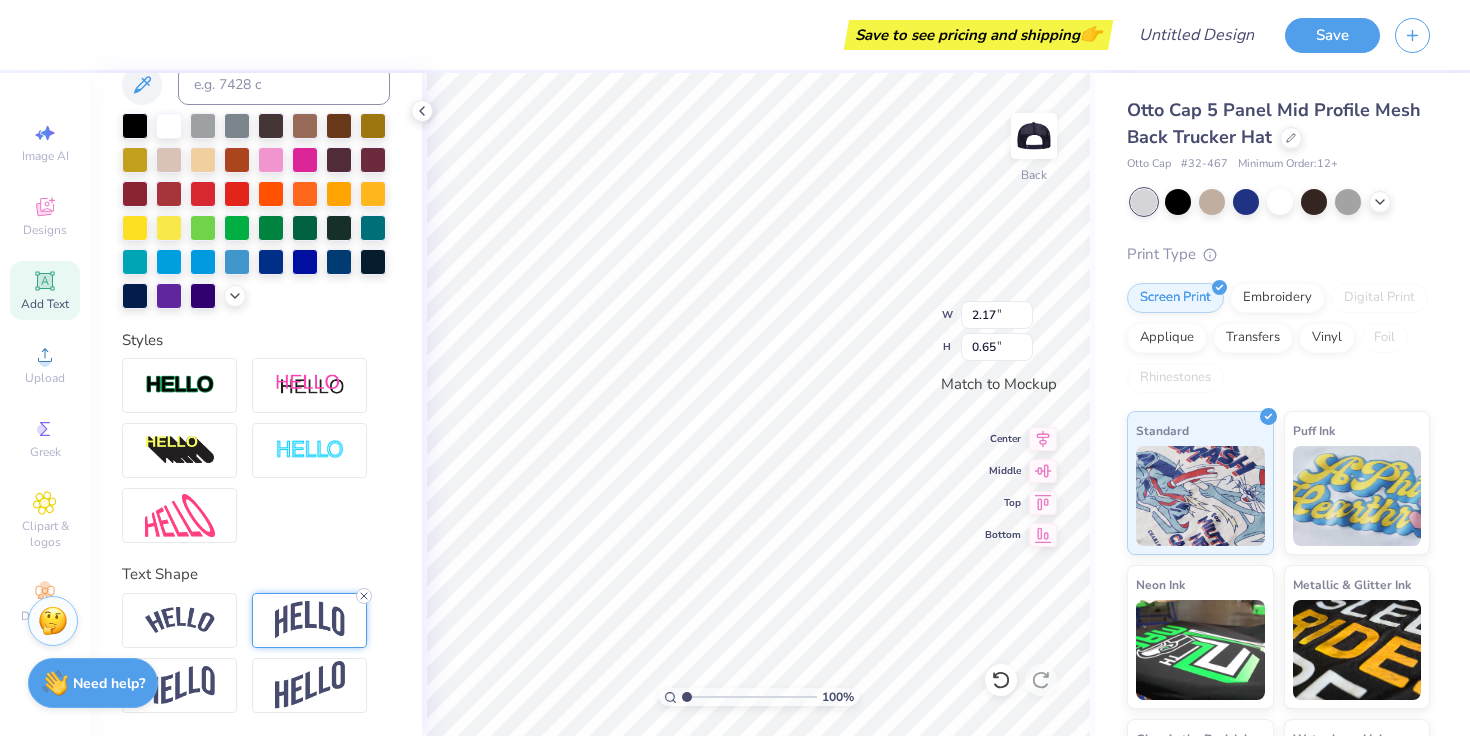 click 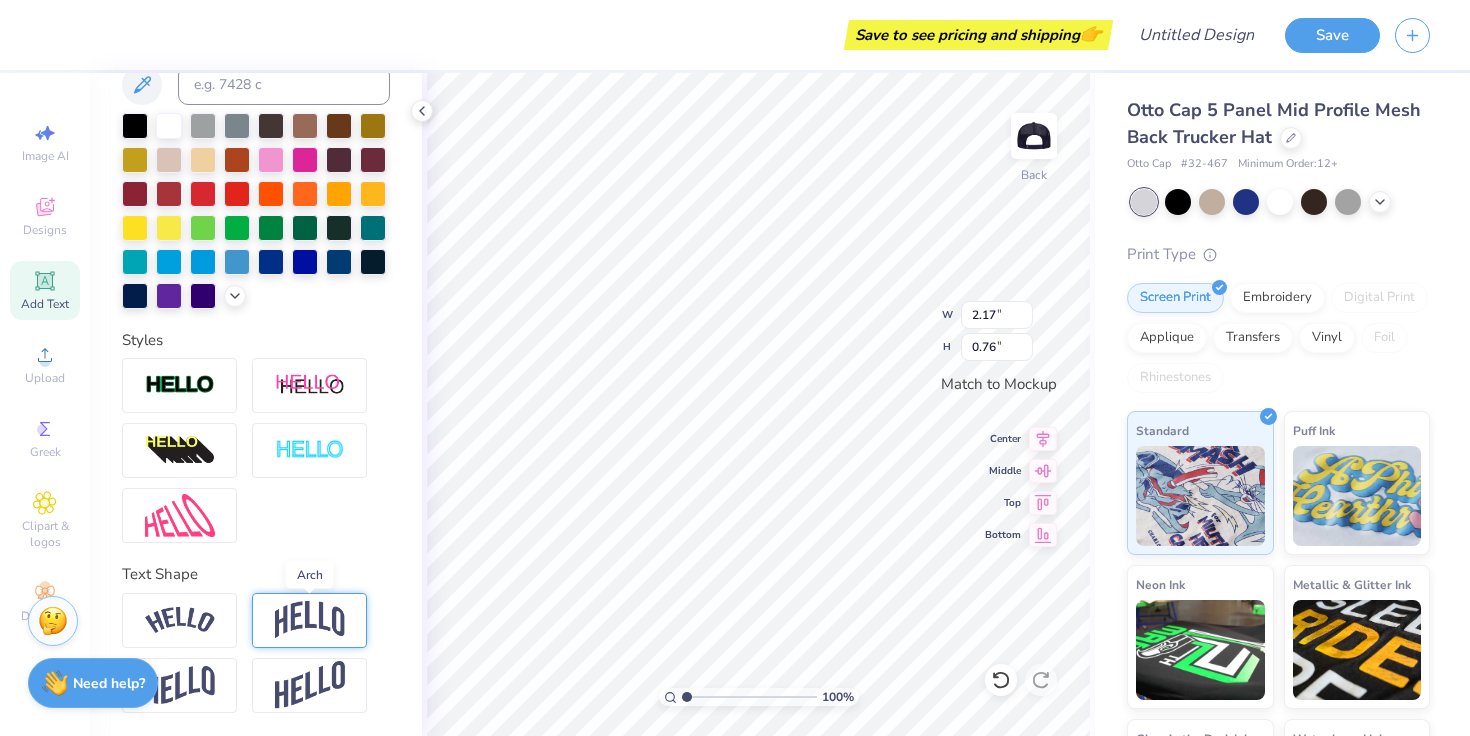 click at bounding box center [310, 620] 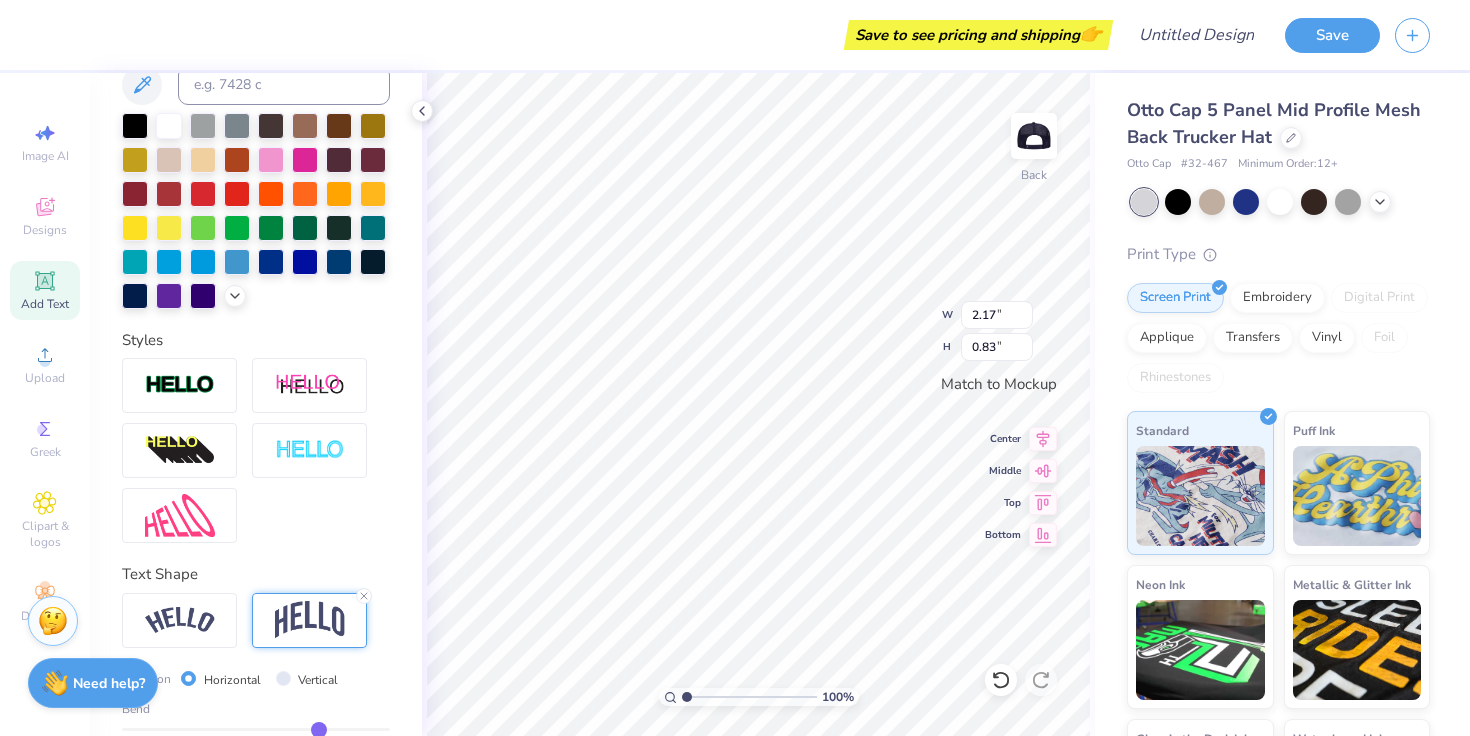 scroll, scrollTop: 543, scrollLeft: 0, axis: vertical 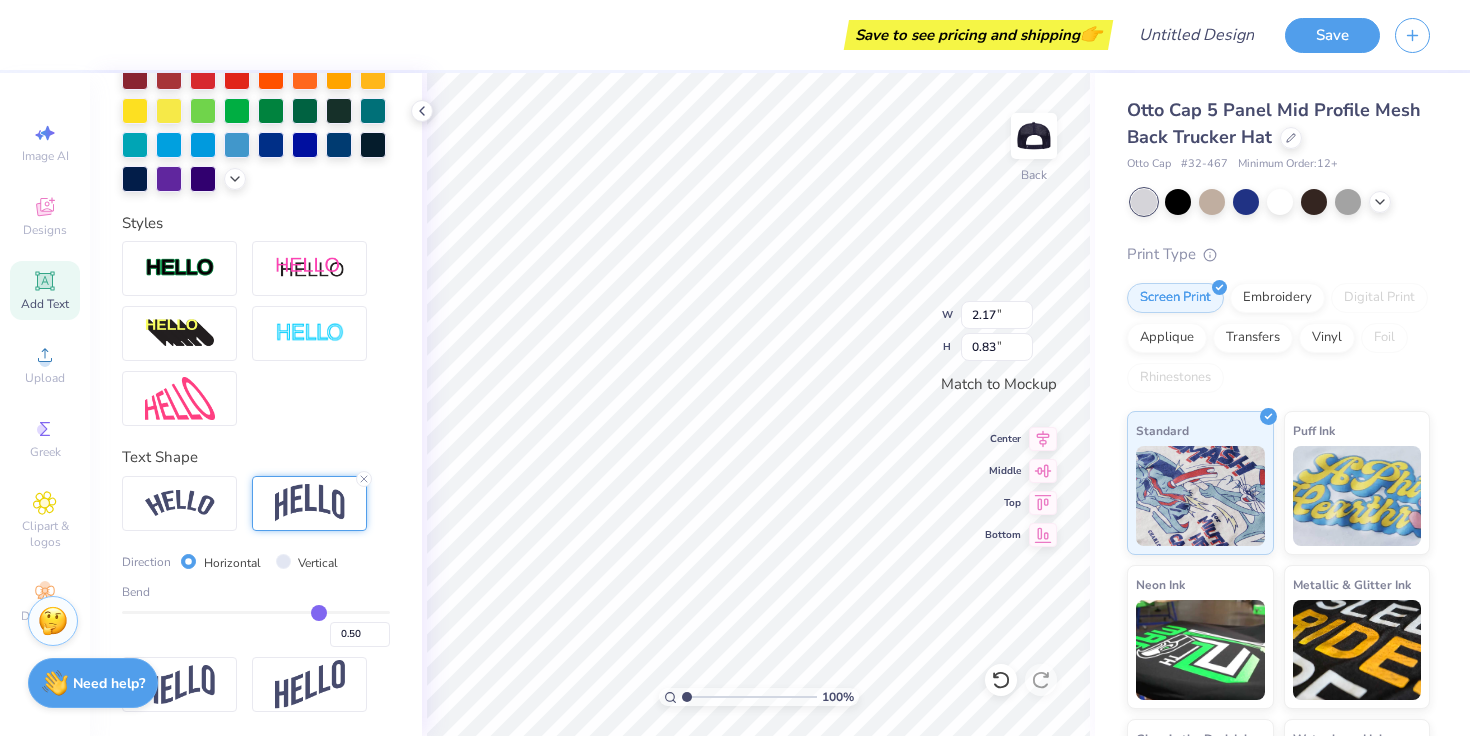 click on "0.50" at bounding box center [256, 629] 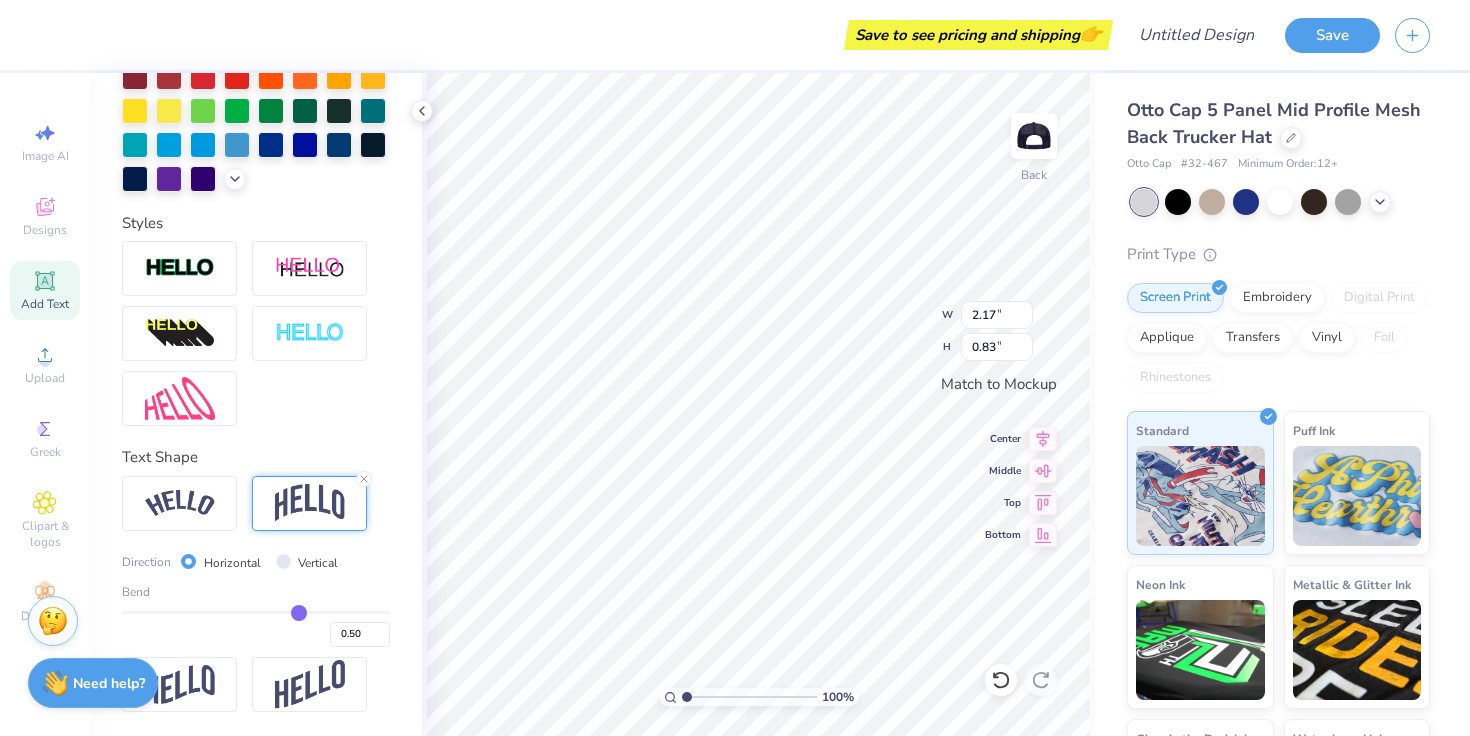 type on "0.34" 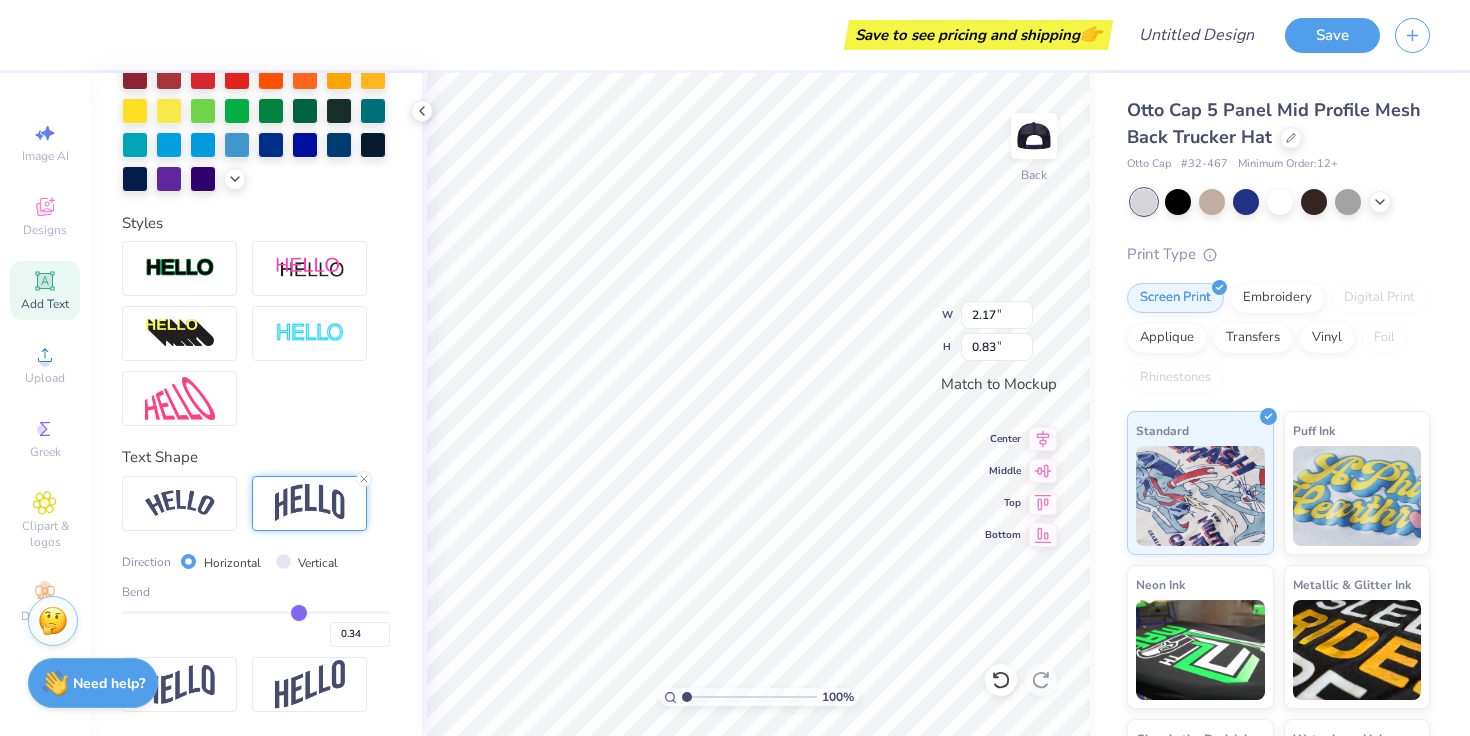 type on "0.34" 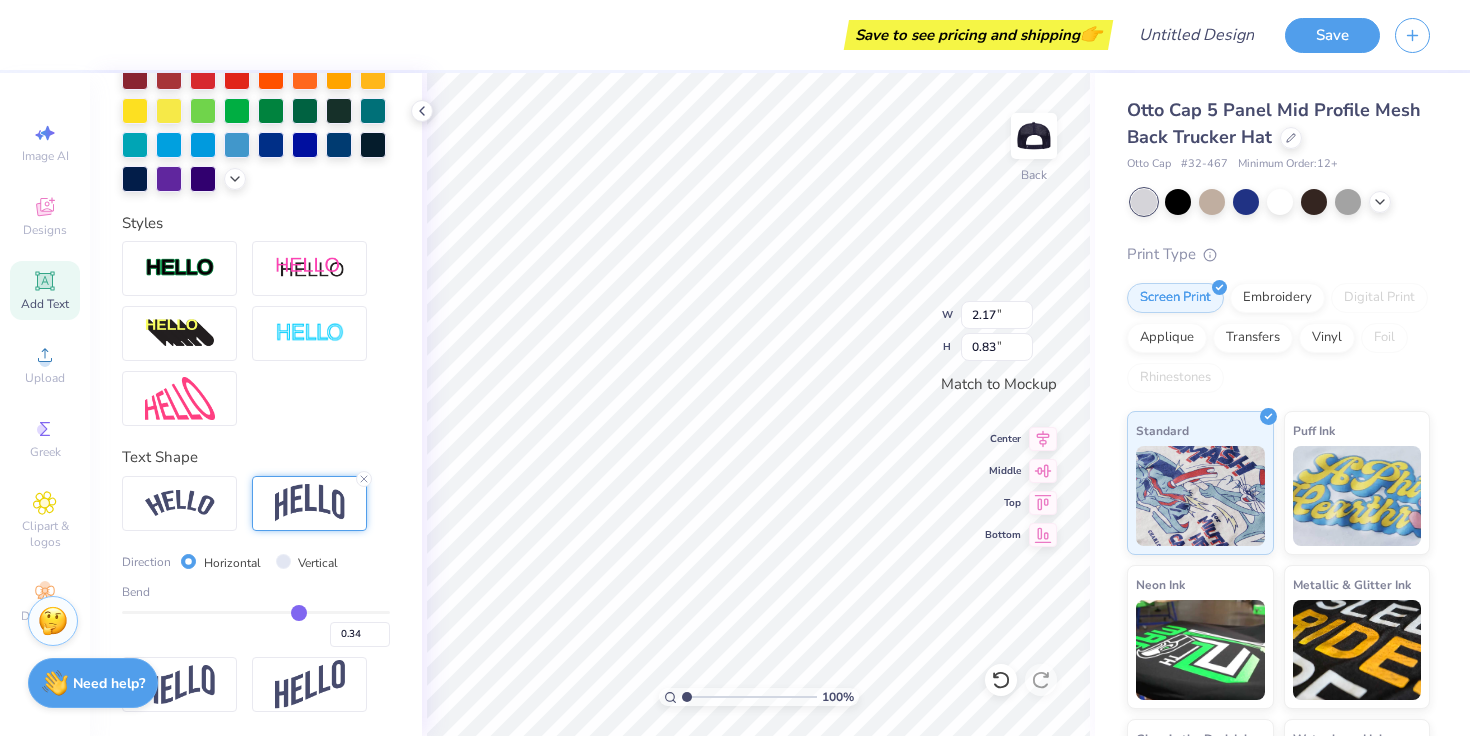 type on "0.69" 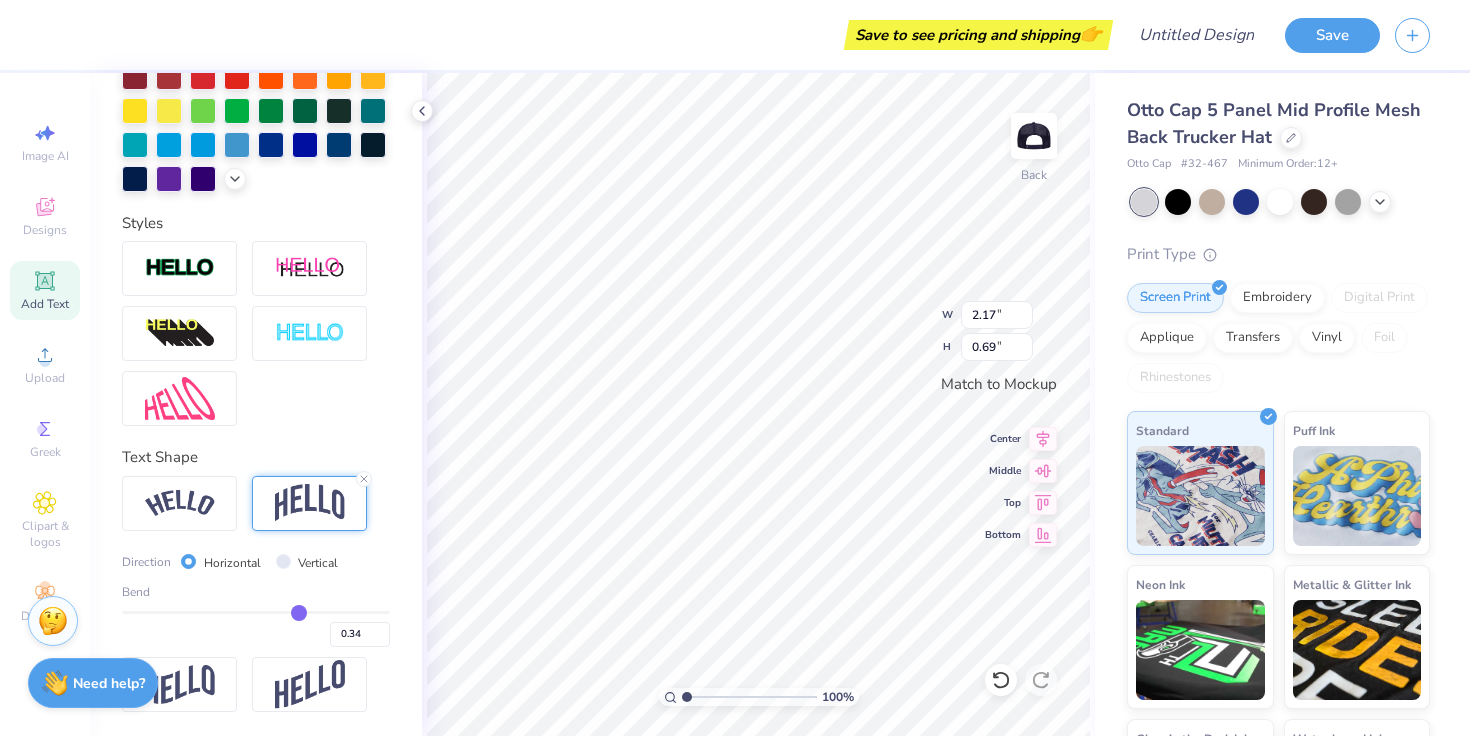 type on "0.21" 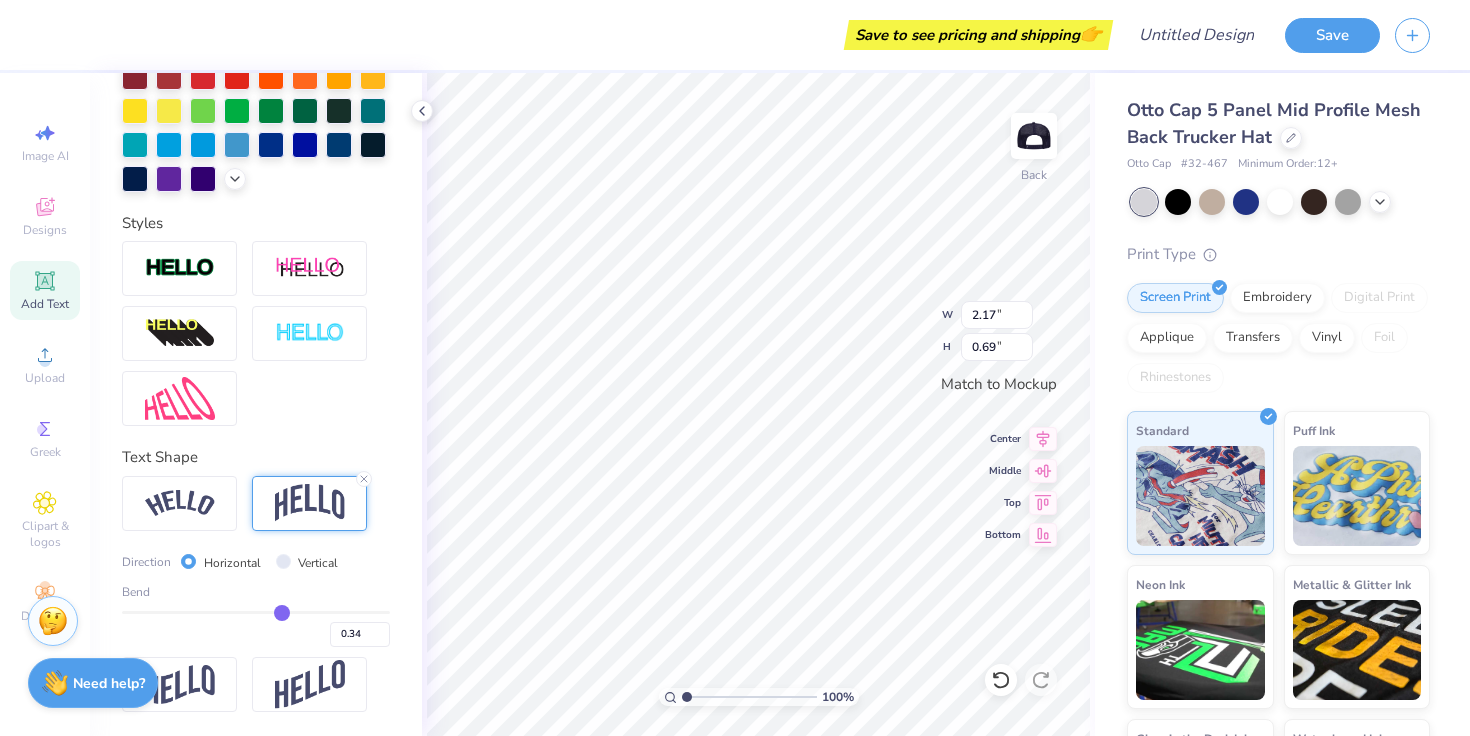 type on "0.21" 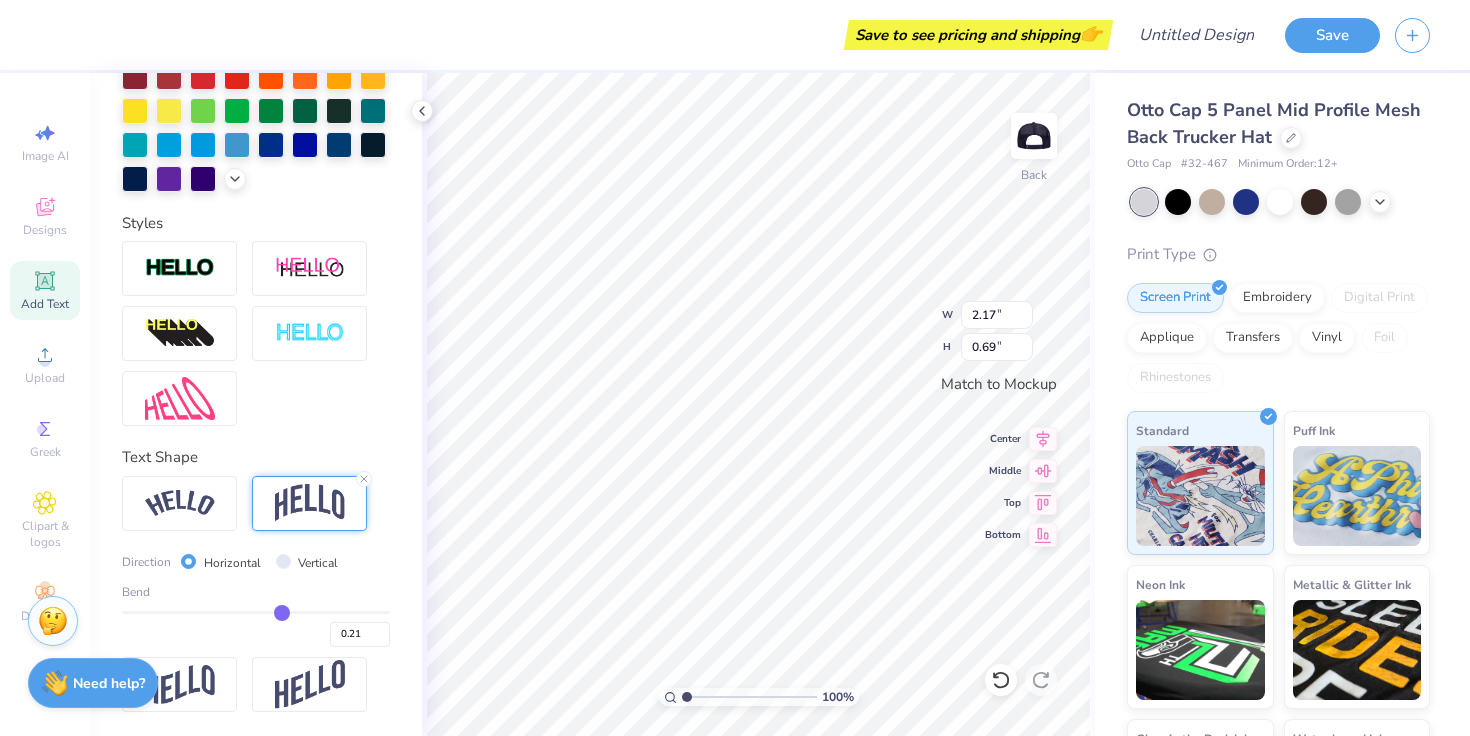 type on "0.21" 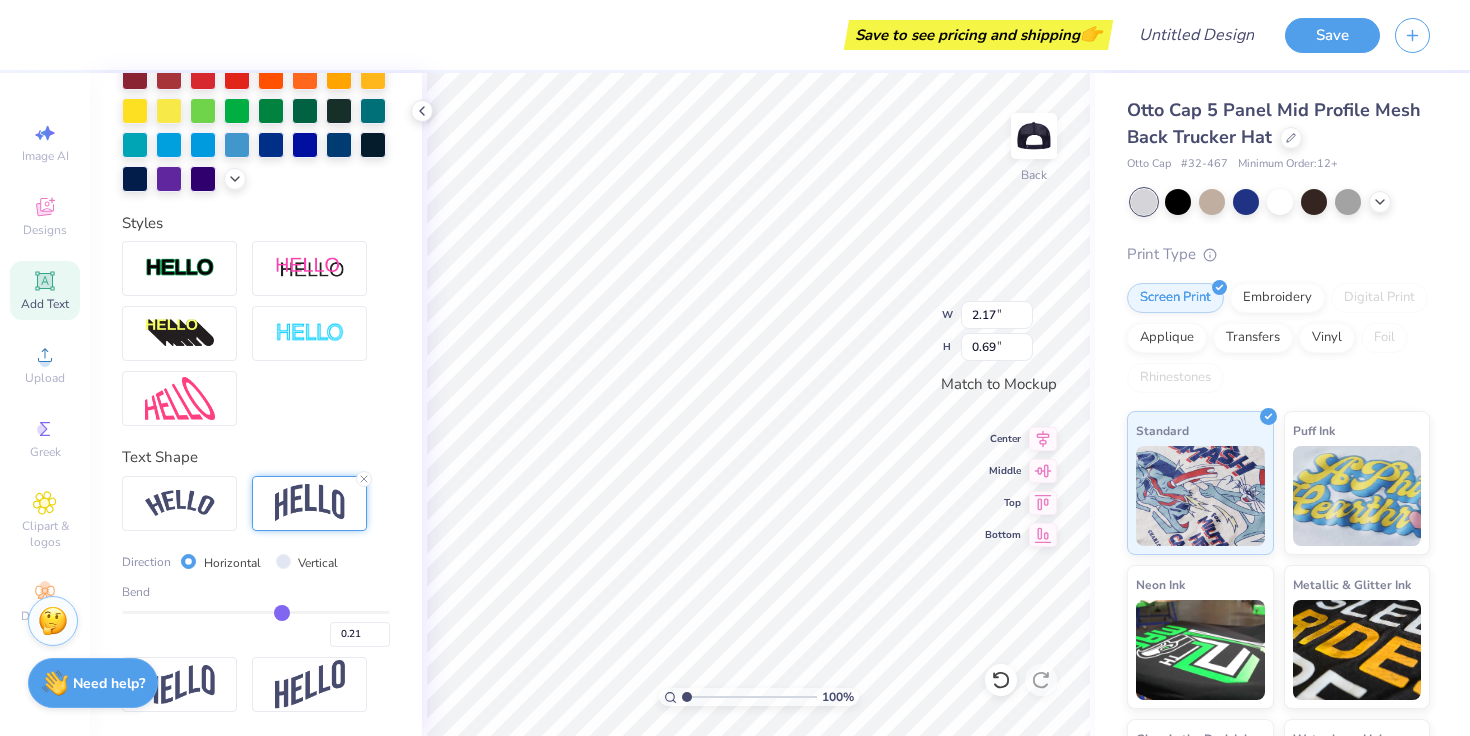 type on "0.66" 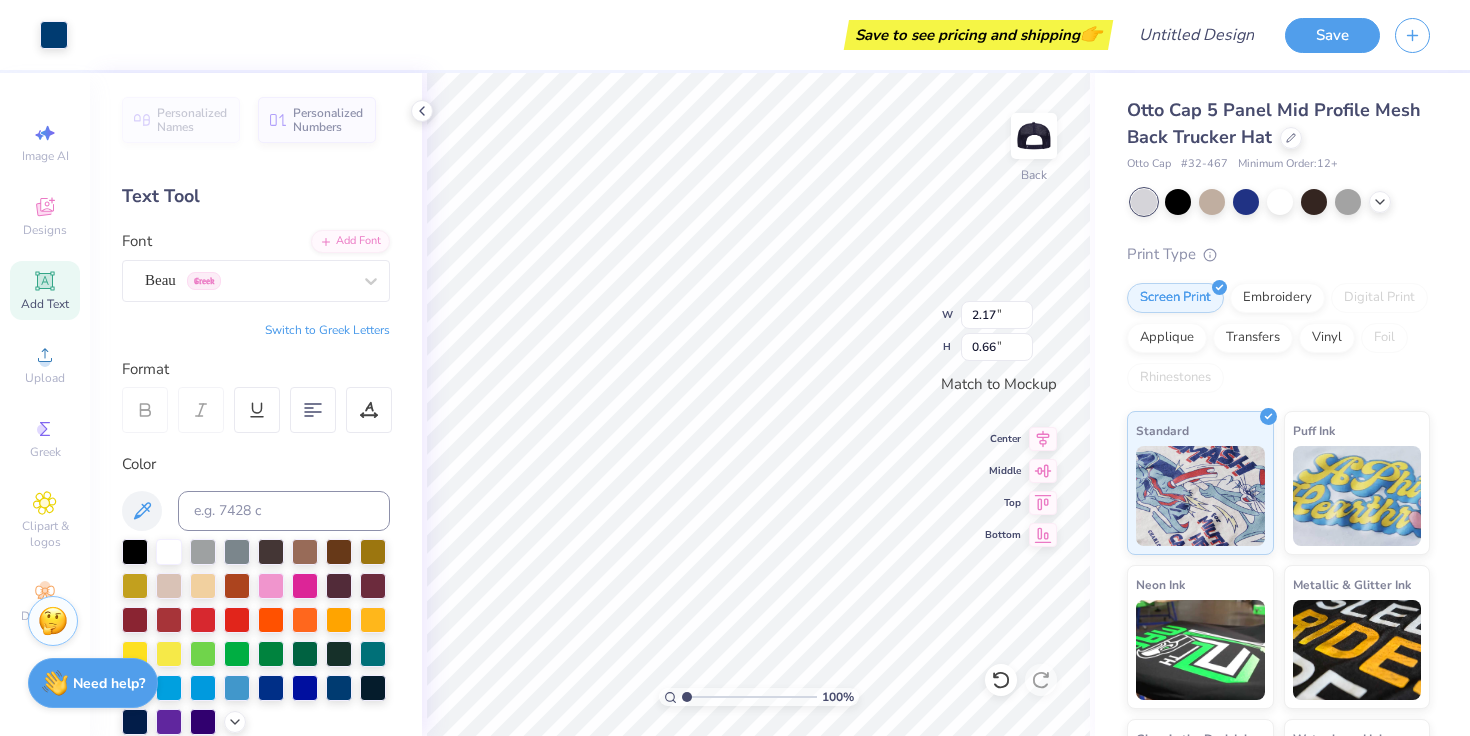 scroll, scrollTop: 0, scrollLeft: 0, axis: both 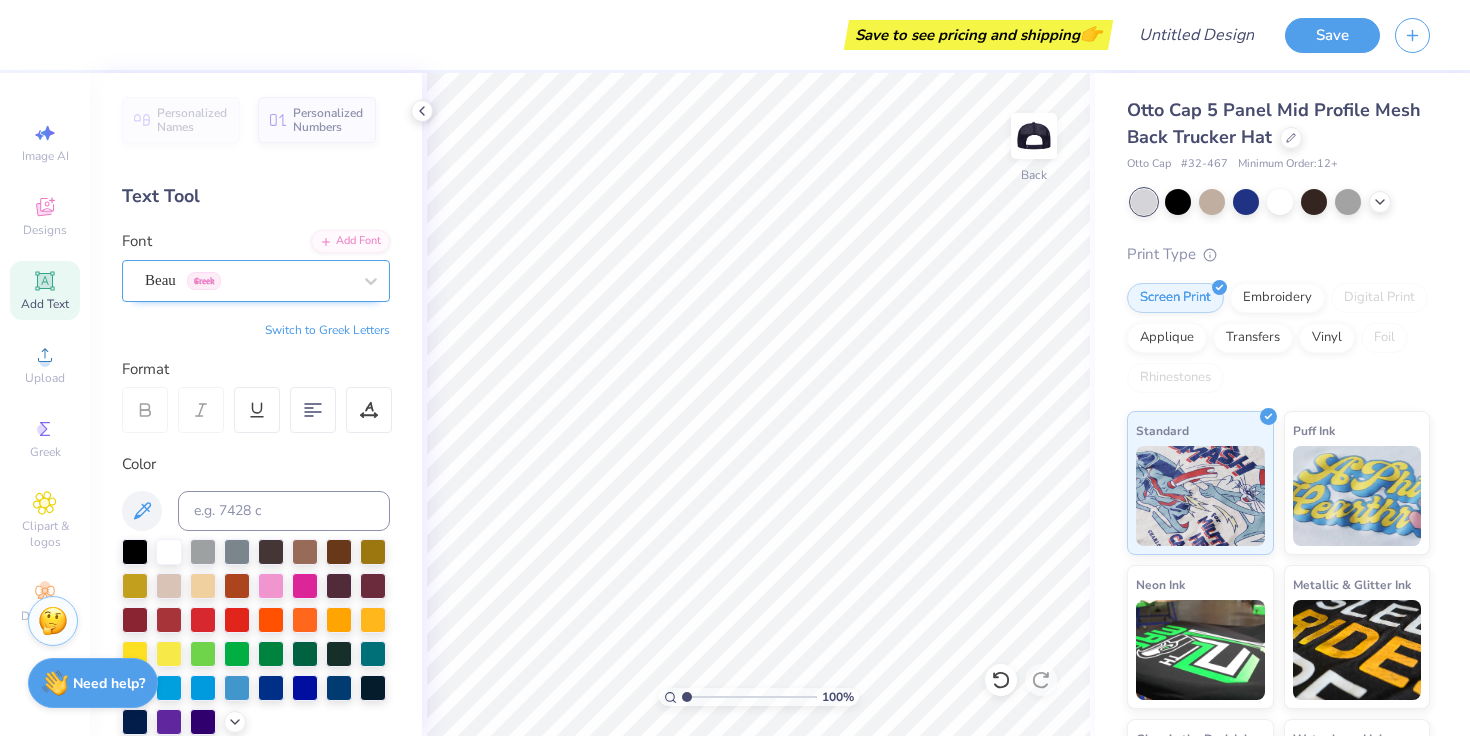 click on "Beau Greek" at bounding box center [248, 280] 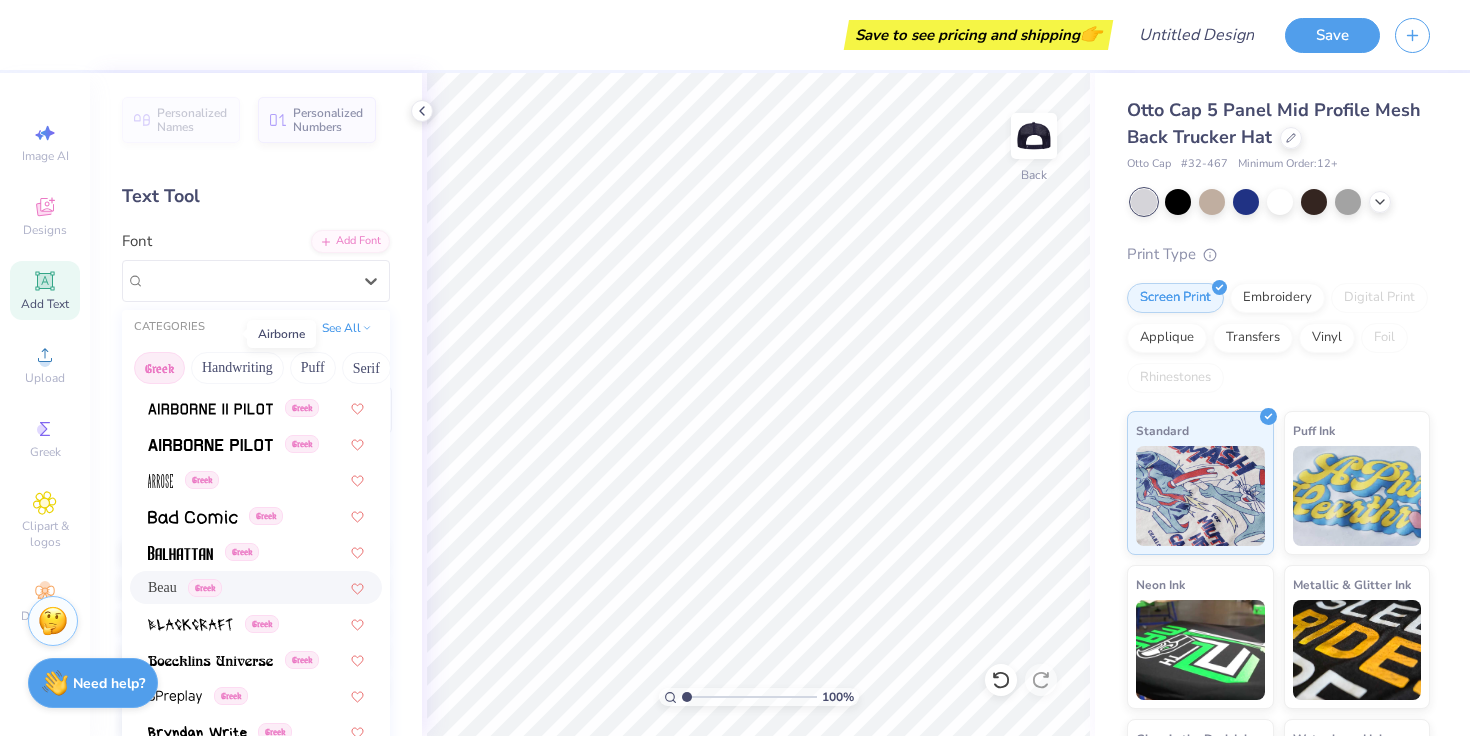 scroll, scrollTop: 105, scrollLeft: 0, axis: vertical 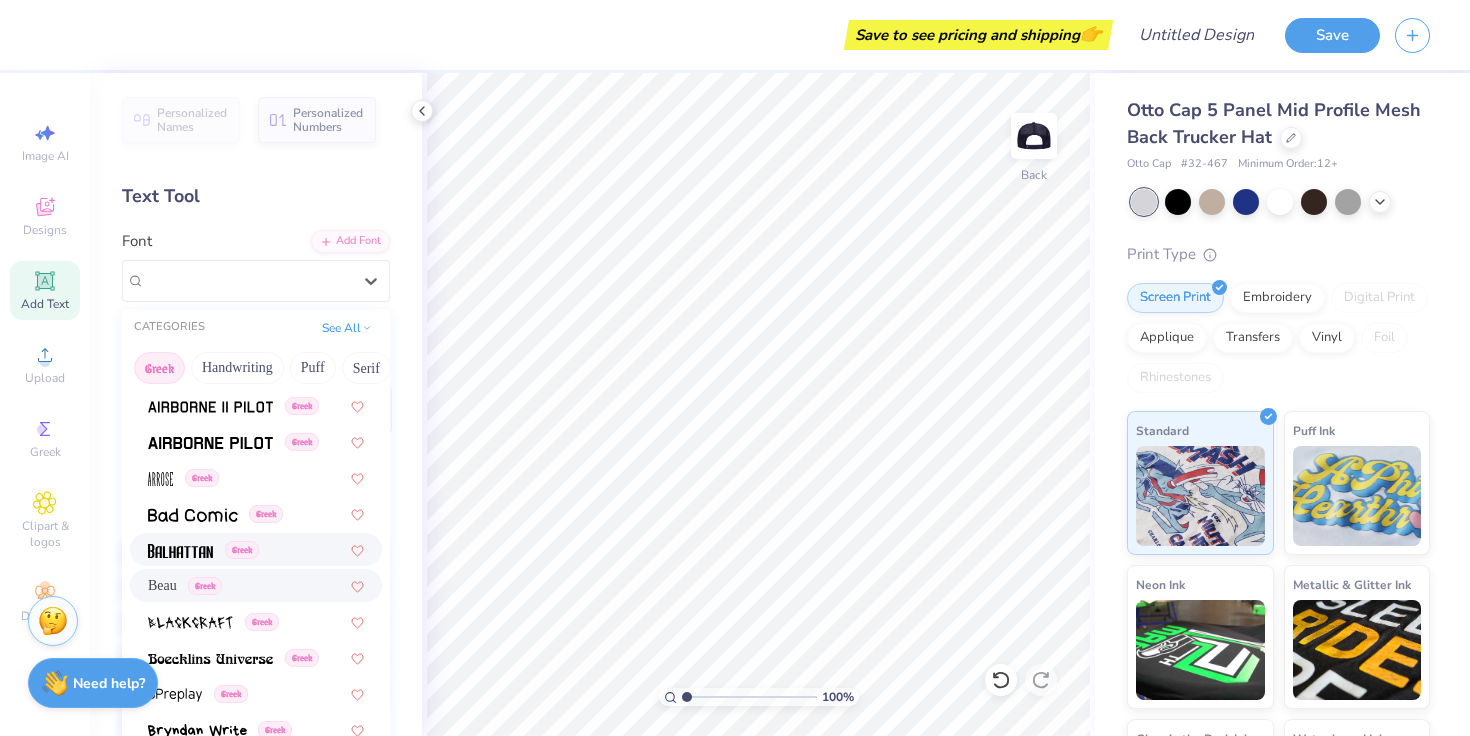 click at bounding box center [180, 551] 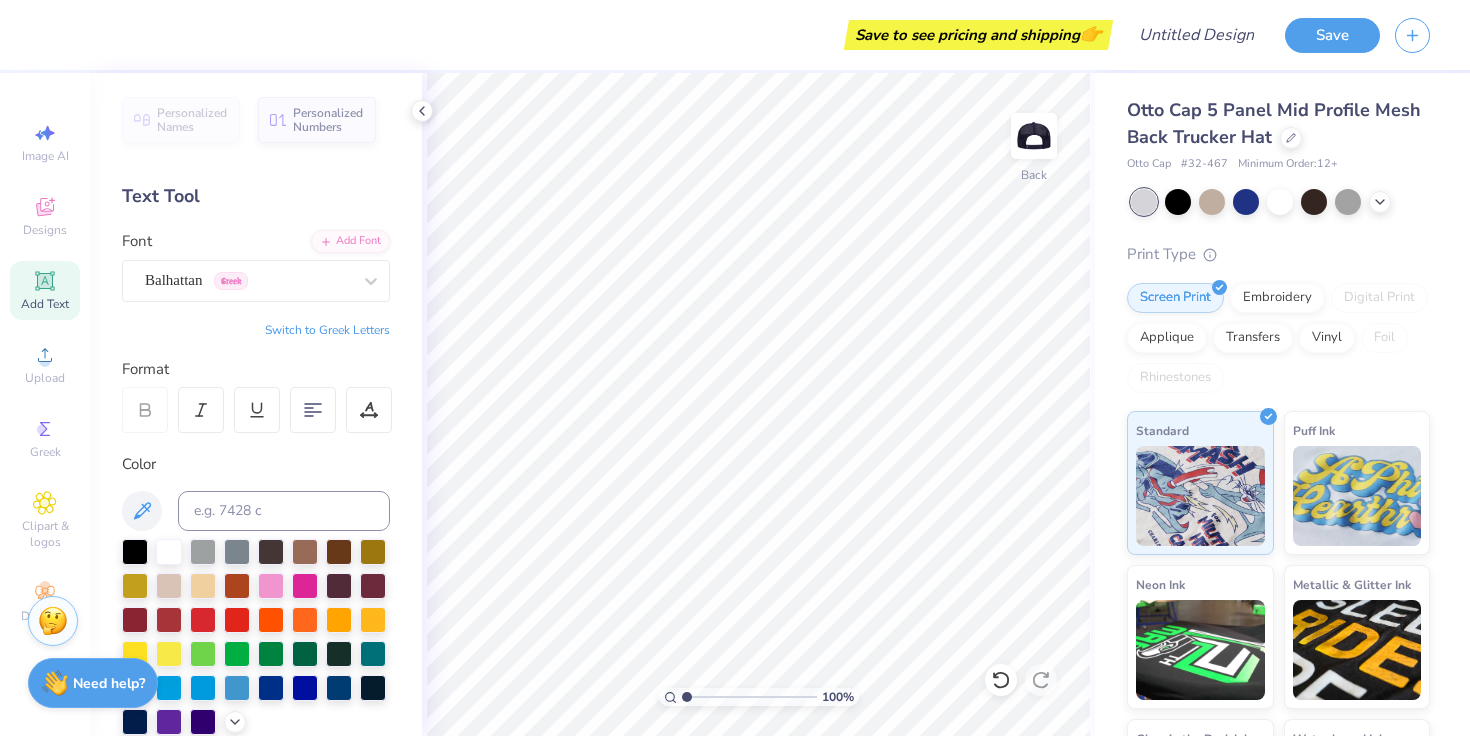 click on "Add Text" at bounding box center (45, 304) 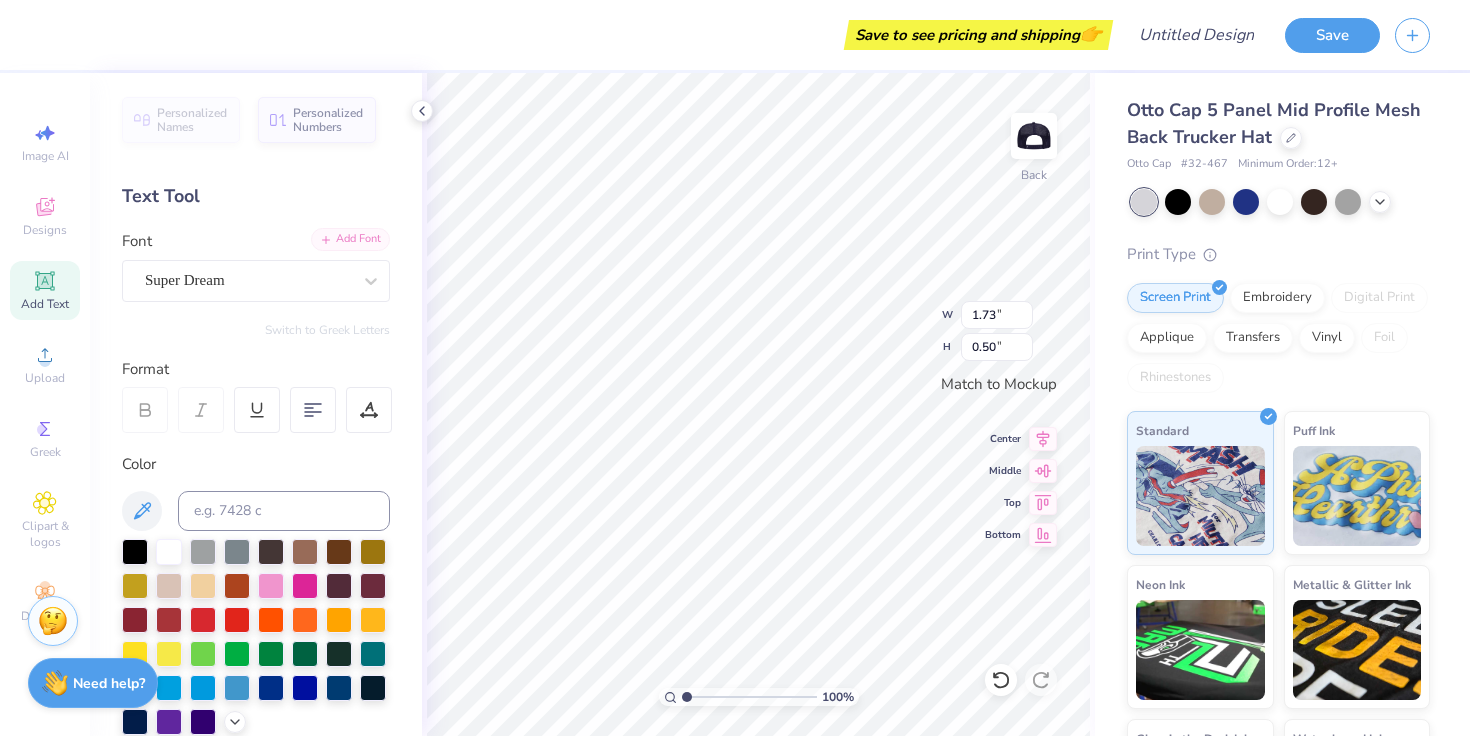 scroll, scrollTop: 0, scrollLeft: 1, axis: horizontal 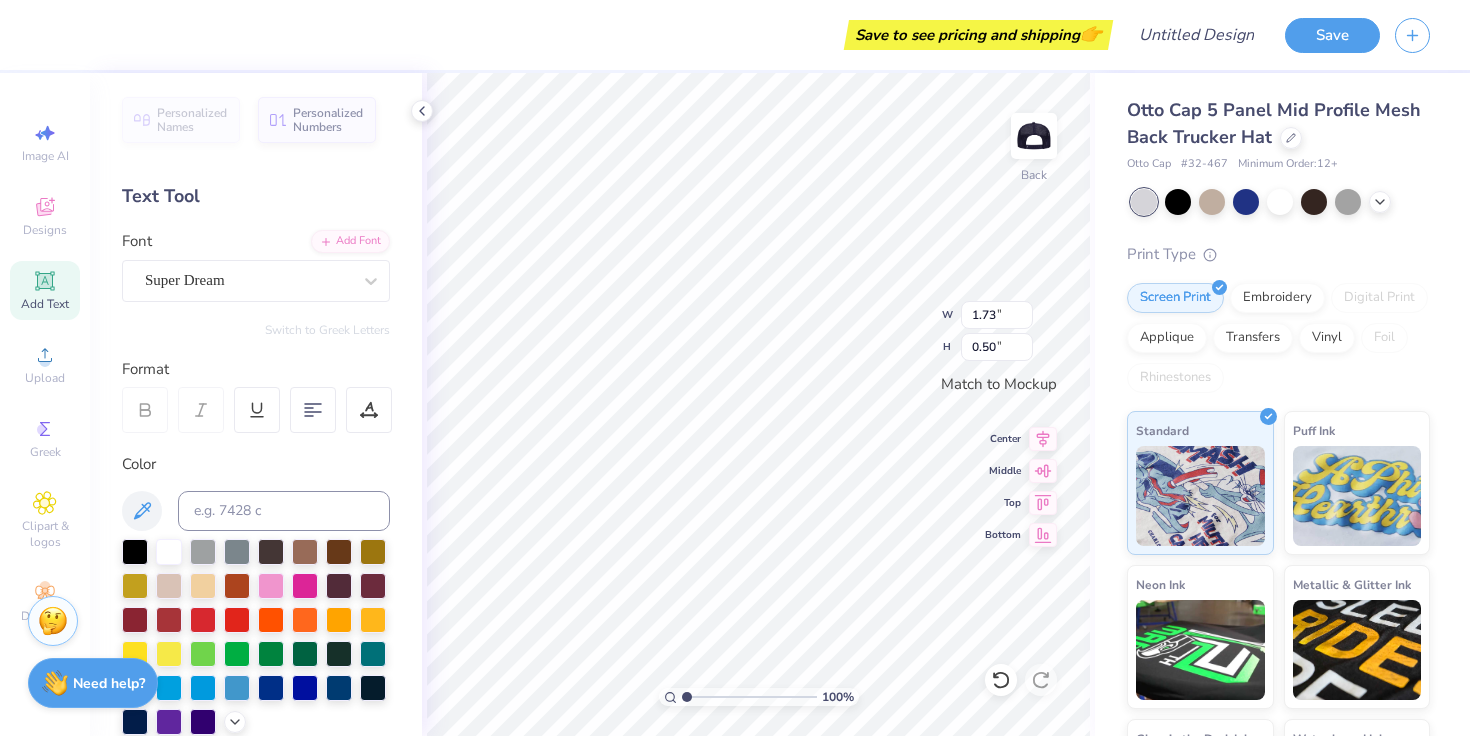 type on "KAPPA" 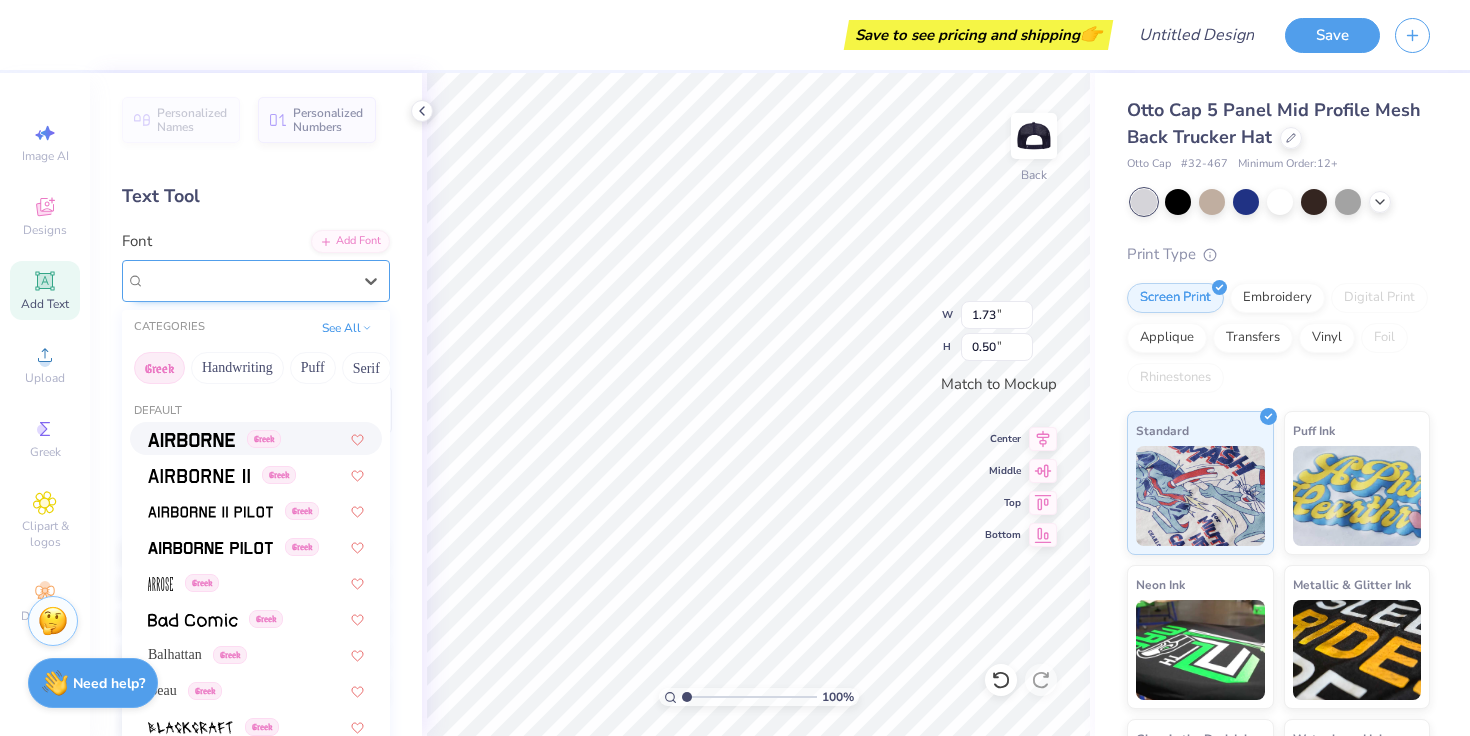 click on "Super Dream" at bounding box center (248, 280) 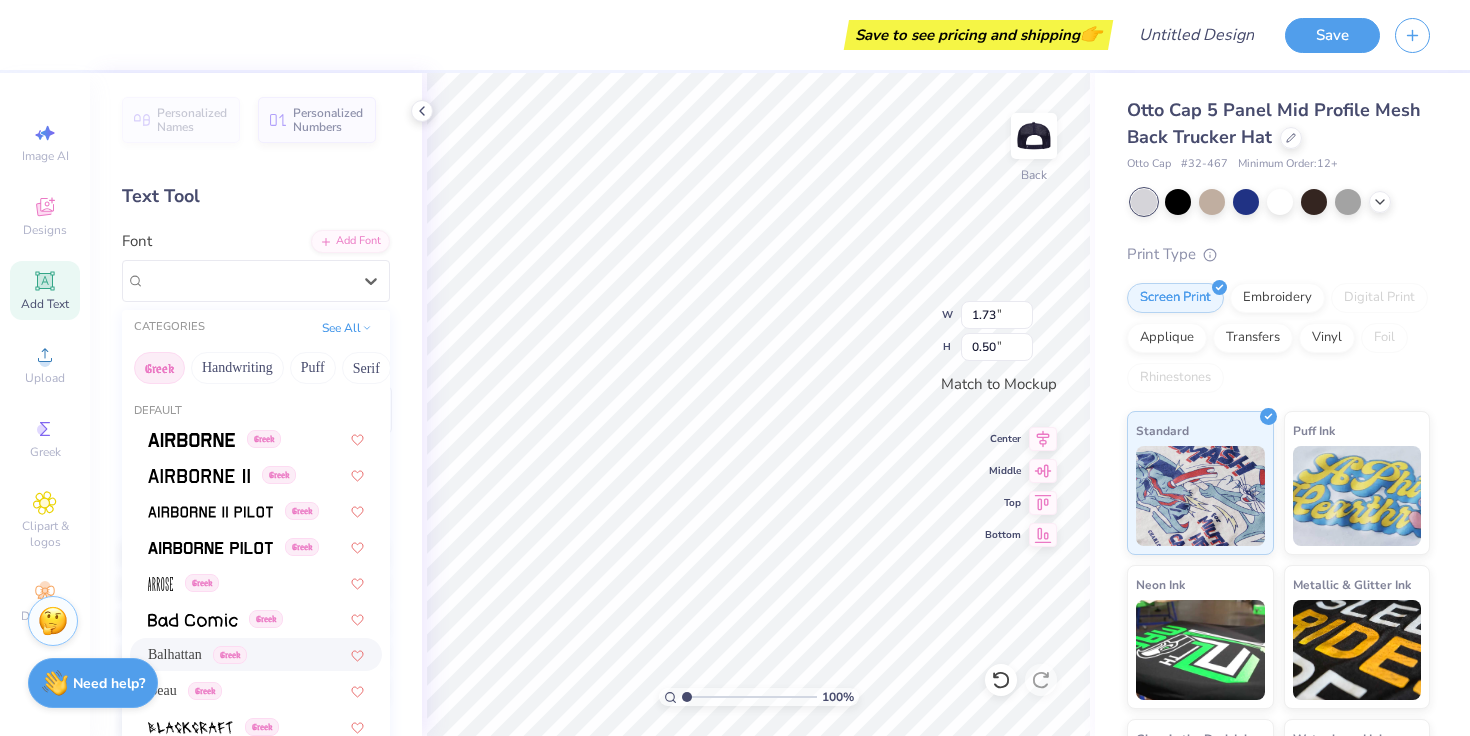 click on "Balhattan" at bounding box center (175, 654) 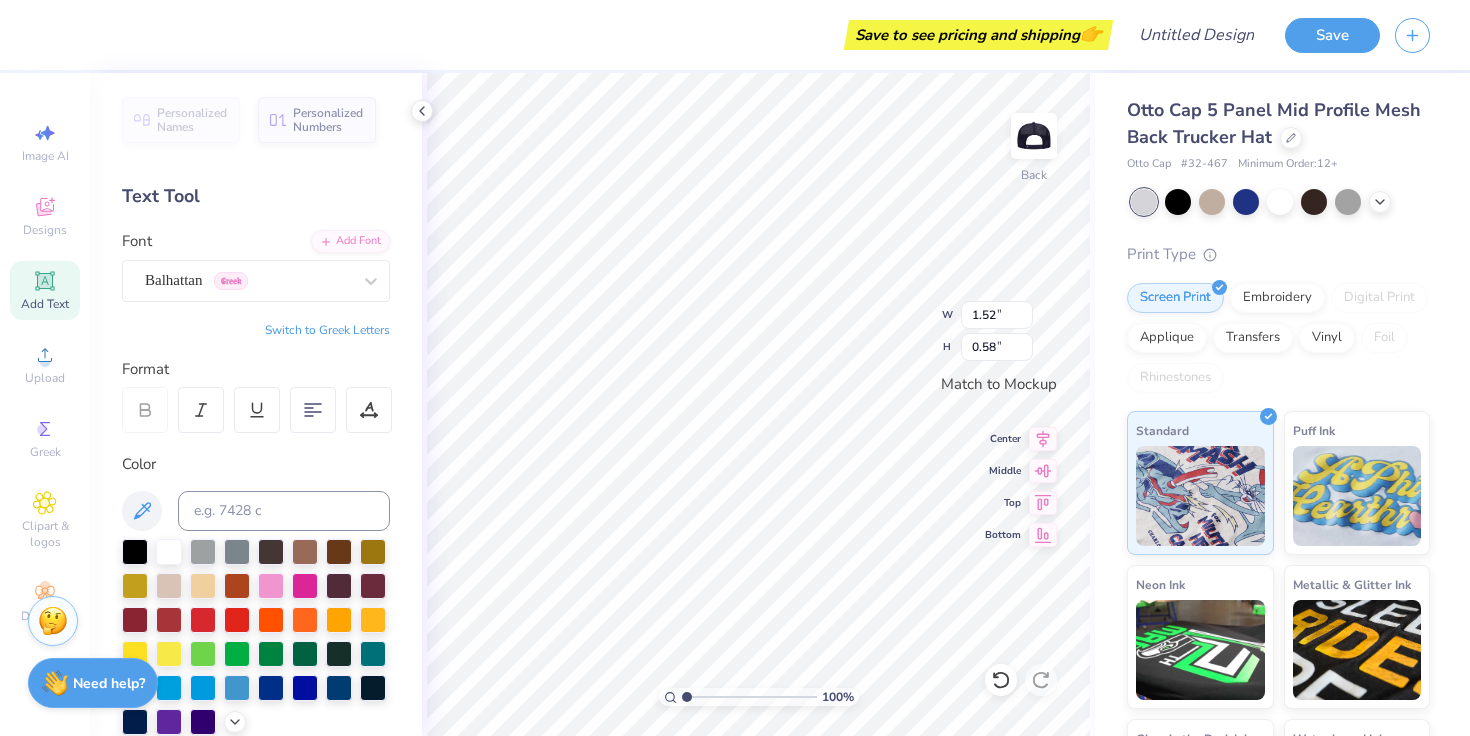 type on "2.62" 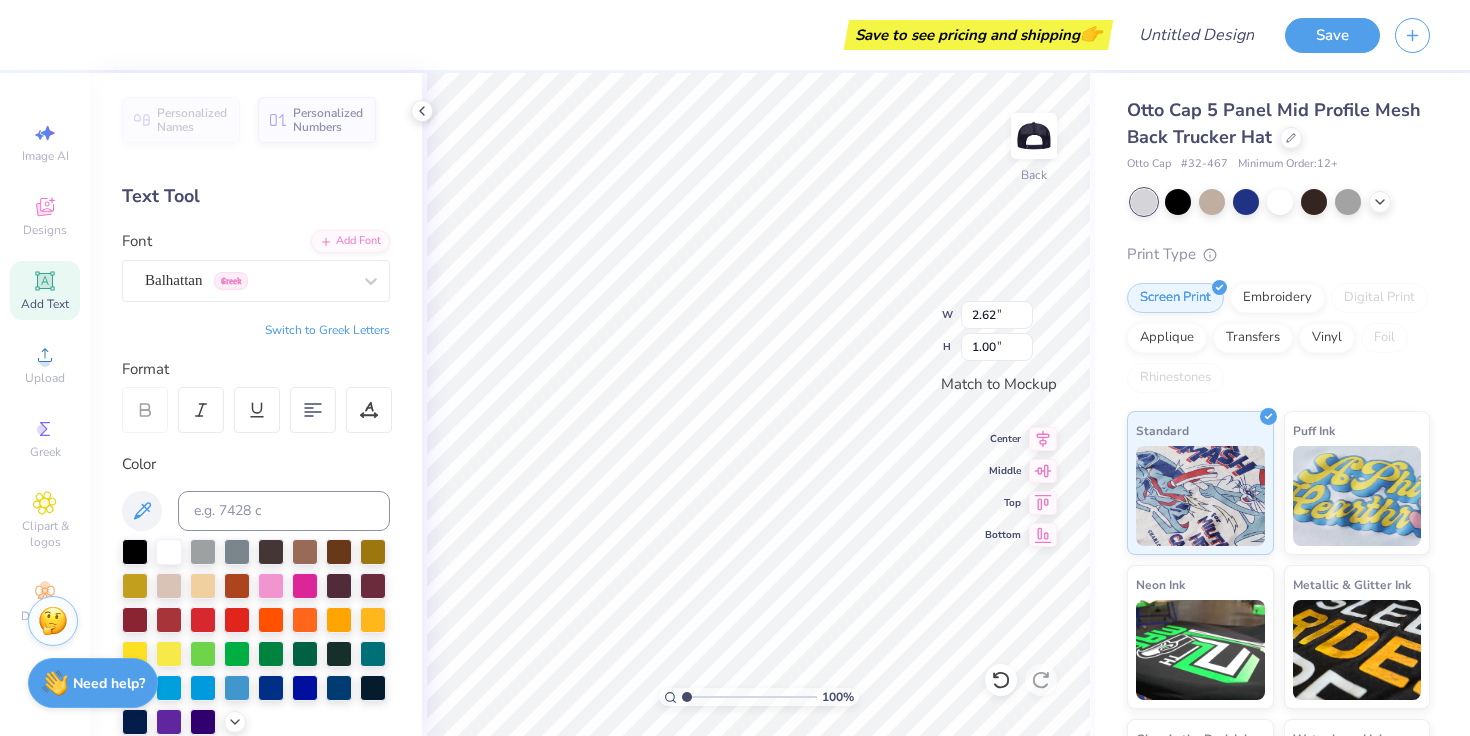 type on "3.10" 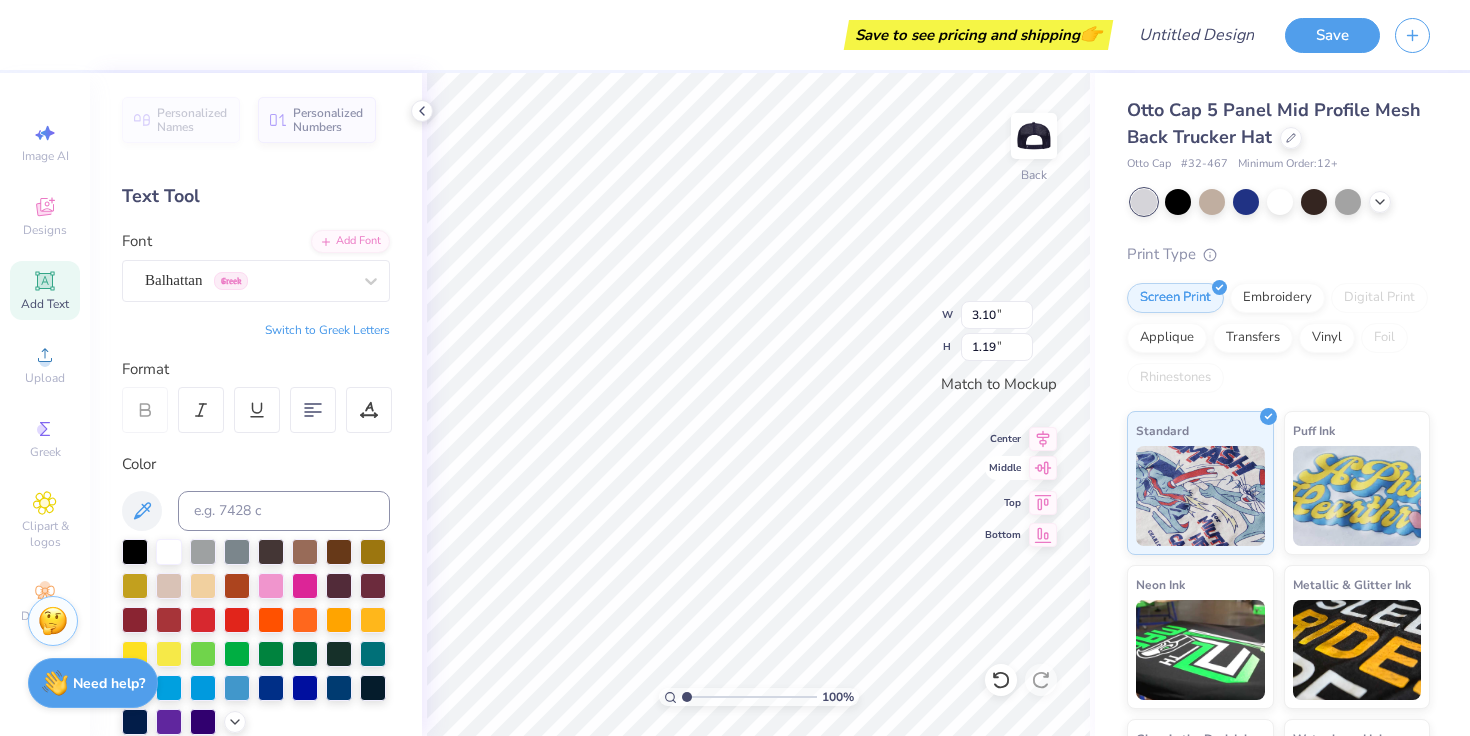 click 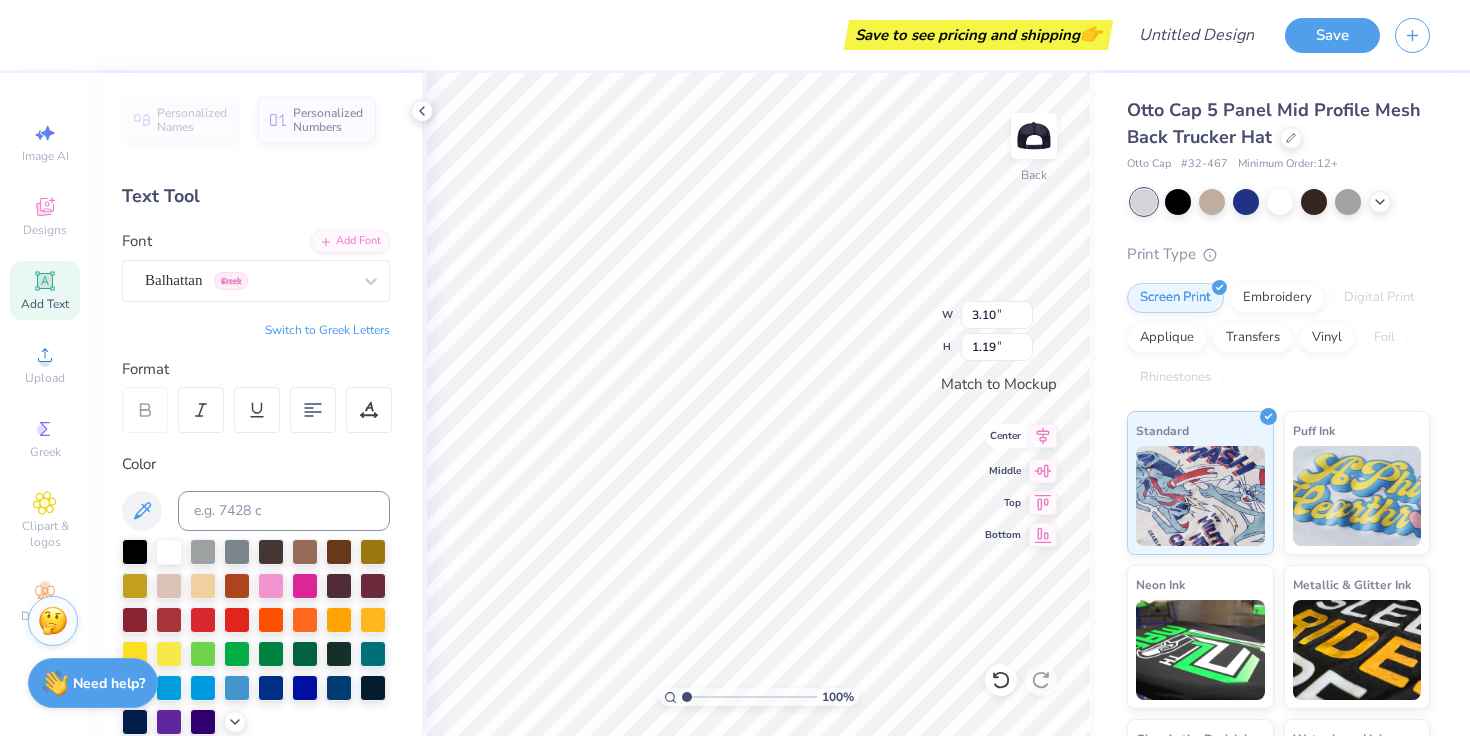 click 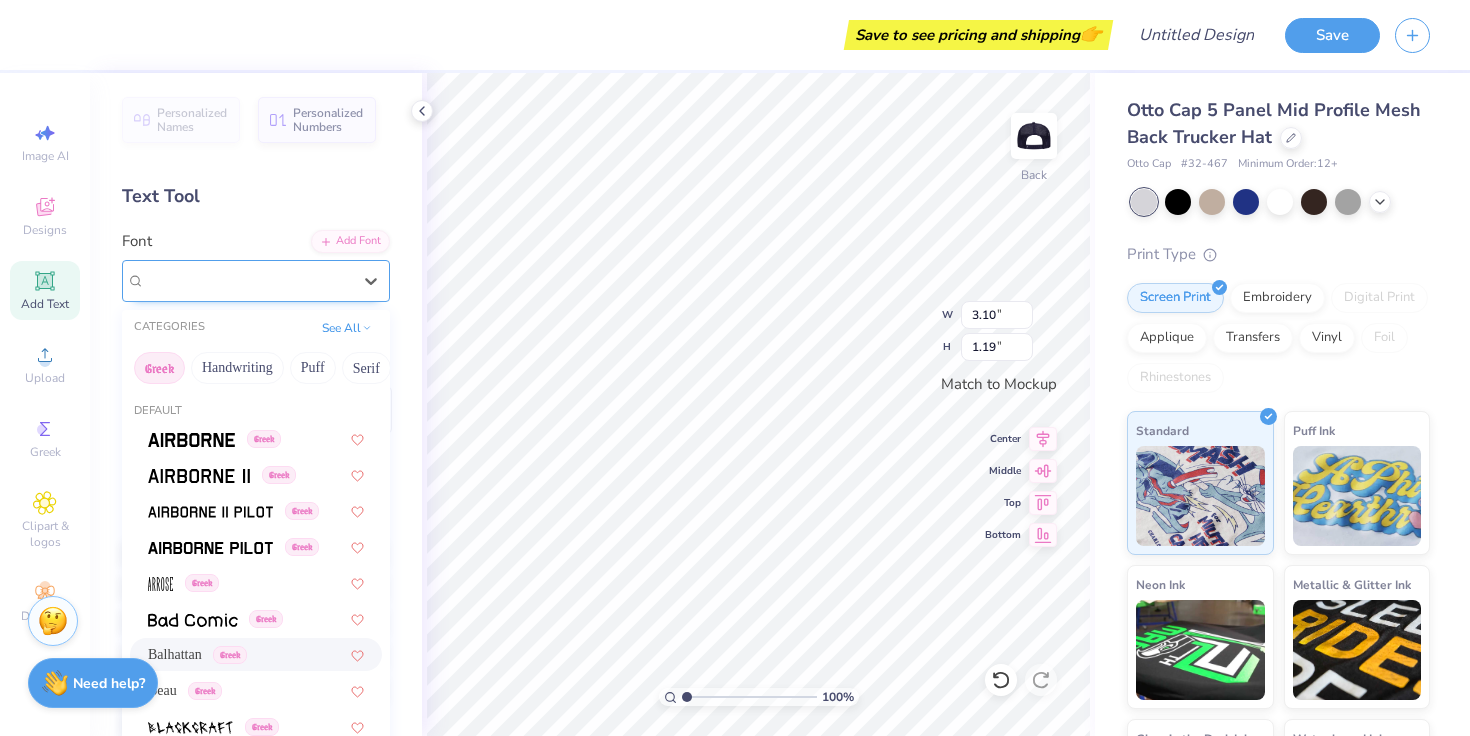 click on "Balhattan Greek" at bounding box center (248, 280) 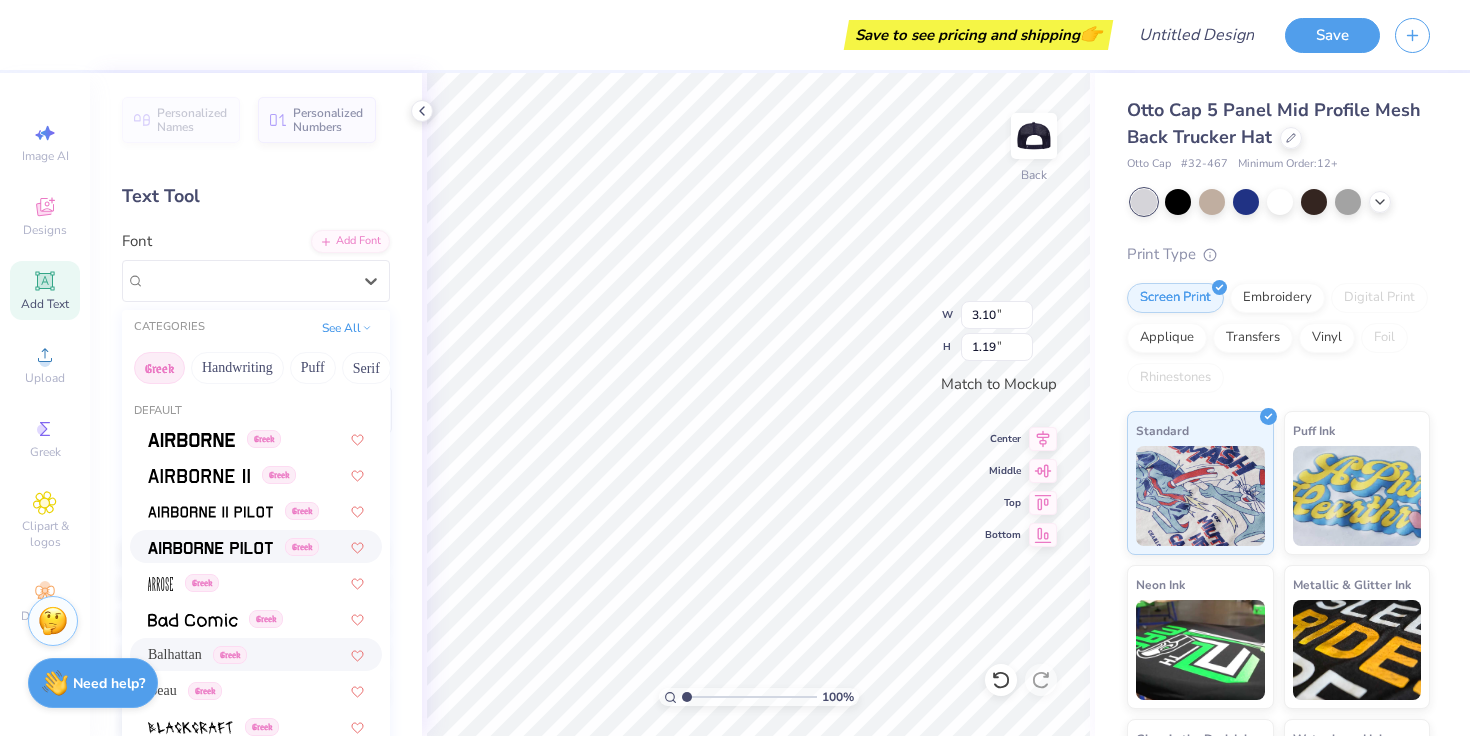 click at bounding box center (210, 546) 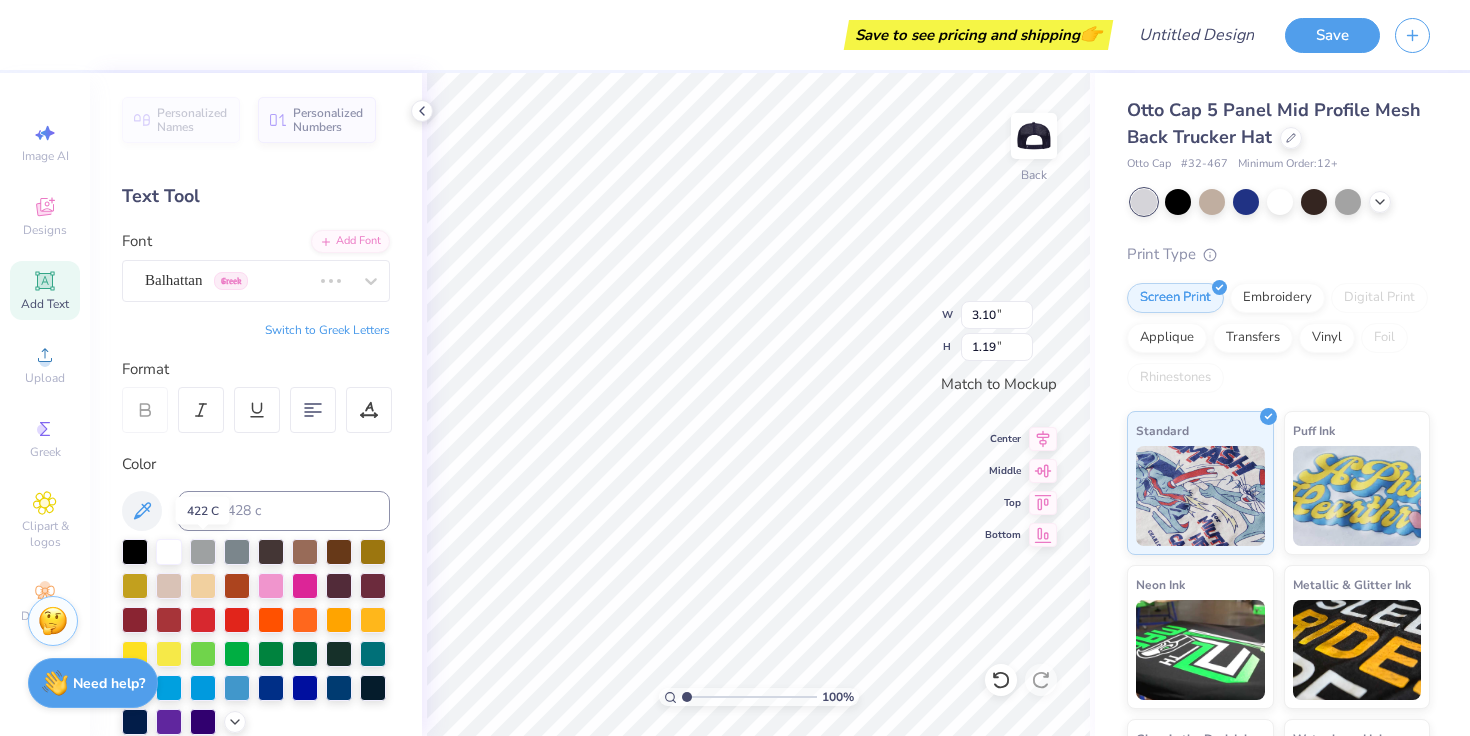 type on "3.97" 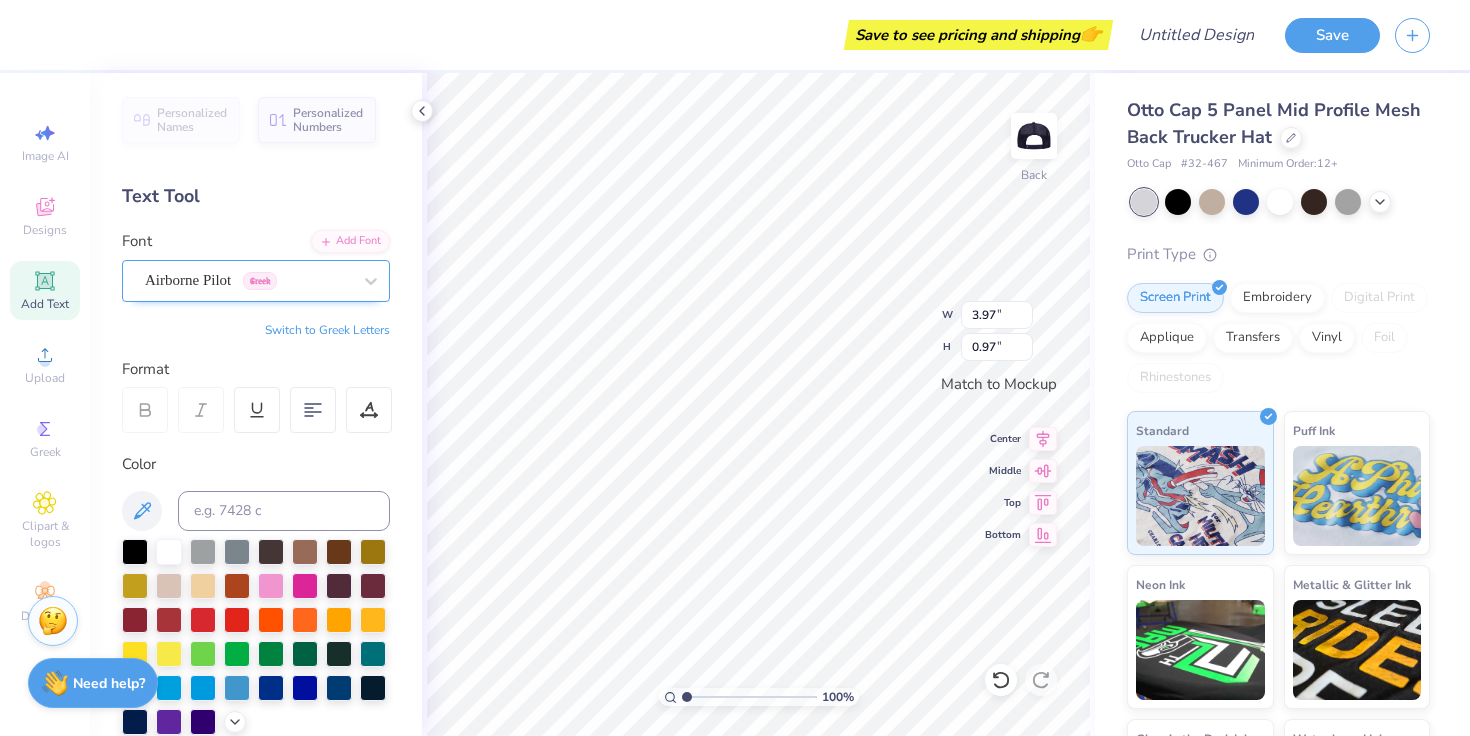 click on "Airborne Pilot Greek" at bounding box center [248, 280] 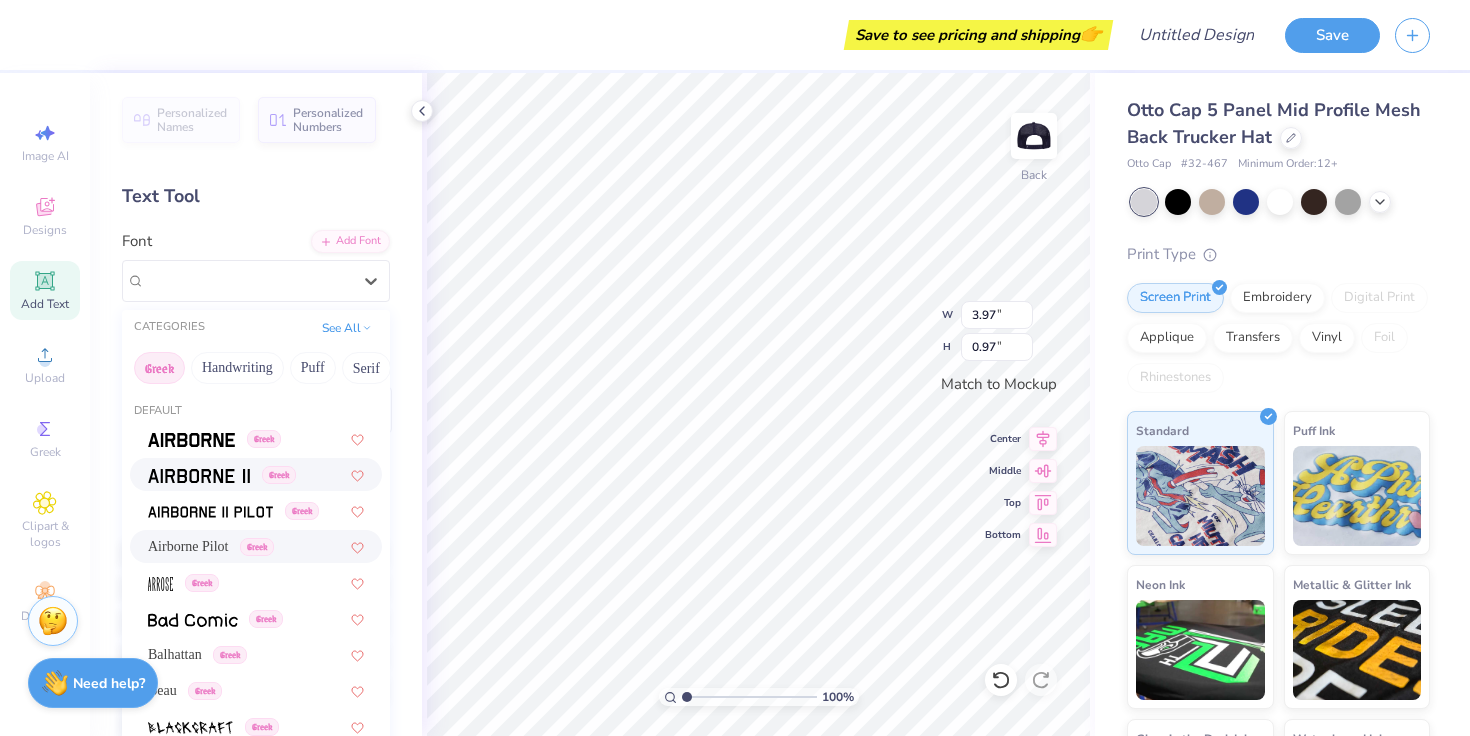 click at bounding box center [199, 476] 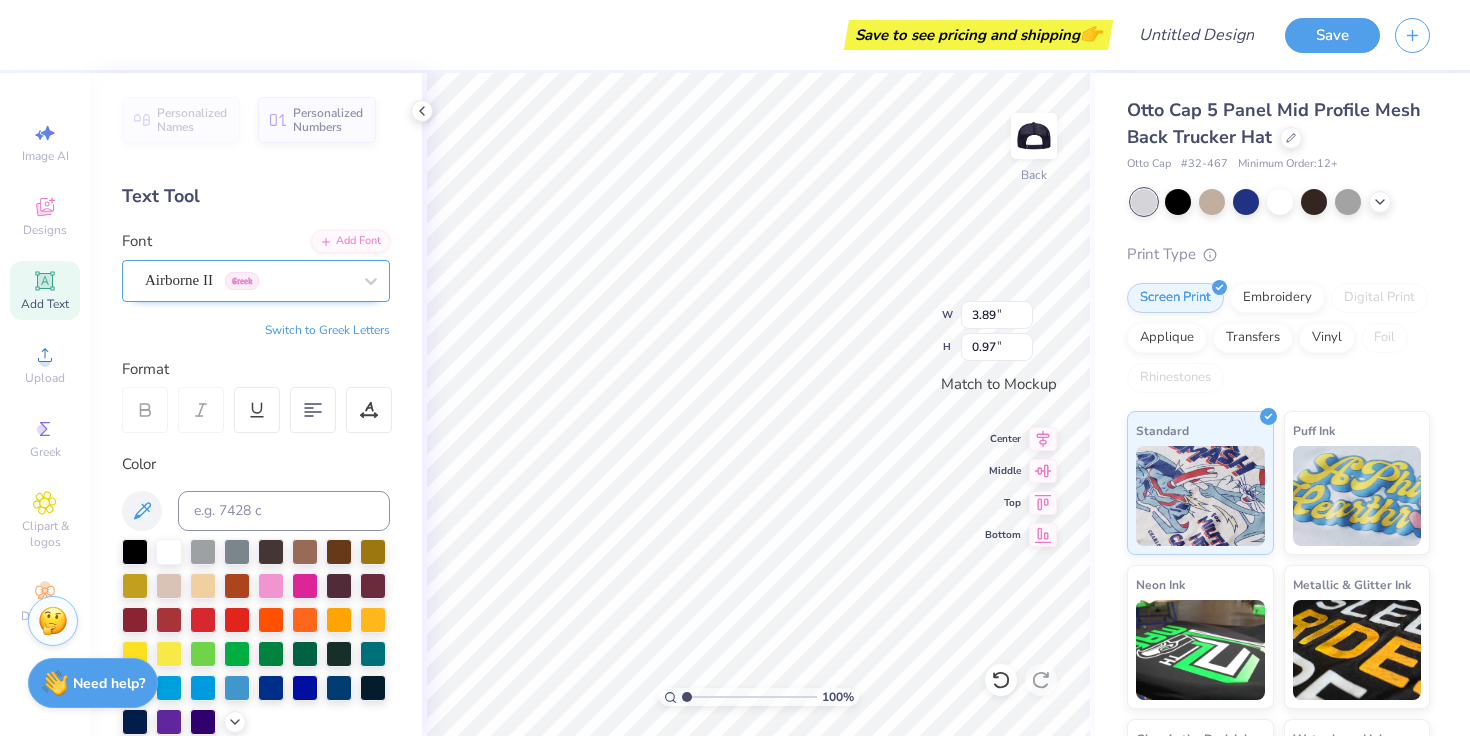 click at bounding box center [248, 280] 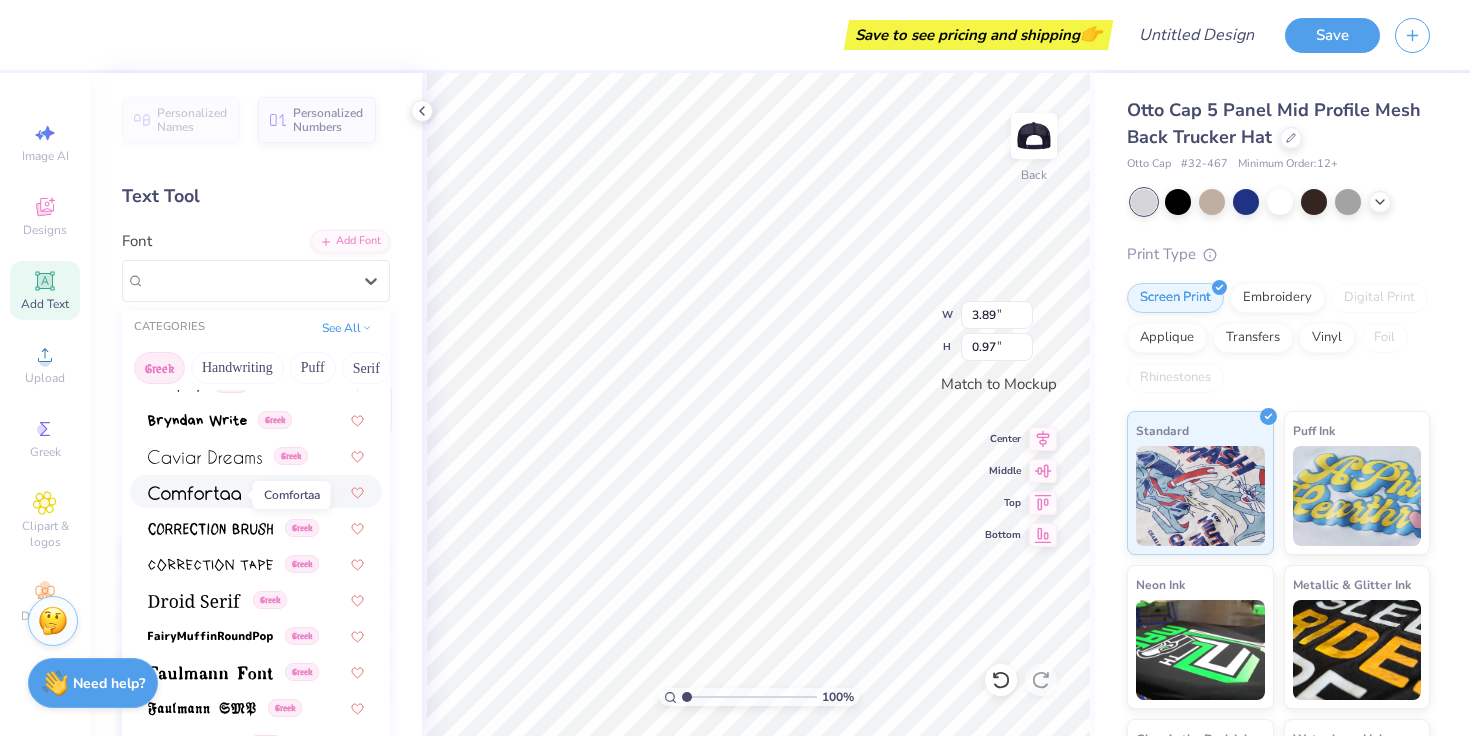 scroll, scrollTop: 418, scrollLeft: 0, axis: vertical 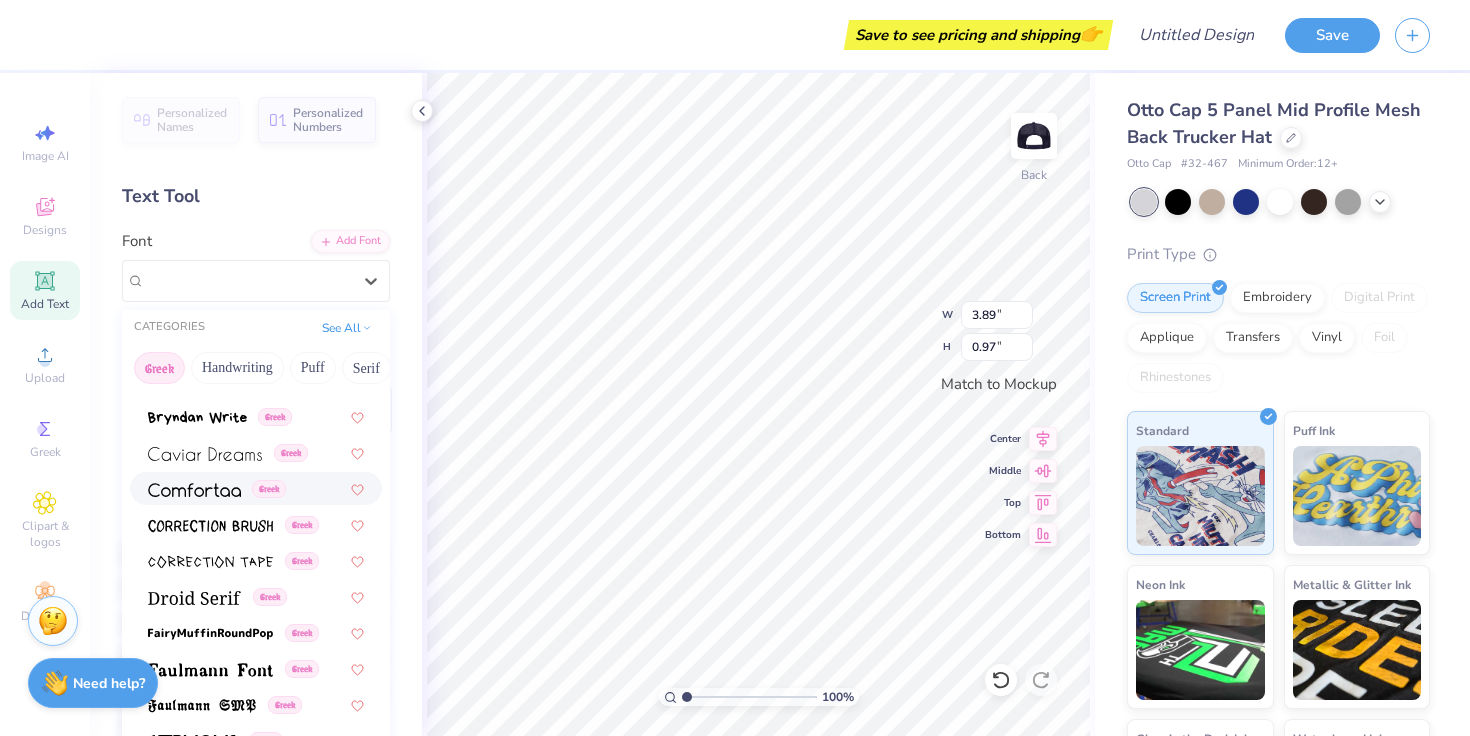 click at bounding box center [194, 488] 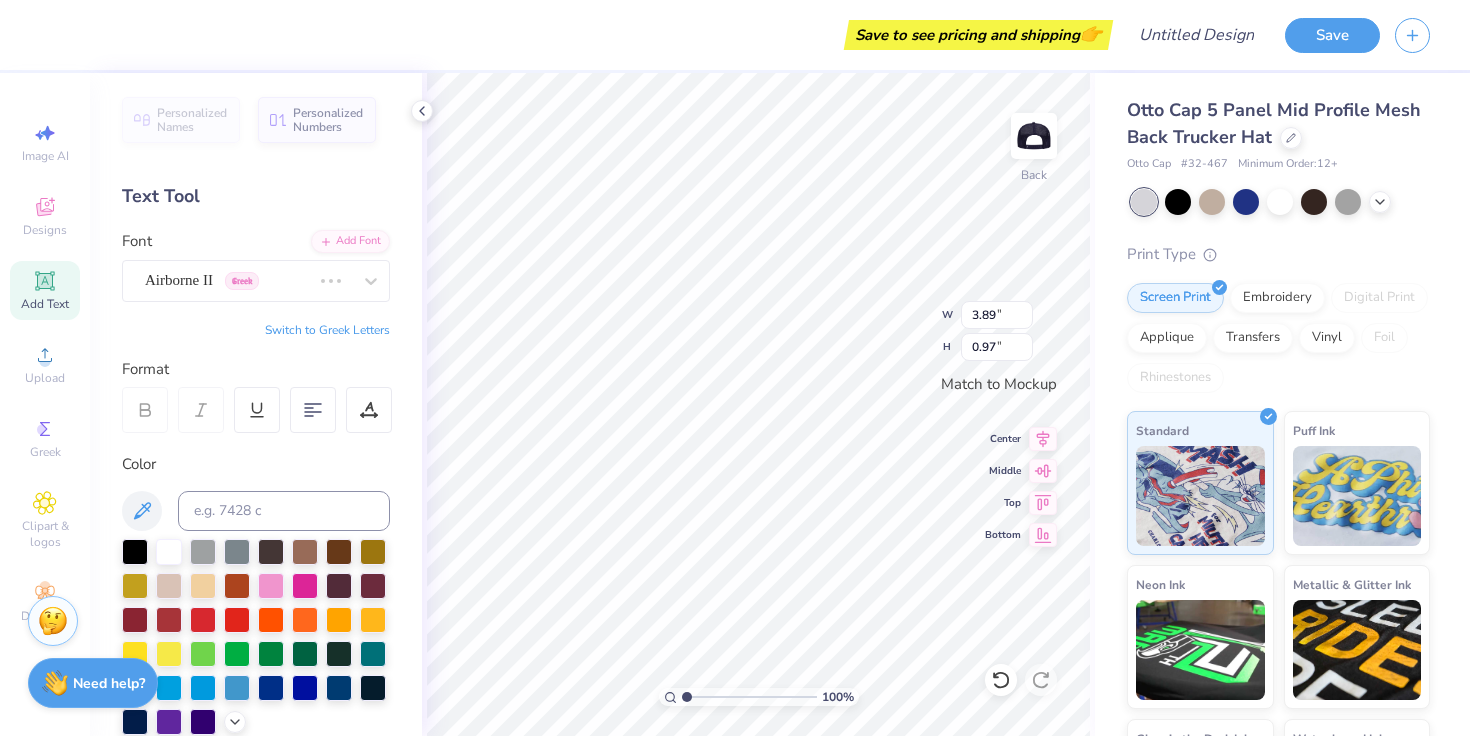 type on "3.79" 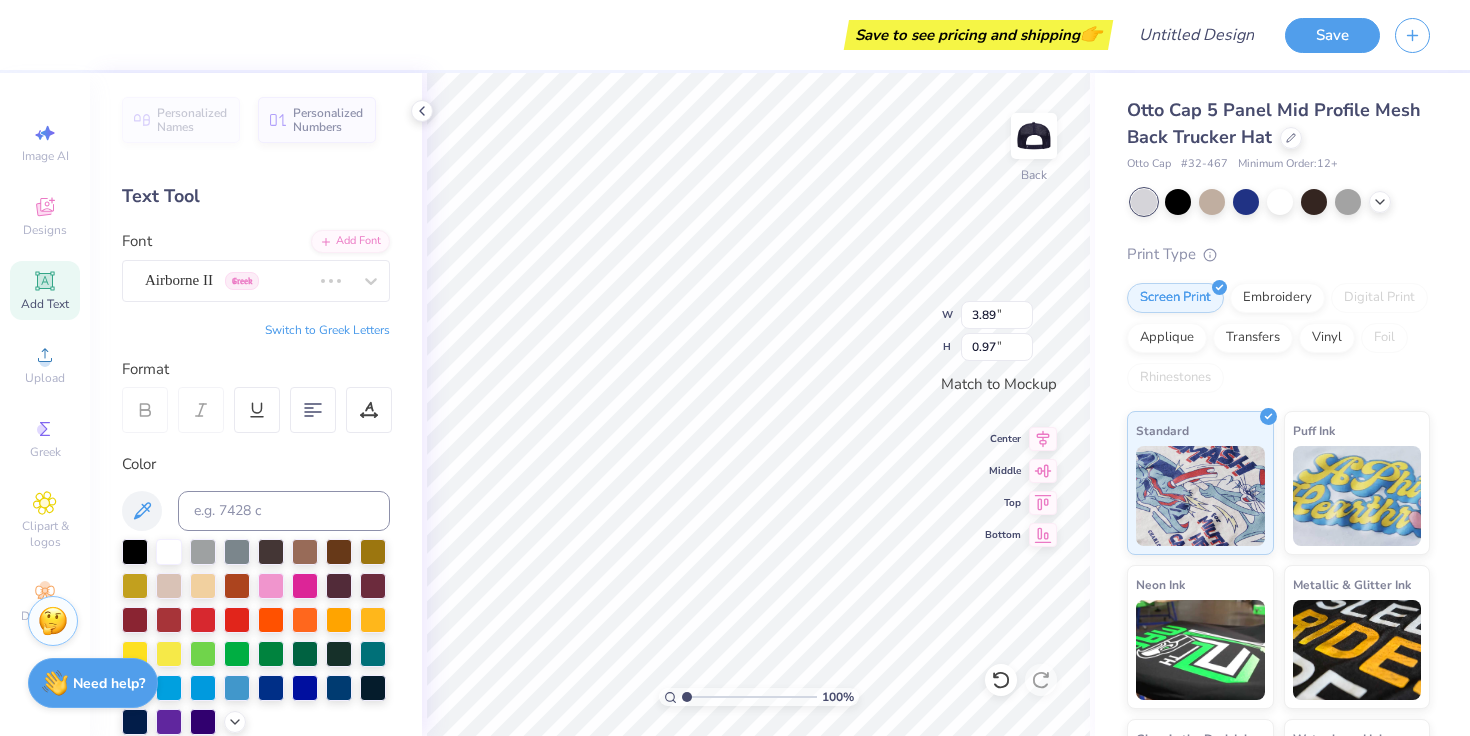 type on "1.04" 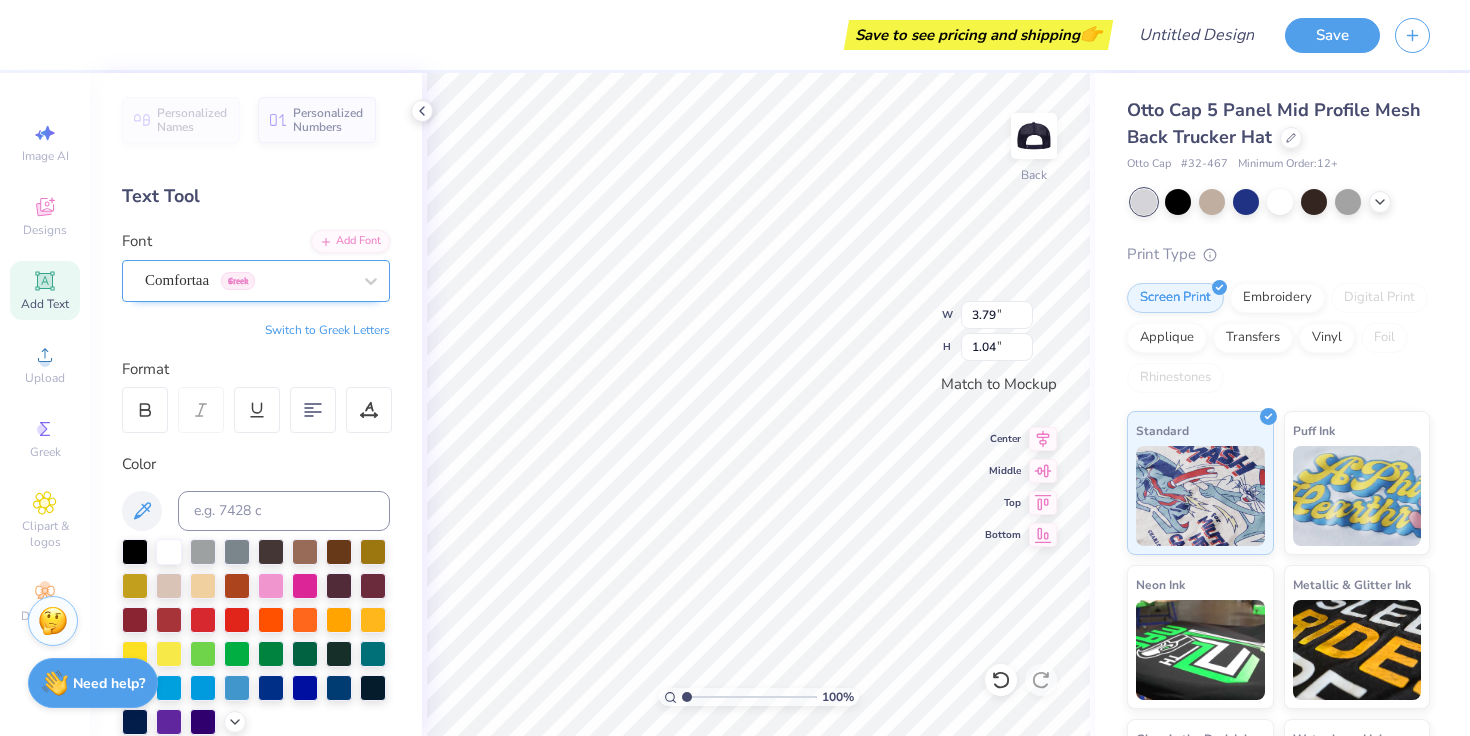 click on "Comfortaa Greek" at bounding box center [248, 280] 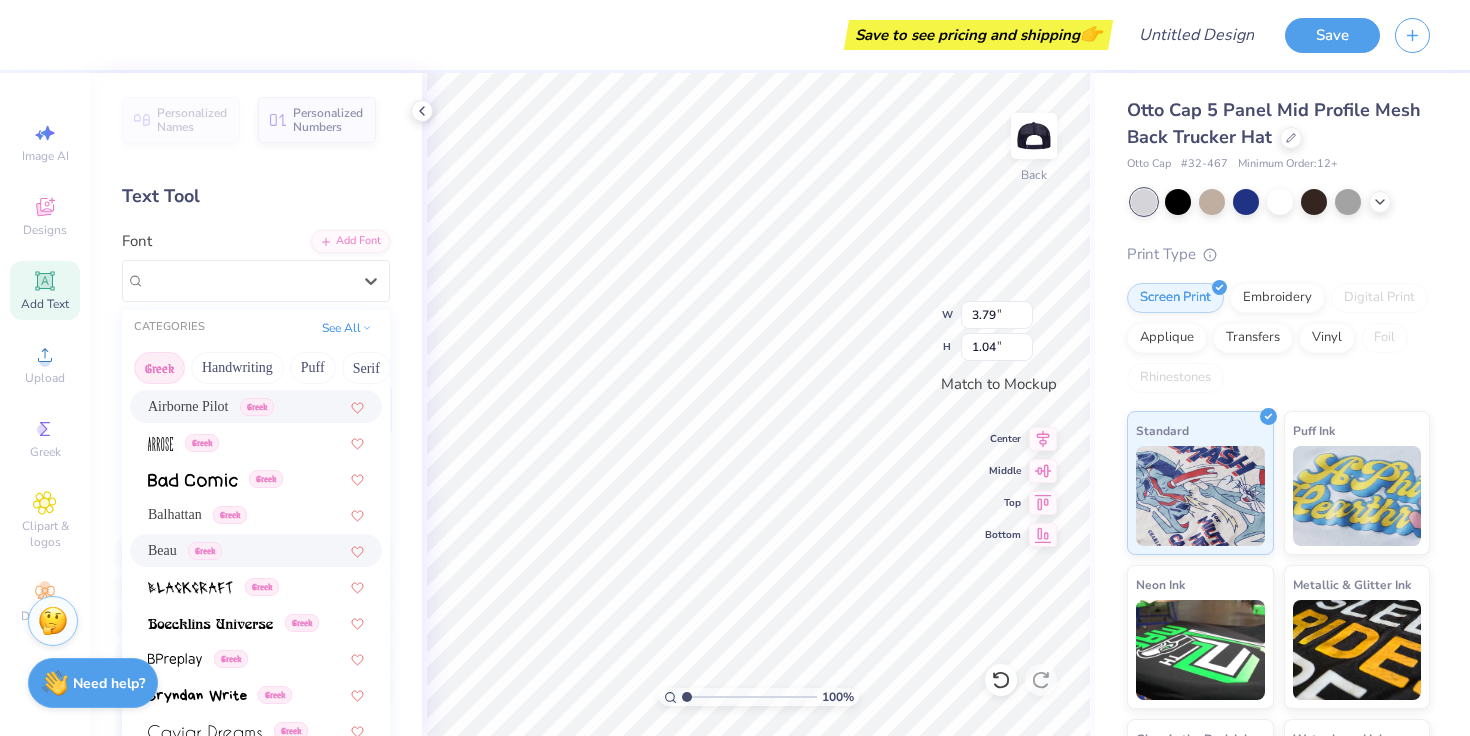 scroll, scrollTop: 142, scrollLeft: 0, axis: vertical 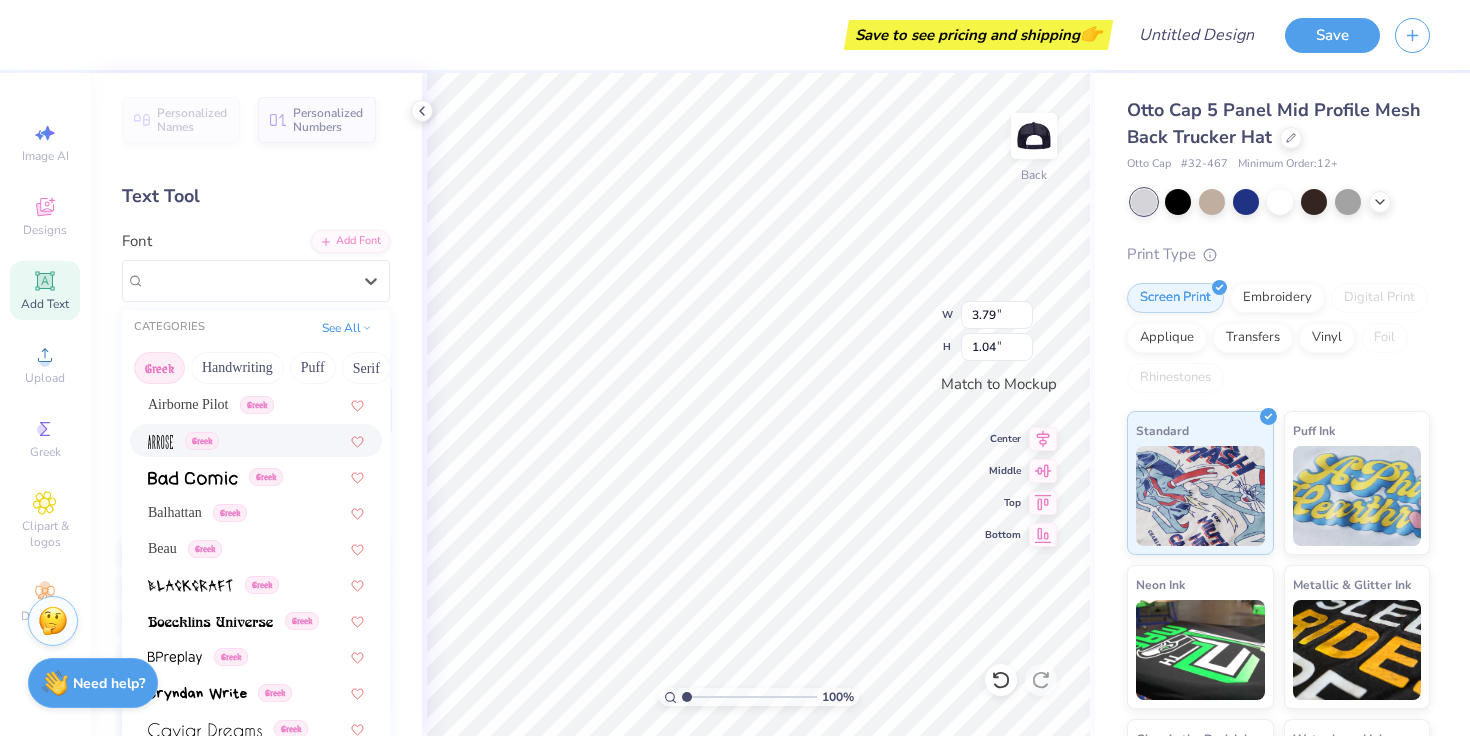 click at bounding box center [160, 442] 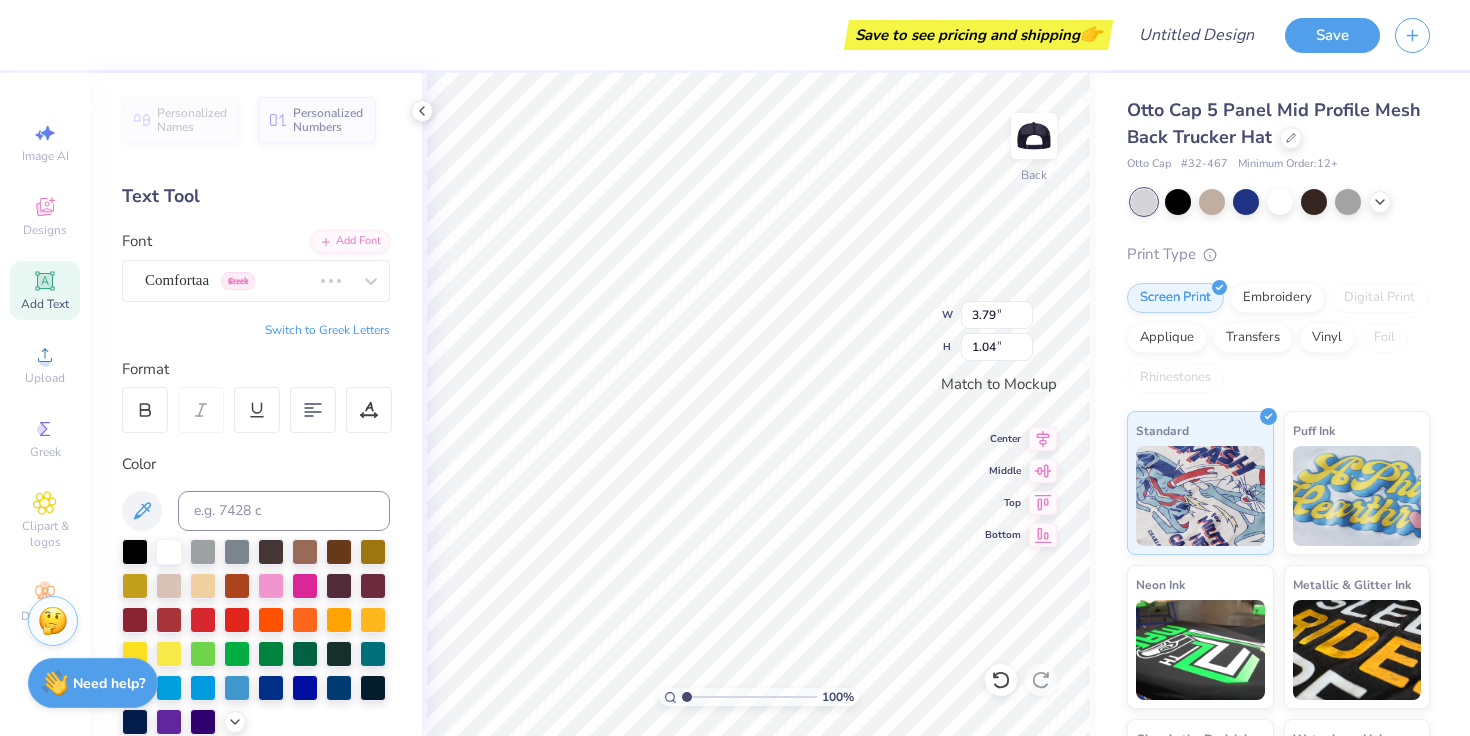 type on "1.81" 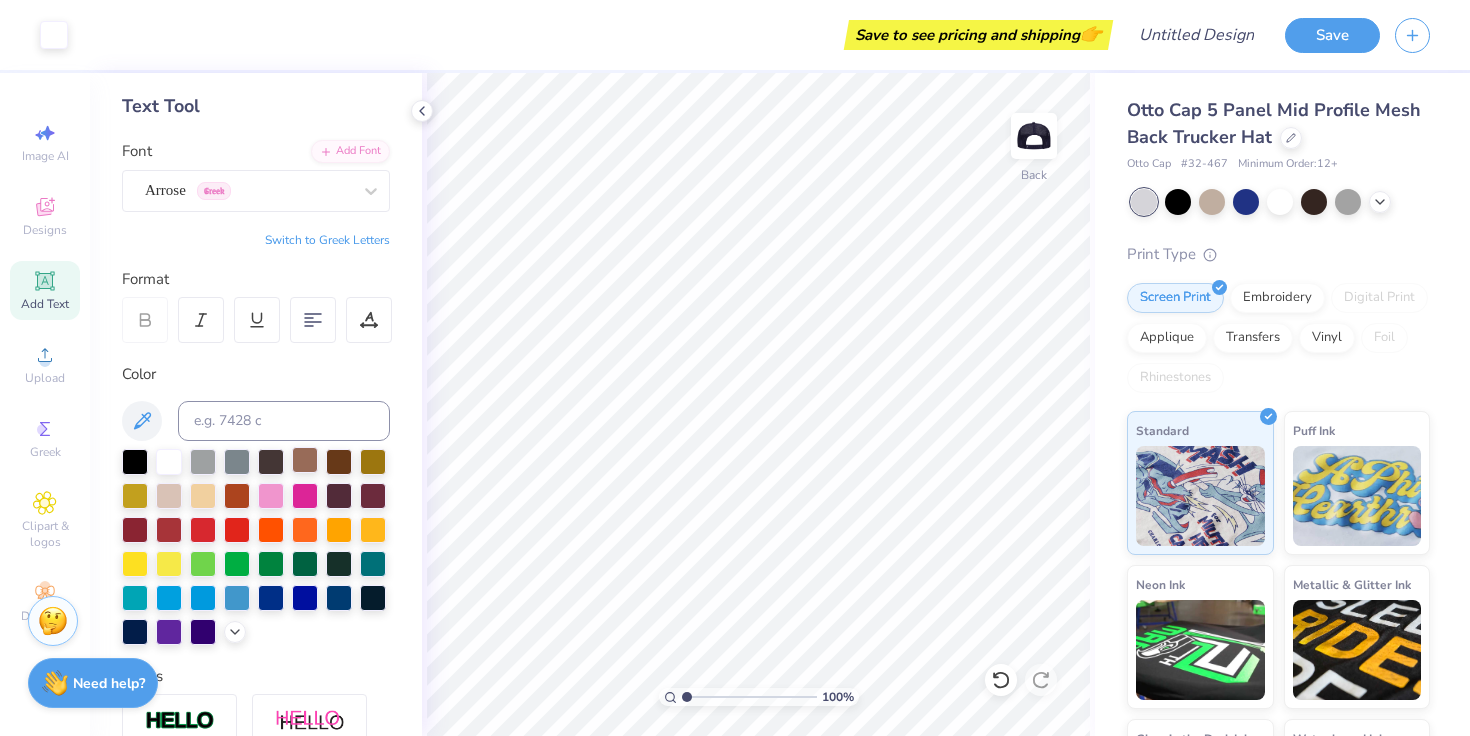 scroll, scrollTop: 120, scrollLeft: 0, axis: vertical 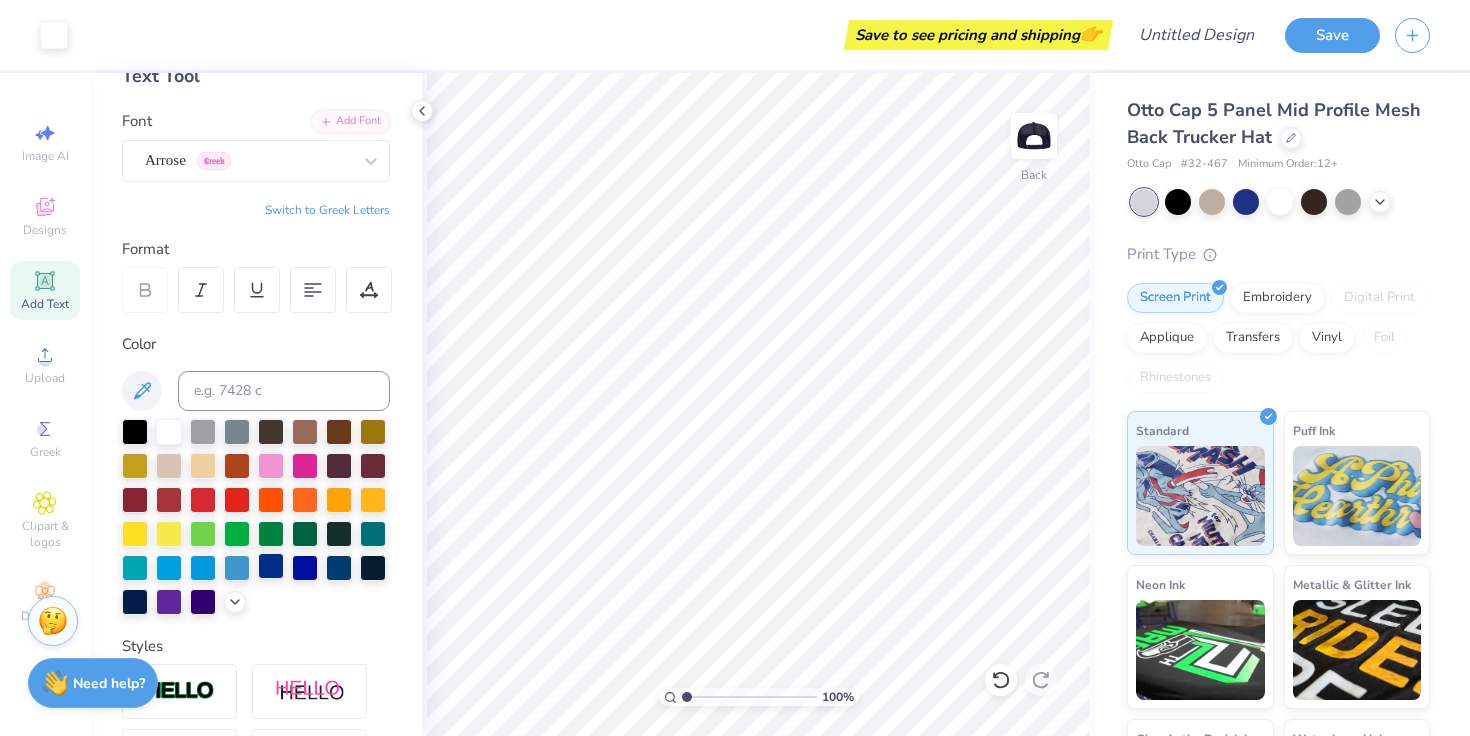 click at bounding box center (271, 566) 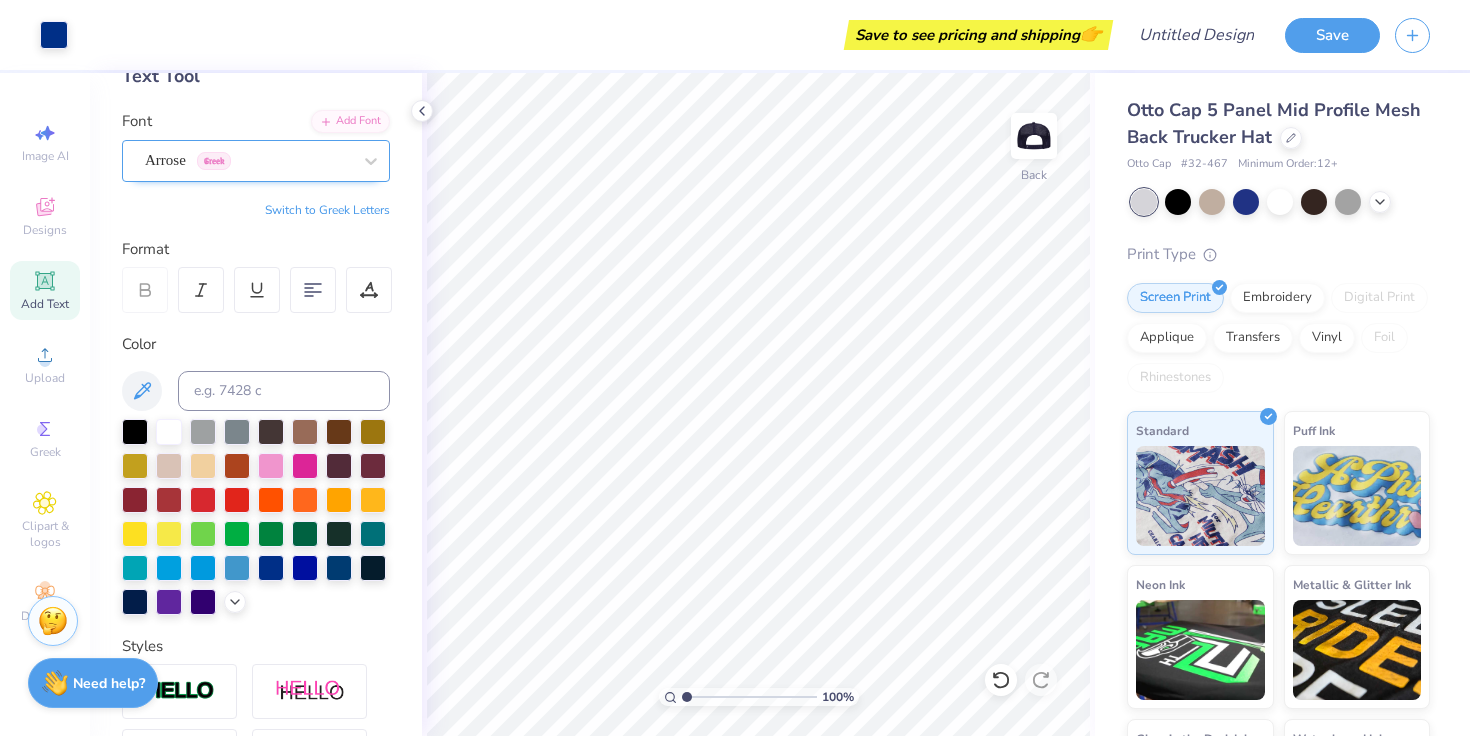 click on "Arrose Greek" at bounding box center [248, 160] 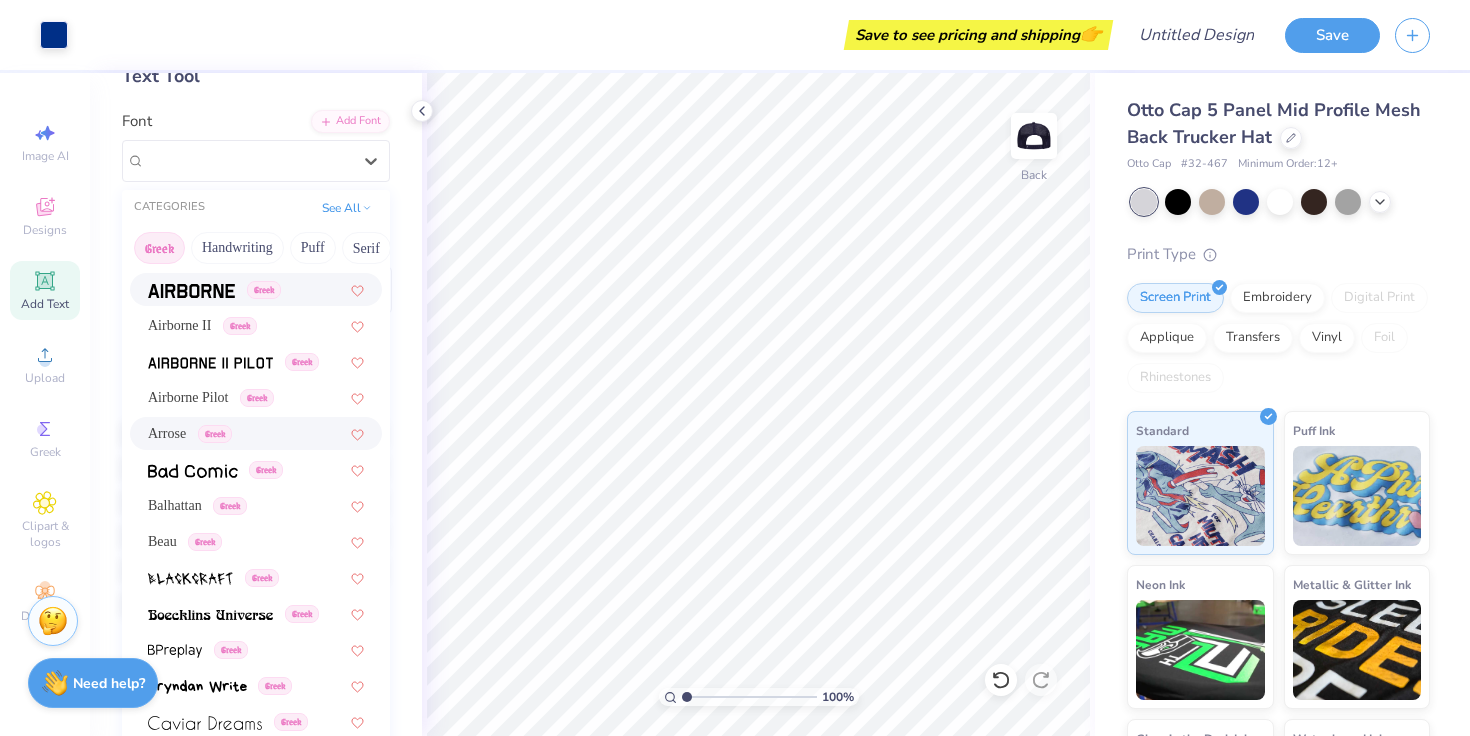 scroll, scrollTop: 35, scrollLeft: 0, axis: vertical 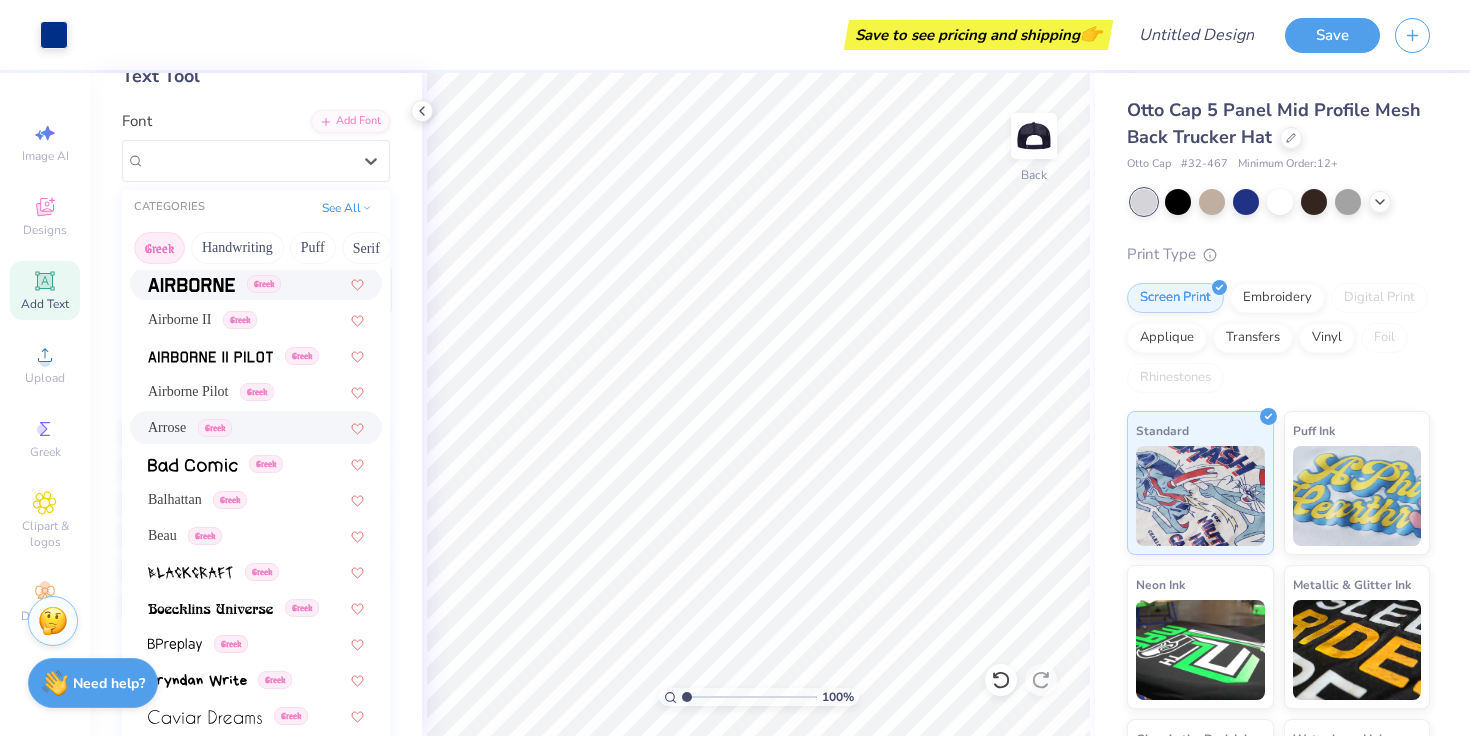 click on "Greek" at bounding box center [159, 248] 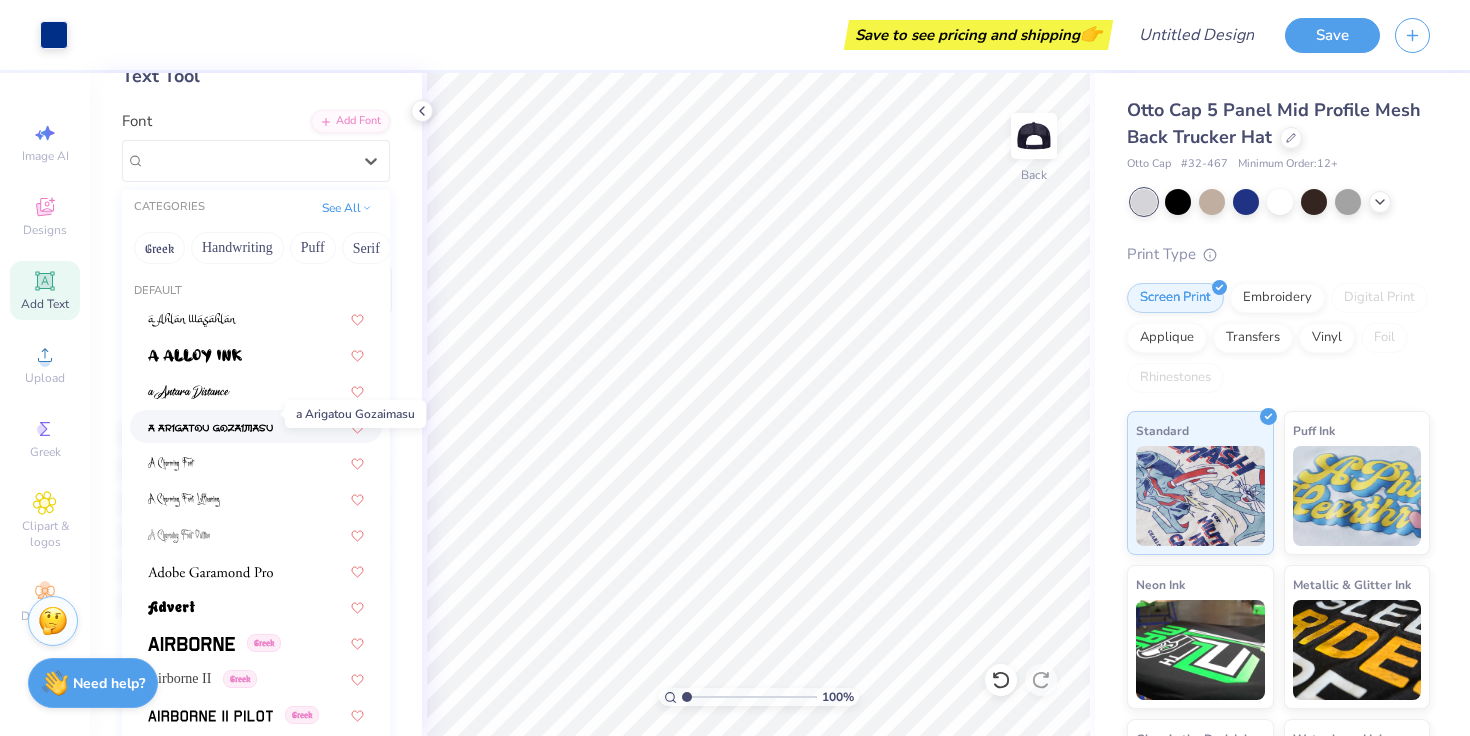 scroll, scrollTop: 25, scrollLeft: 0, axis: vertical 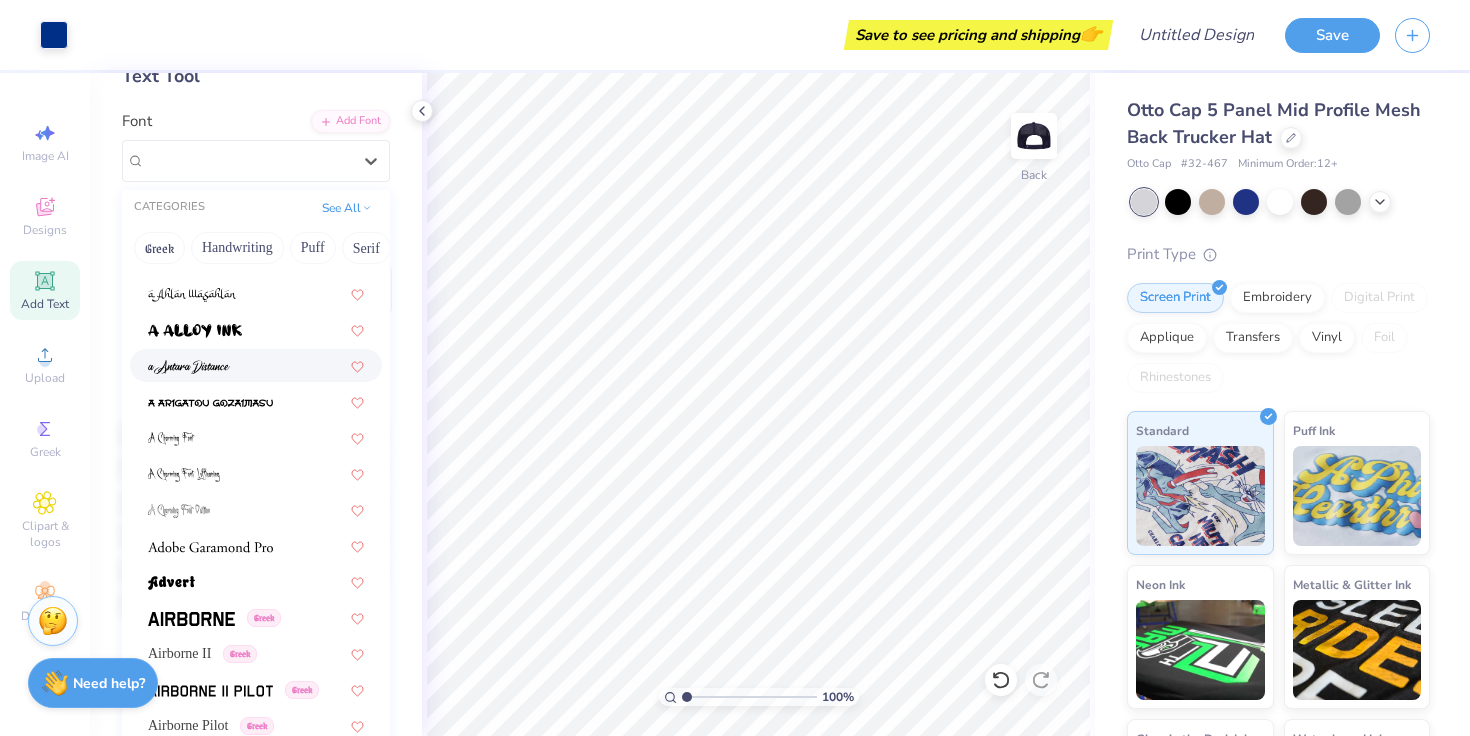 click at bounding box center [256, 365] 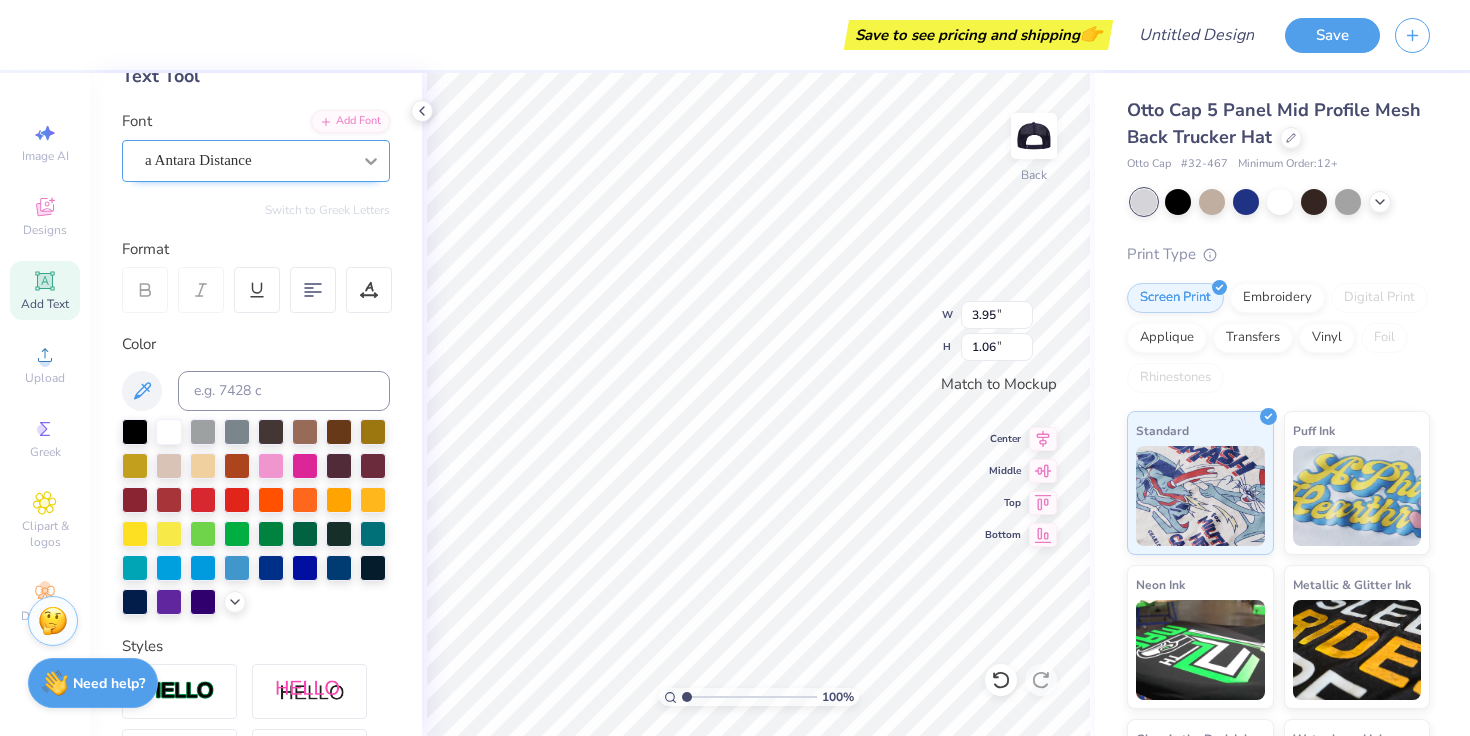 scroll, scrollTop: 0, scrollLeft: 0, axis: both 